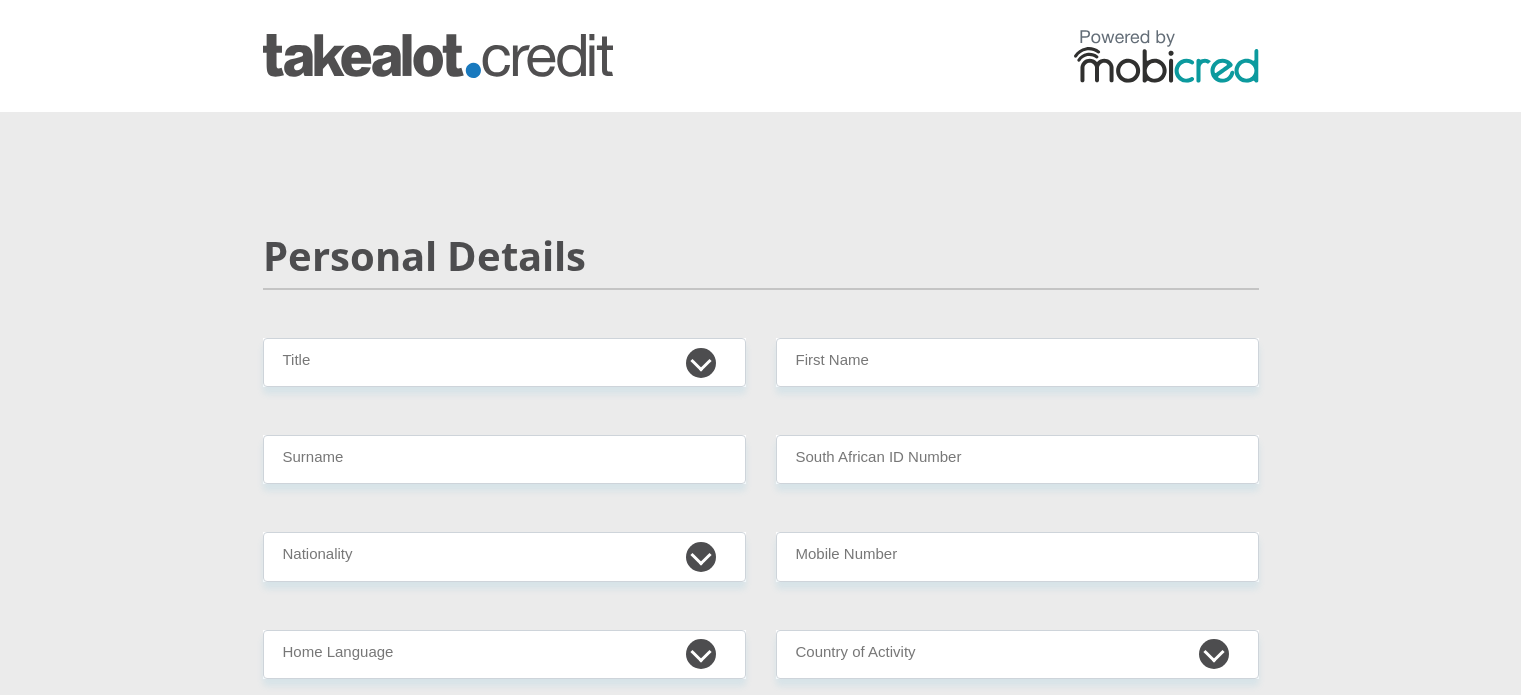 scroll, scrollTop: 0, scrollLeft: 0, axis: both 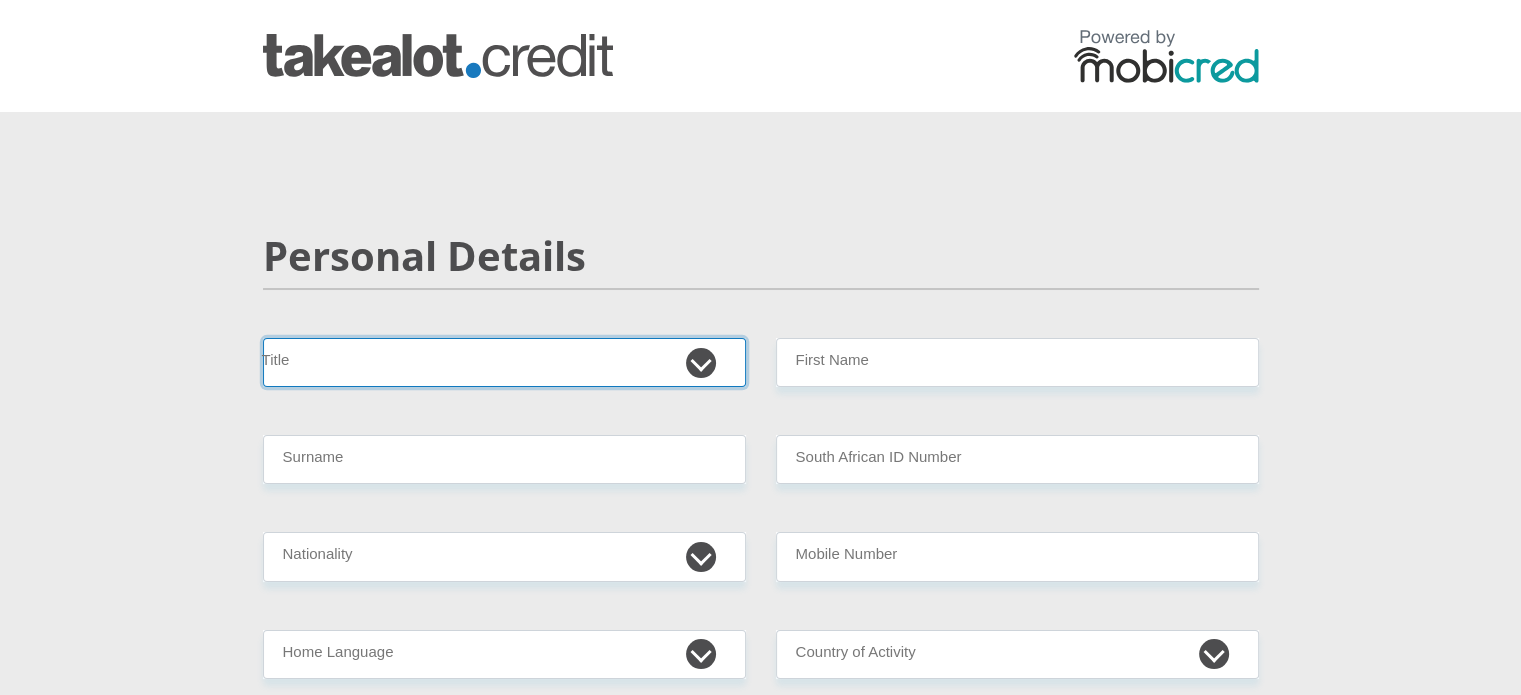 click on "Mr
Ms
Mrs
Dr
Other" at bounding box center (504, 362) 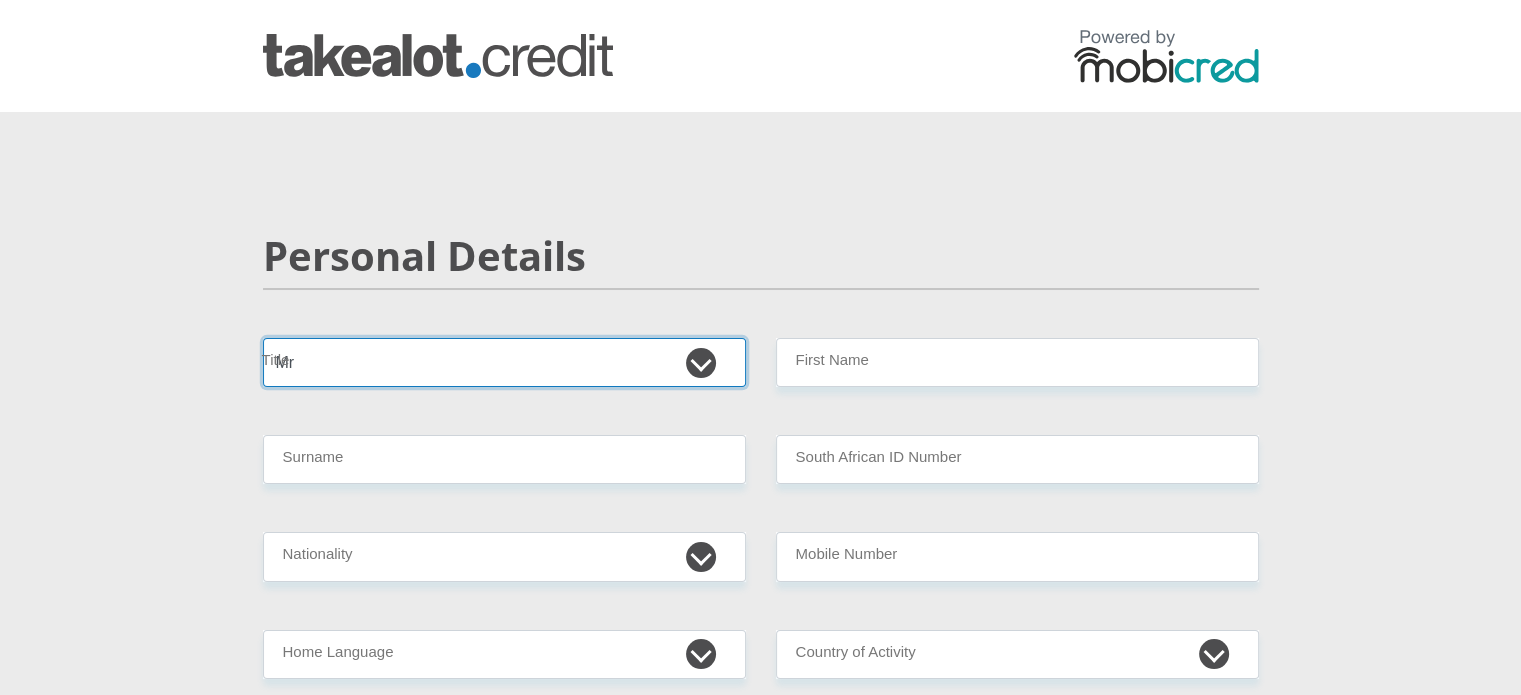 click on "Mr
Ms
Mrs
Dr
Other" at bounding box center [504, 362] 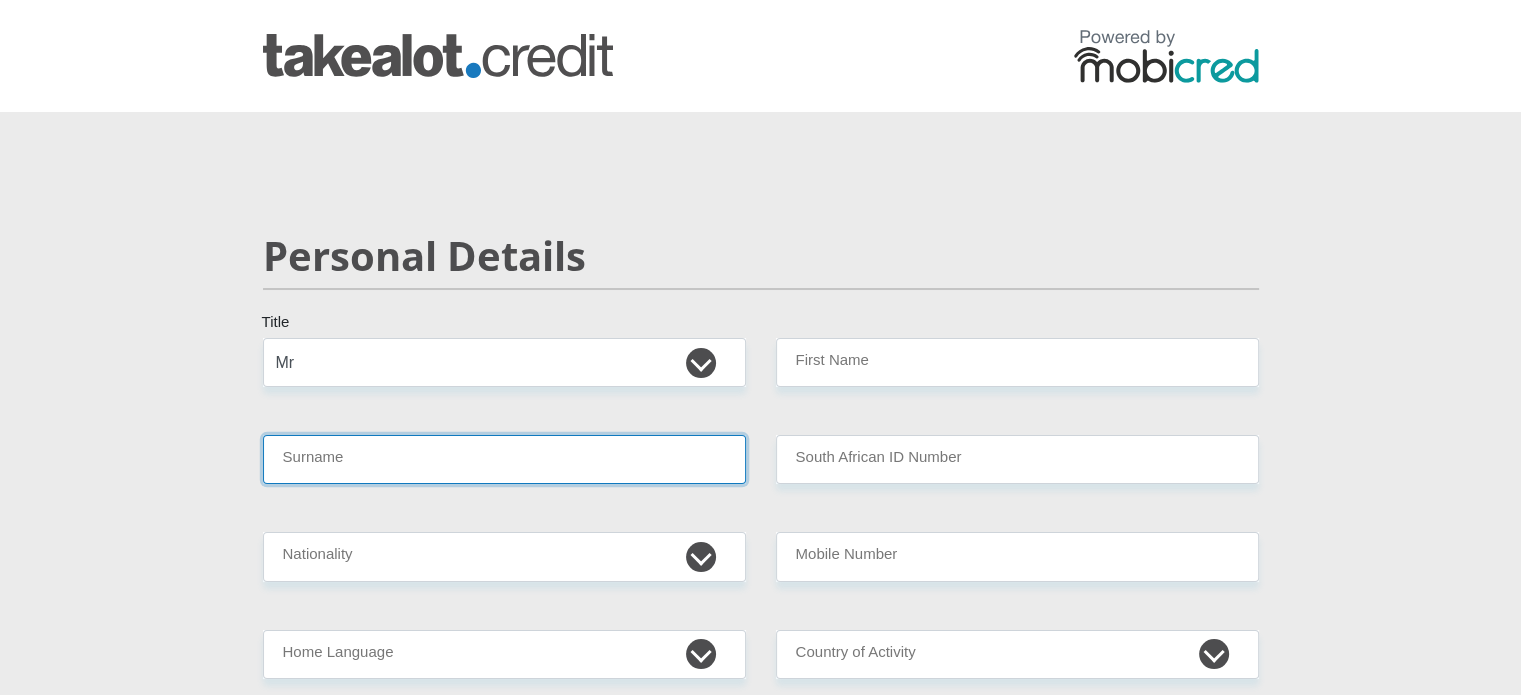 click on "Surname" at bounding box center [504, 459] 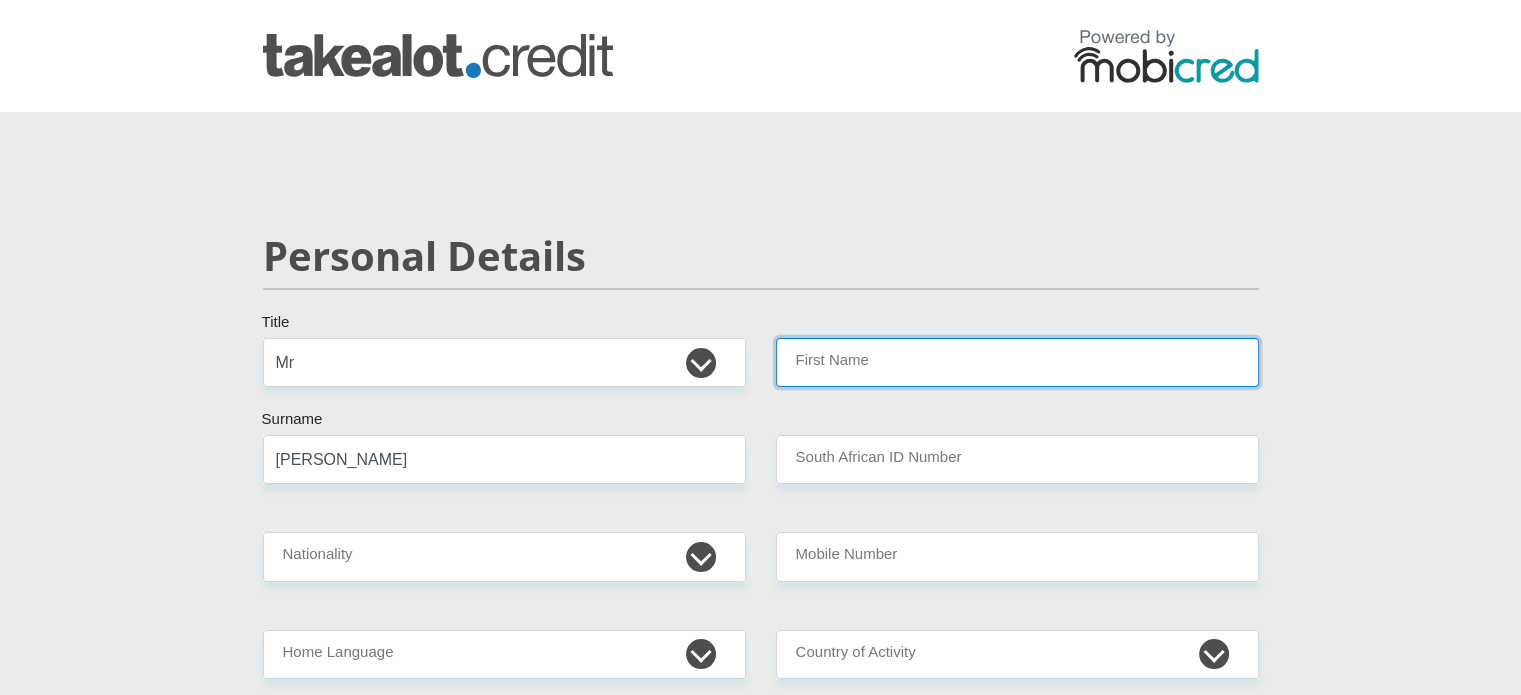 type on "Emilio" 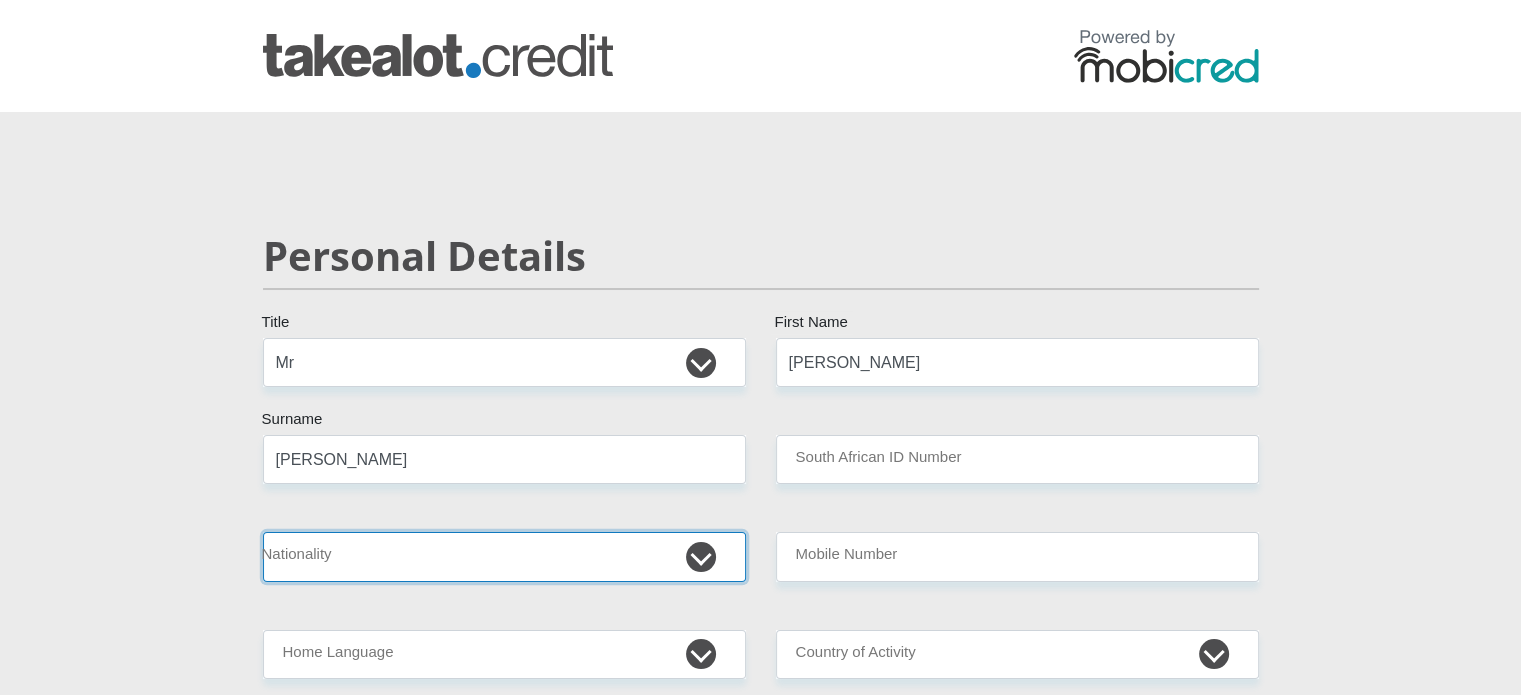 select on "ZAF" 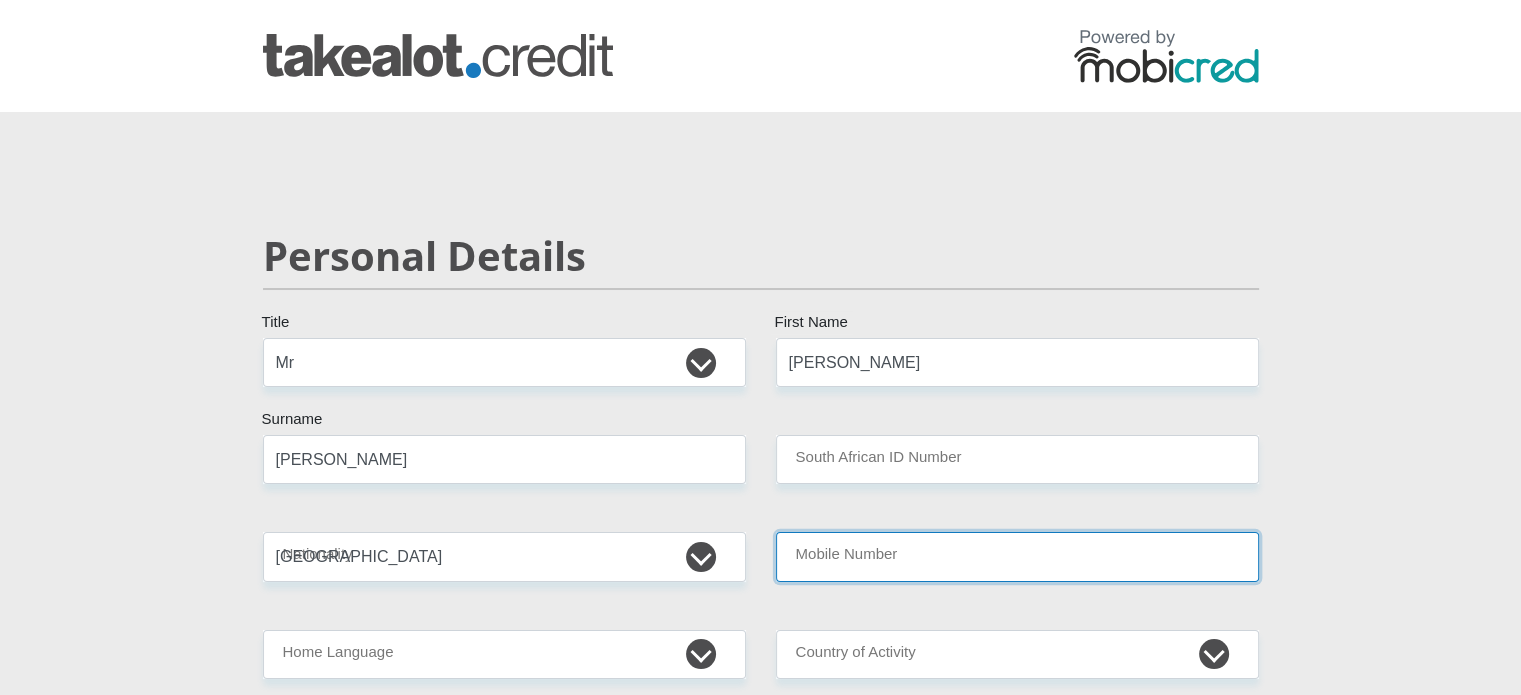 type on "0780636763" 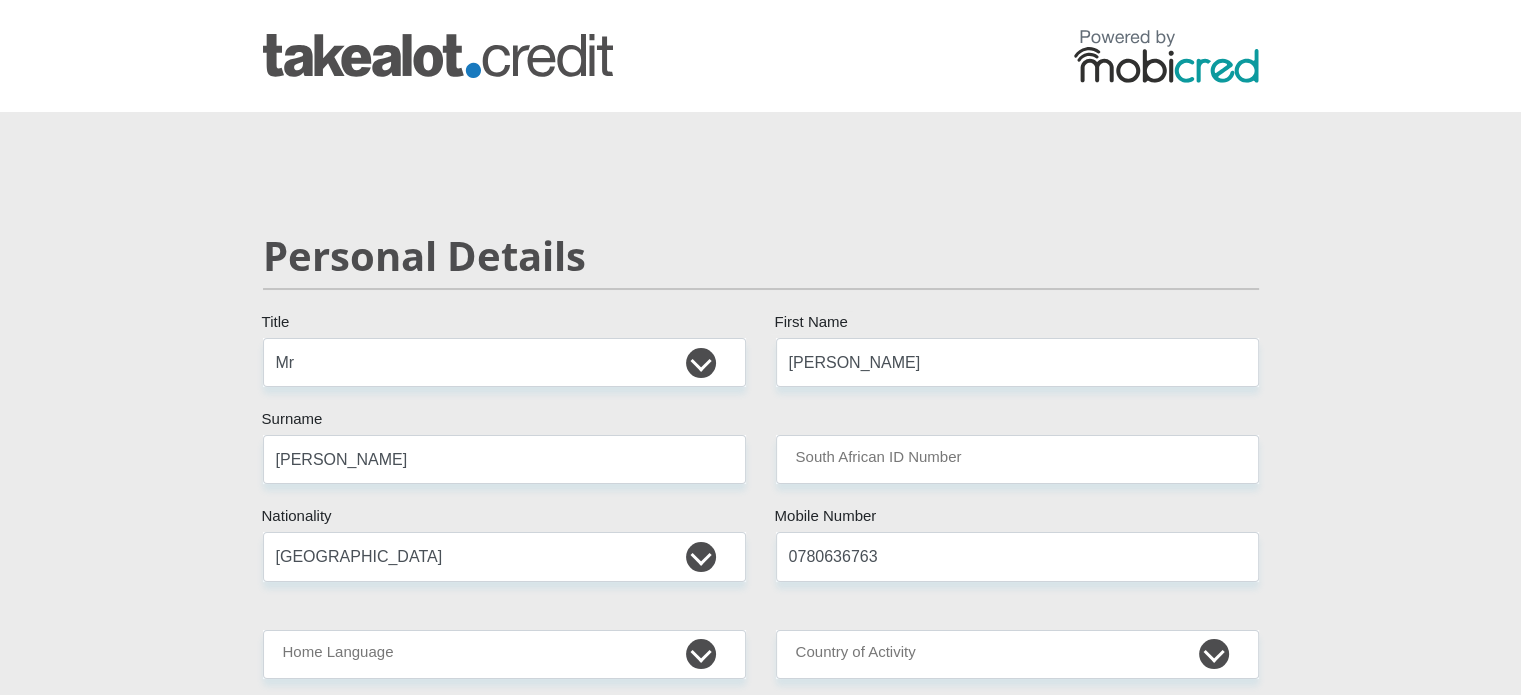 click on "Personal Details
Mr
Ms
Mrs
Dr
Other
Title
Emilio
First Name
Stephen
Surname
South African ID Number
Please input valid ID number
South Africa
Afghanistan
Aland Islands
Albania
Algeria
America Samoa
American Virgin Islands
Andorra
Angola
Anguilla  Antarctica  Argentina" at bounding box center [760, 3204] 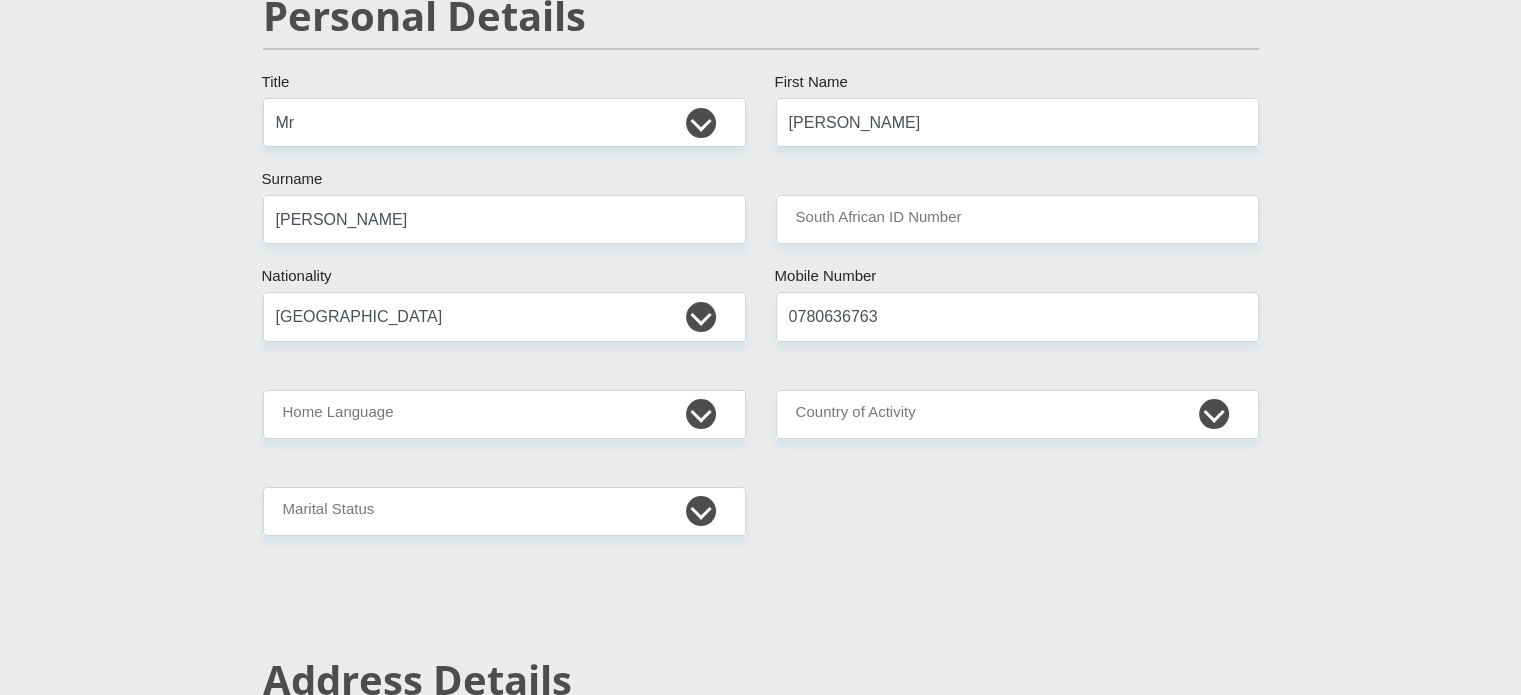 scroll, scrollTop: 280, scrollLeft: 0, axis: vertical 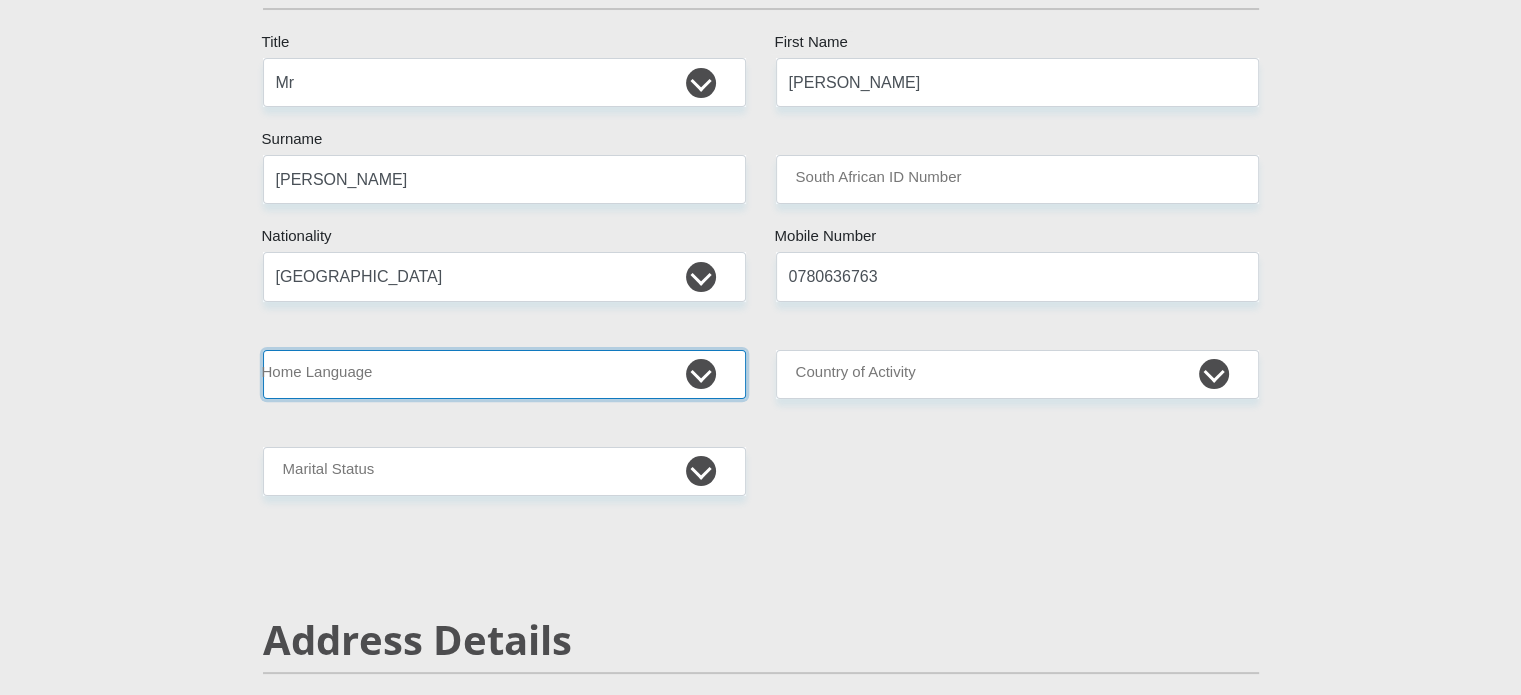 click on "Afrikaans
English
Sepedi
South Ndebele
Southern Sotho
Swati
Tsonga
Tswana
Venda
Xhosa
Zulu
Other" at bounding box center (504, 374) 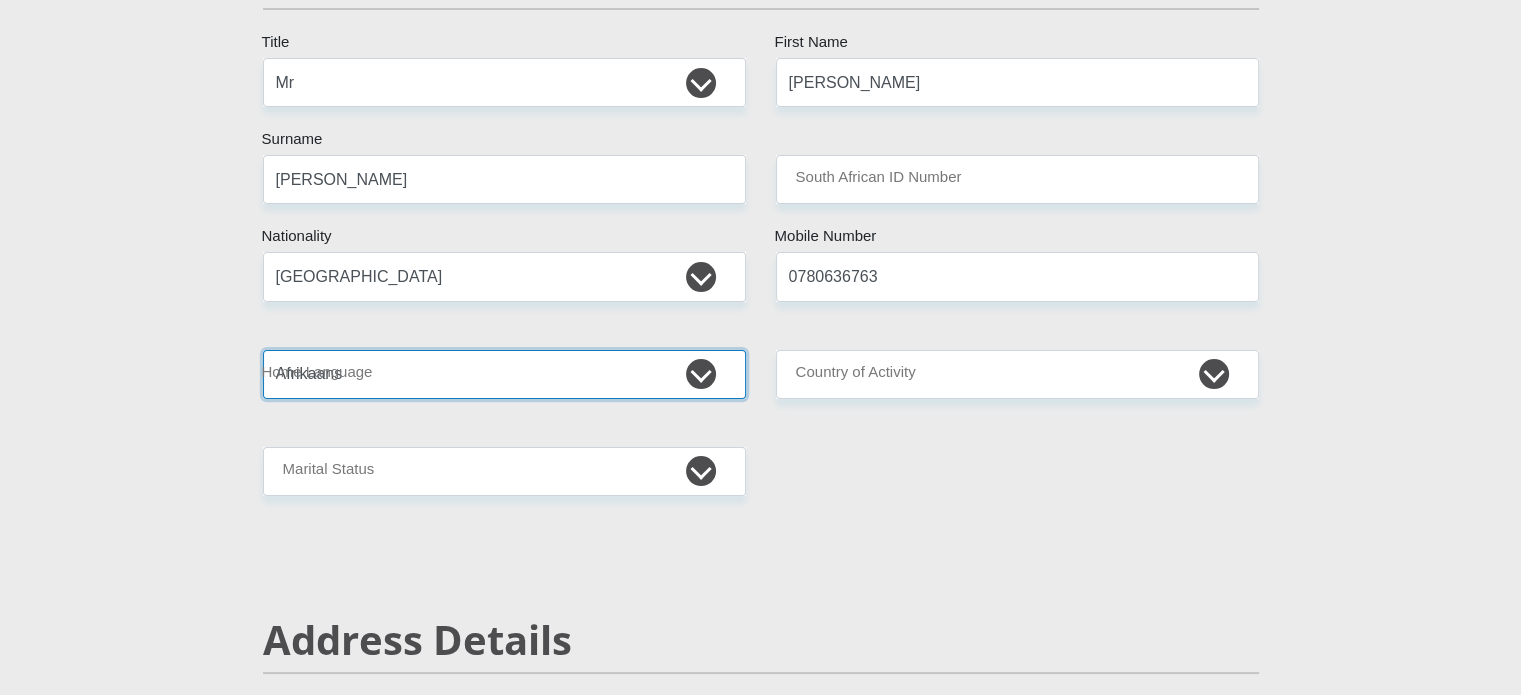 click on "Afrikaans
English
Sepedi
South Ndebele
Southern Sotho
Swati
Tsonga
Tswana
Venda
Xhosa
Zulu
Other" at bounding box center [504, 374] 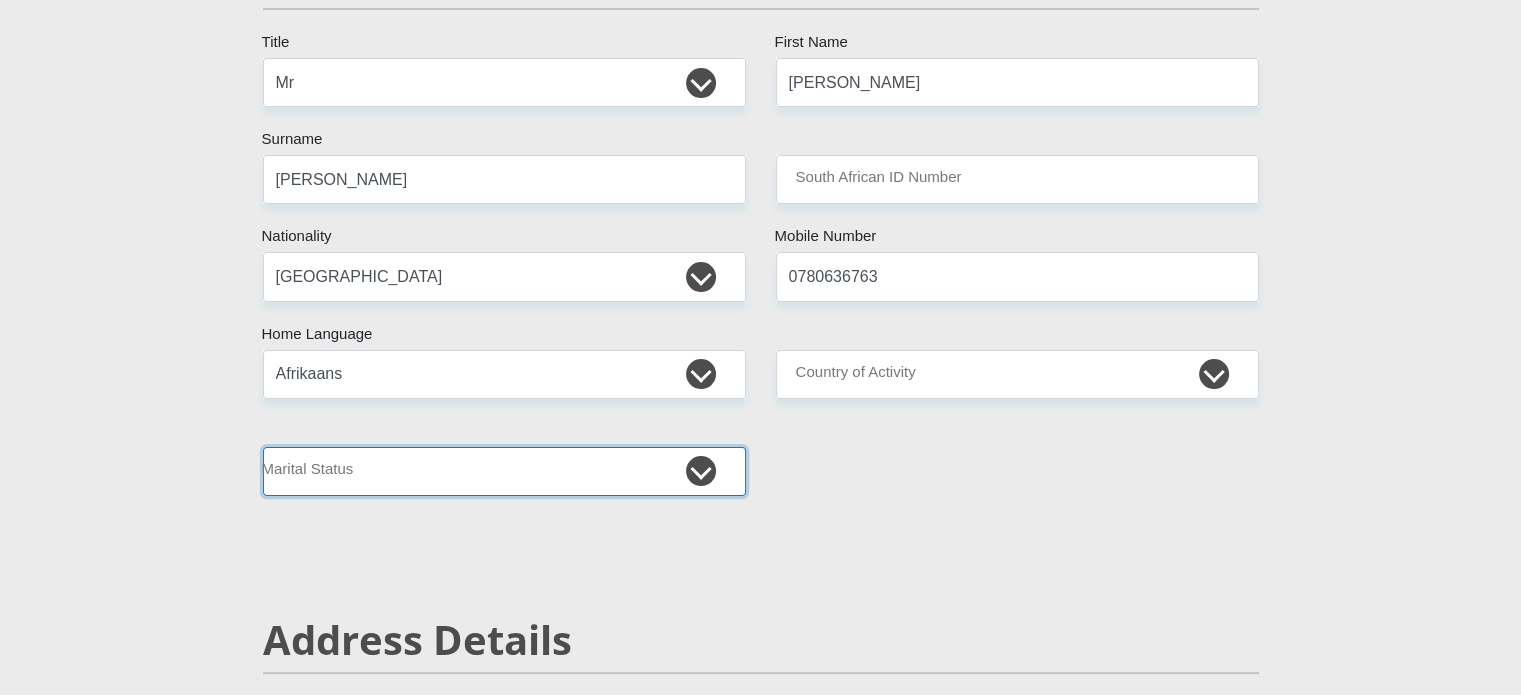 click on "Married ANC
Single
Divorced
Widowed
Married COP or Customary Law" at bounding box center [504, 471] 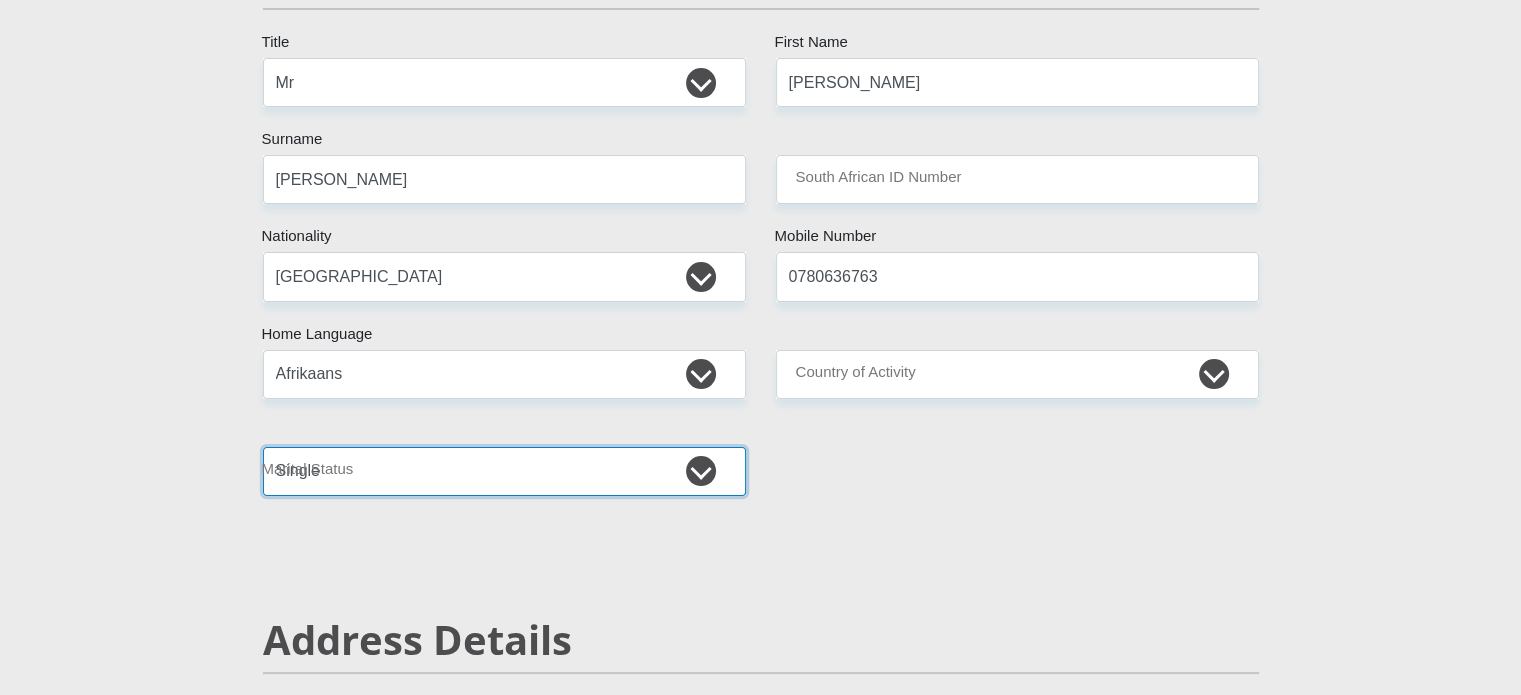 click on "Married ANC
Single
Divorced
Widowed
Married COP or Customary Law" at bounding box center (504, 471) 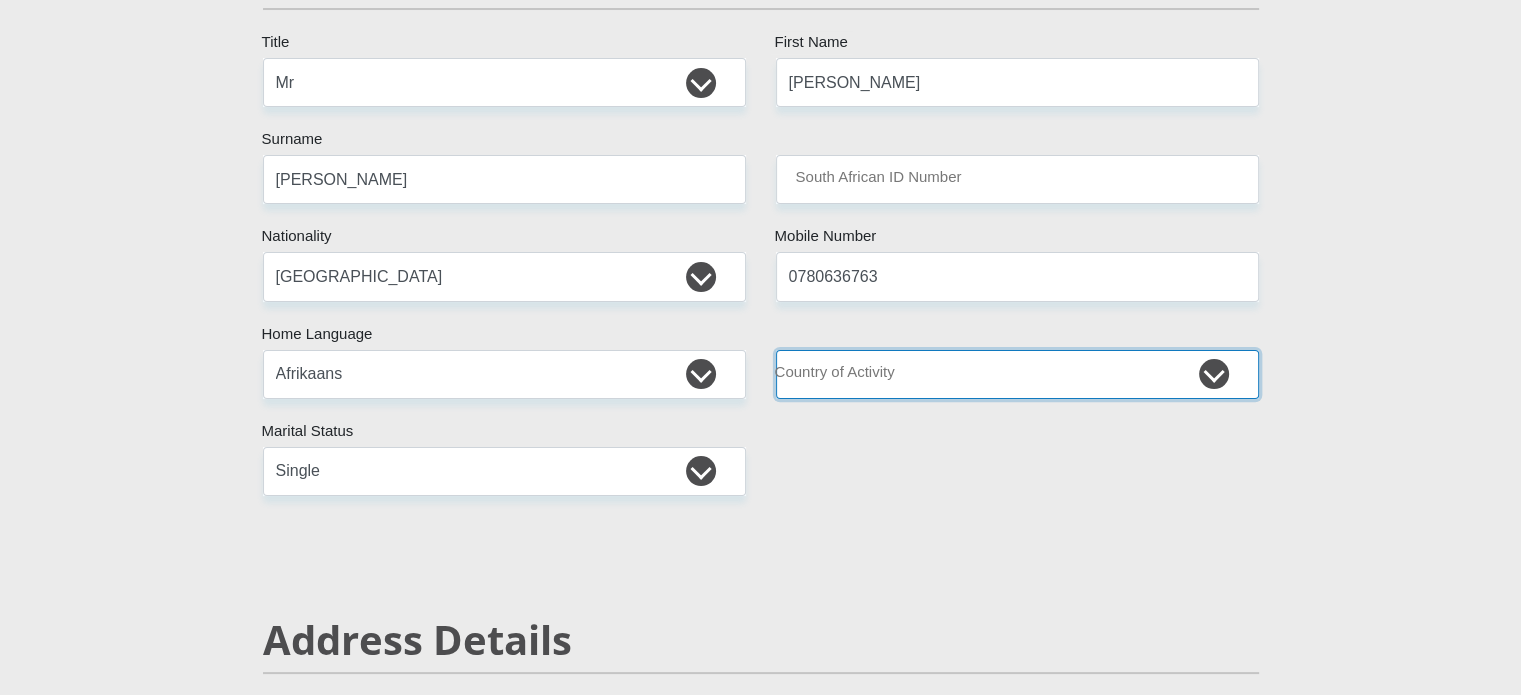 click on "South Africa
Afghanistan
Aland Islands
Albania
Algeria
America Samoa
American Virgin Islands
Andorra
Angola
Anguilla
Antarctica
Antigua and Barbuda
Argentina
Armenia
Aruba
Ascension Island
Australia
Austria
Azerbaijan
Chad" at bounding box center [1017, 374] 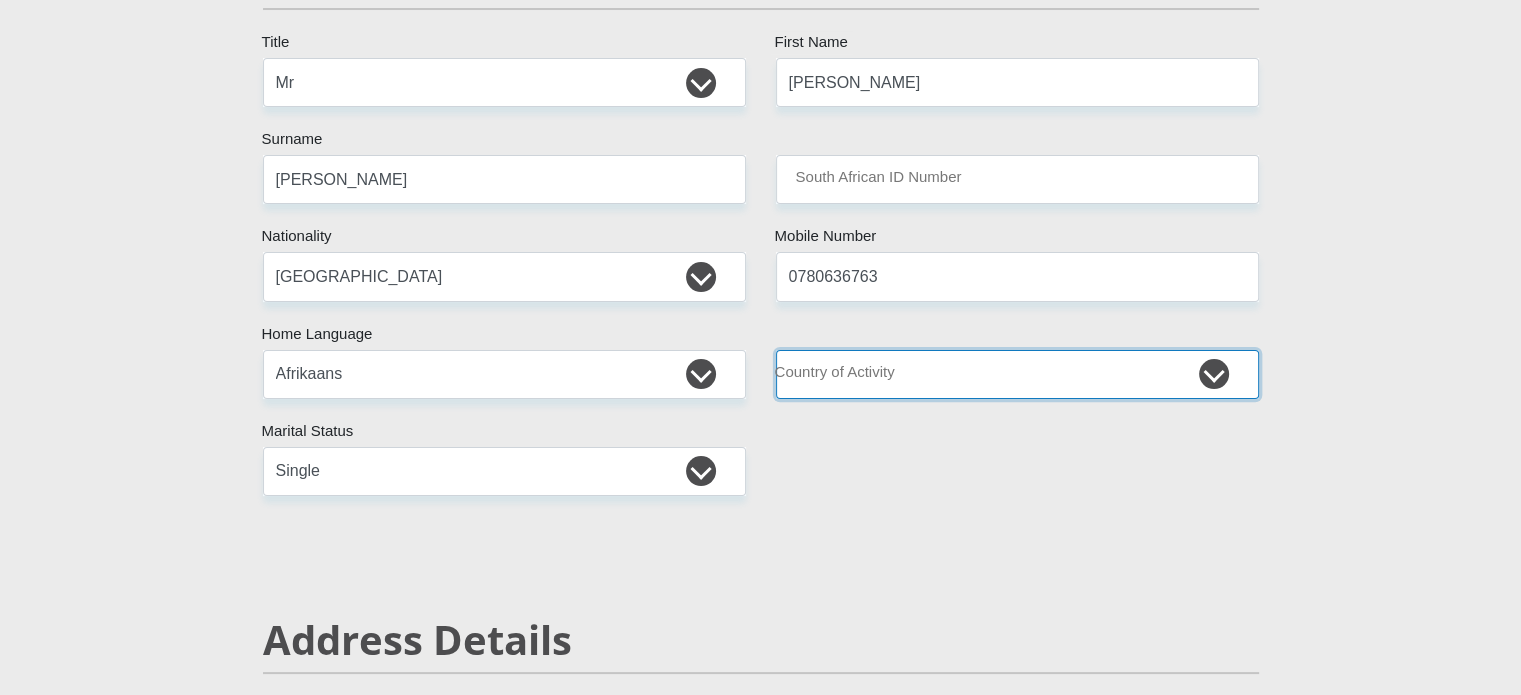 select on "ZAF" 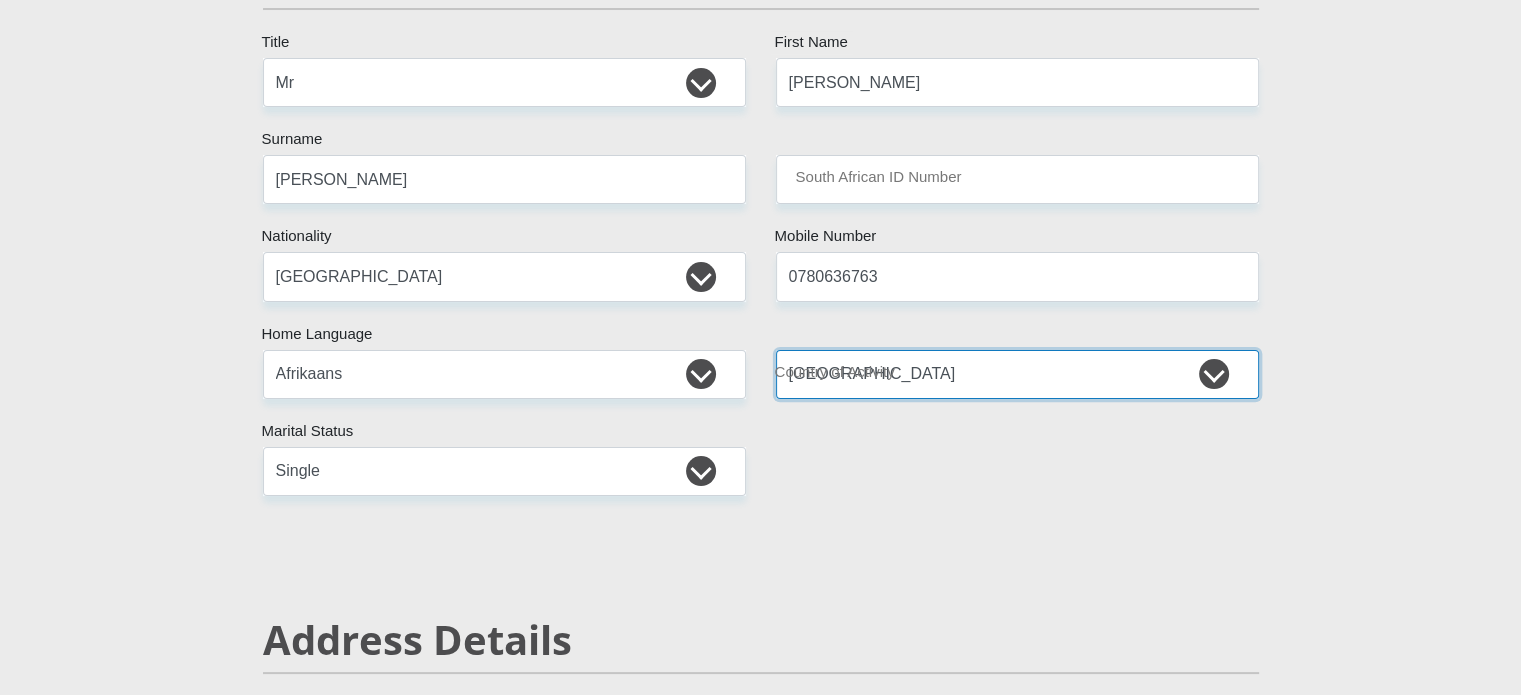click on "South Africa
Afghanistan
Aland Islands
Albania
Algeria
America Samoa
American Virgin Islands
Andorra
Angola
Anguilla
Antarctica
Antigua and Barbuda
Argentina
Armenia
Aruba
Ascension Island
Australia
Austria
Azerbaijan
Chad" at bounding box center [1017, 374] 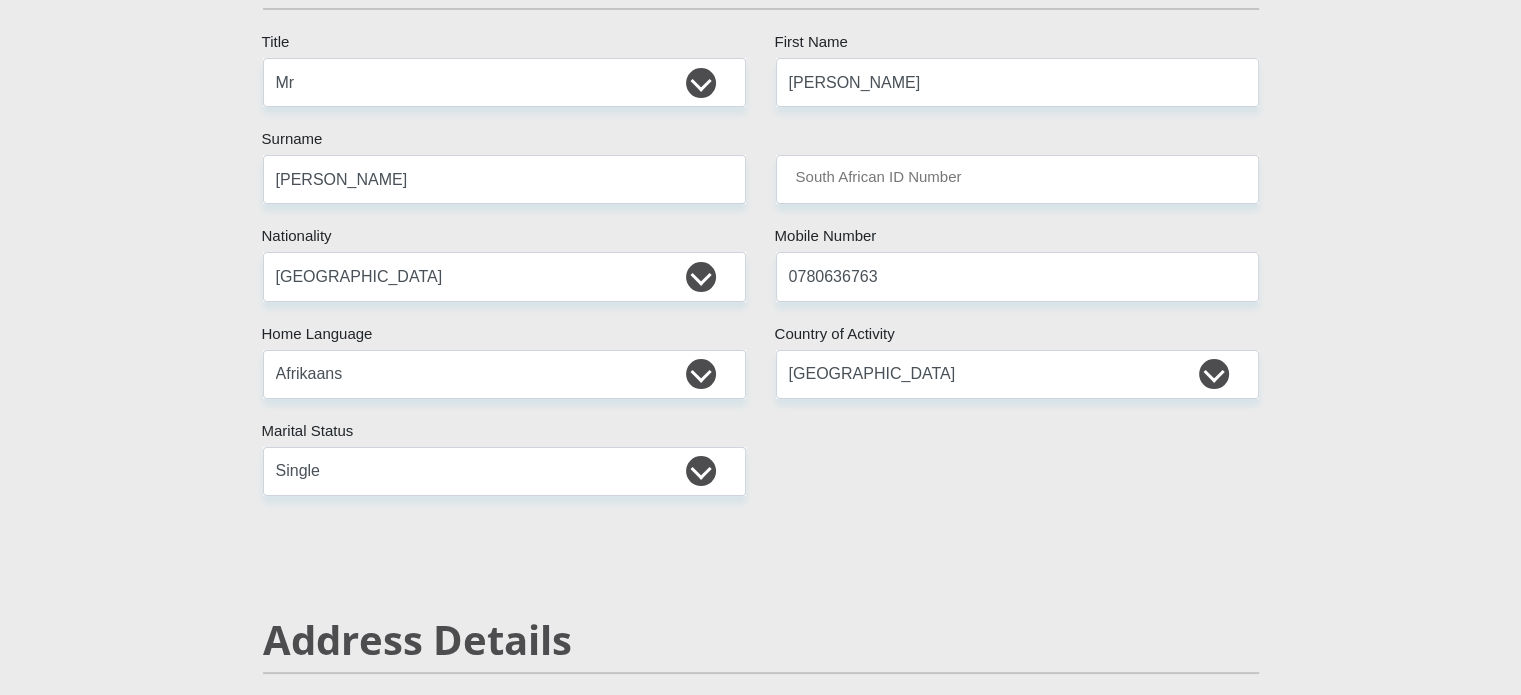 click on "Mr
Ms
Mrs
Dr
Other
Title
Emilio
First Name
Stephen
Surname
South African ID Number
Please input valid ID number
South Africa
Afghanistan
Aland Islands
Albania
Algeria
America Samoa
American Virgin Islands
Andorra
Angola
Anguilla
Antarctica
Antigua and Barbuda
Argentina  Armenia  Aruba" at bounding box center (761, 2910) 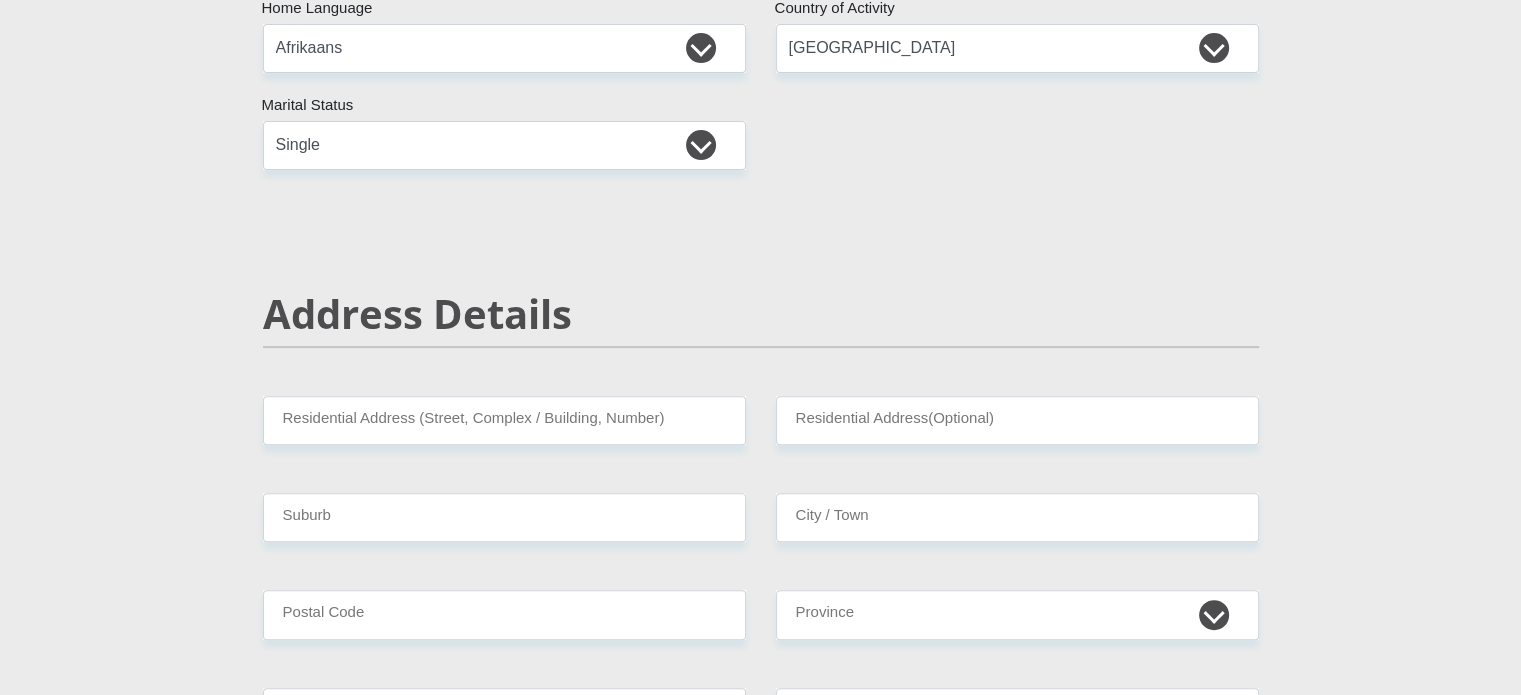 scroll, scrollTop: 680, scrollLeft: 0, axis: vertical 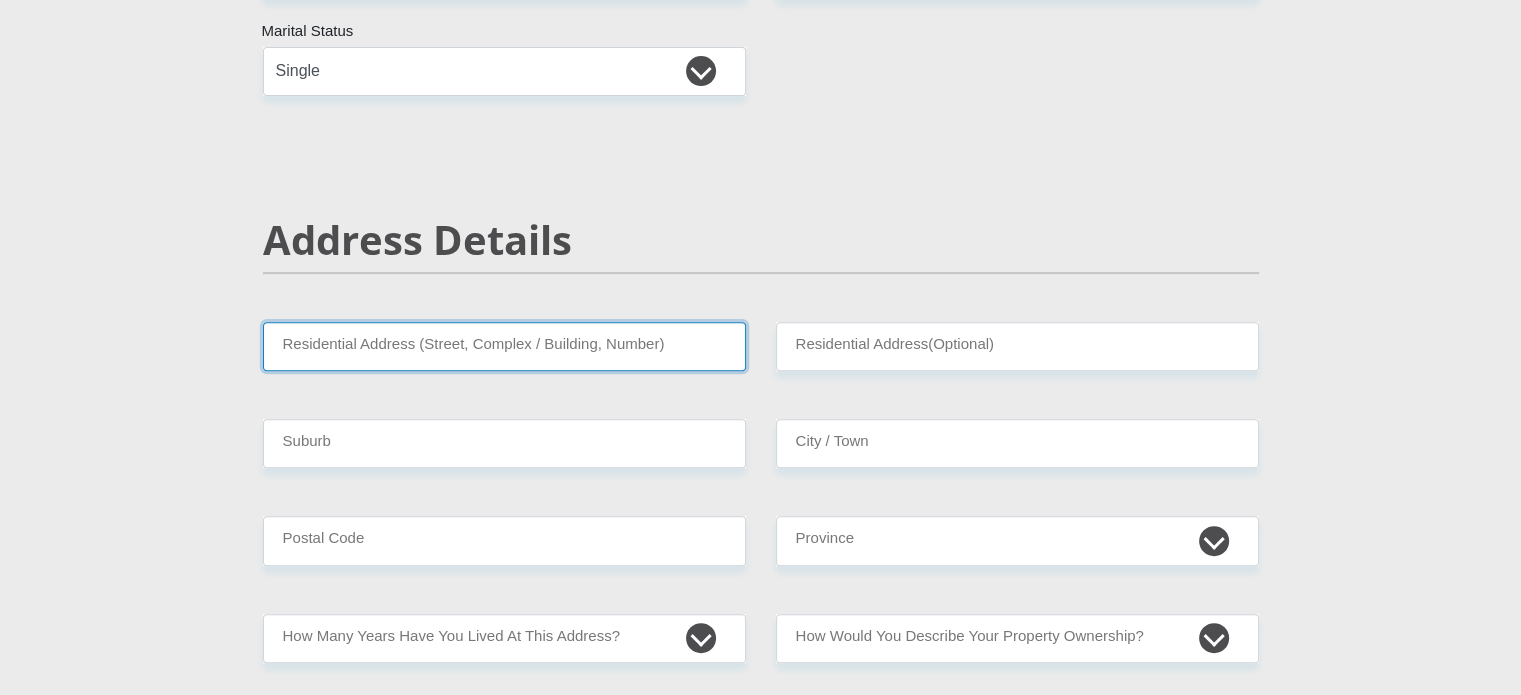 click on "Residential Address (Street, Complex / Building, Number)" at bounding box center (504, 346) 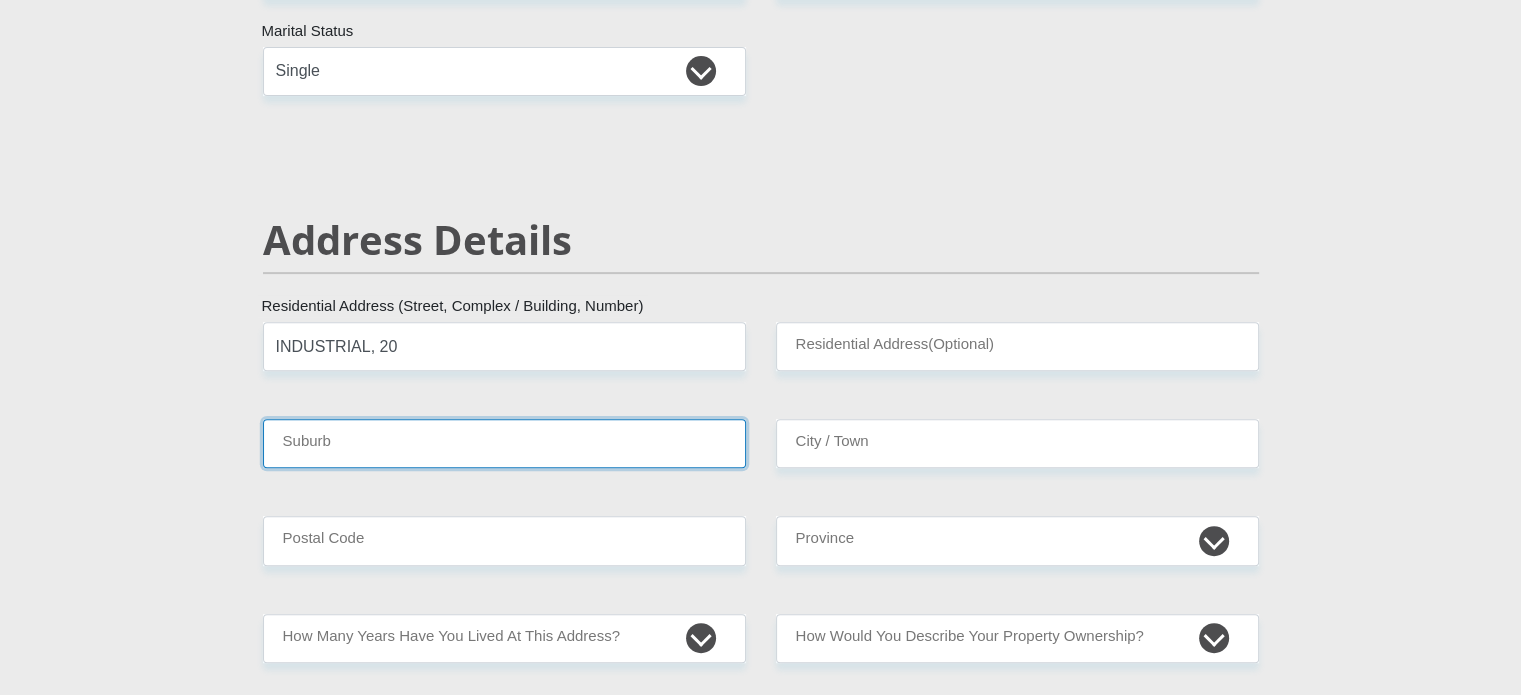 type on "CAPE TOWN" 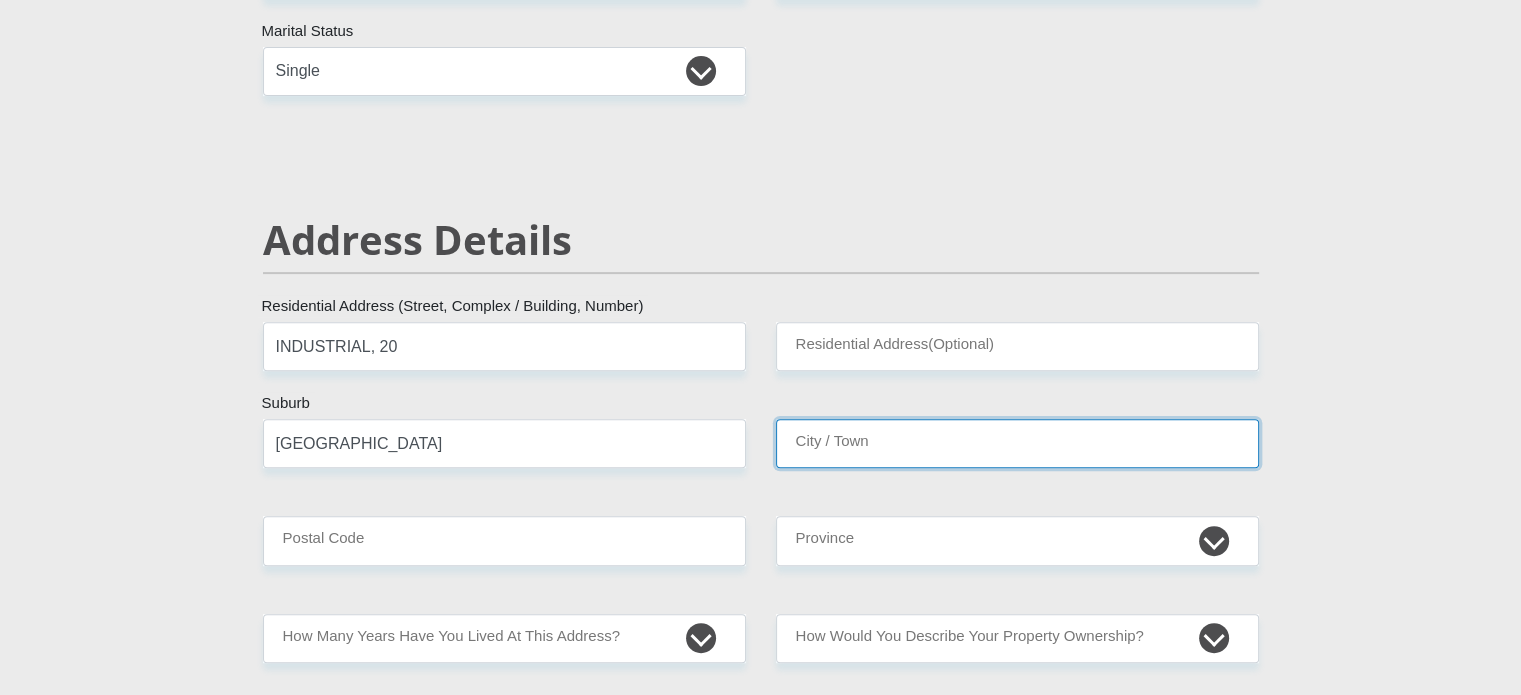 type on "CAPE TOWN" 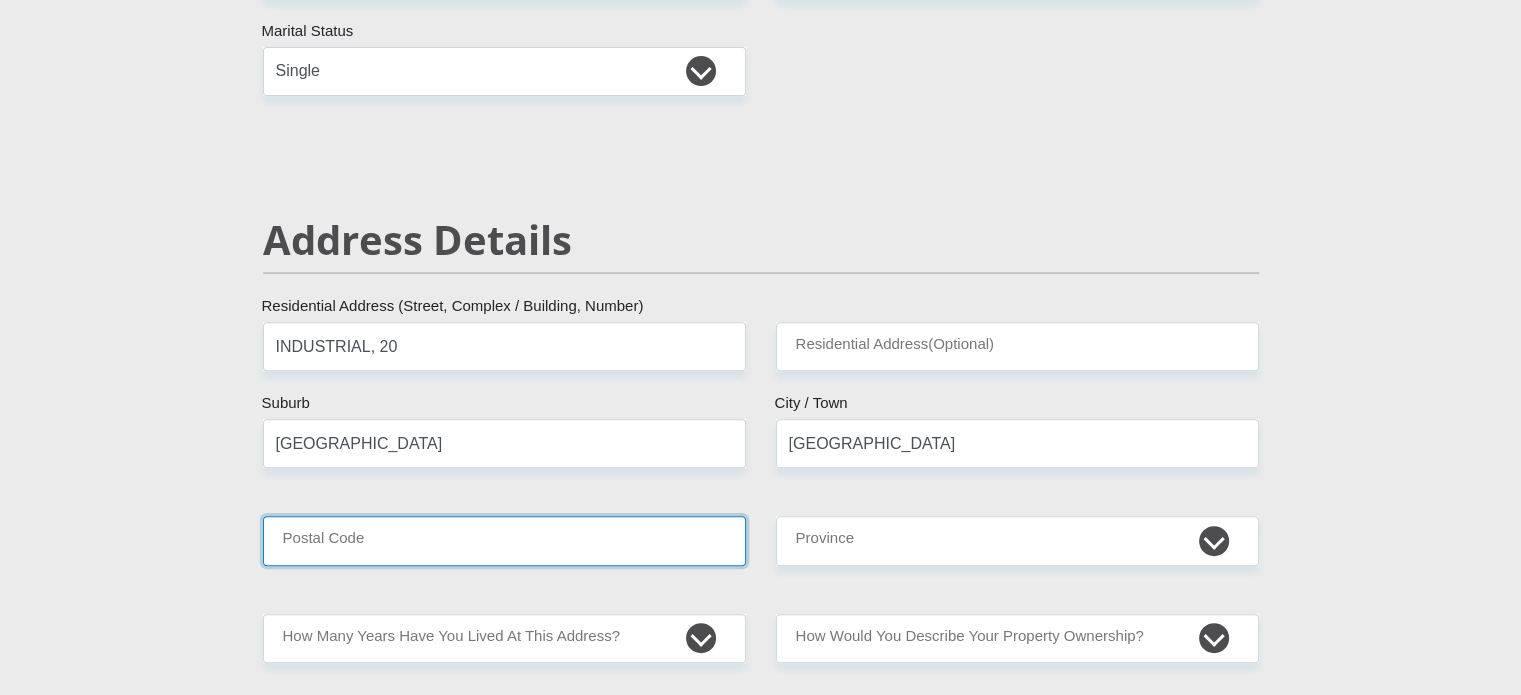 type on "8160" 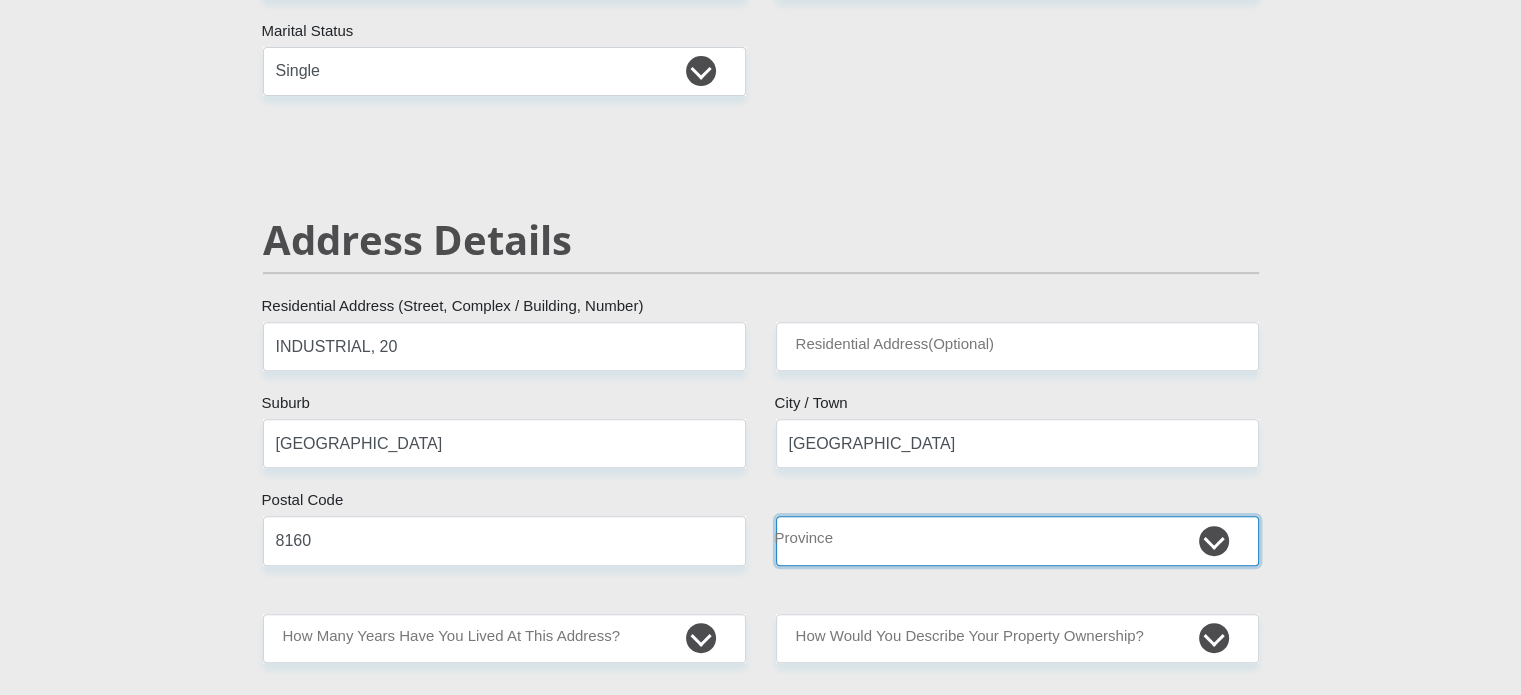 click on "Eastern Cape
Free State
Gauteng
KwaZulu-Natal
Limpopo
Mpumalanga
Northern Cape
North West
Western Cape" at bounding box center (1017, 540) 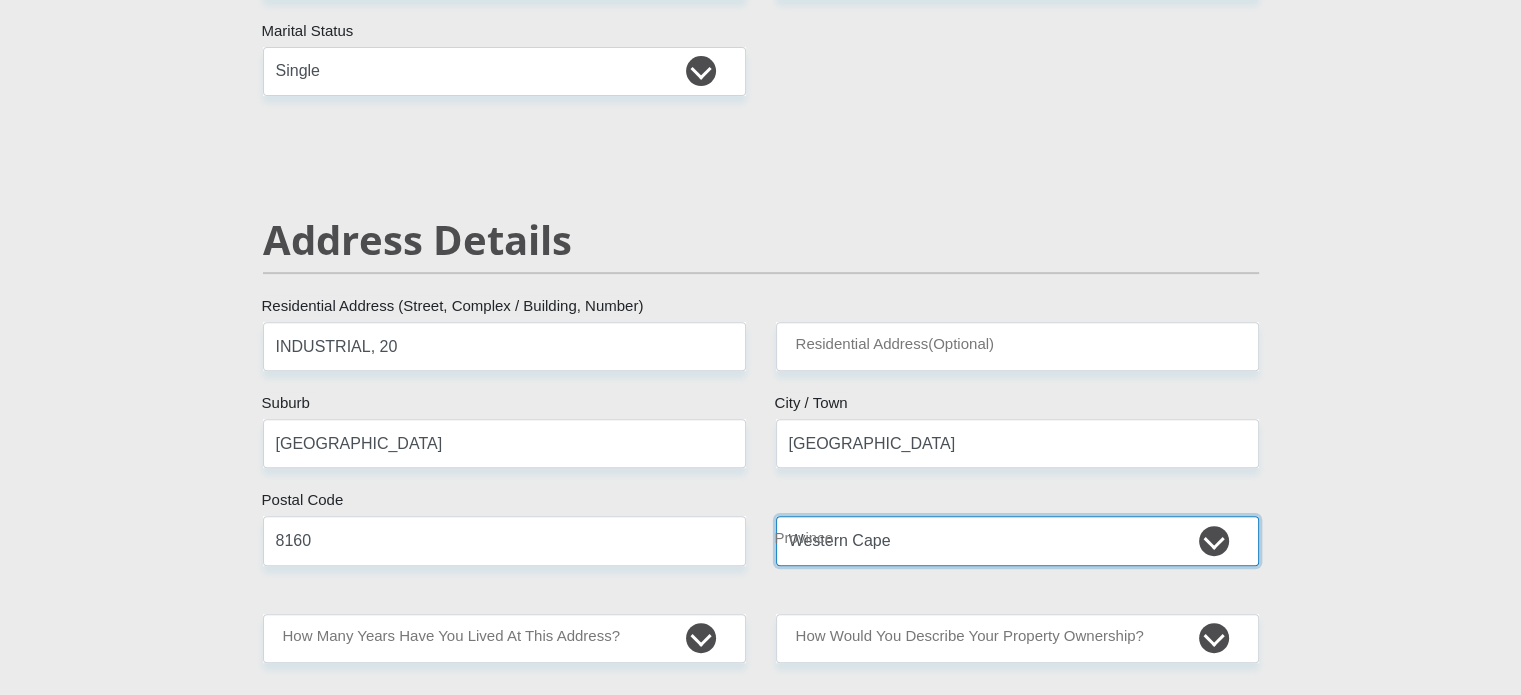 click on "Eastern Cape
Free State
Gauteng
KwaZulu-Natal
Limpopo
Mpumalanga
Northern Cape
North West
Western Cape" at bounding box center [1017, 540] 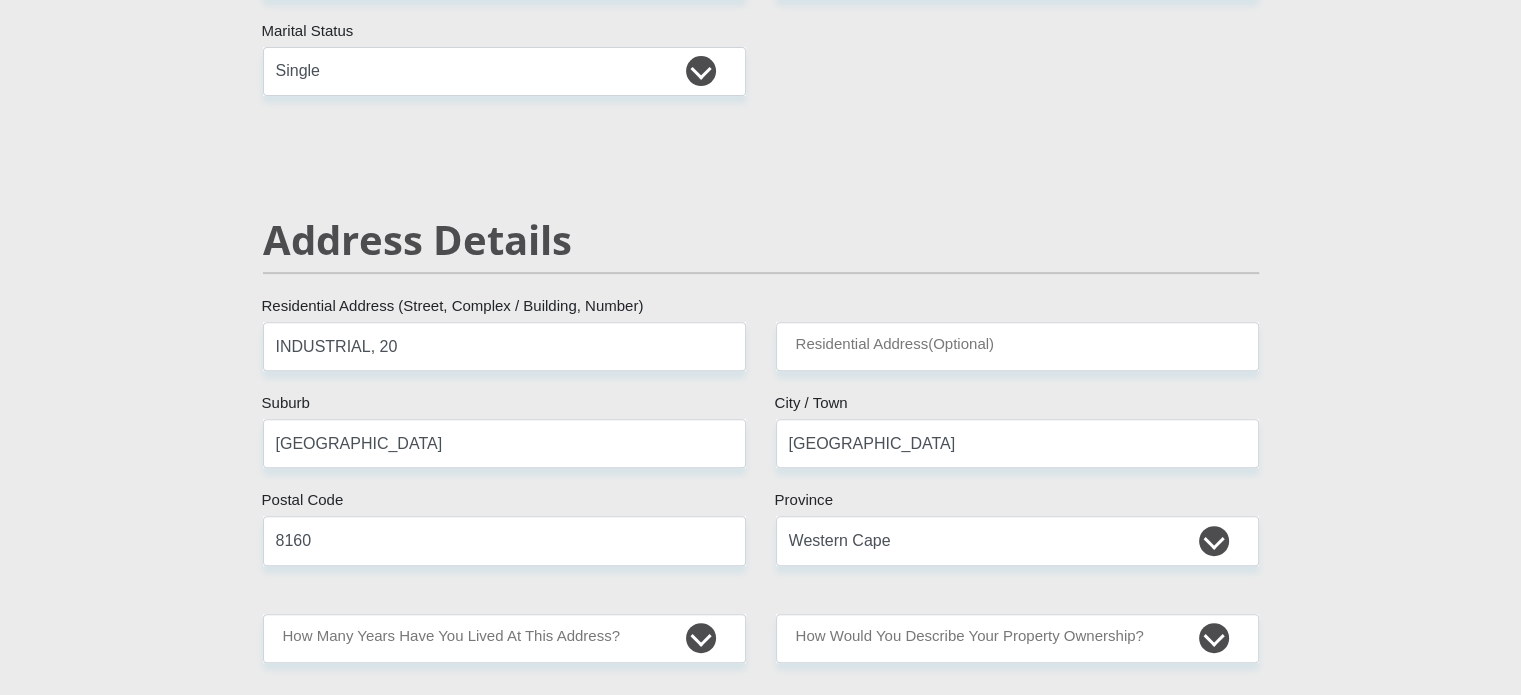 click on "Mr
Ms
Mrs
Dr
Other
Title
Emilio
First Name
Stephen
Surname
South African ID Number
Please input valid ID number
South Africa
Afghanistan
Aland Islands
Albania
Algeria
America Samoa
American Virgin Islands
Andorra
Angola
Anguilla
Antarctica
Antigua and Barbuda
Argentina  Armenia  Aruba" at bounding box center (761, 2510) 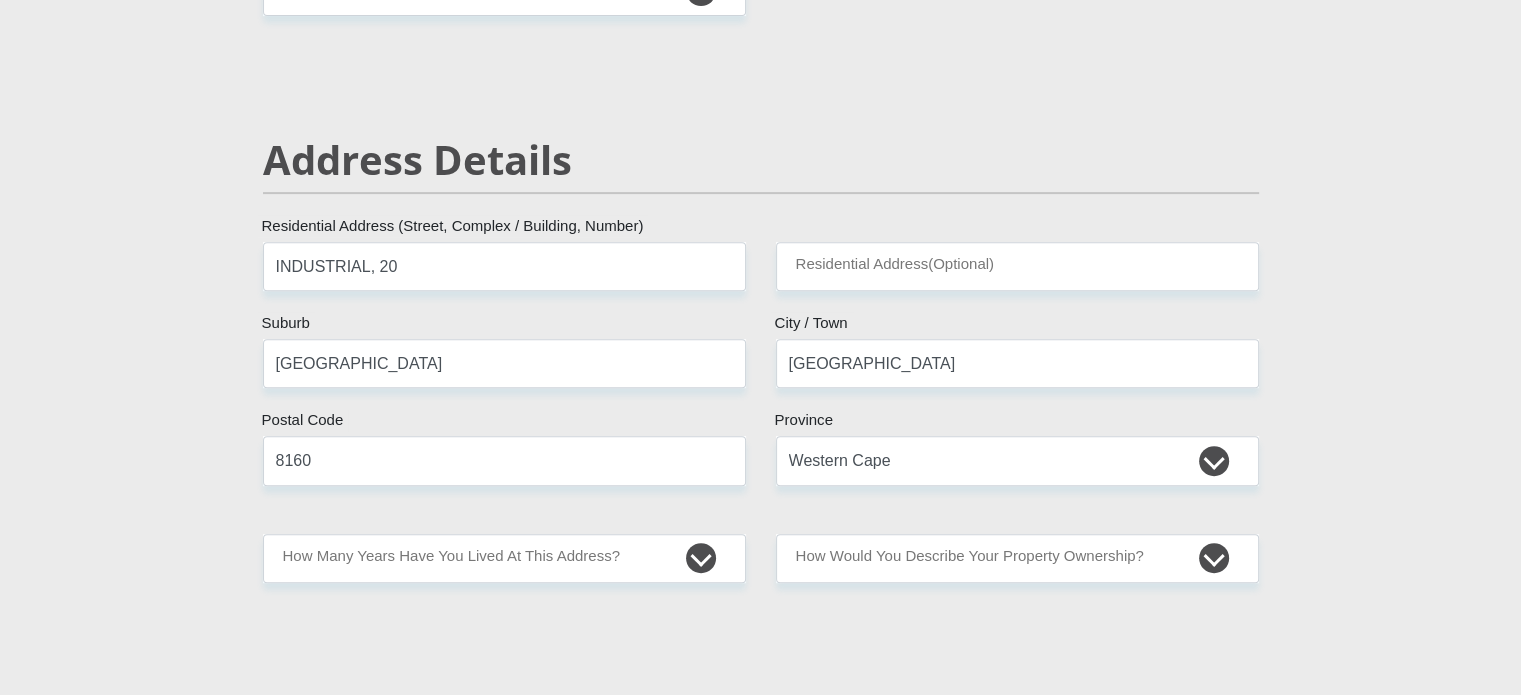 scroll, scrollTop: 800, scrollLeft: 0, axis: vertical 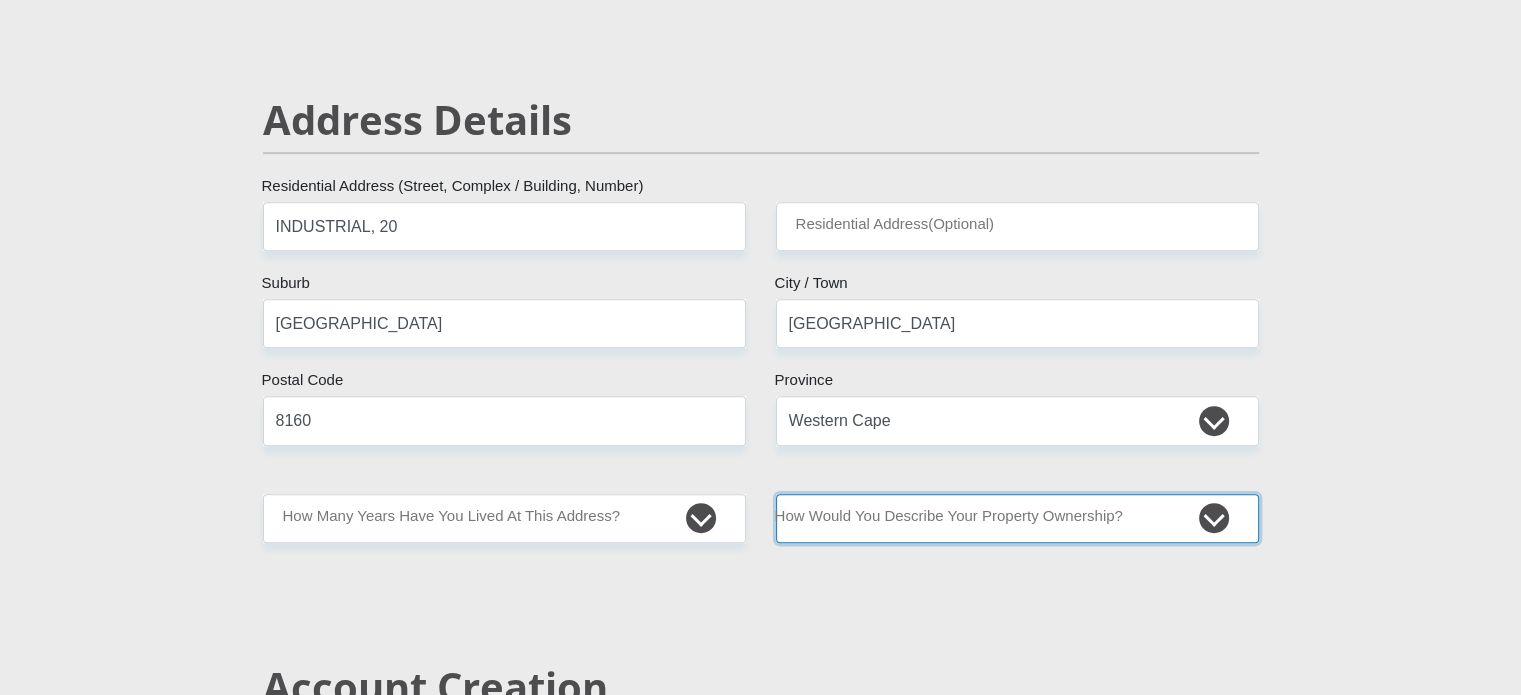 click on "Owned
Rented
Family Owned
Company Dwelling" at bounding box center [1017, 518] 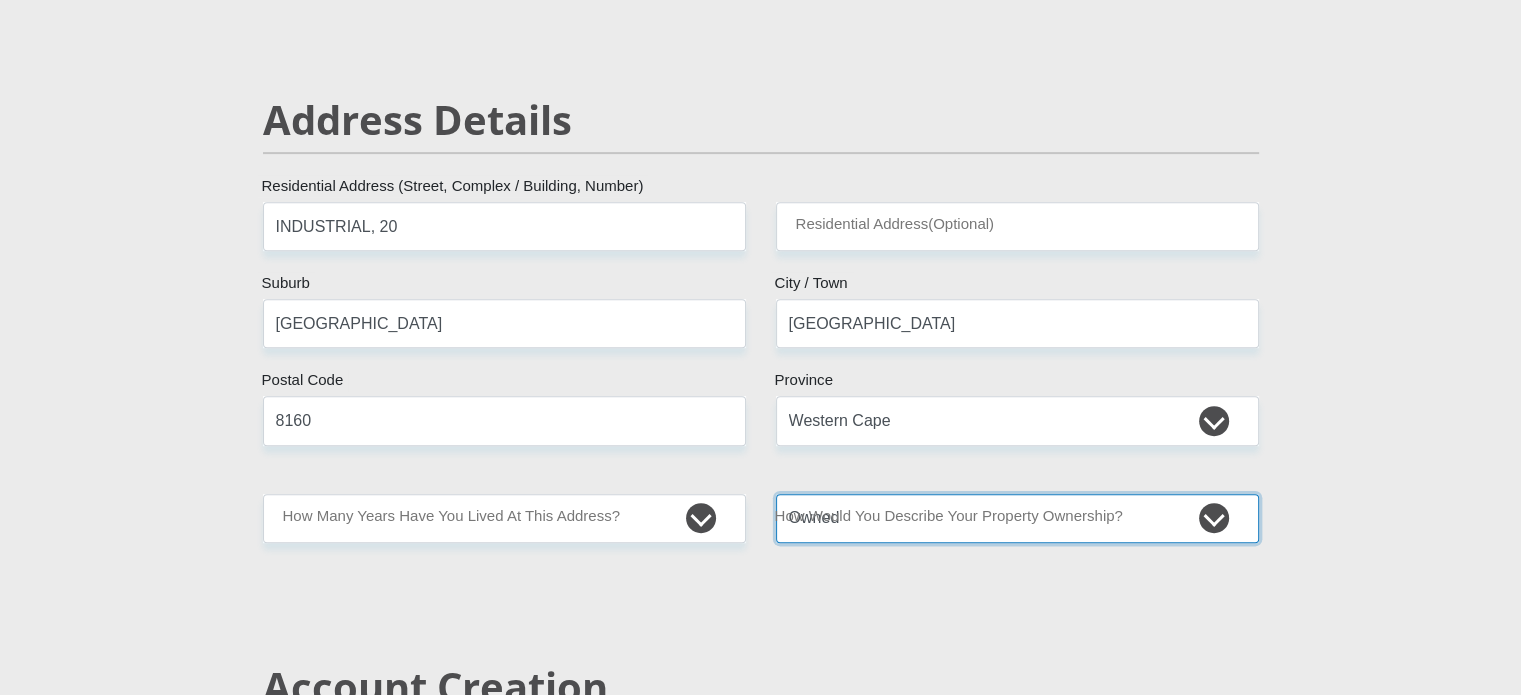 click on "Owned
Rented
Family Owned
Company Dwelling" at bounding box center [1017, 518] 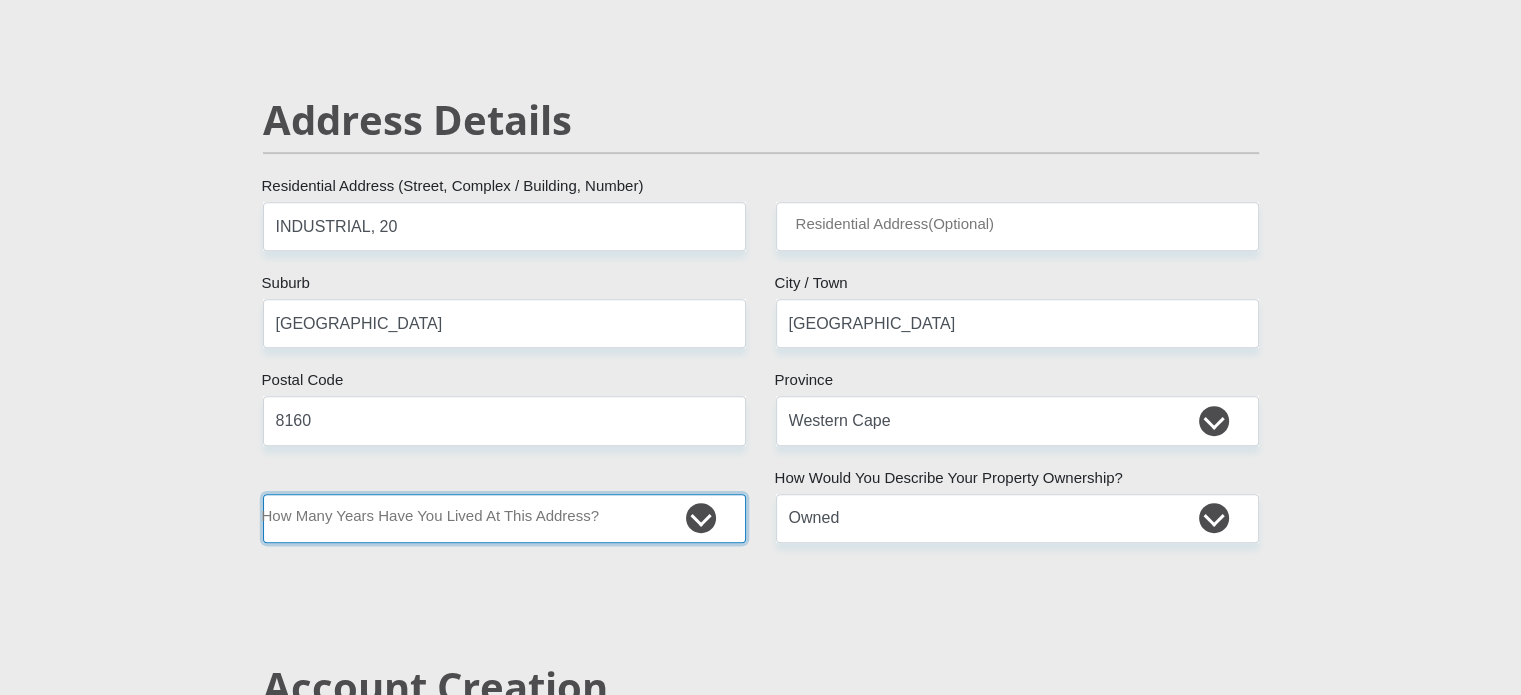 click on "less than 1 year
1-3 years
3-5 years
5+ years" at bounding box center (504, 518) 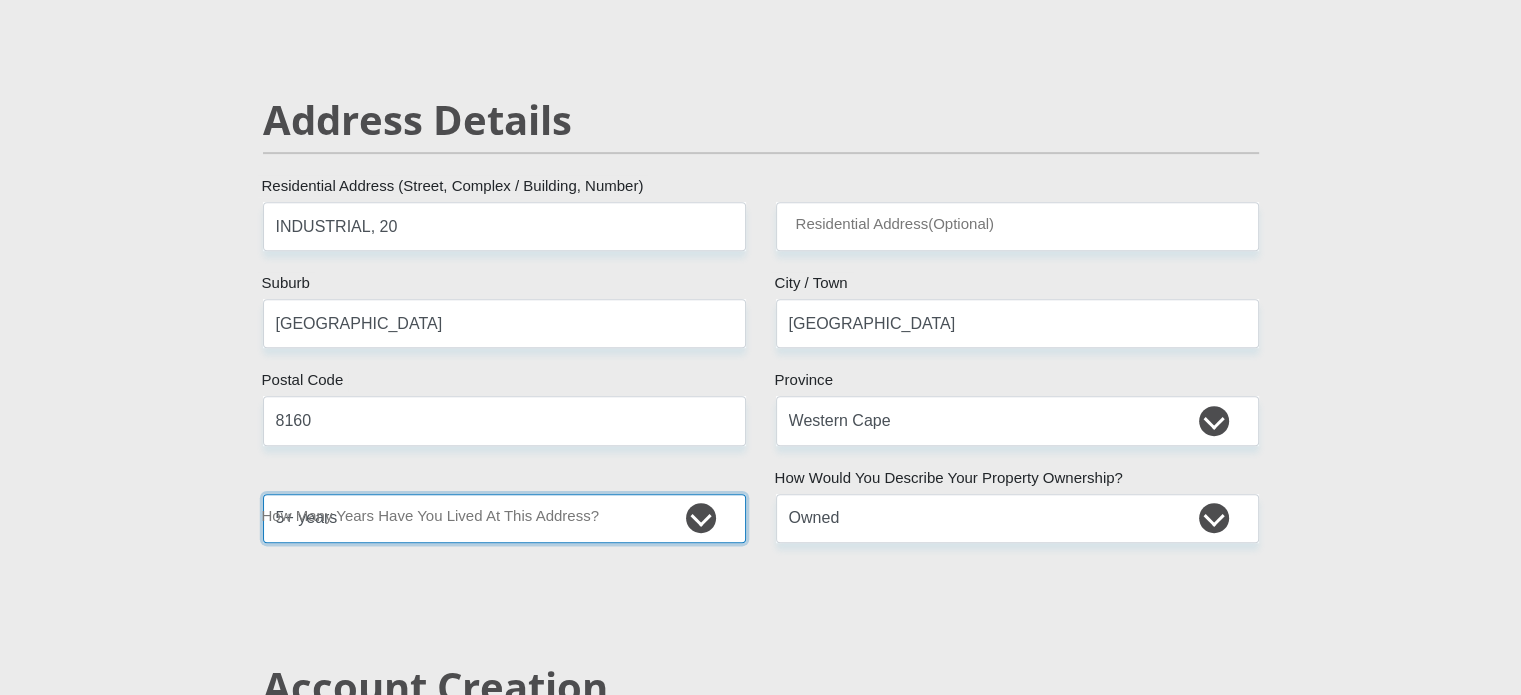 click on "less than 1 year
1-3 years
3-5 years
5+ years" at bounding box center [504, 518] 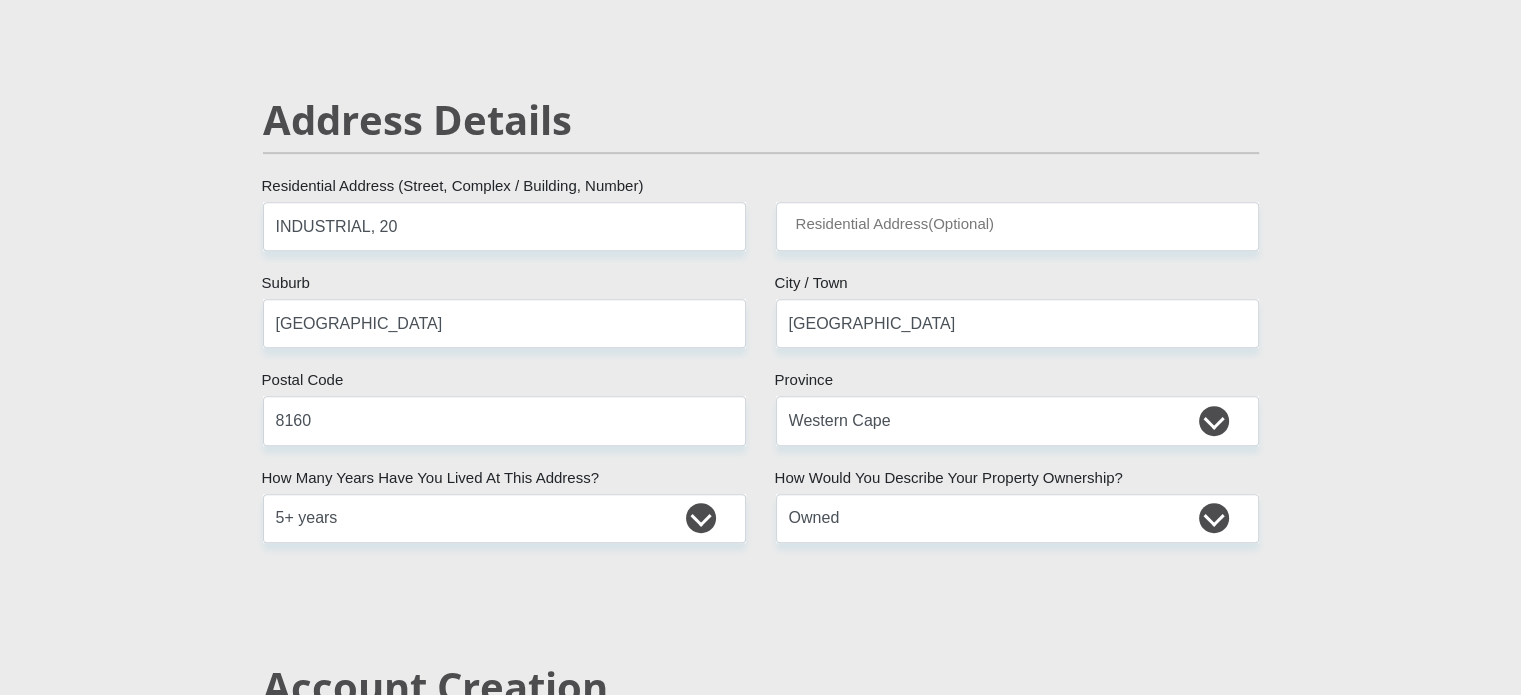 click on "Mr
Ms
Mrs
Dr
Other
Title
Emilio
First Name
Stephen
Surname
South African ID Number
Please input valid ID number
South Africa
Afghanistan
Aland Islands
Albania
Algeria
America Samoa
American Virgin Islands
Andorra
Angola
Anguilla
Antarctica
Antigua and Barbuda
Argentina  Armenia  Aruba" at bounding box center [761, 2390] 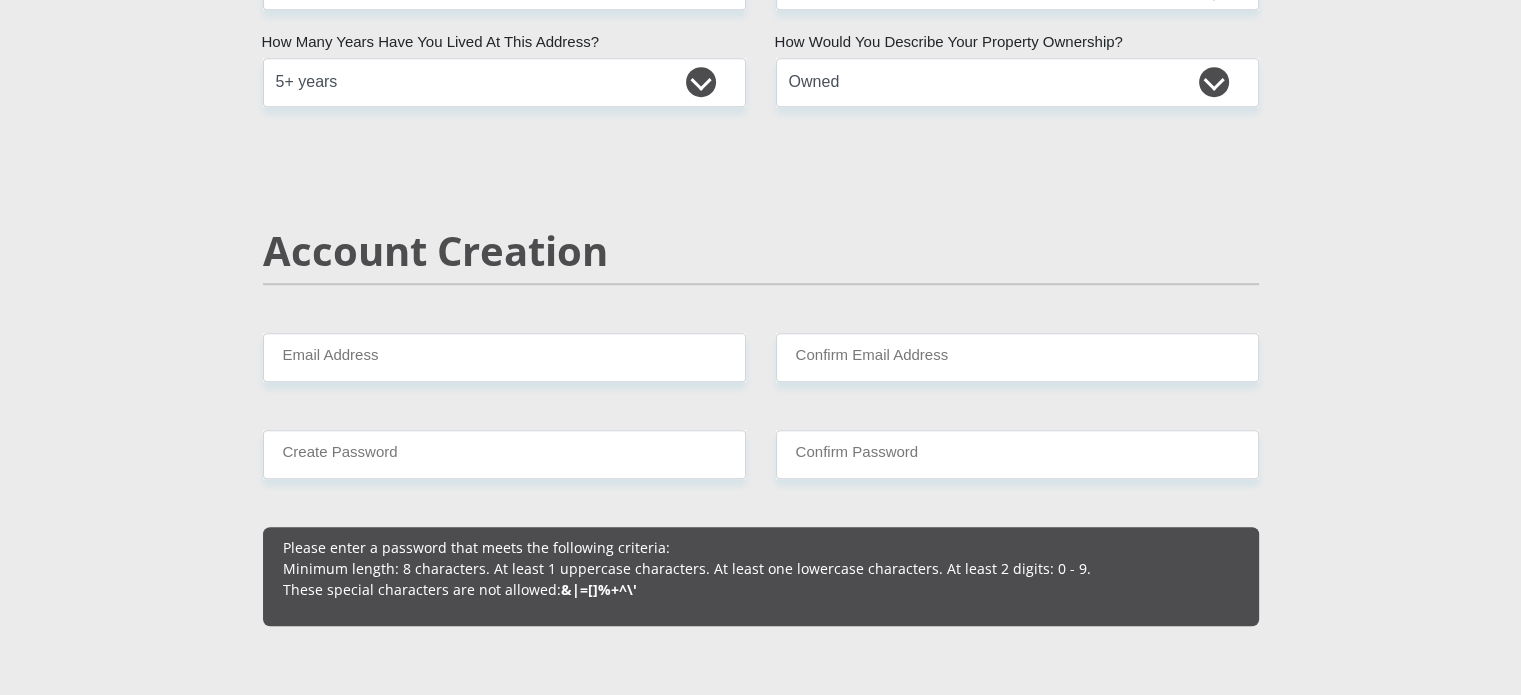scroll, scrollTop: 1240, scrollLeft: 0, axis: vertical 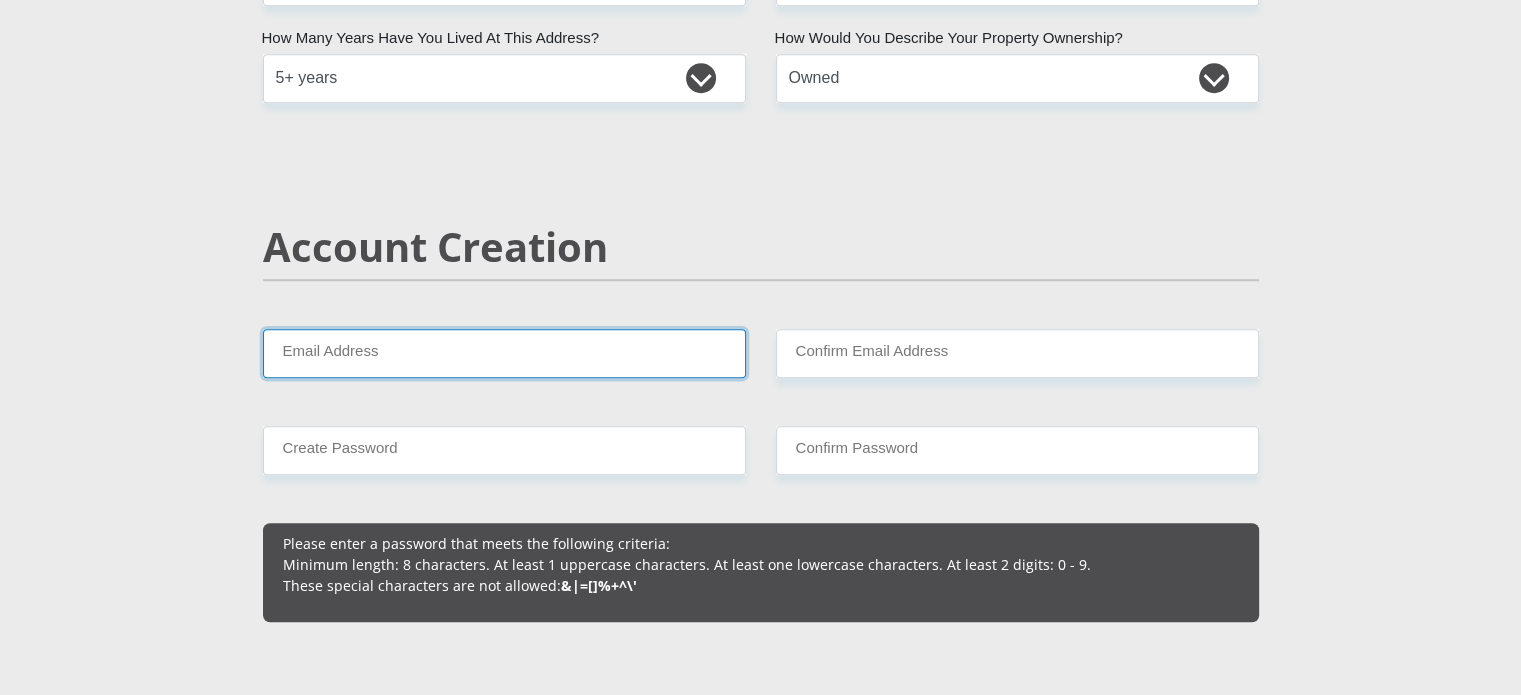 click on "Email Address" at bounding box center [504, 353] 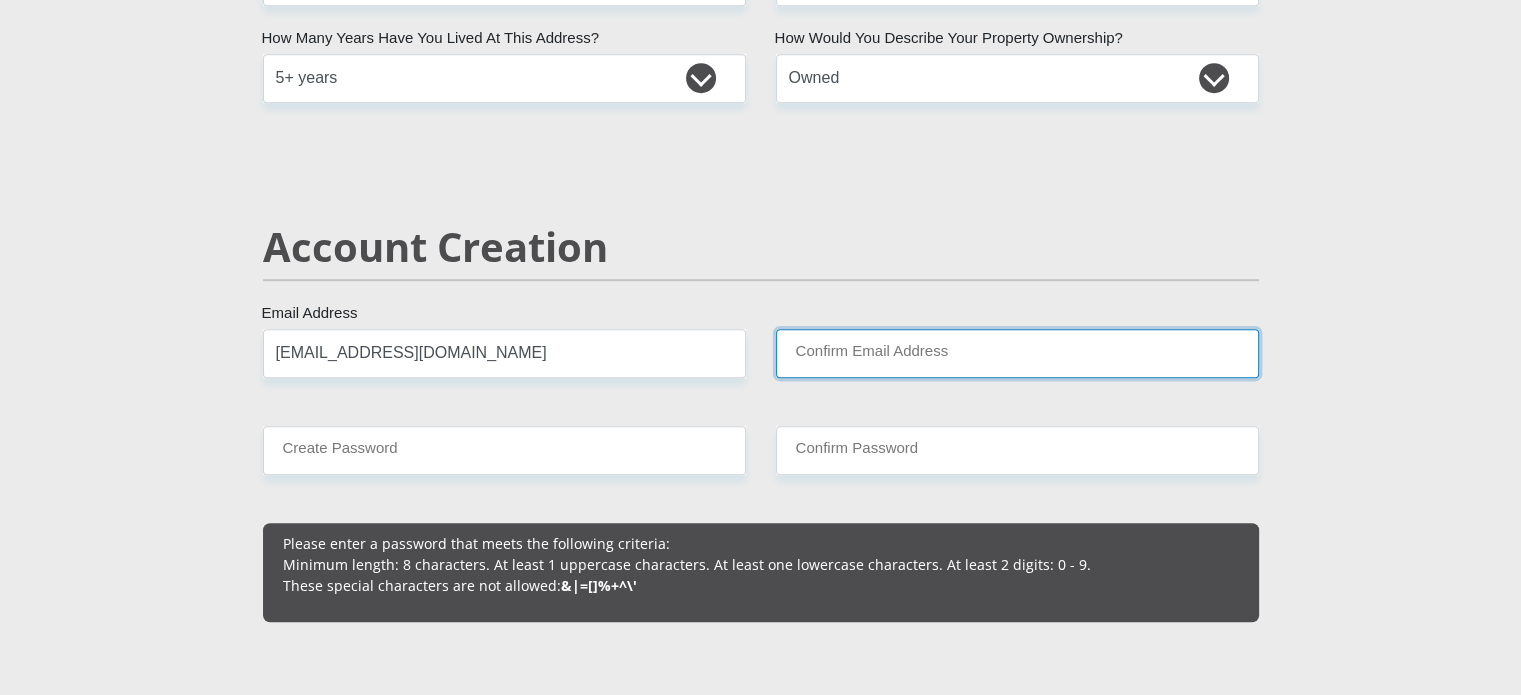 type on "samaelkamijo@gmail.com" 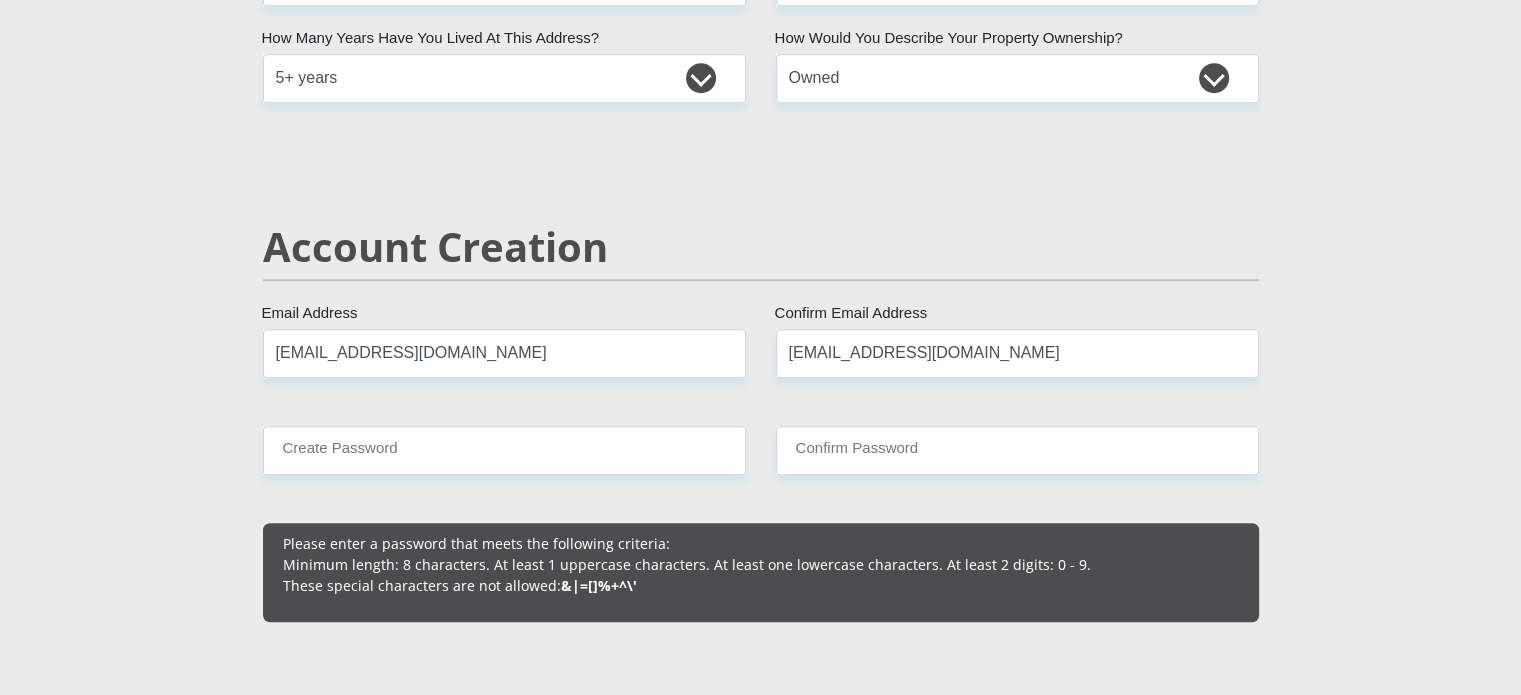 type 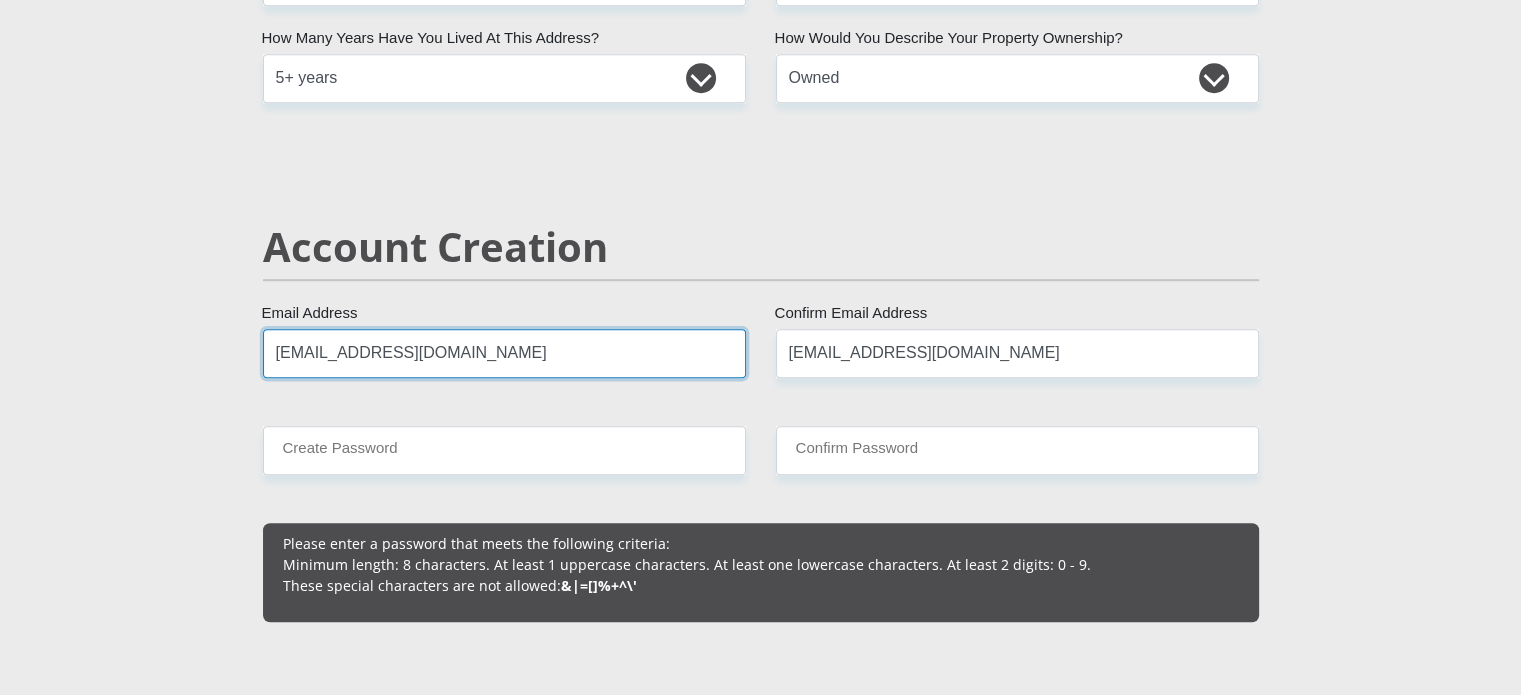 type 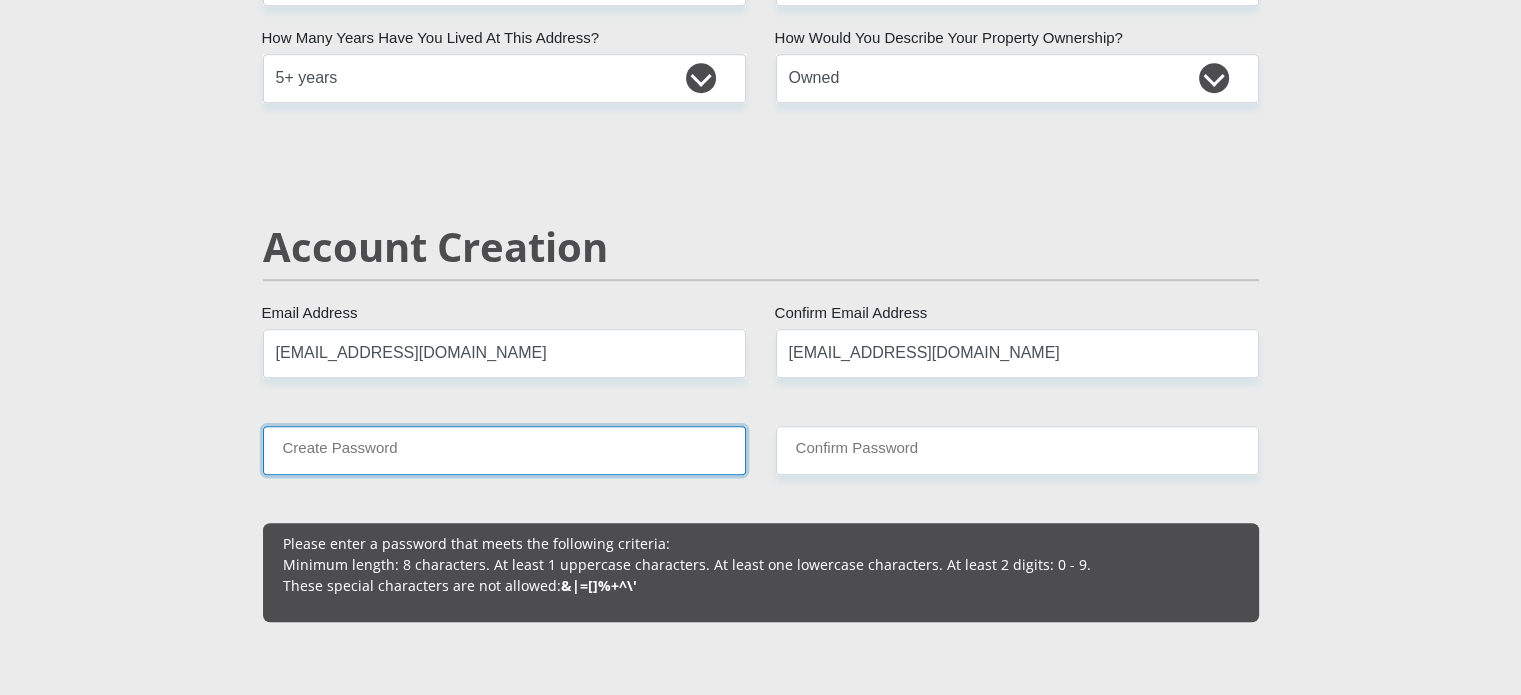 click on "Create Password" at bounding box center (504, 450) 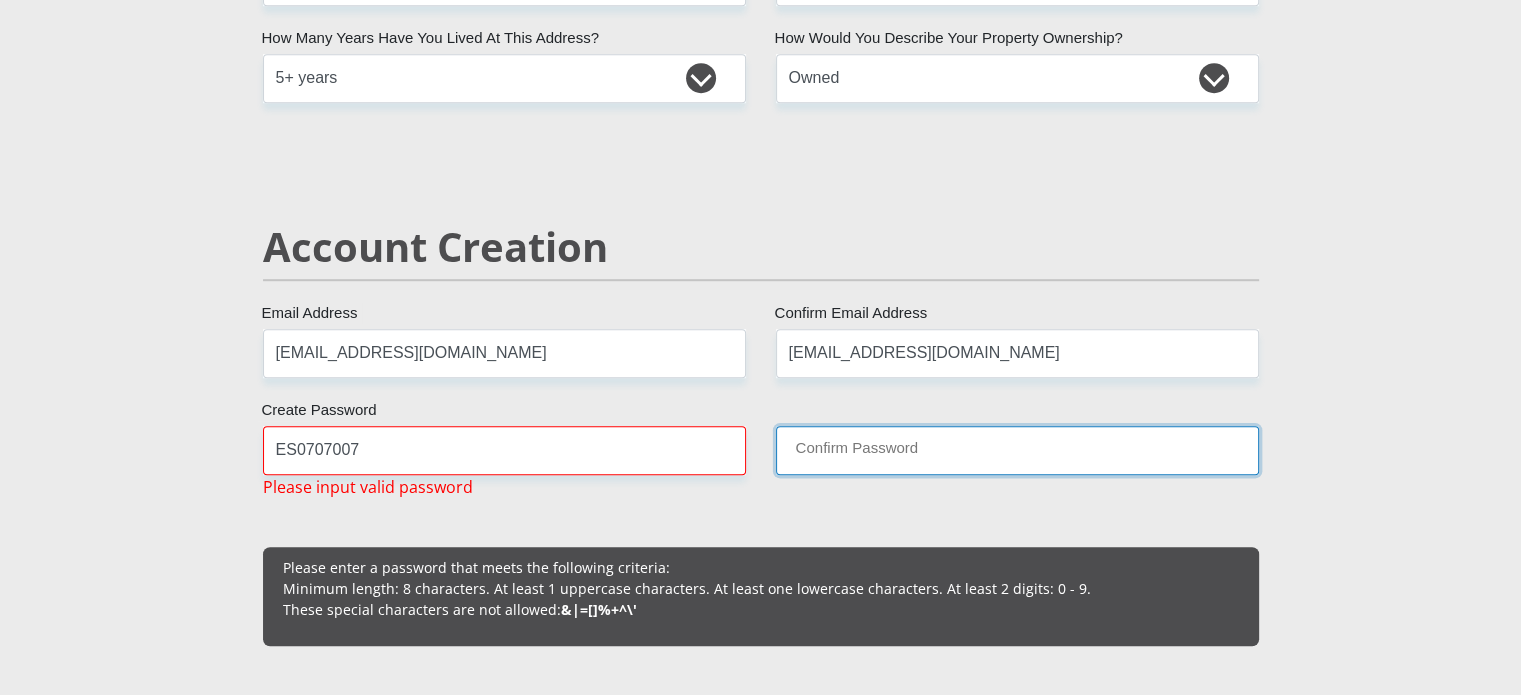 click on "Confirm Password" at bounding box center [1017, 450] 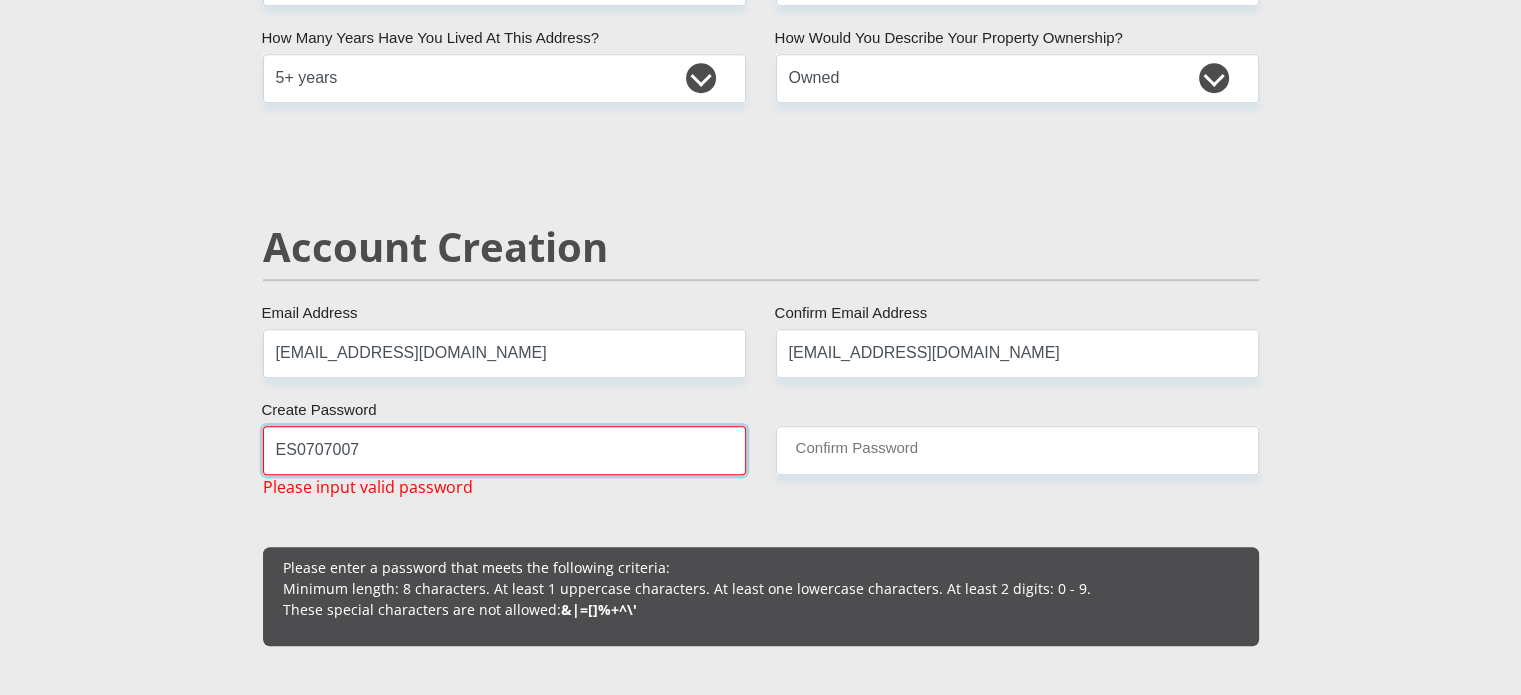 click on "ES0707007" at bounding box center (504, 450) 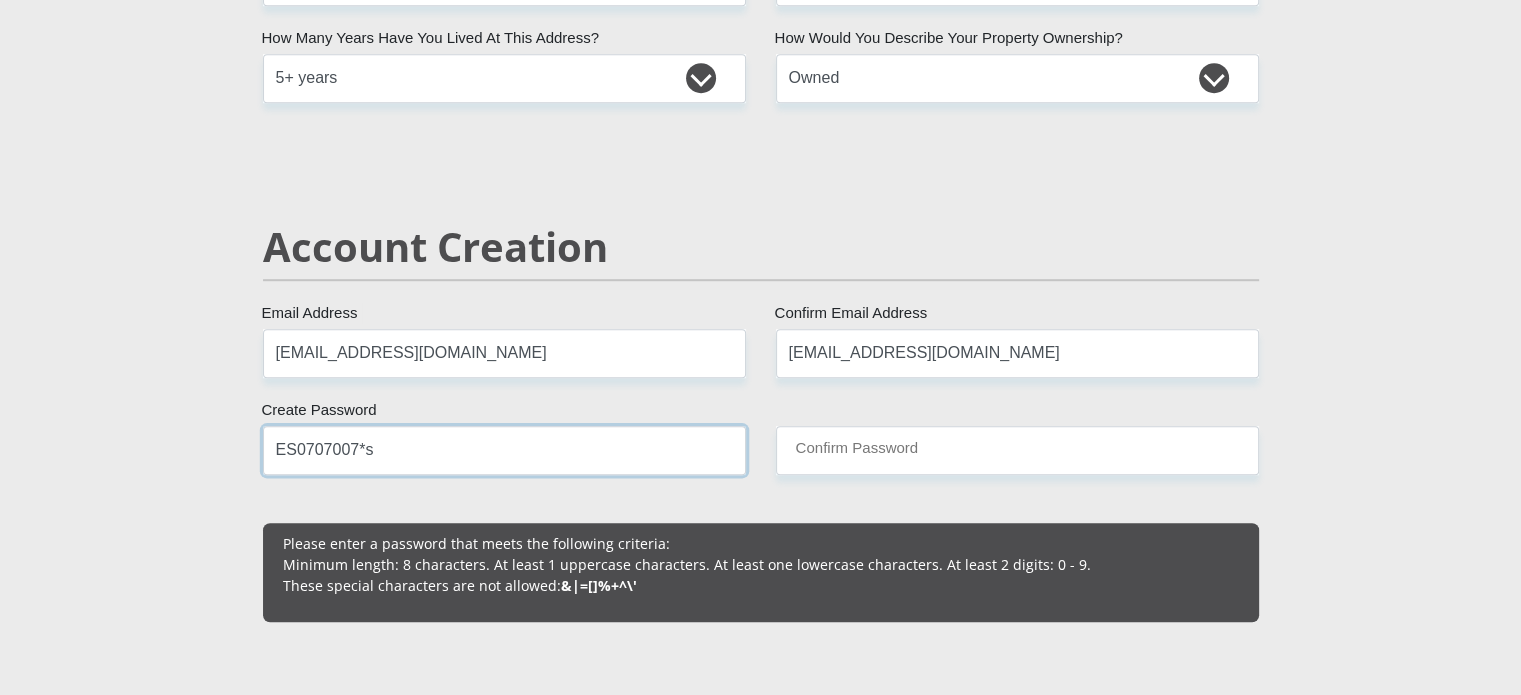 type on "ES0707007*s" 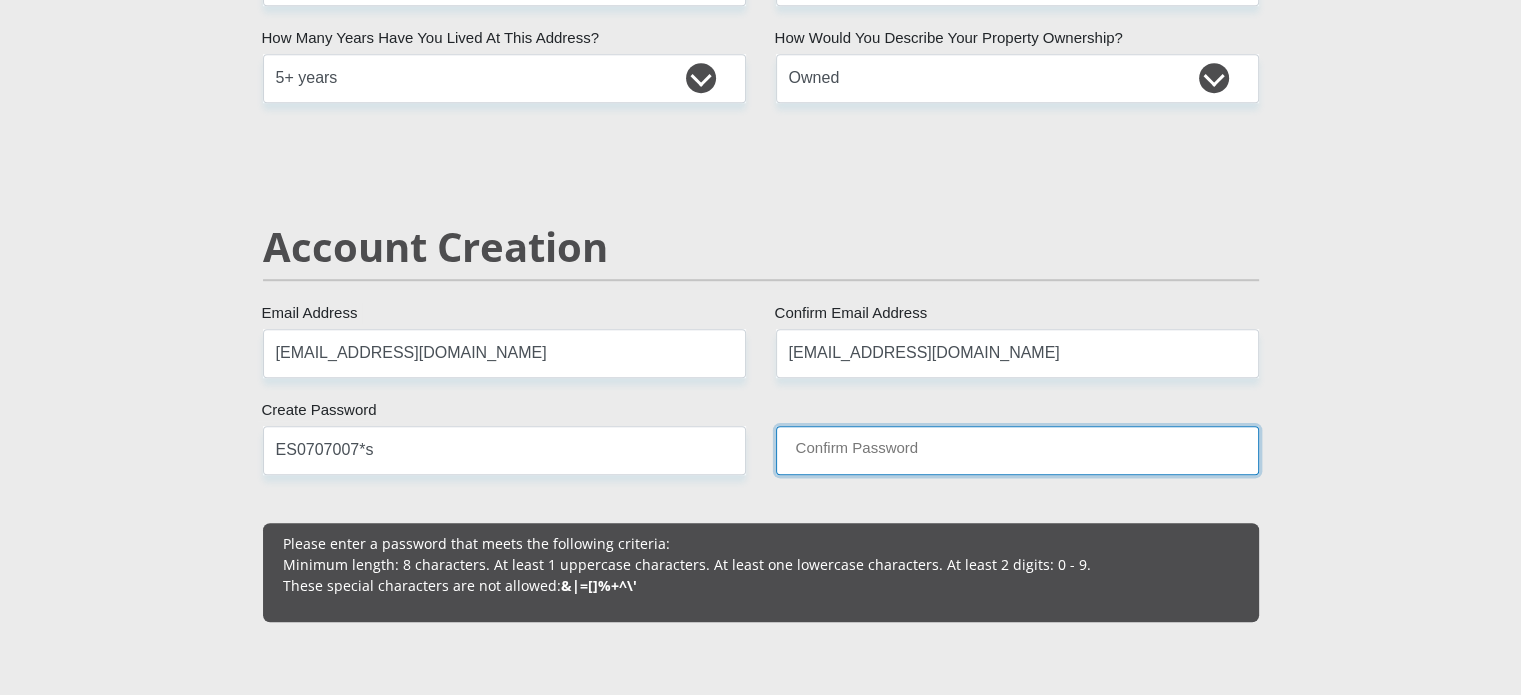 click on "Confirm Password" at bounding box center [1017, 450] 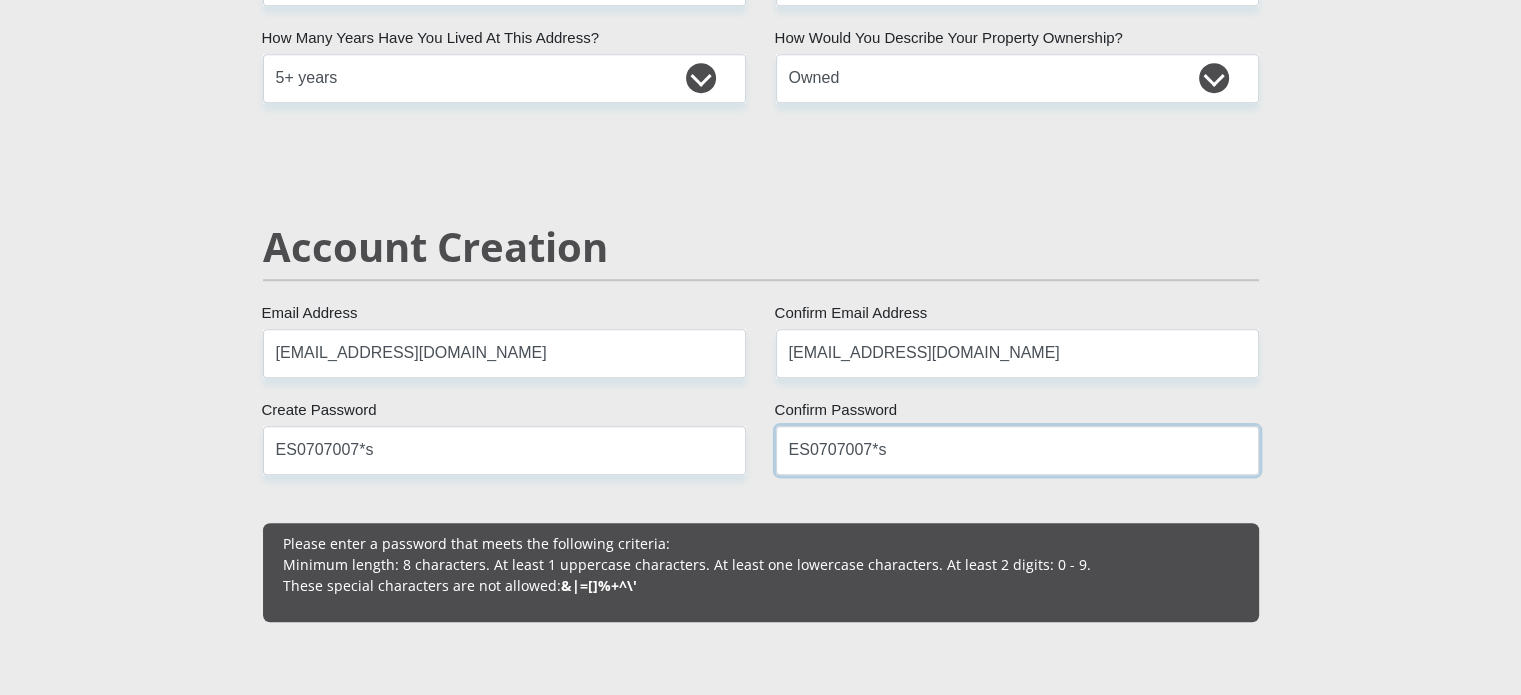 type on "ES0707007*s" 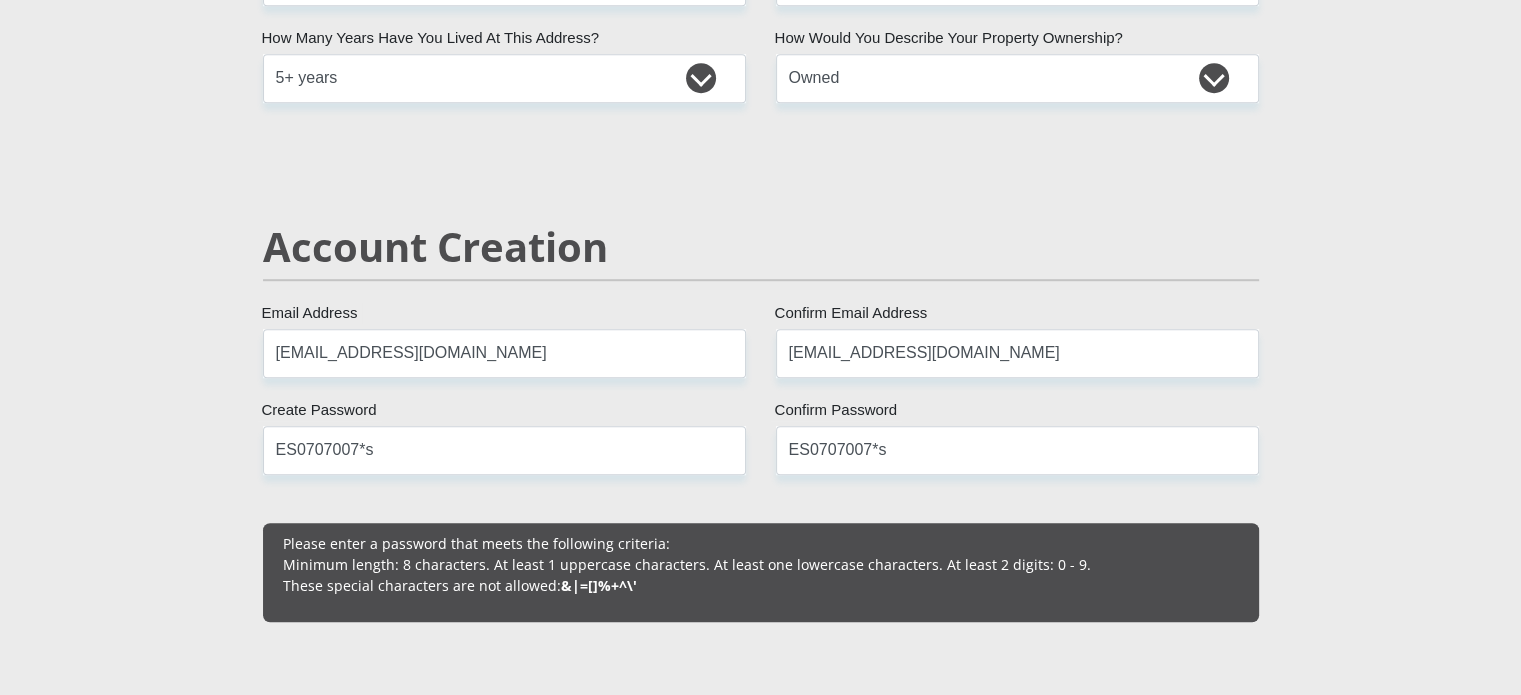 click on "Mr
Ms
Mrs
Dr
Other
Title
Emilio
First Name
Stephen
Surname
South African ID Number
Please input valid ID number
South Africa
Afghanistan
Aland Islands
Albania
Algeria
America Samoa
American Virgin Islands
Andorra
Angola
Anguilla
Antarctica
Antigua and Barbuda
Argentina  Armenia  Aruba" at bounding box center [761, 1962] 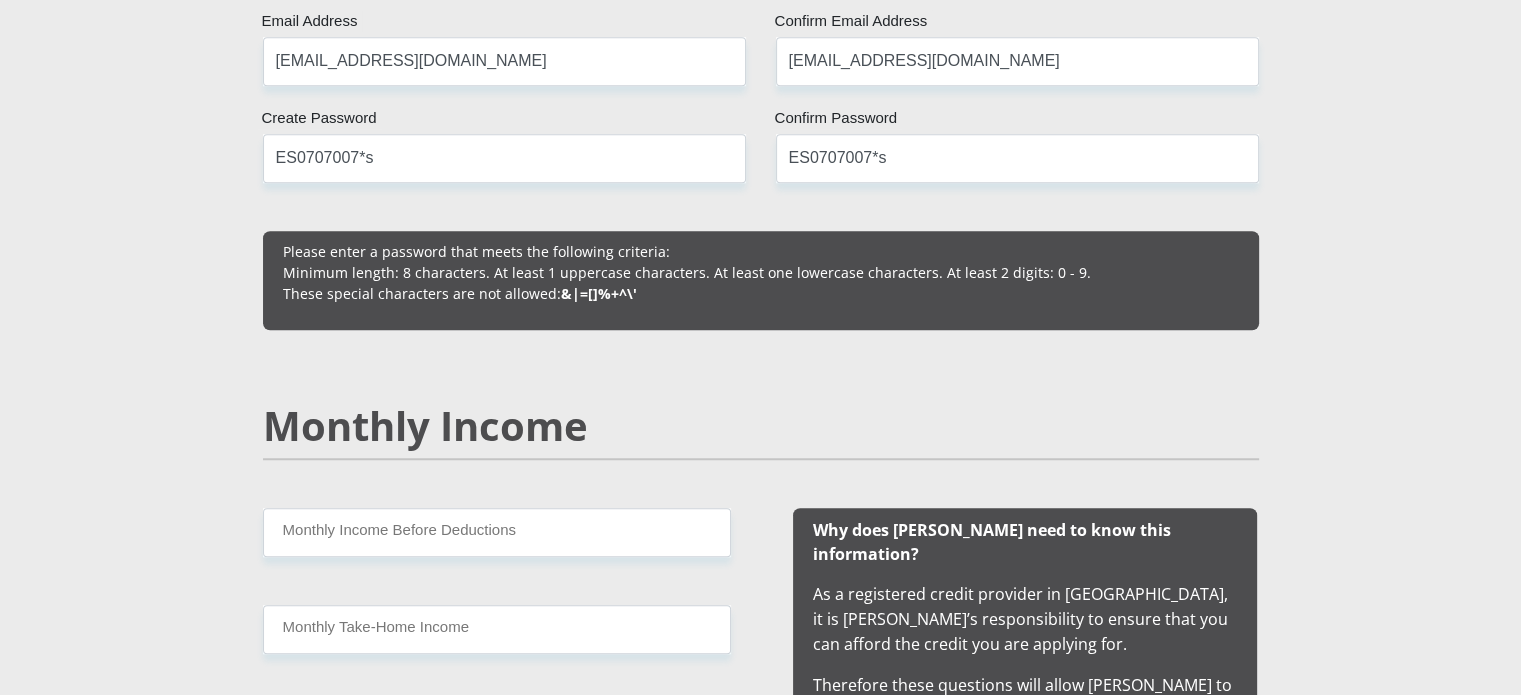 scroll, scrollTop: 1560, scrollLeft: 0, axis: vertical 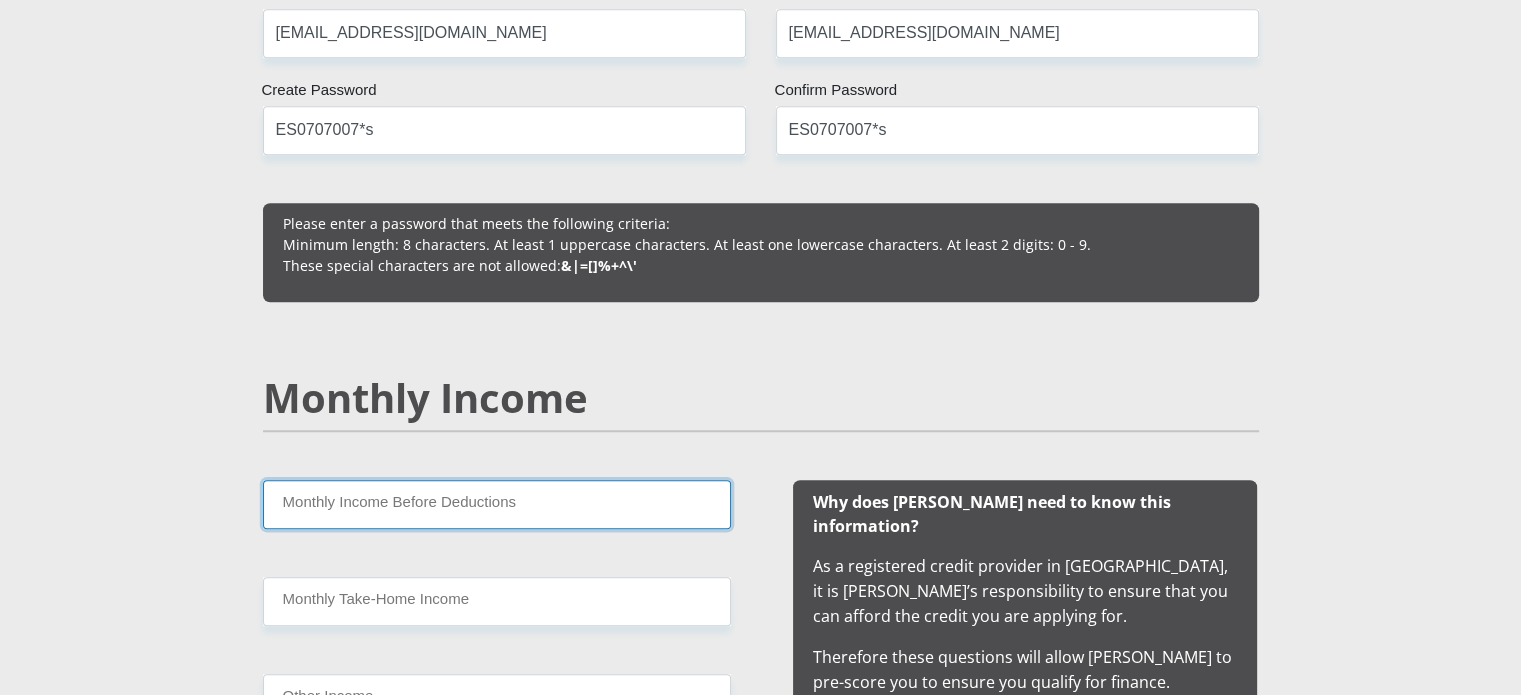 click on "Monthly Income Before Deductions" at bounding box center (497, 504) 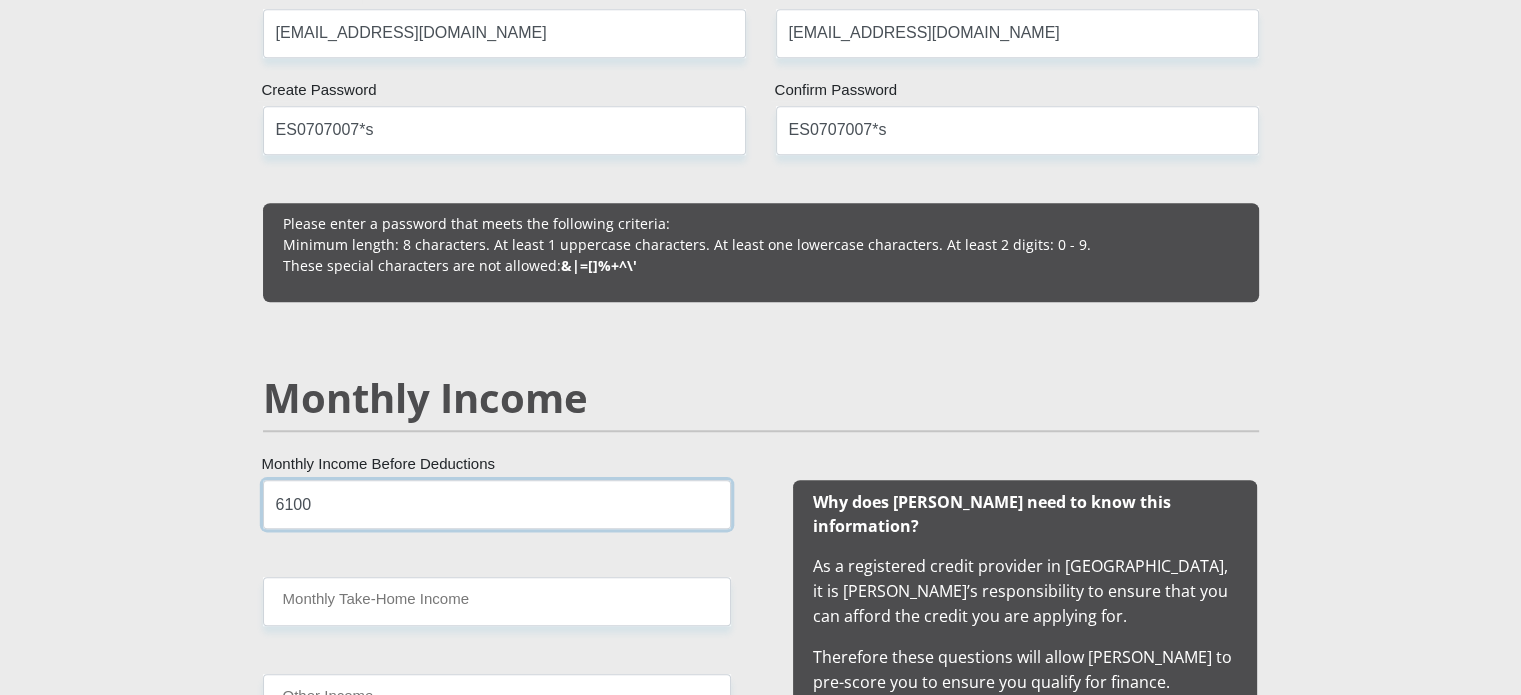 type on "6100" 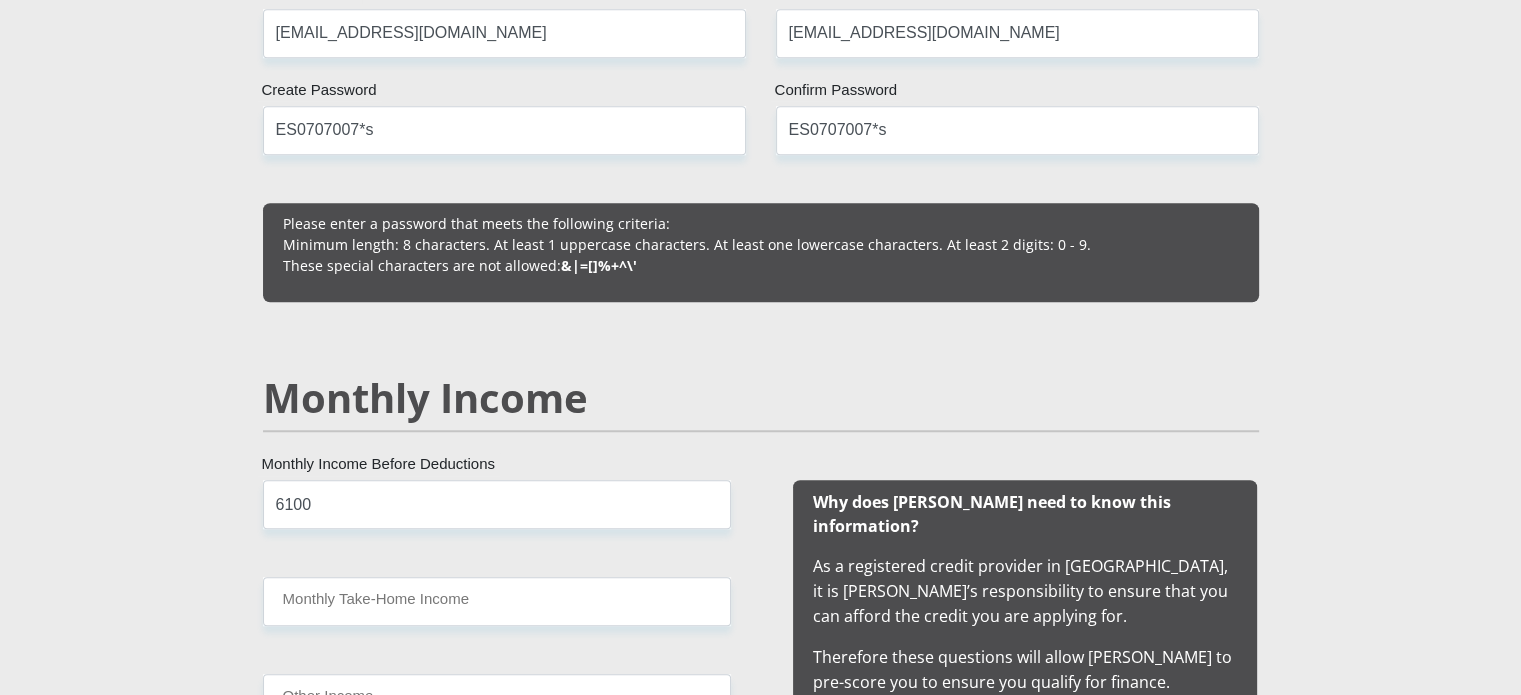 drag, startPoint x: 635, startPoint y: 632, endPoint x: 648, endPoint y: 591, distance: 43.011627 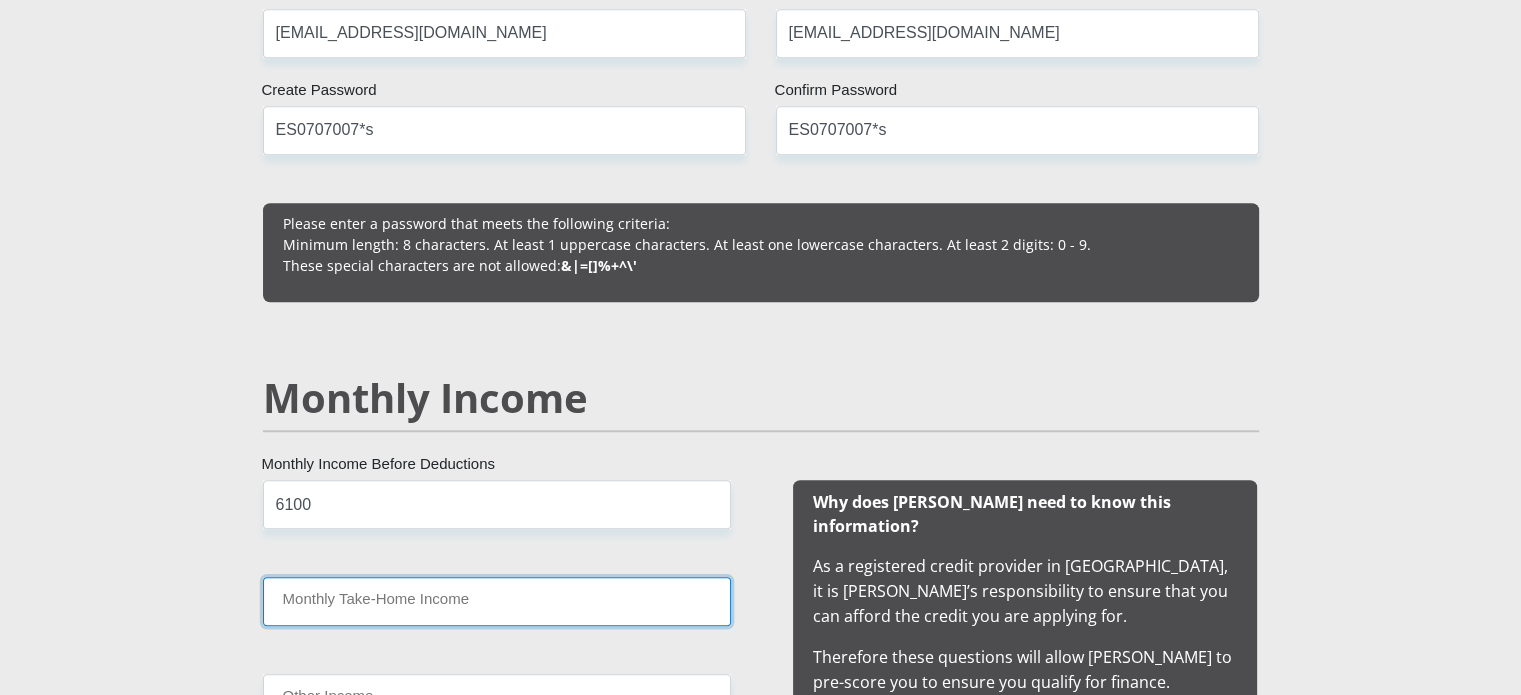 click on "Monthly Take-Home Income" at bounding box center (497, 601) 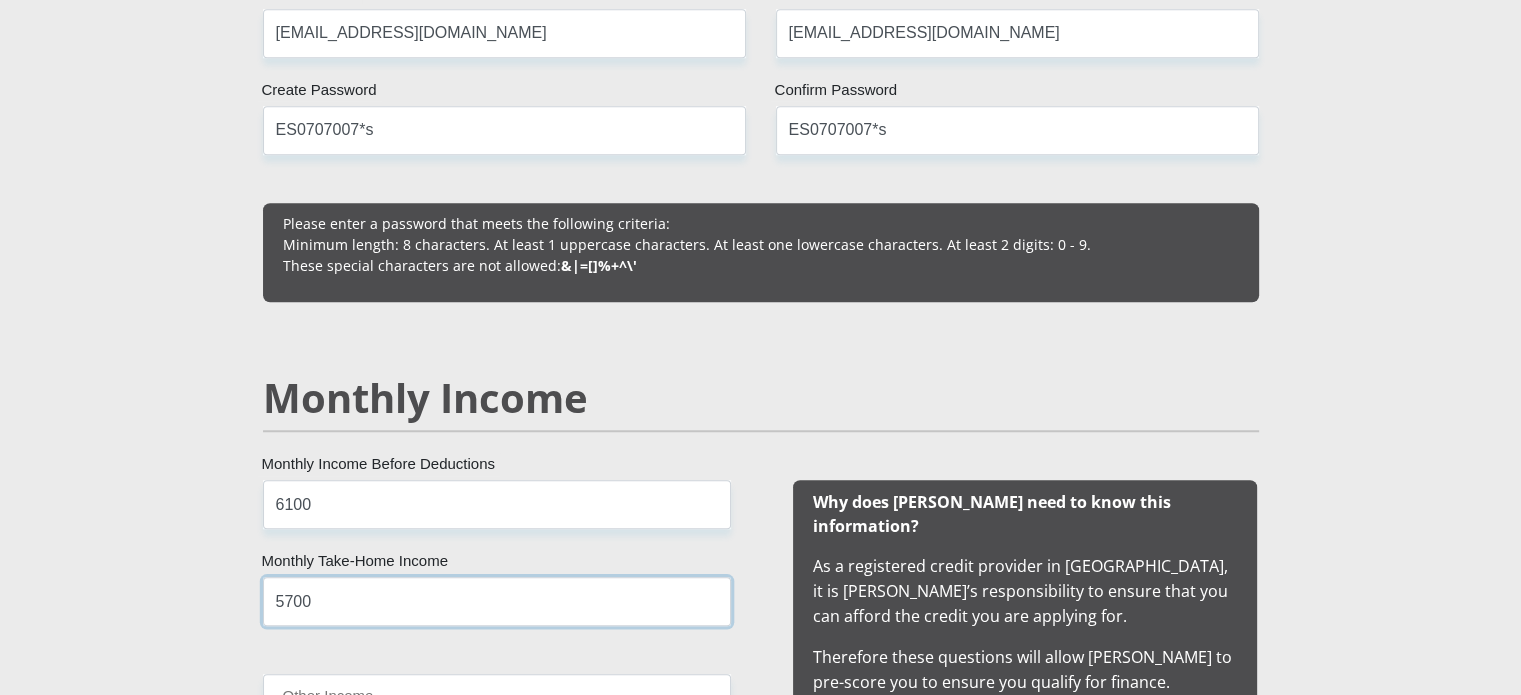 type on "5700" 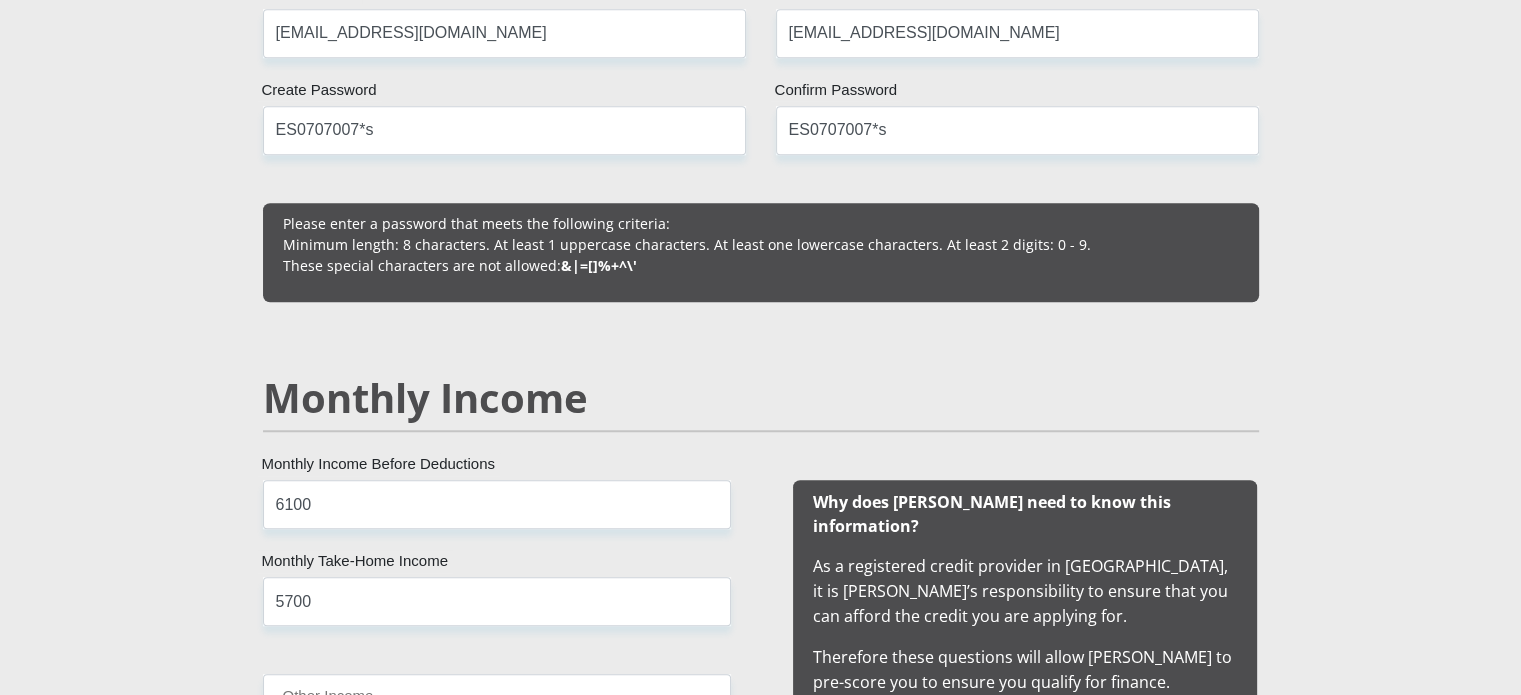 click on "Personal Details
Mr
Ms
Mrs
Dr
Other
Title
Emilio
First Name
Stephen
Surname
South African ID Number
Please input valid ID number
South Africa
Afghanistan
Aland Islands
Albania
Algeria
America Samoa
American Virgin Islands
Andorra
Angola
Anguilla  Antarctica  Argentina" at bounding box center (760, 1656) 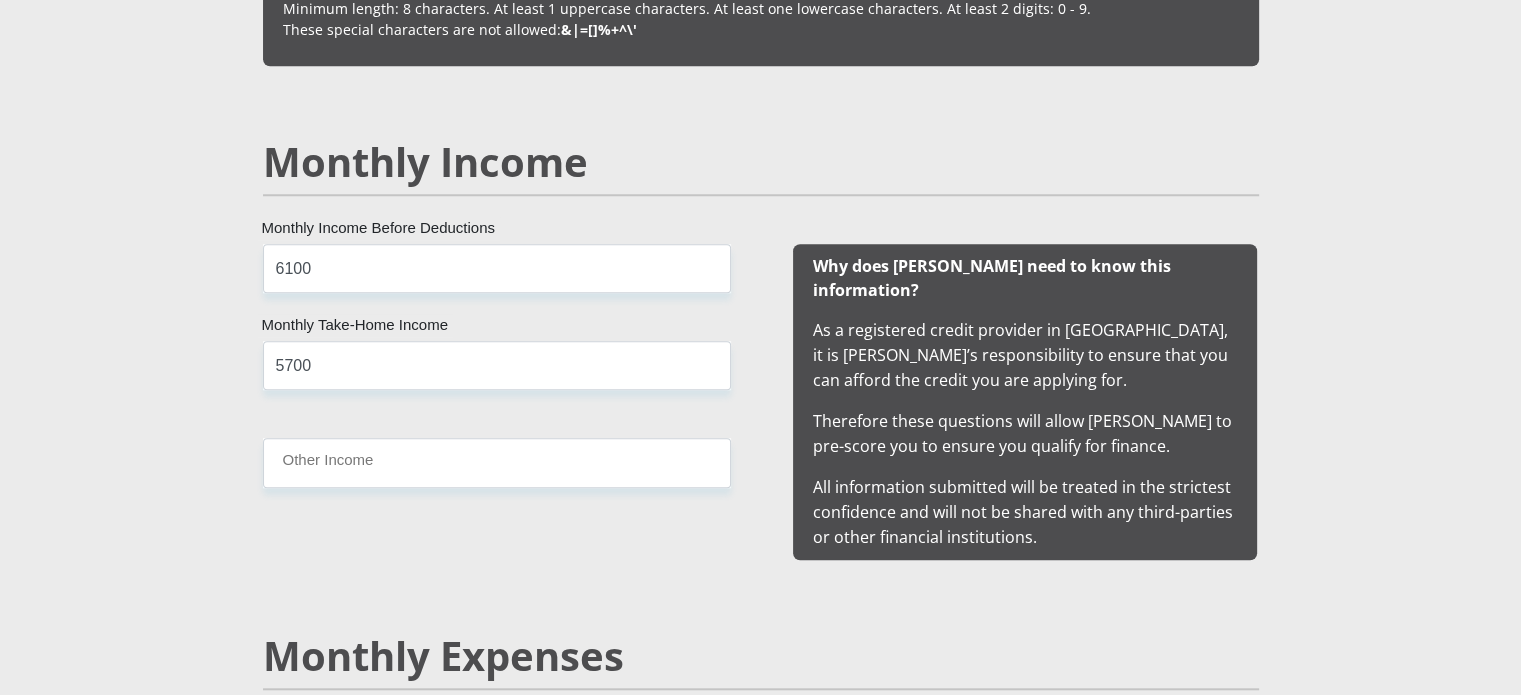 scroll, scrollTop: 1800, scrollLeft: 0, axis: vertical 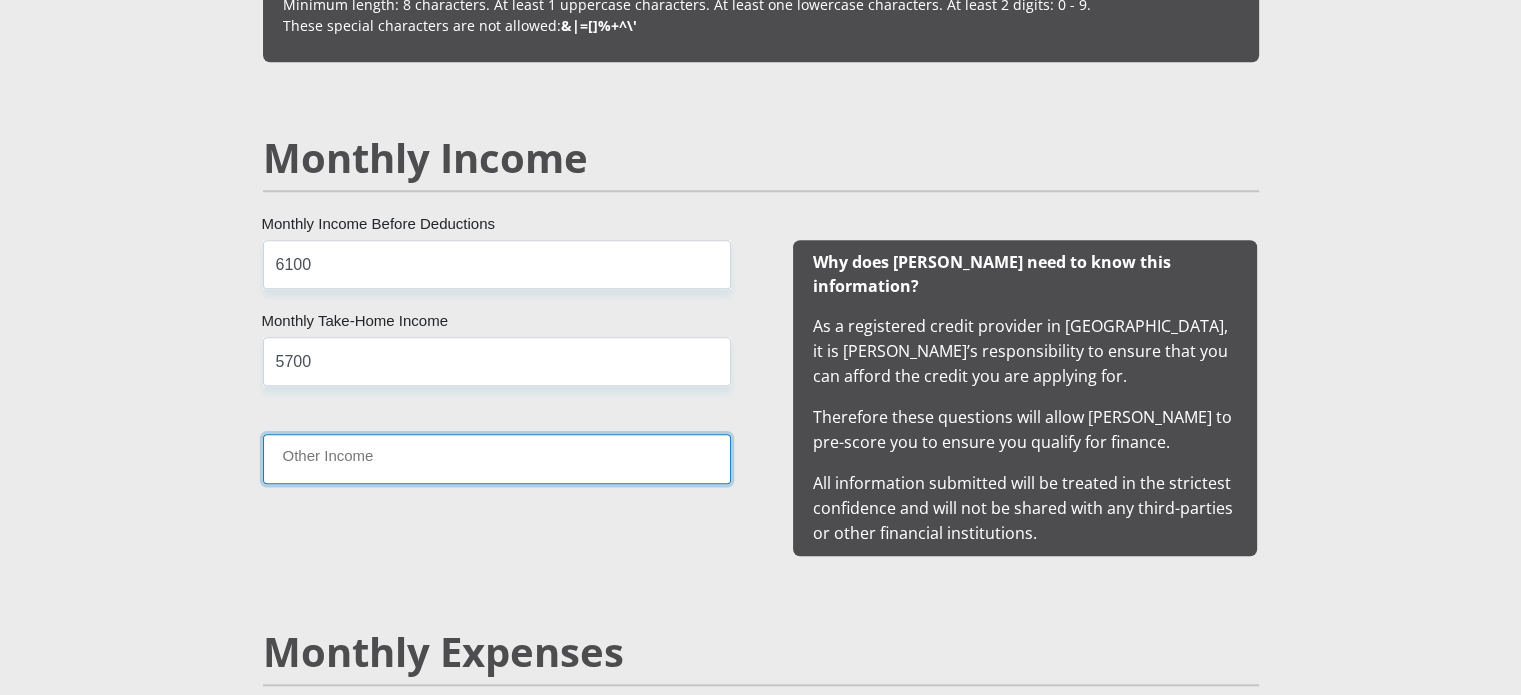 click on "Other Income" at bounding box center (497, 458) 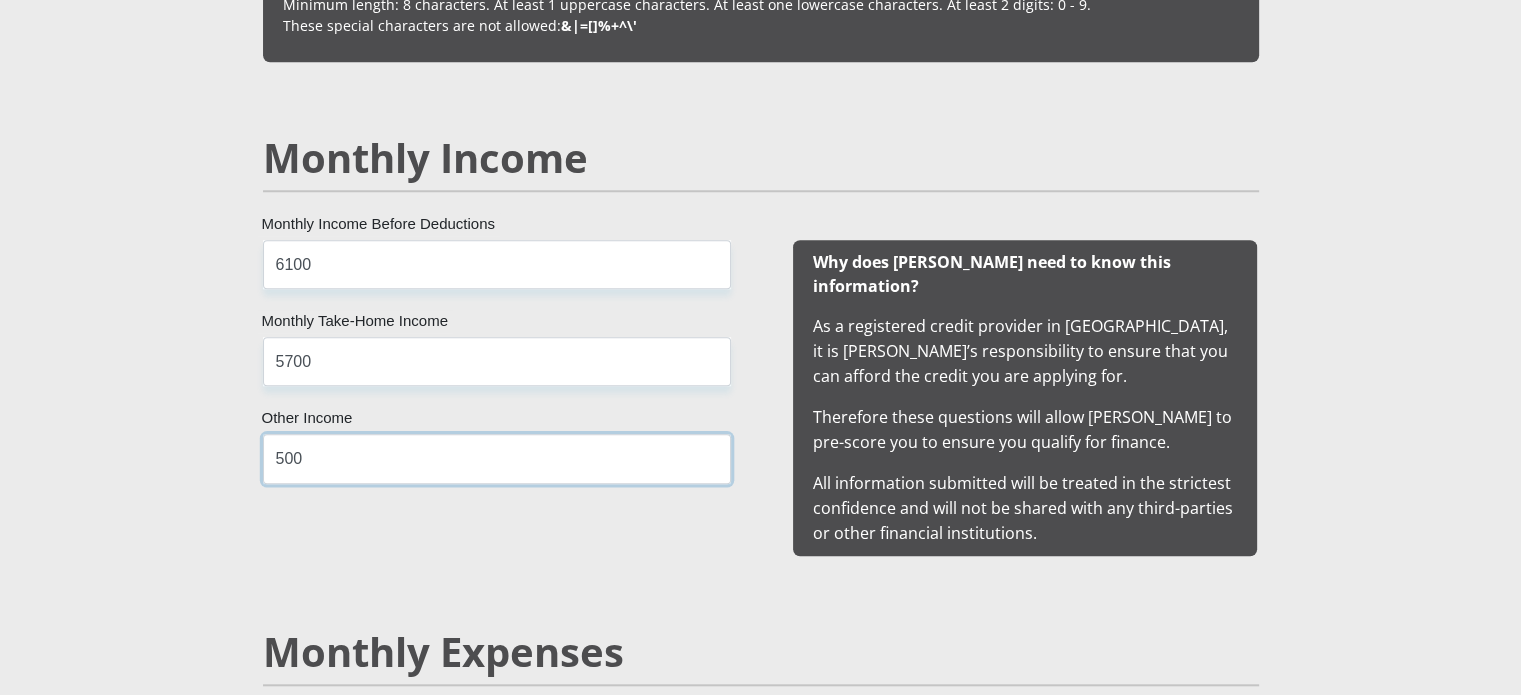 type on "500" 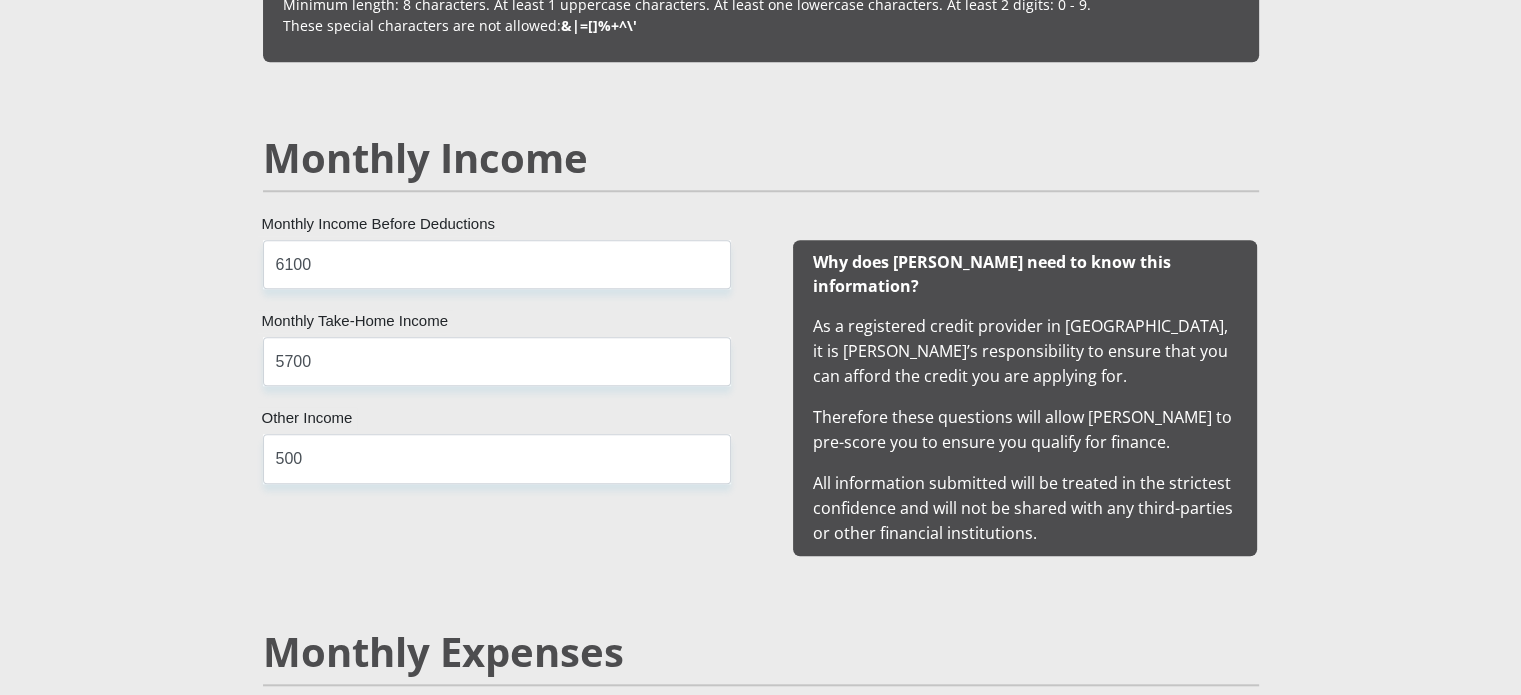 click on "6100
Monthly Income Before Deductions
5700
Monthly Take-Home Income
500
Other Income" at bounding box center [497, 398] 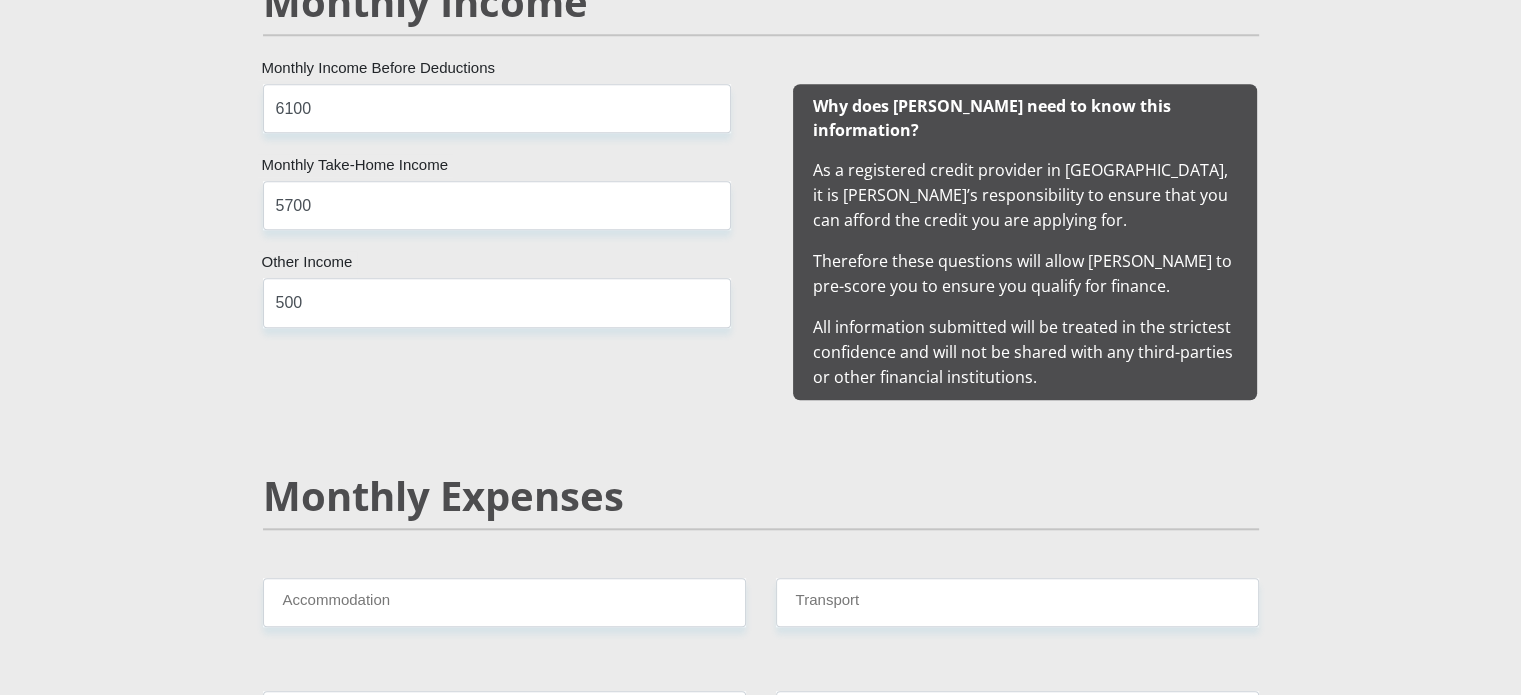scroll, scrollTop: 1960, scrollLeft: 0, axis: vertical 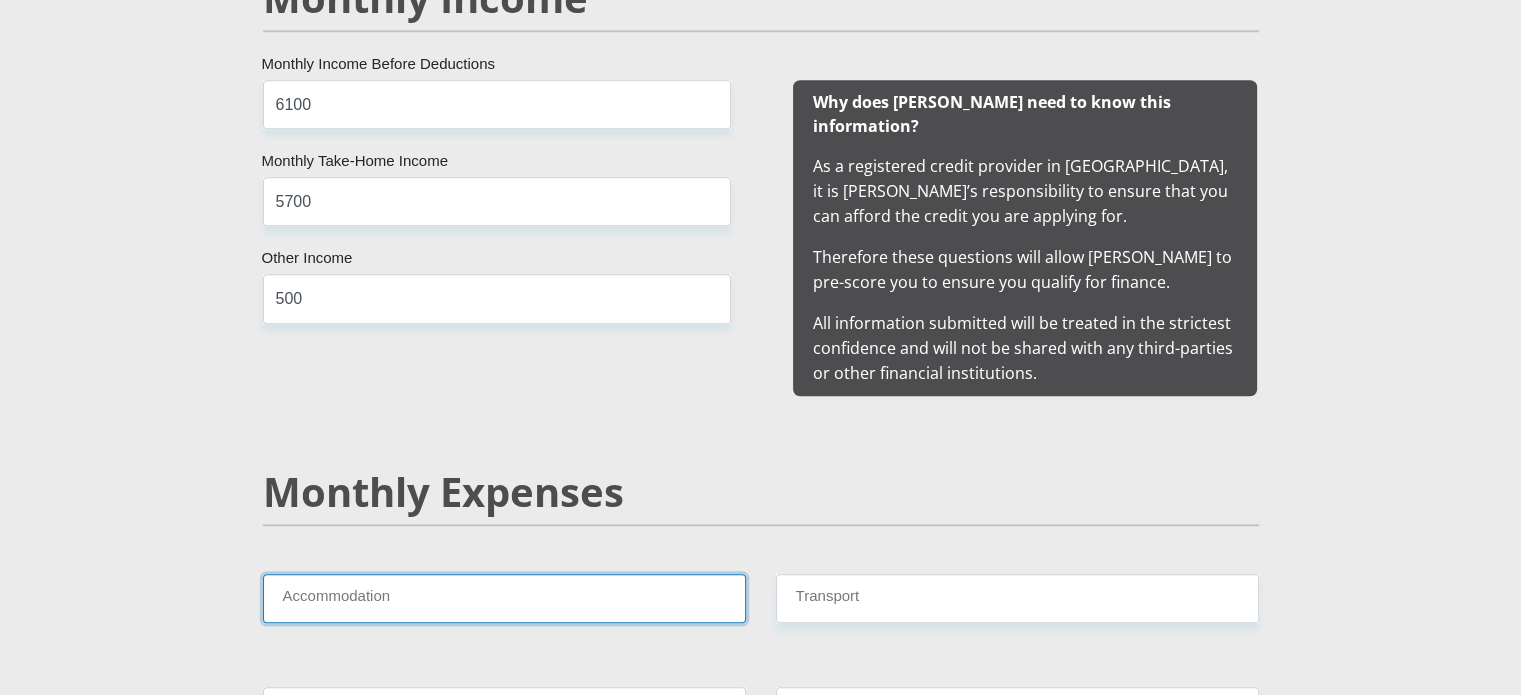 click on "Accommodation" at bounding box center [504, 598] 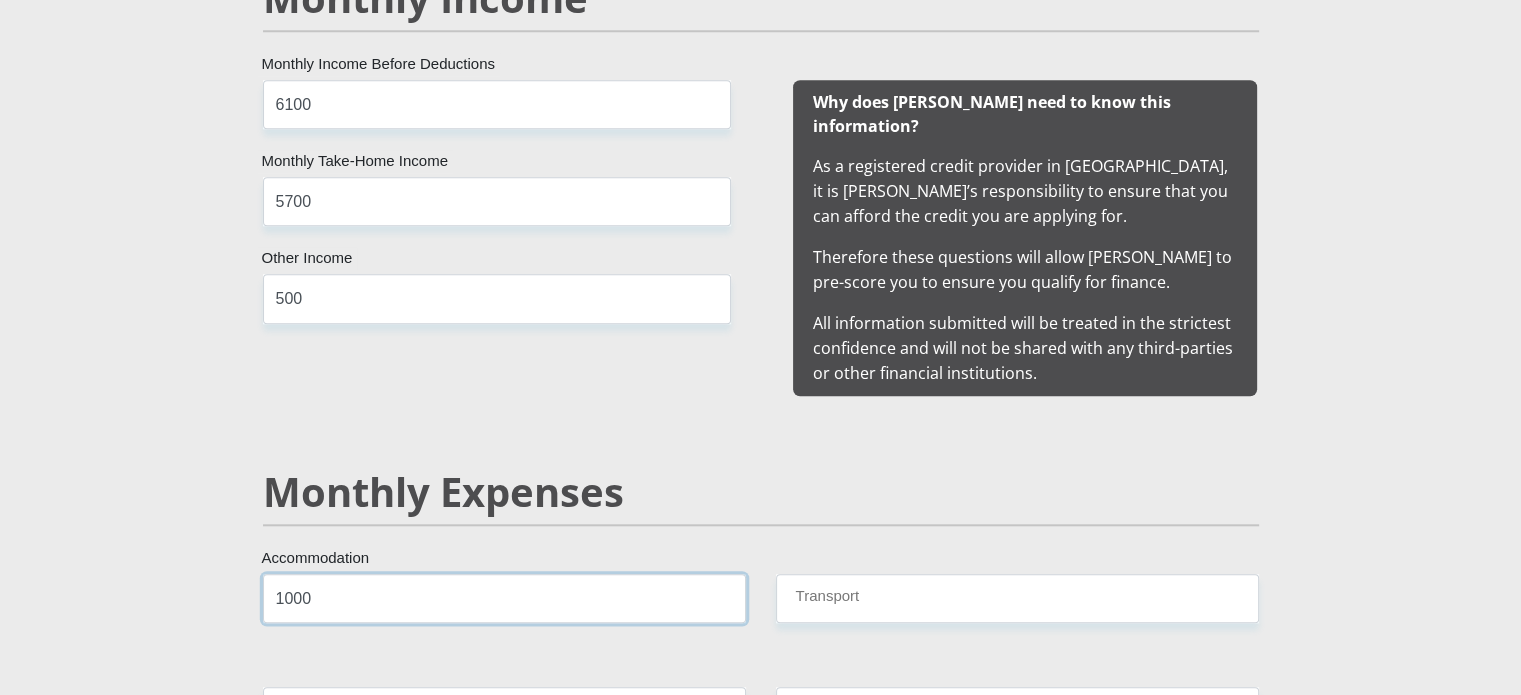 type on "1000" 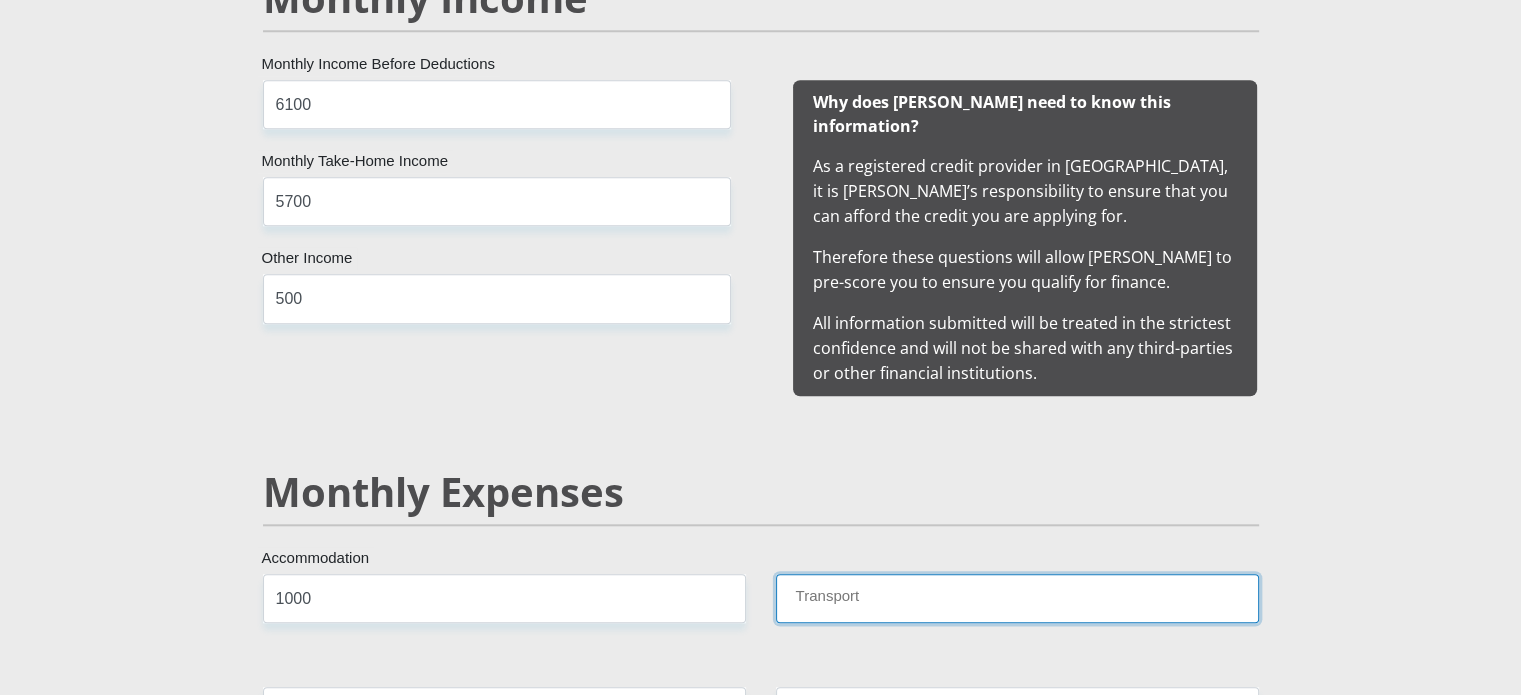 click on "Transport" at bounding box center [1017, 598] 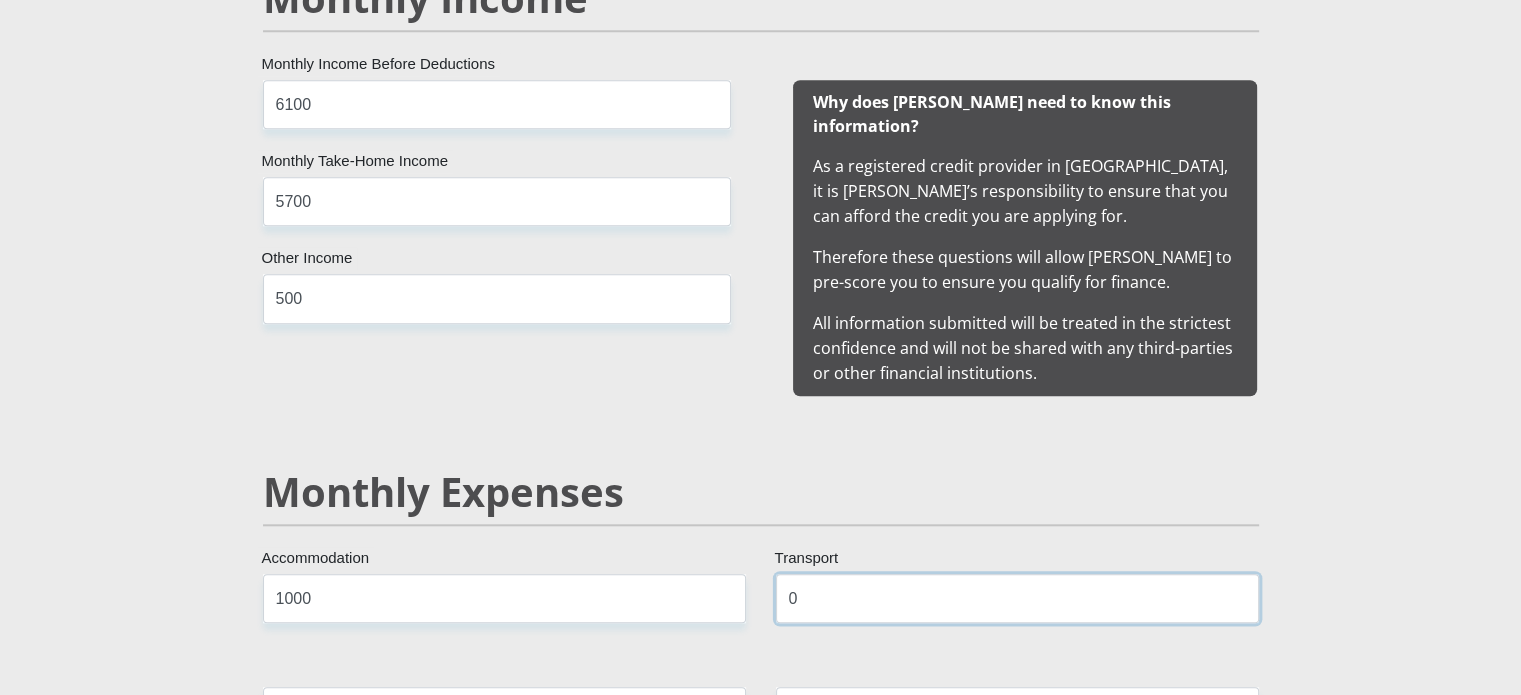 type on "0" 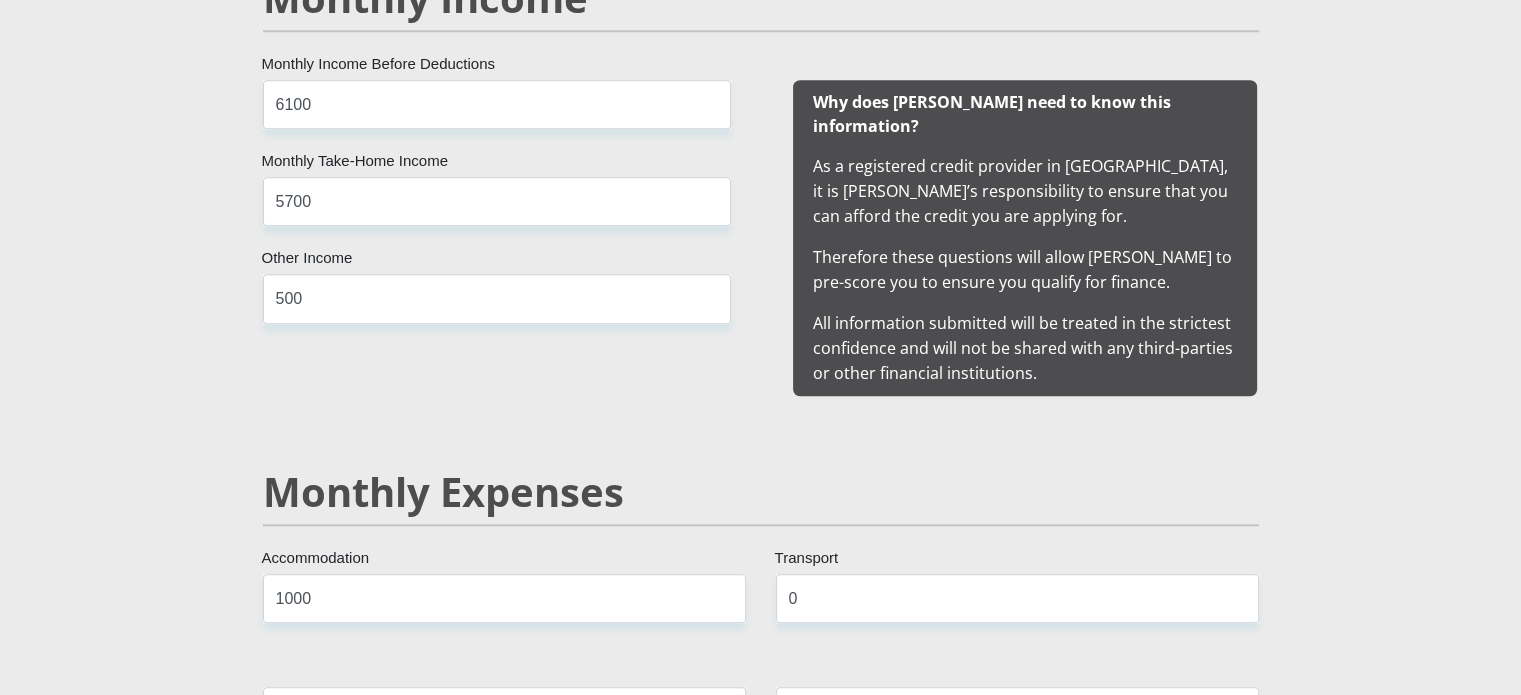 click on "1000
Accommodation" at bounding box center (504, 606) 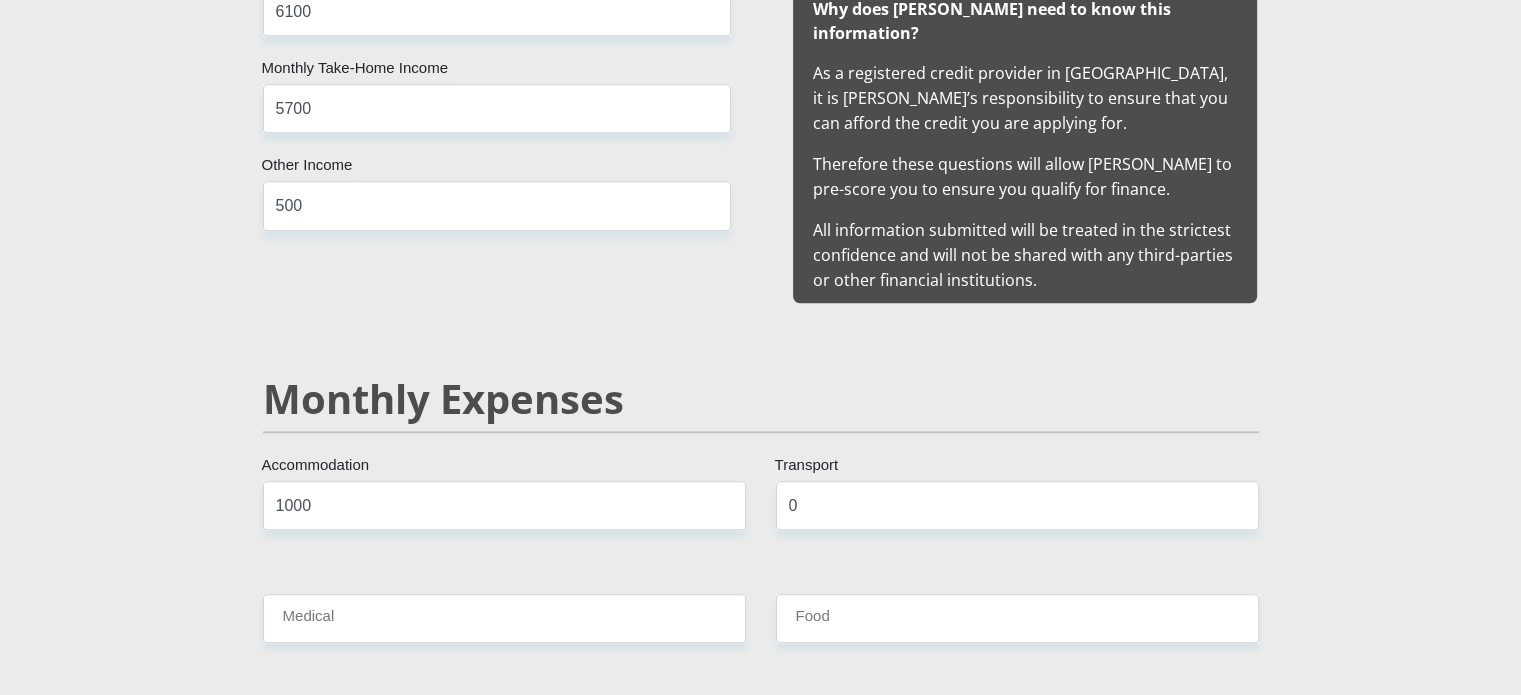 scroll, scrollTop: 2080, scrollLeft: 0, axis: vertical 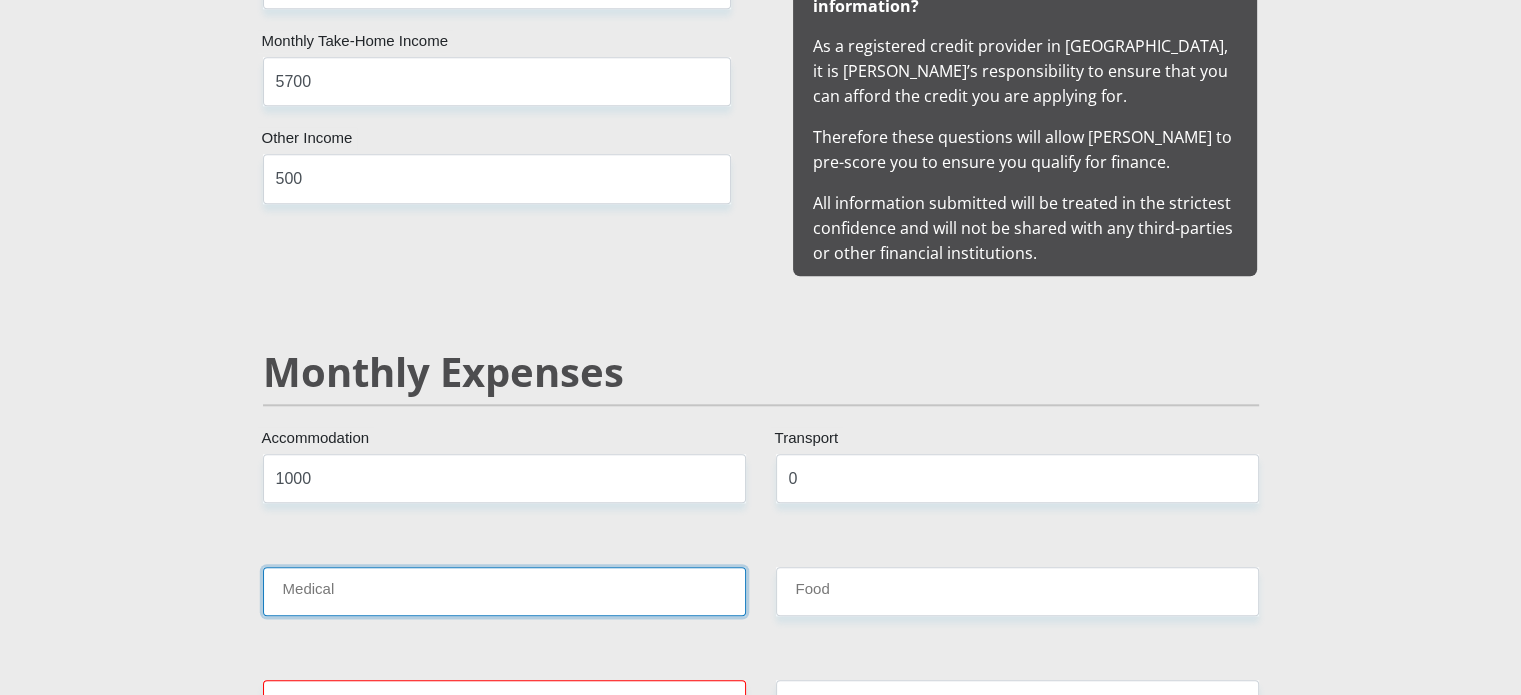 click on "Medical" at bounding box center (504, 591) 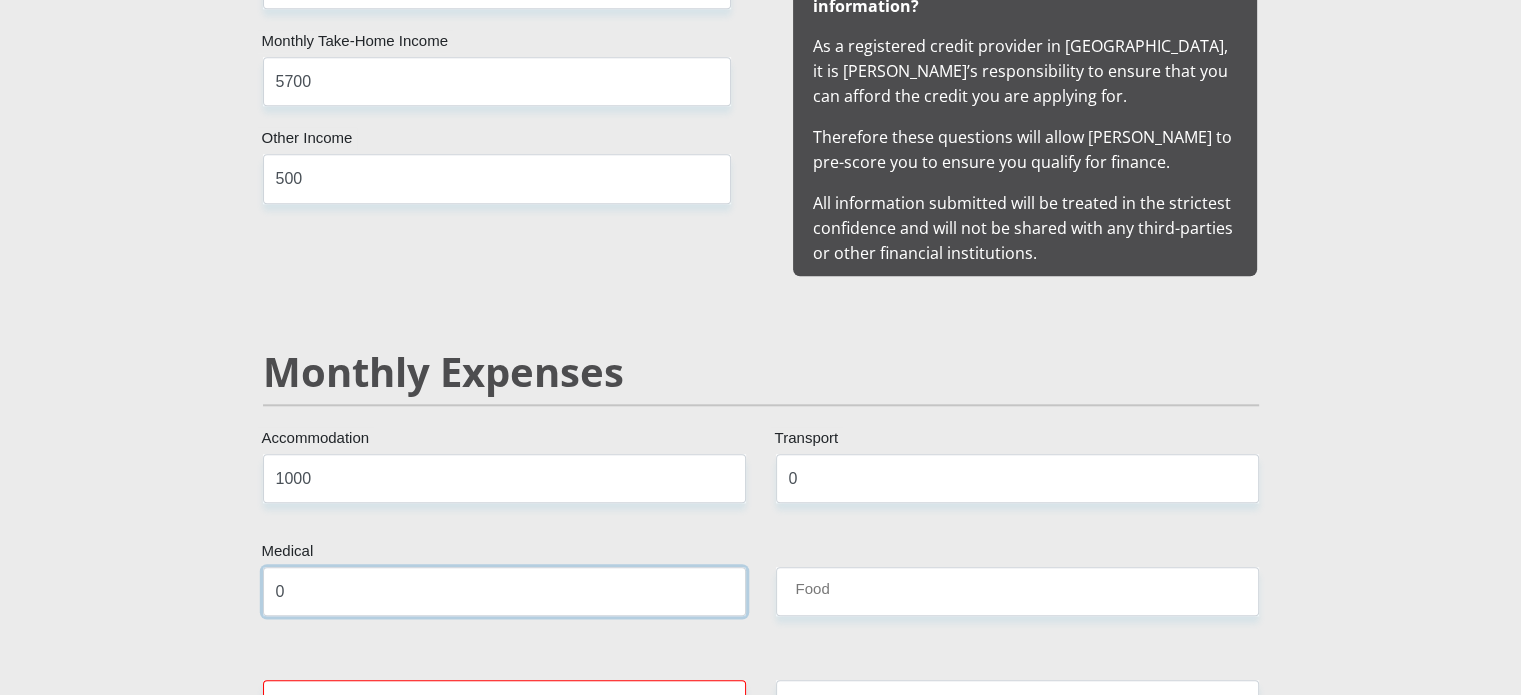 type on "0" 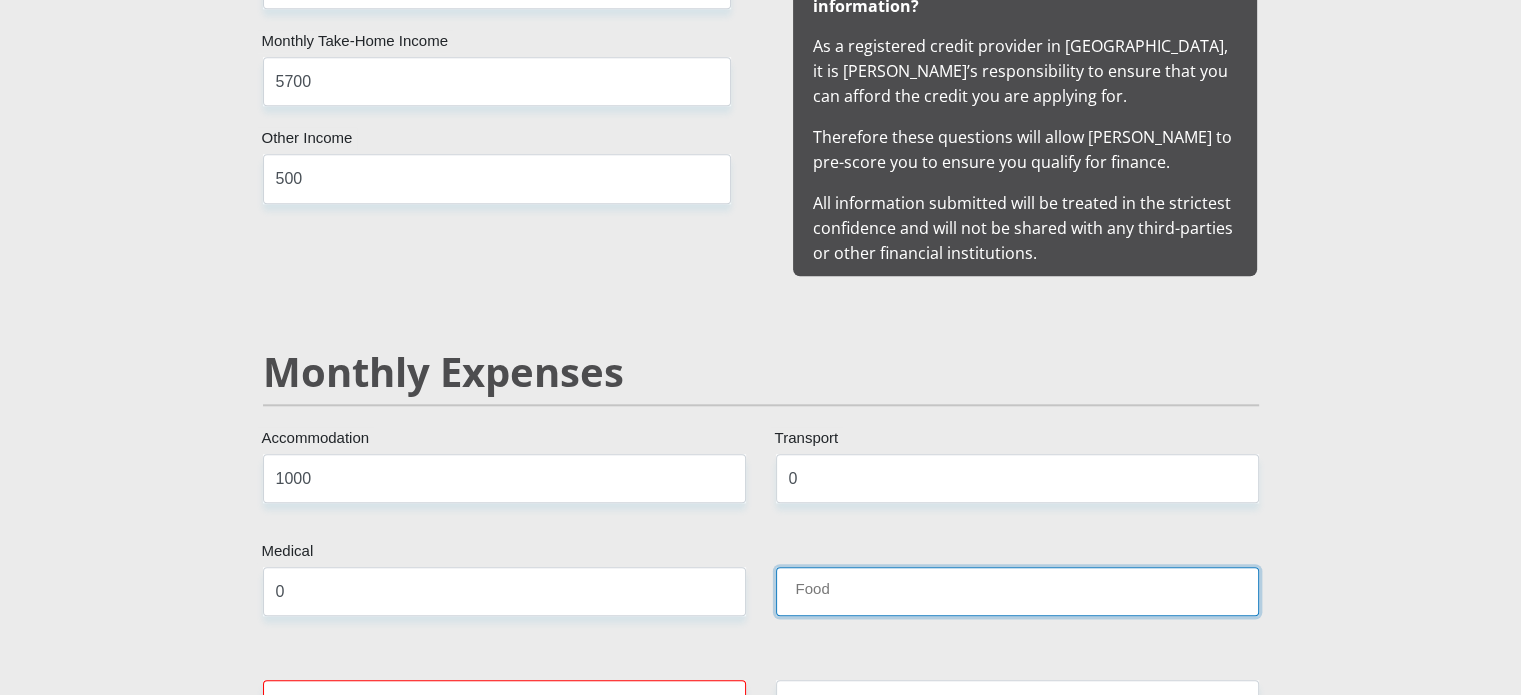 drag, startPoint x: 968, startPoint y: 546, endPoint x: 956, endPoint y: 556, distance: 15.6205 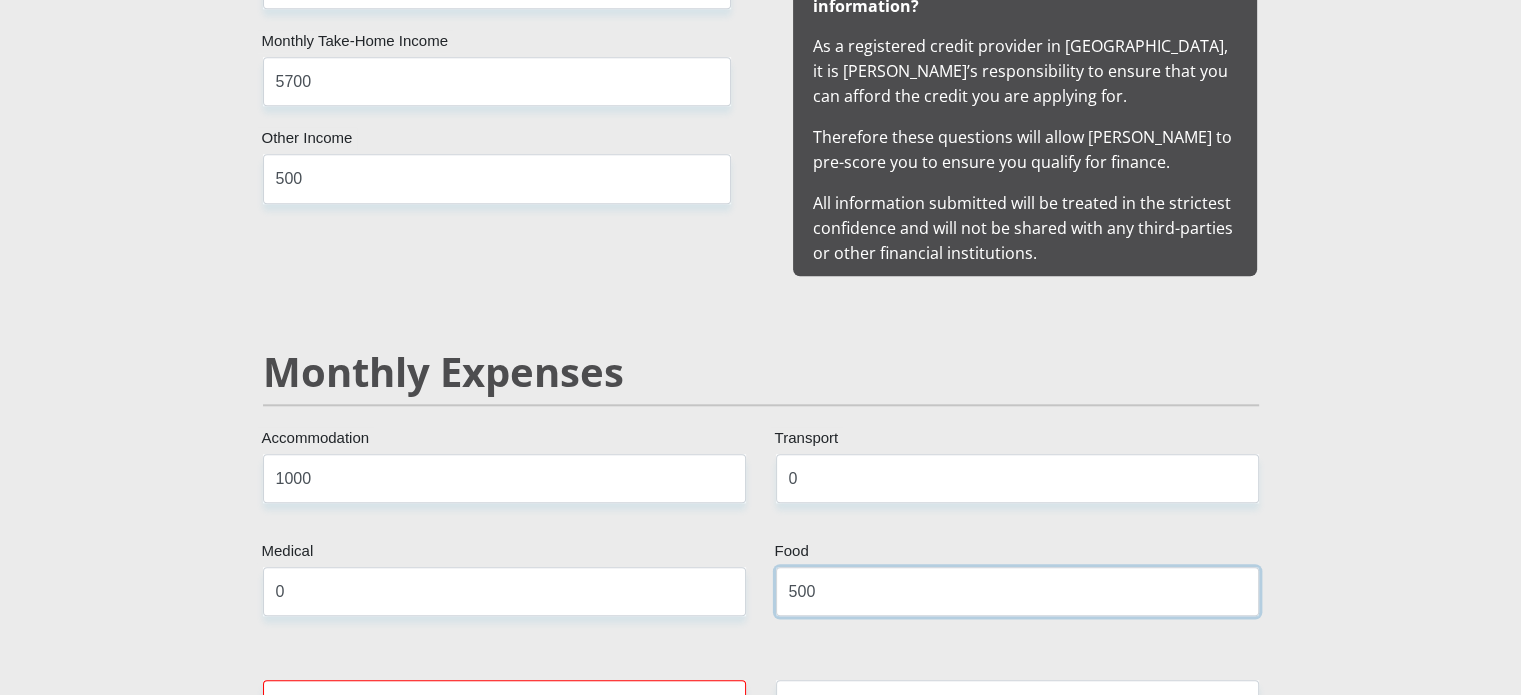 type on "500" 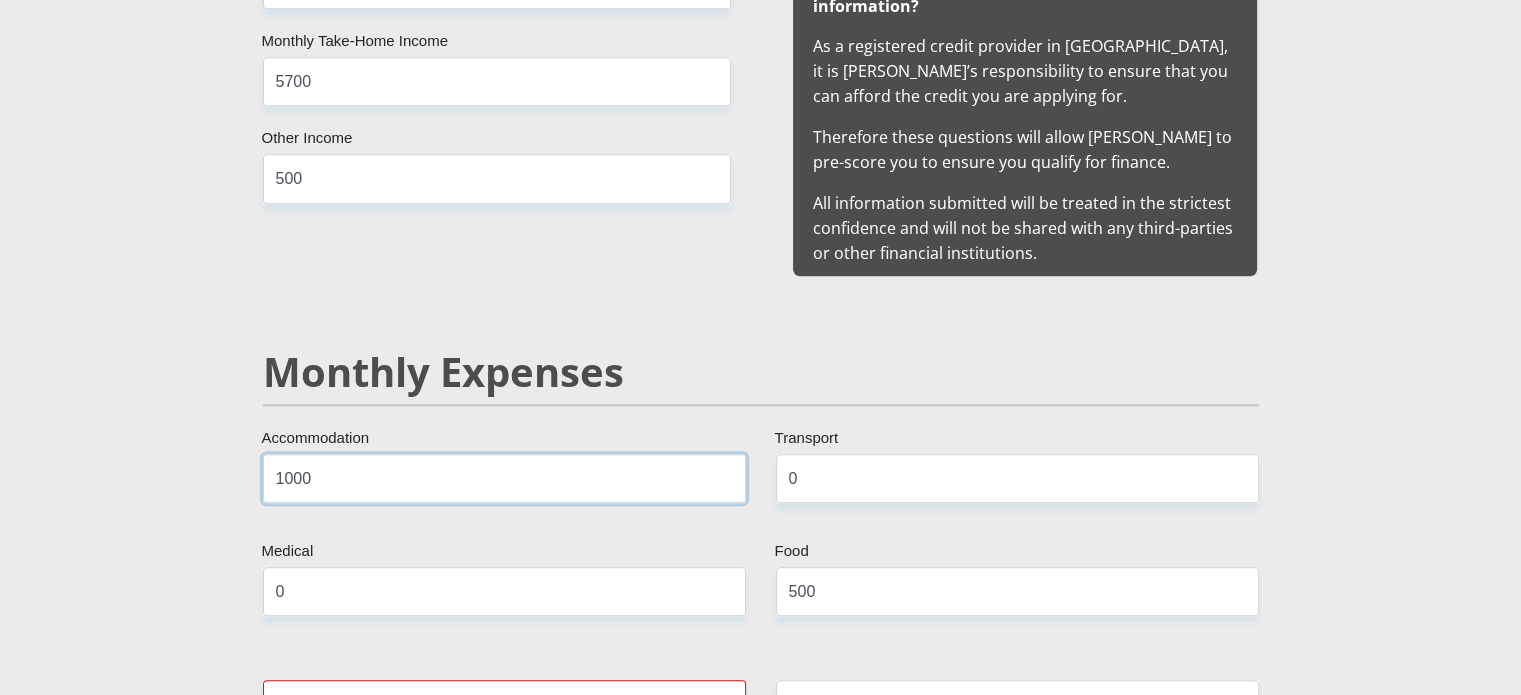 click on "1000" at bounding box center [504, 478] 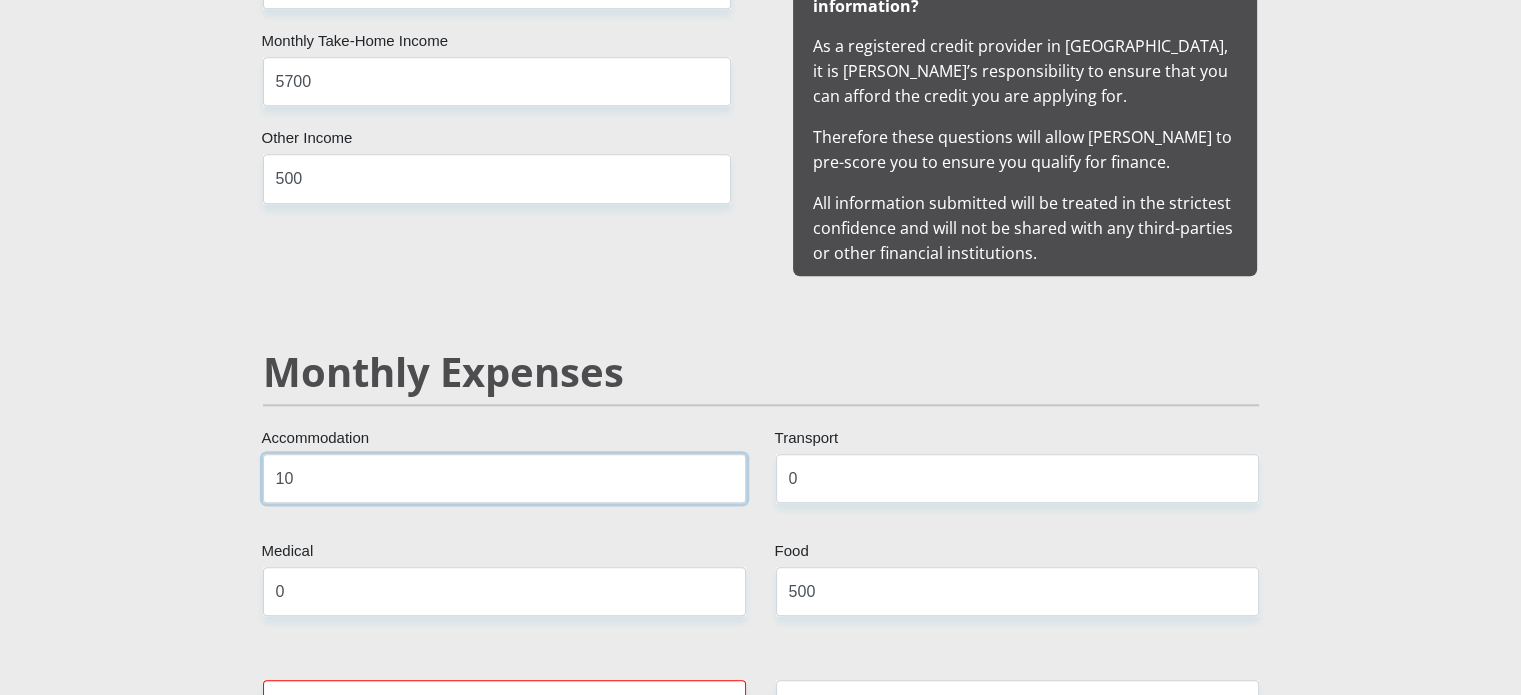 type on "1" 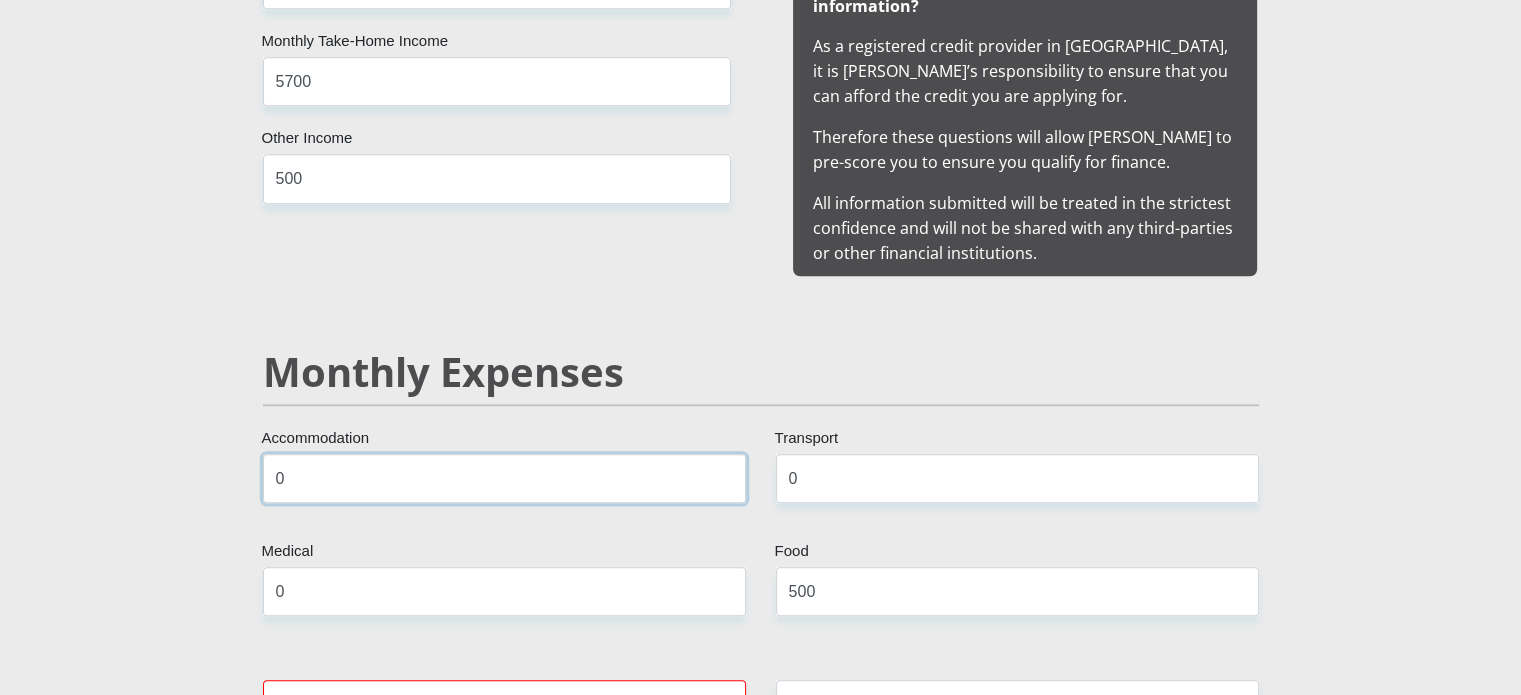type on "0" 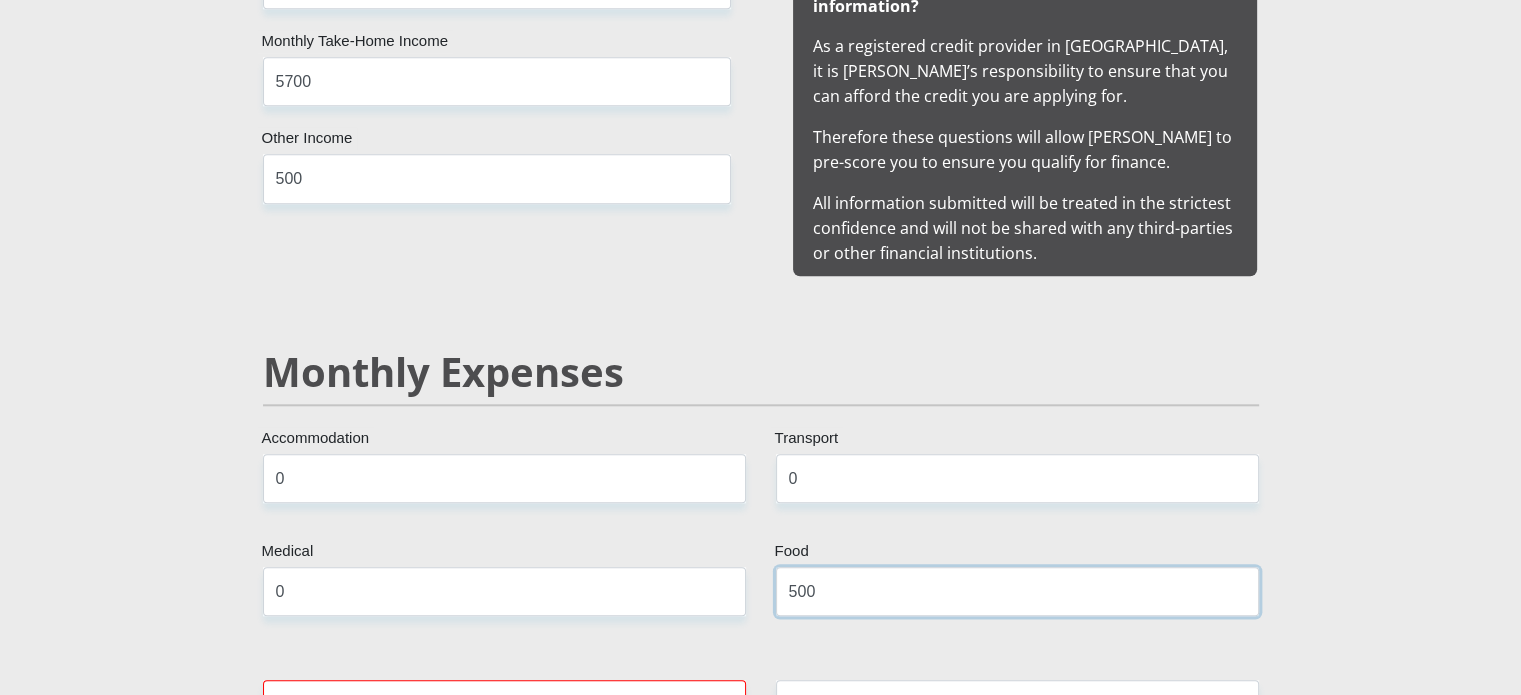 click on "500" at bounding box center [1017, 591] 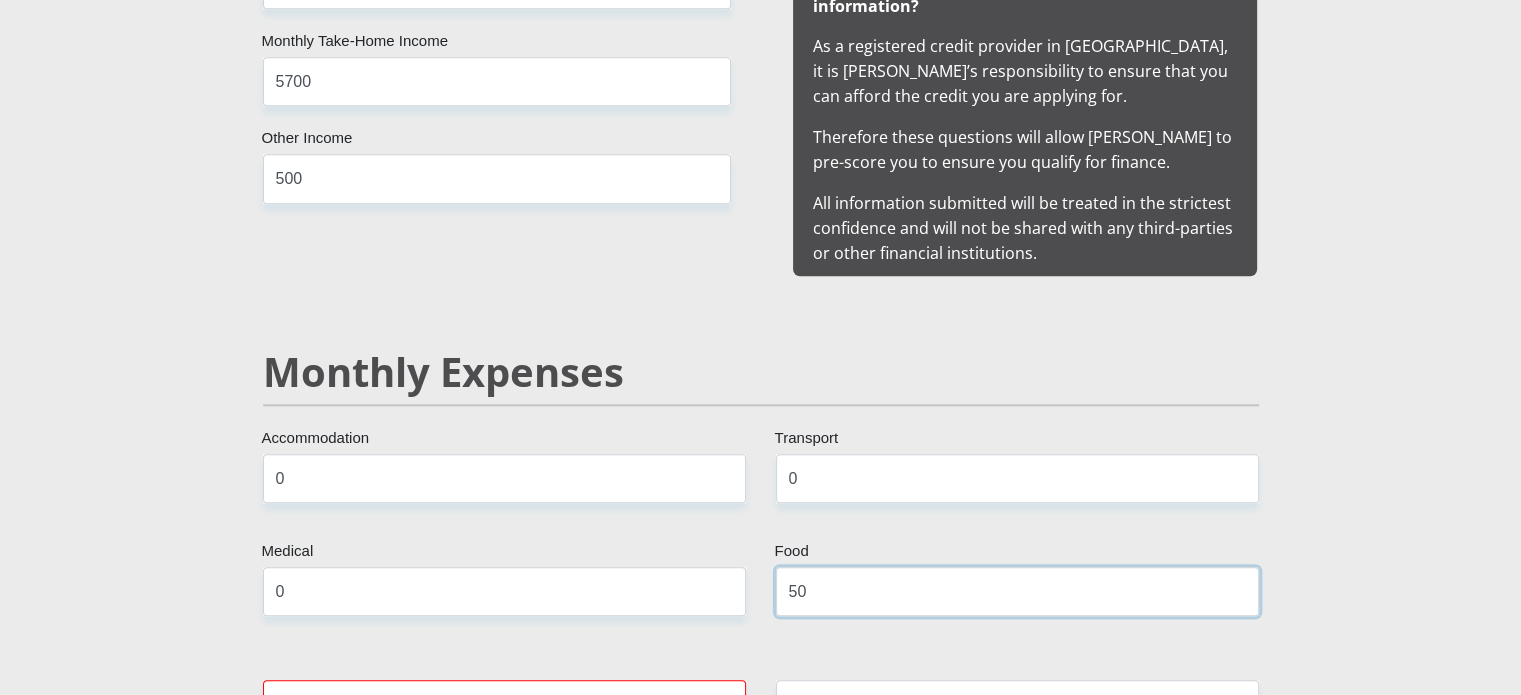 type on "5" 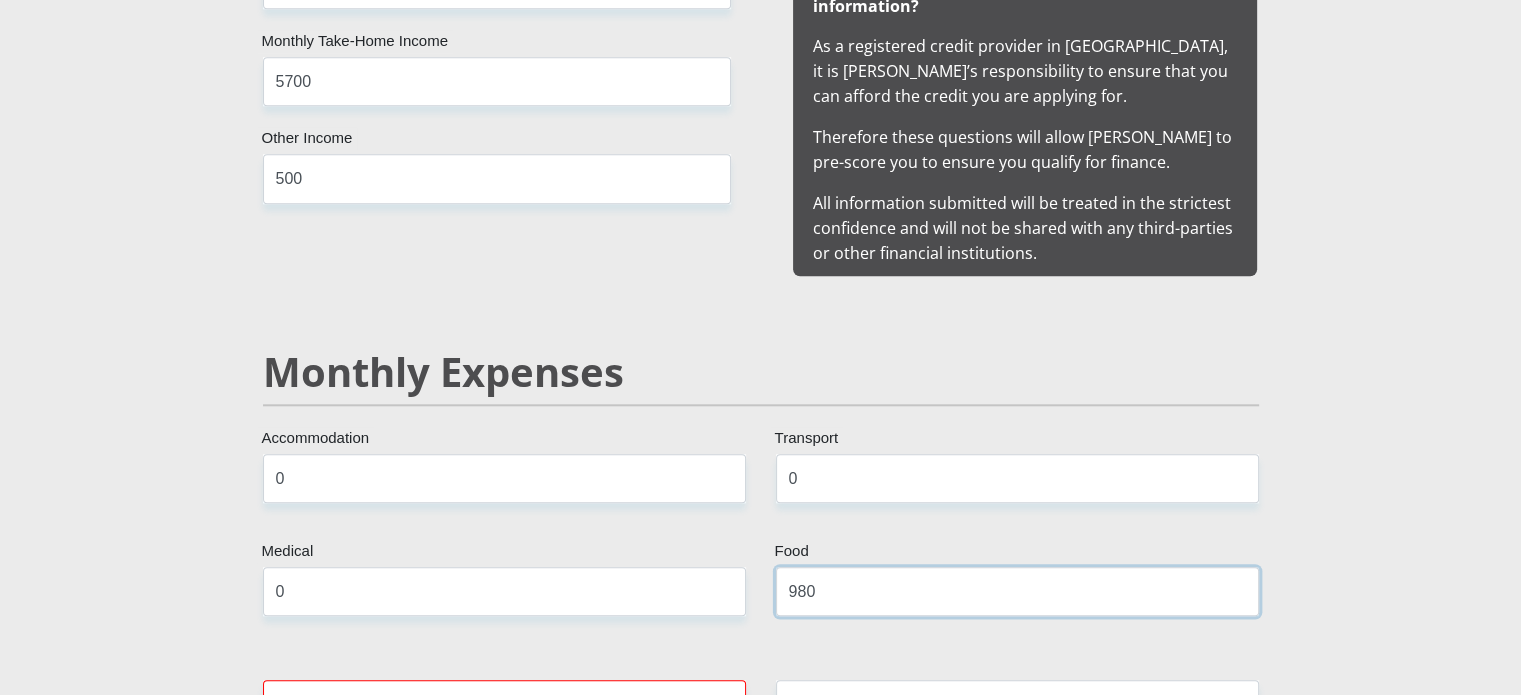 type on "980" 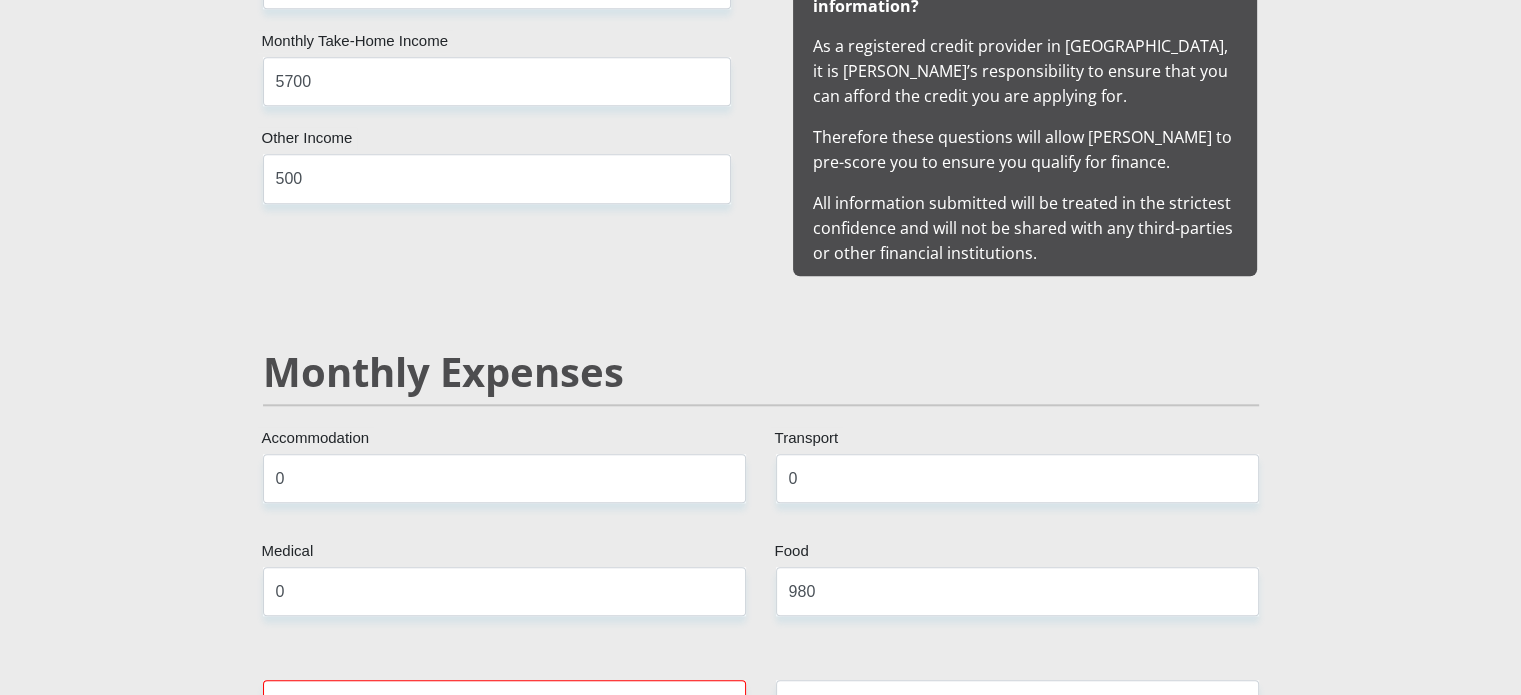 click on "Mr
Ms
Mrs
Dr
Other
Title
Emilio
First Name
Stephen
Surname
South African ID Number
Please input valid ID number
South Africa
Afghanistan
Aland Islands
Albania
Algeria
America Samoa
American Virgin Islands
Andorra
Angola
Anguilla
Antarctica
Antigua and Barbuda
Argentina  Armenia  Aruba" at bounding box center (761, 1122) 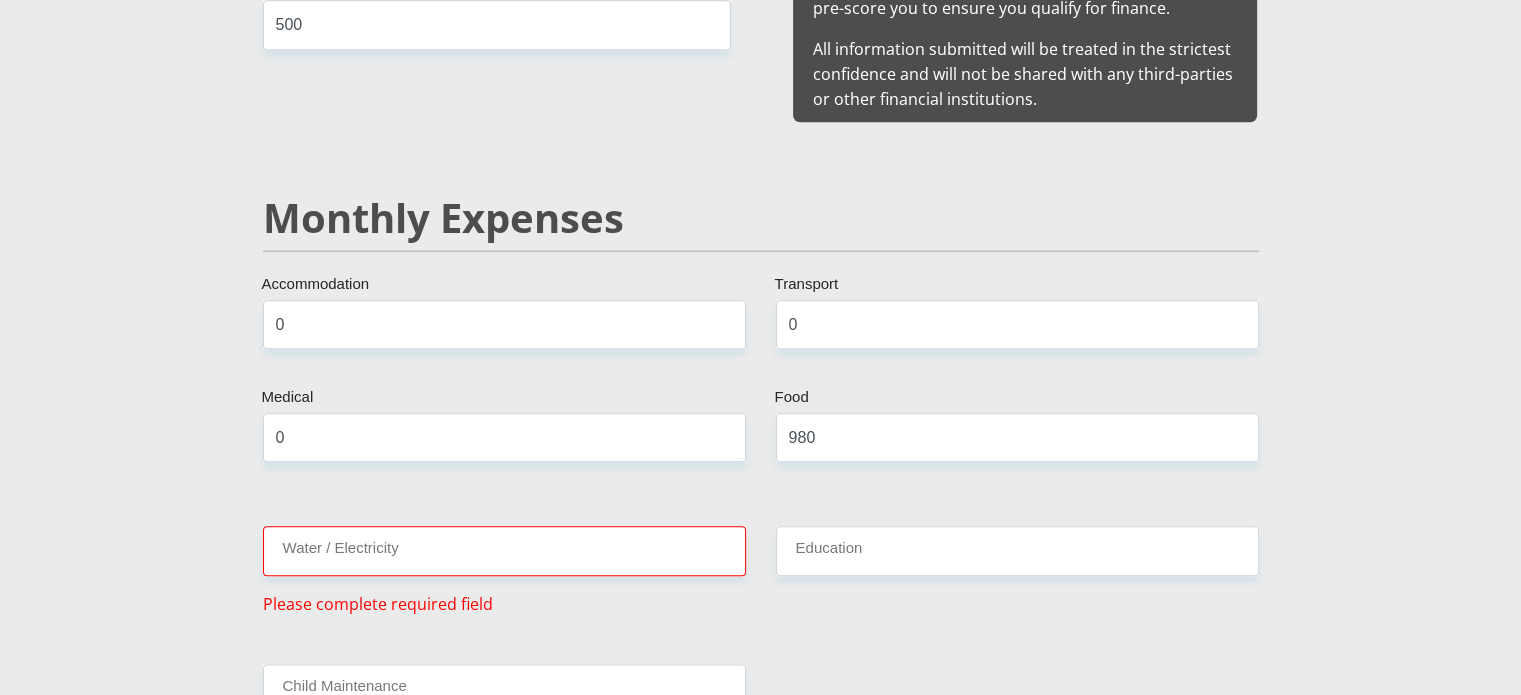 scroll, scrollTop: 2240, scrollLeft: 0, axis: vertical 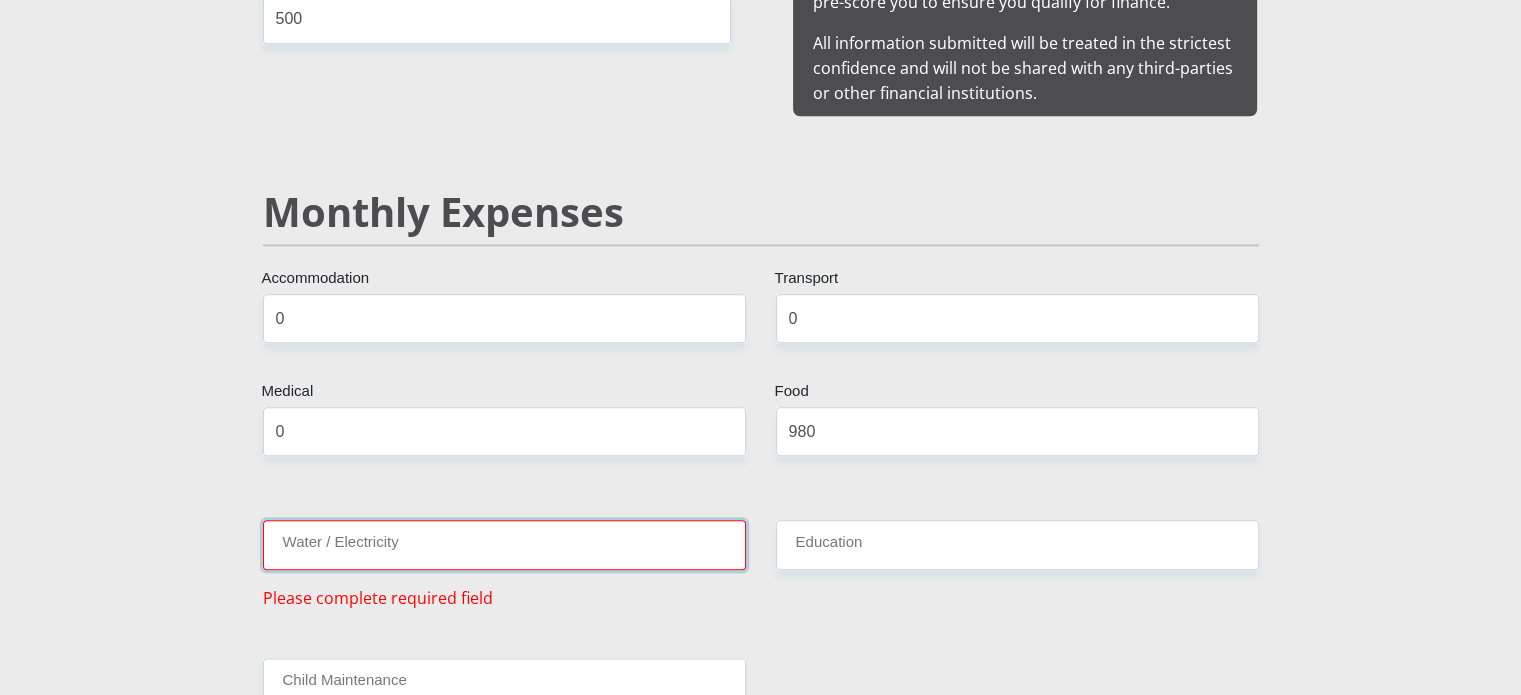 click on "Water / Electricity" at bounding box center (504, 544) 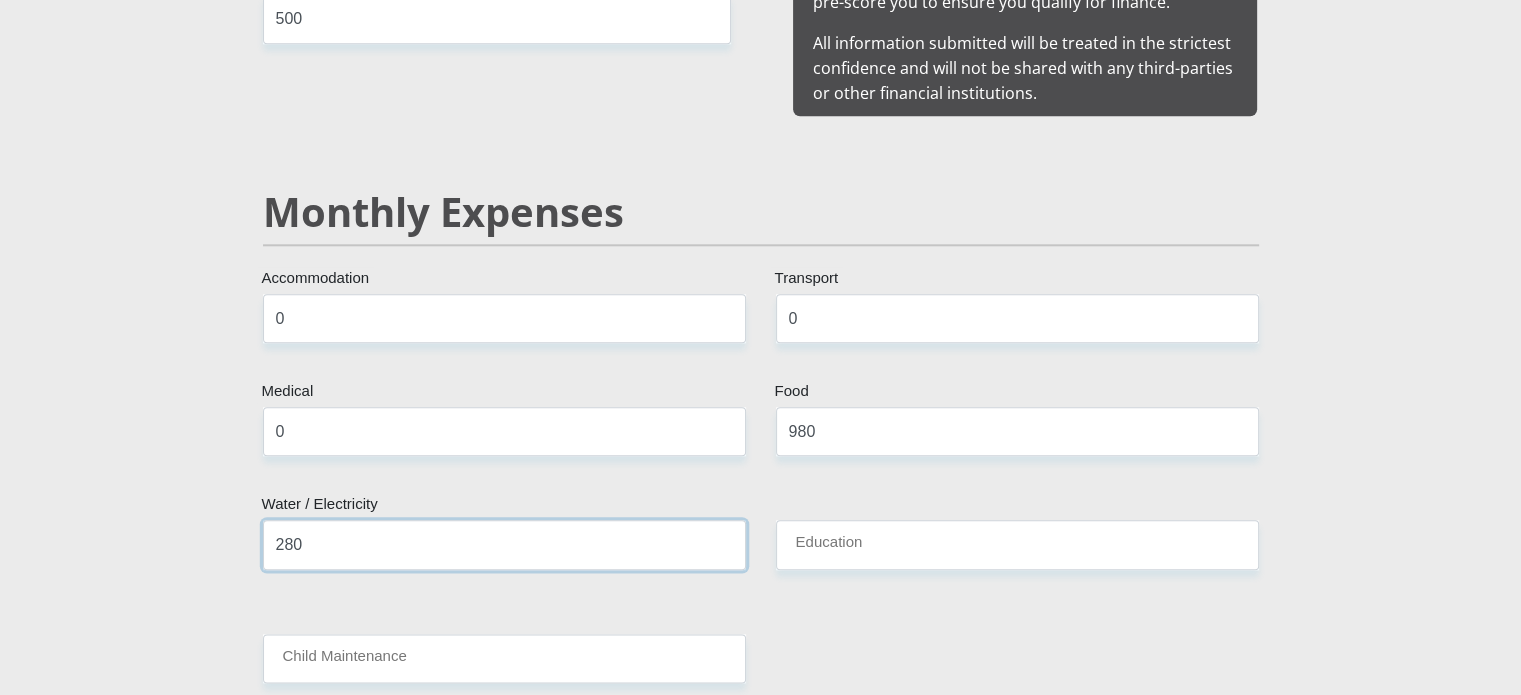type on "280" 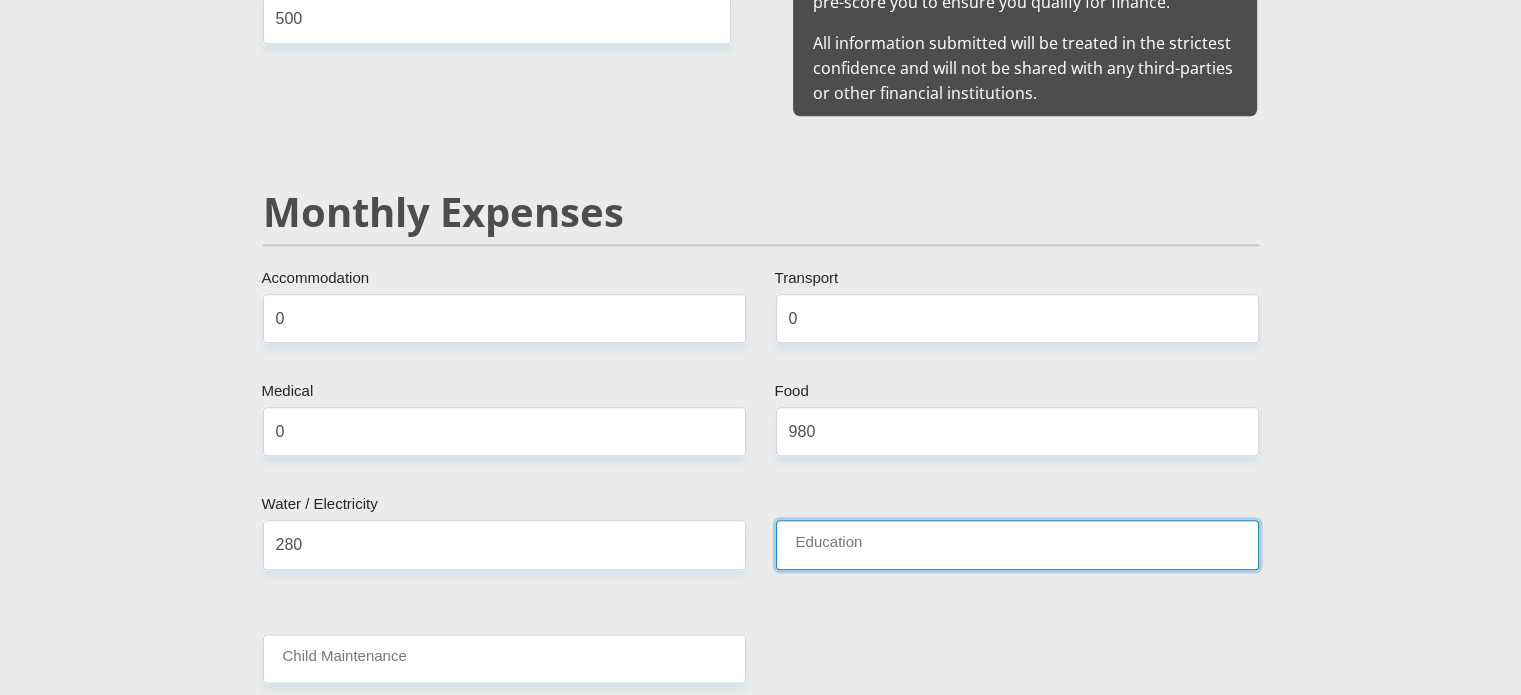 click on "Education" at bounding box center (1017, 544) 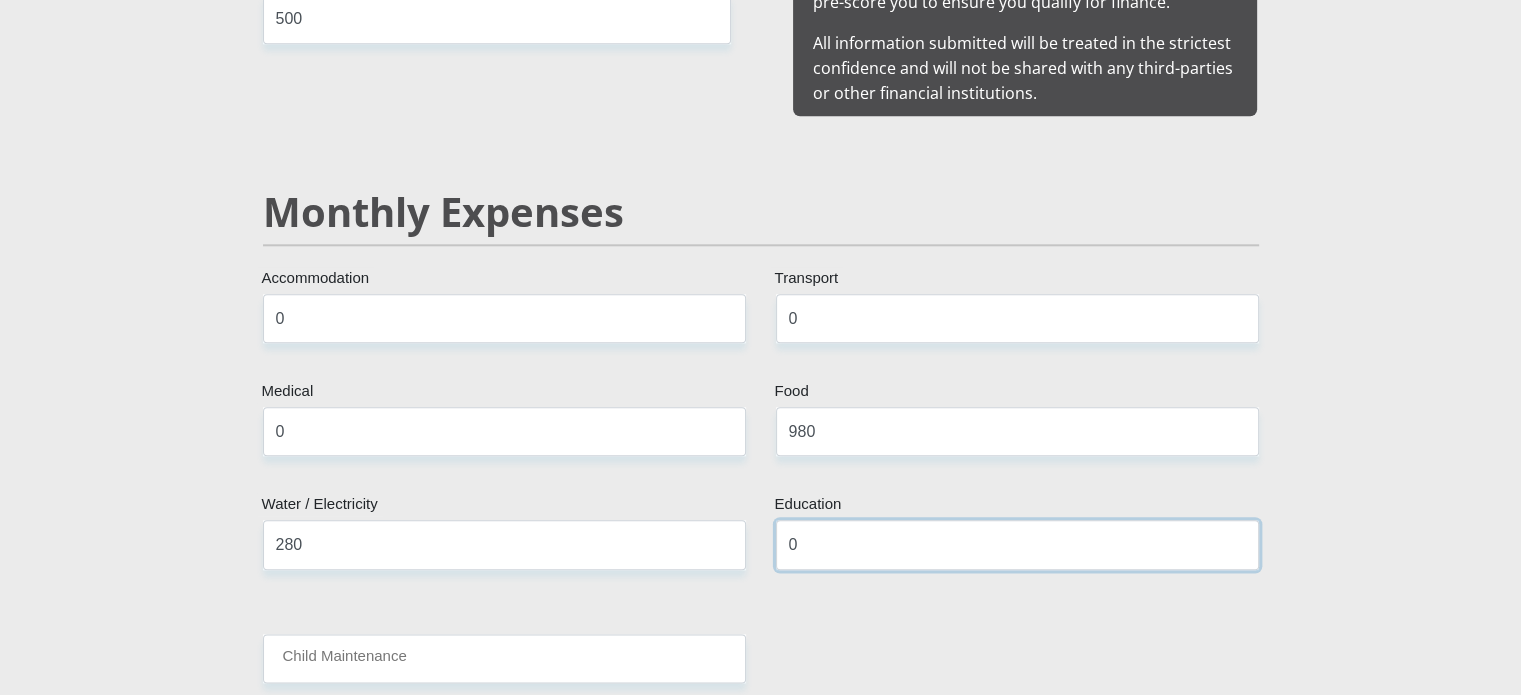 type on "0" 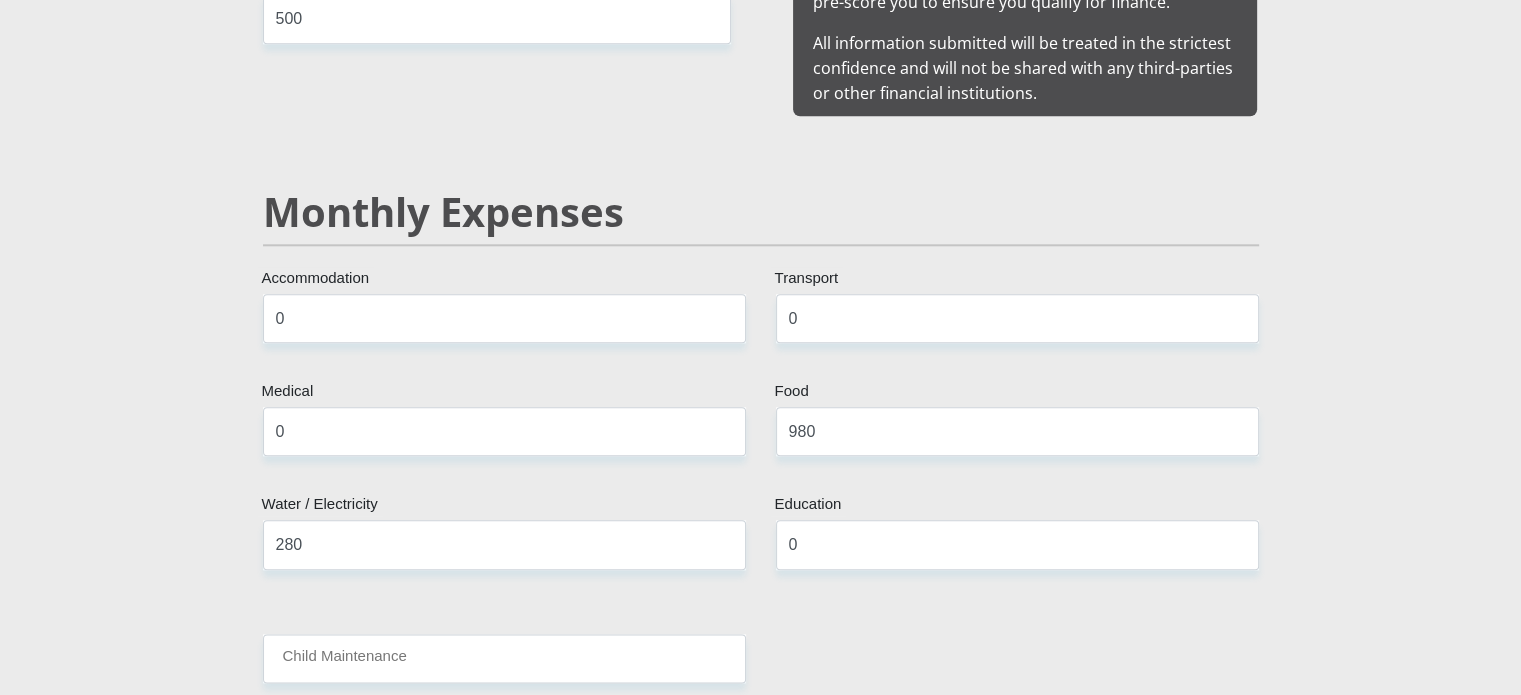 click on "Mr
Ms
Mrs
Dr
Other
Title
Emilio
First Name
Stephen
Surname
South African ID Number
Please input valid ID number
South Africa
Afghanistan
Aland Islands
Albania
Algeria
America Samoa
American Virgin Islands
Andorra
Angola
Anguilla
Antarctica
Antigua and Barbuda
Argentina  Armenia  Aruba" at bounding box center [761, 950] 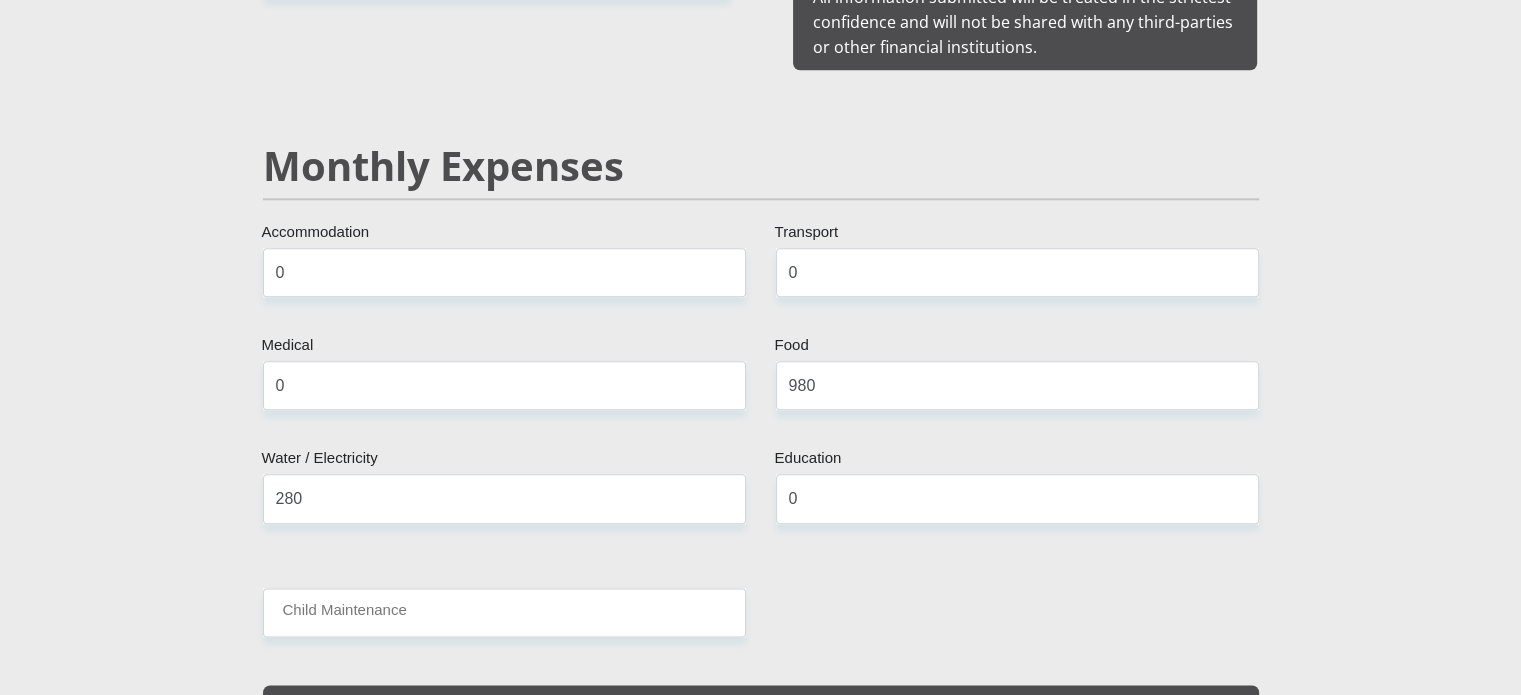 scroll, scrollTop: 2320, scrollLeft: 0, axis: vertical 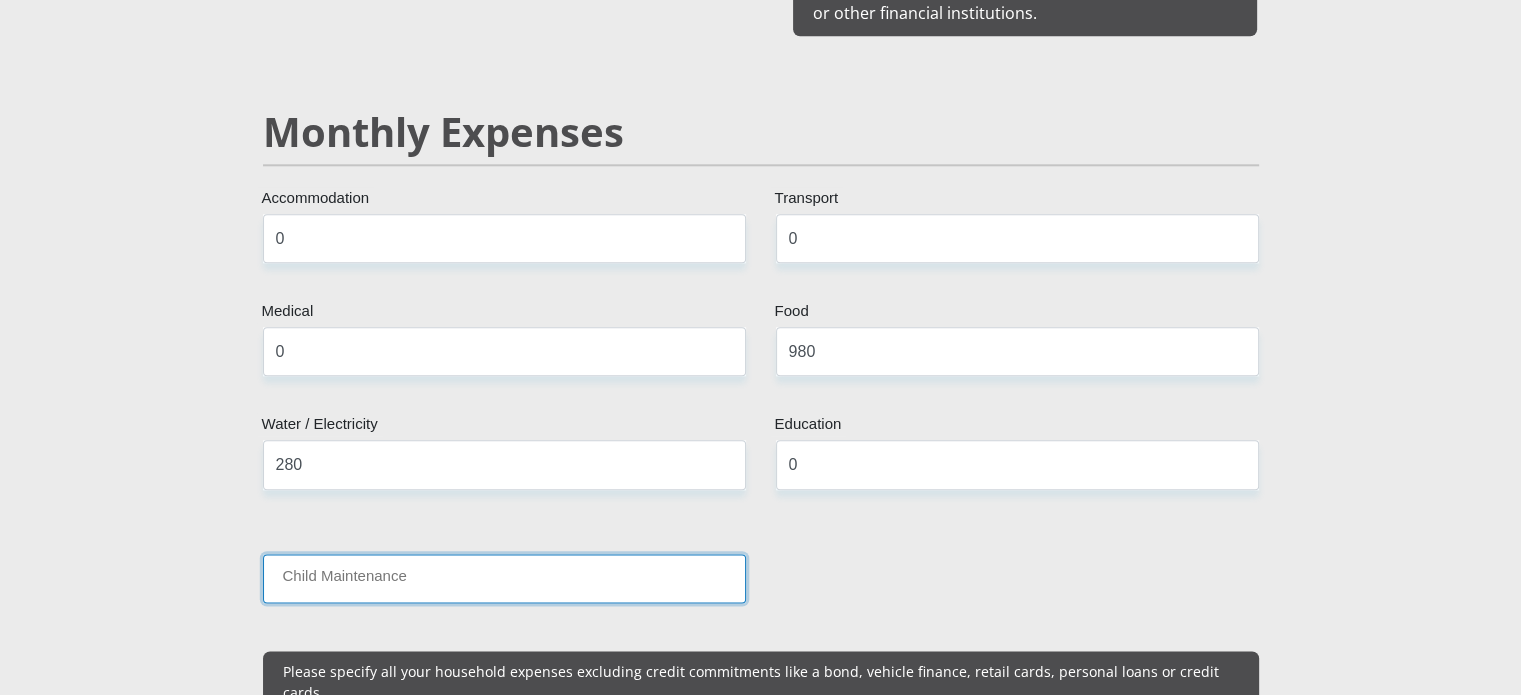 click on "Child Maintenance" at bounding box center (504, 578) 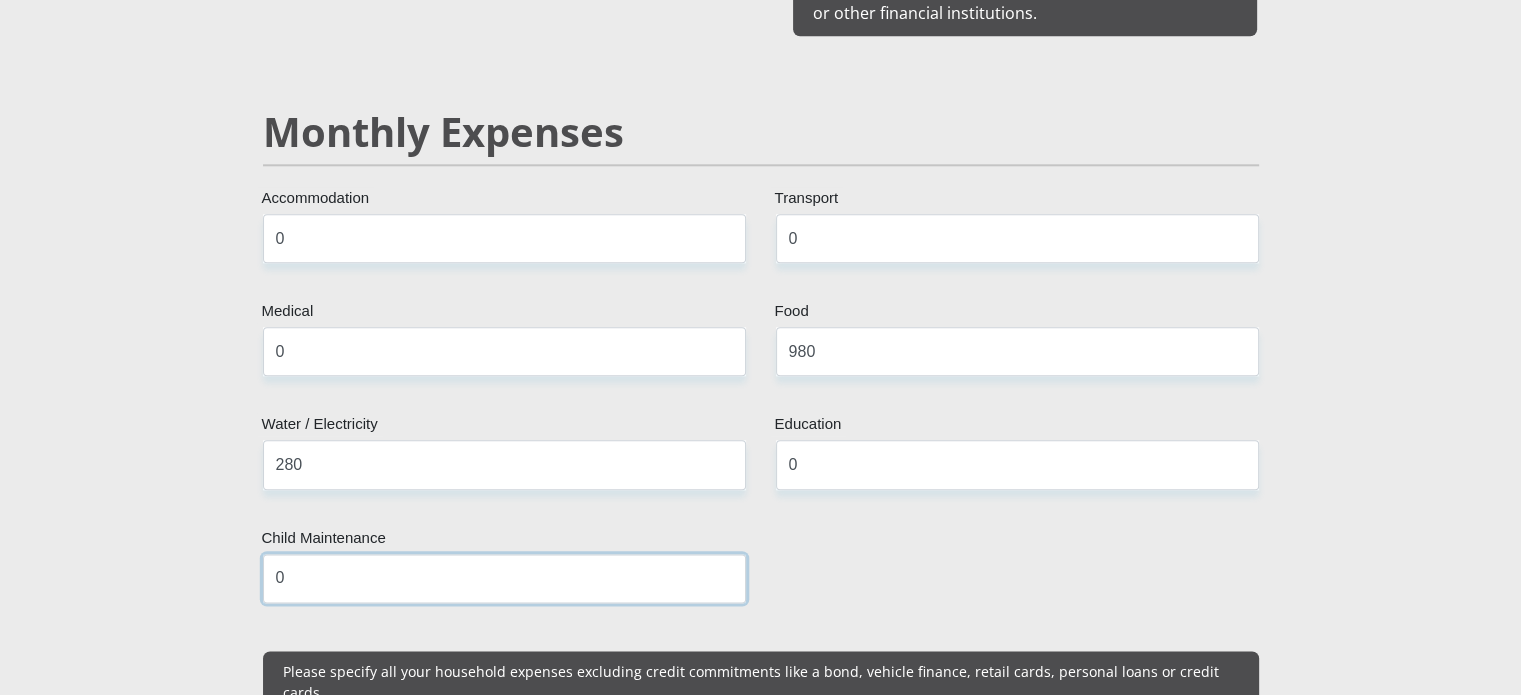 type on "0" 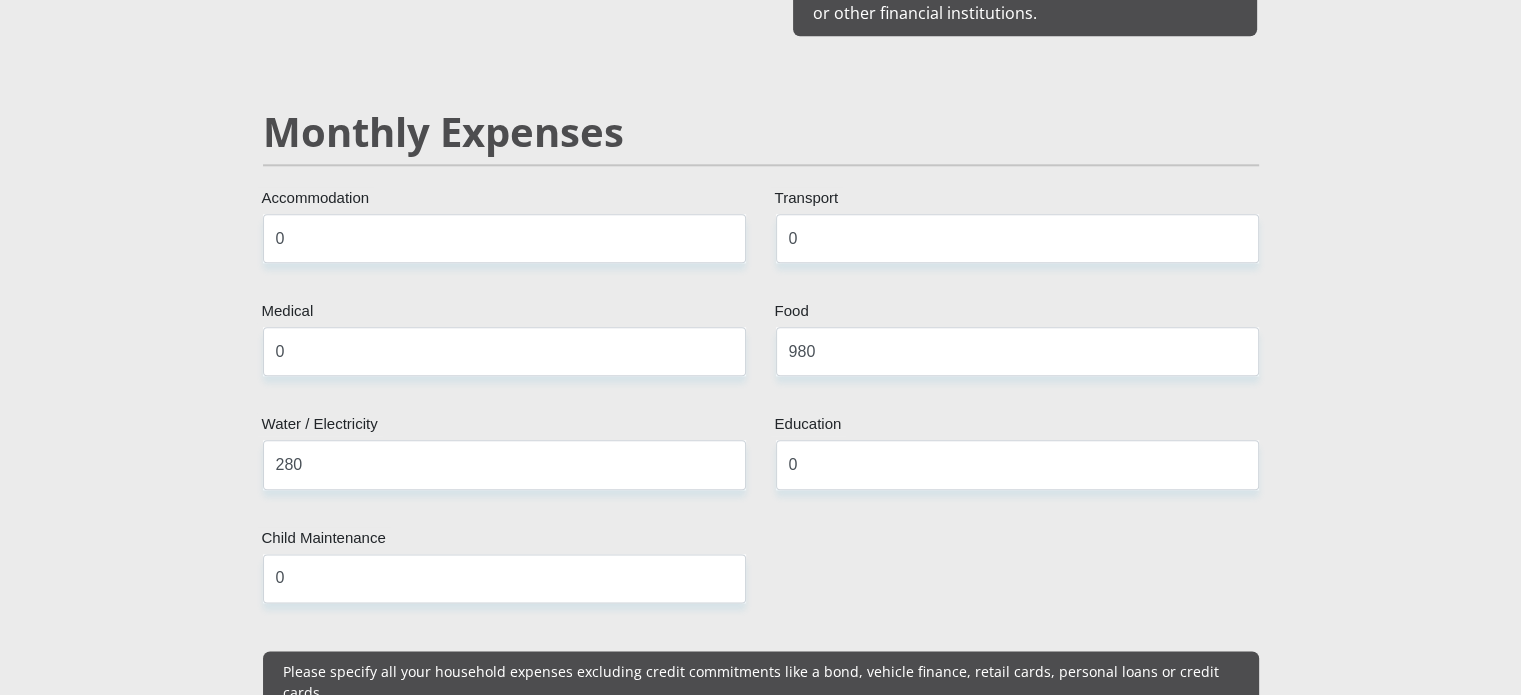 click on "Mr
Ms
Mrs
Dr
Other
Title
Emilio
First Name
Stephen
Surname
South African ID Number
Please input valid ID number
South Africa
Afghanistan
Aland Islands
Albania
Algeria
America Samoa
American Virgin Islands
Andorra
Angola
Anguilla
Antarctica
Antigua and Barbuda
Argentina  Armenia  Aruba" at bounding box center [761, 870] 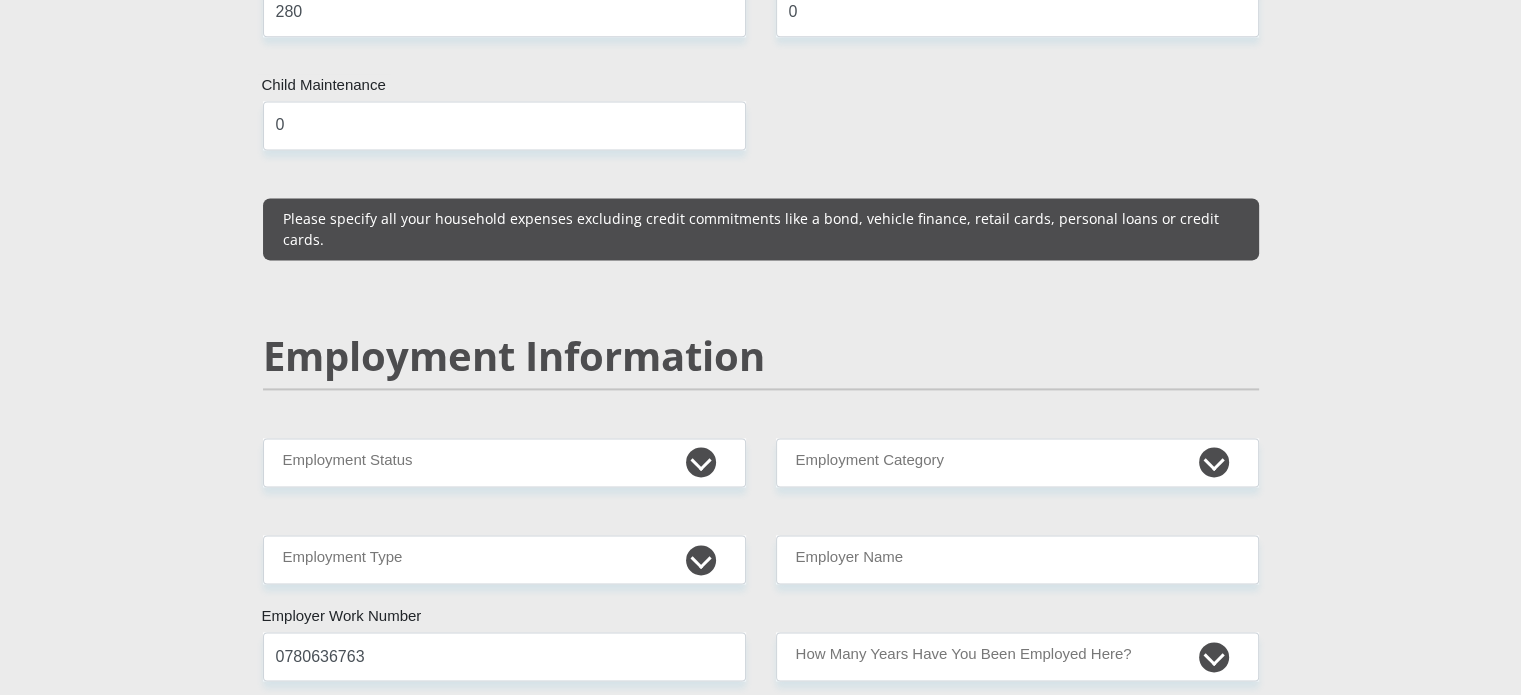 scroll, scrollTop: 2800, scrollLeft: 0, axis: vertical 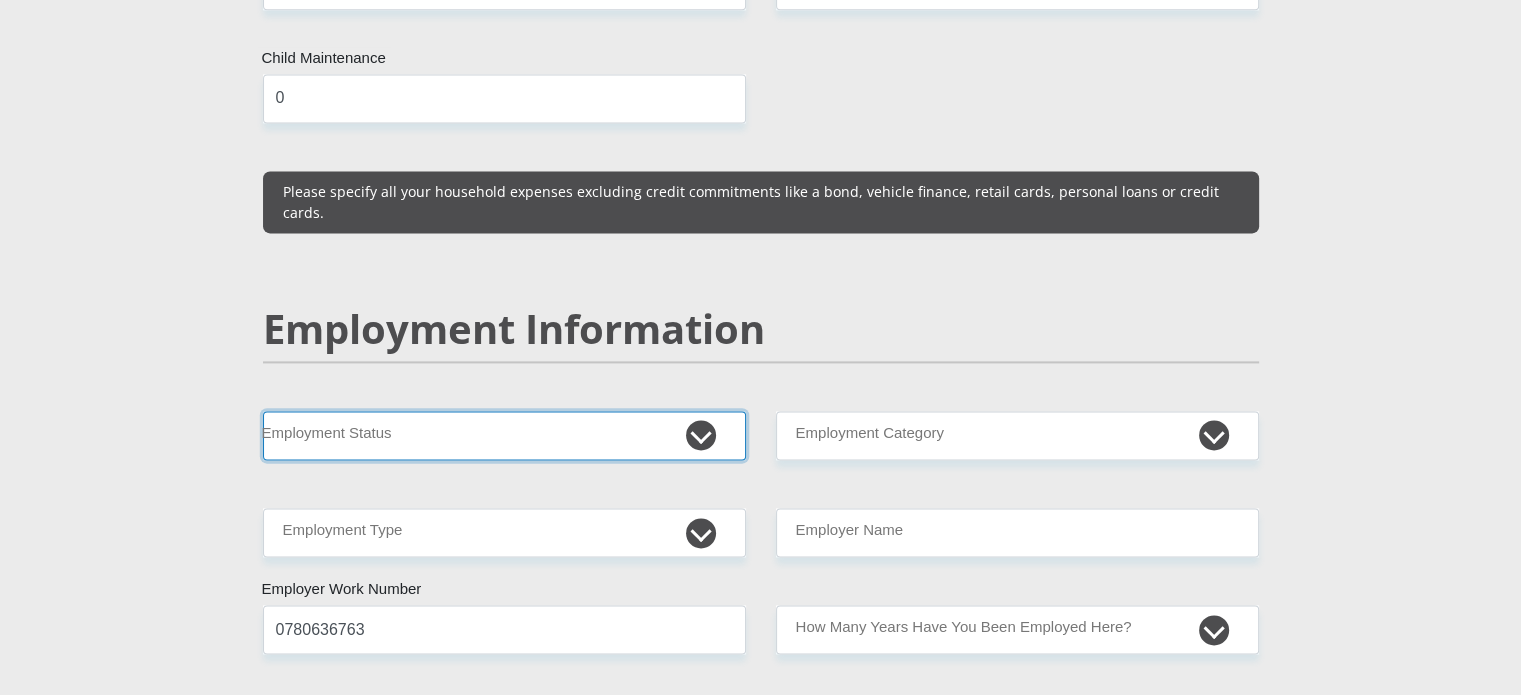 click on "Permanent/Full-time
Part-time/Casual
Contract Worker
Self-Employed
Housewife
Retired
Student
Medically Boarded
Disability
Unemployed" at bounding box center (504, 435) 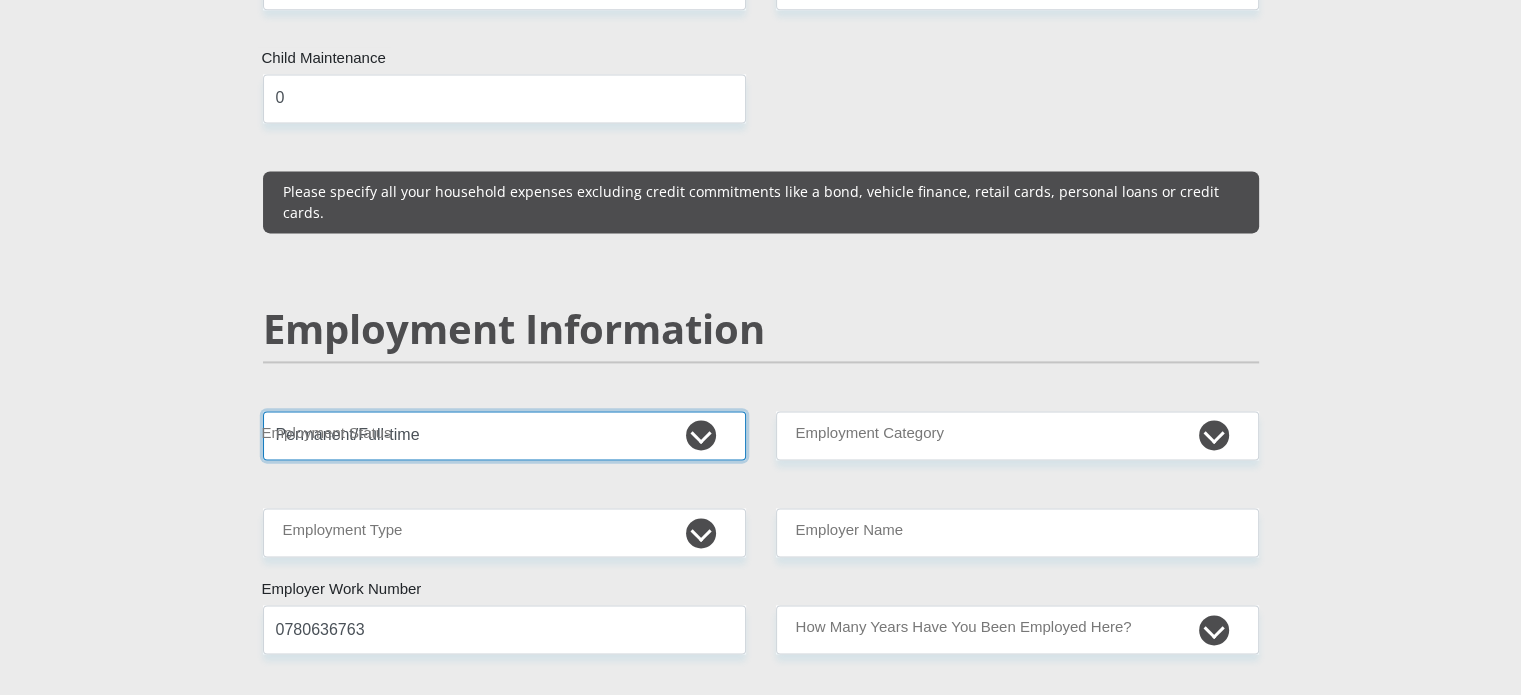 click on "Permanent/Full-time
Part-time/Casual
Contract Worker
Self-Employed
Housewife
Retired
Student
Medically Boarded
Disability
Unemployed" at bounding box center [504, 435] 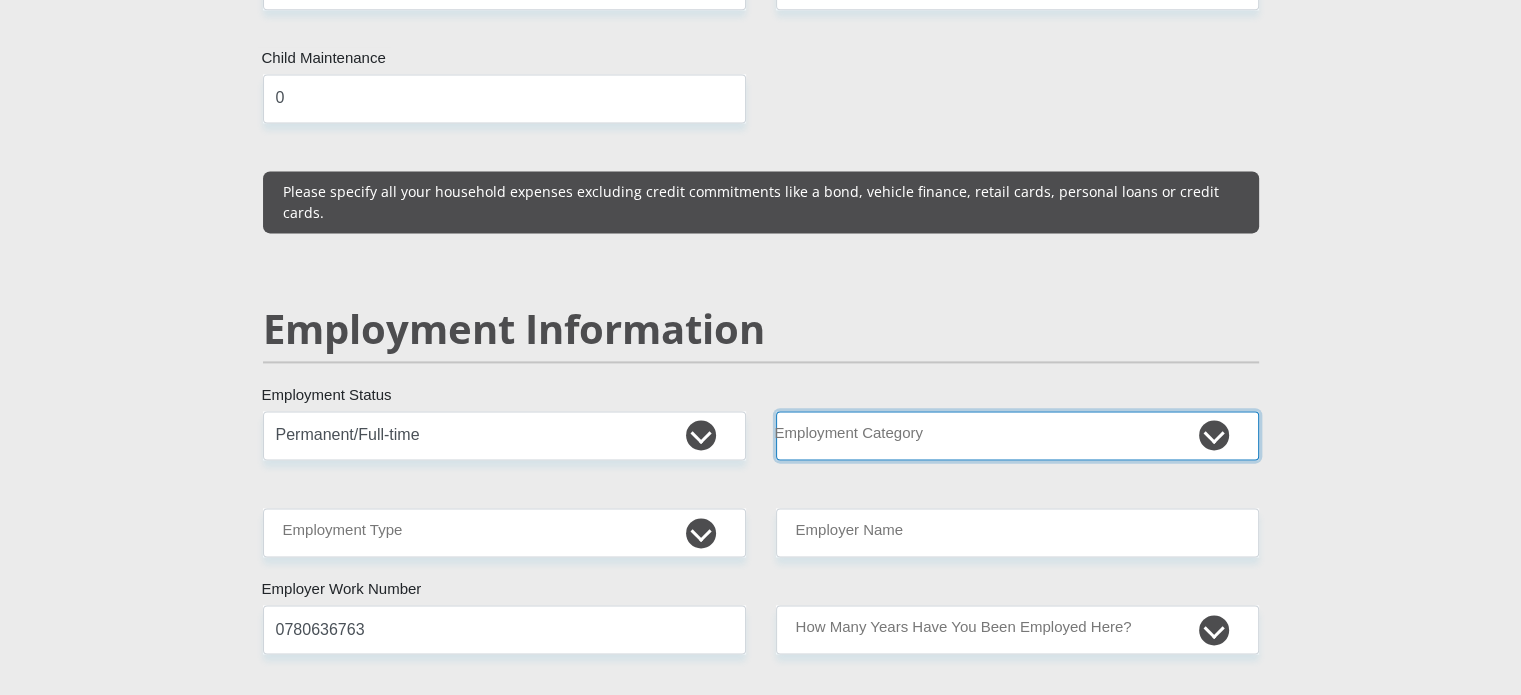 click on "AGRICULTURE
ALCOHOL & TOBACCO
CONSTRUCTION MATERIALS
METALLURGY
EQUIPMENT FOR RENEWABLE ENERGY
SPECIALIZED CONTRACTORS
CAR
GAMING (INCL. INTERNET
OTHER WHOLESALE
UNLICENSED PHARMACEUTICALS
CURRENCY EXCHANGE HOUSES
OTHER FINANCIAL INSTITUTIONS & INSURANCE
REAL ESTATE AGENTS
OIL & GAS
OTHER MATERIALS (E.G. IRON ORE)
PRECIOUS STONES & PRECIOUS METALS
POLITICAL ORGANIZATIONS
RELIGIOUS ORGANIZATIONS(NOT SECTS)
ACTI. HAVING BUSINESS DEAL WITH PUBLIC ADMINISTRATION
LAUNDROMATS" at bounding box center (1017, 435) 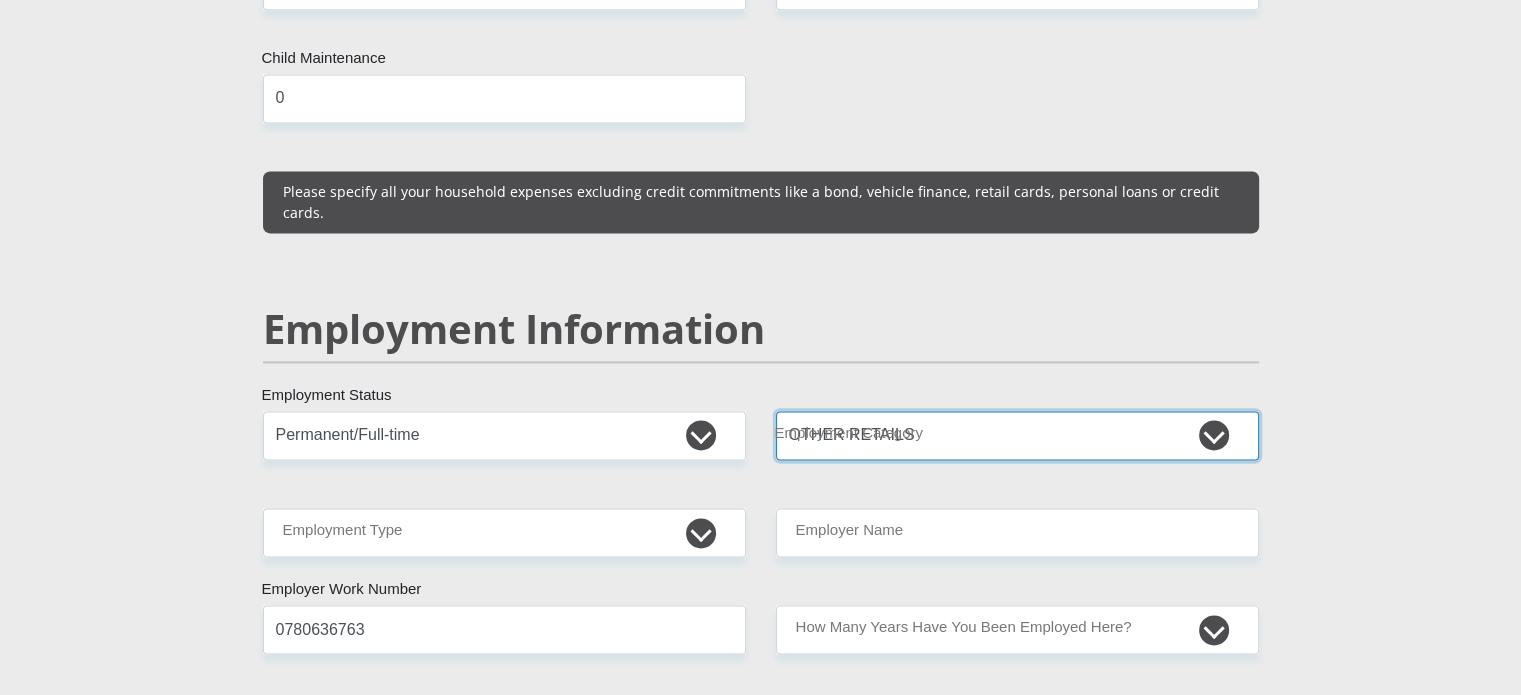 click on "AGRICULTURE
ALCOHOL & TOBACCO
CONSTRUCTION MATERIALS
METALLURGY
EQUIPMENT FOR RENEWABLE ENERGY
SPECIALIZED CONTRACTORS
CAR
GAMING (INCL. INTERNET
OTHER WHOLESALE
UNLICENSED PHARMACEUTICALS
CURRENCY EXCHANGE HOUSES
OTHER FINANCIAL INSTITUTIONS & INSURANCE
REAL ESTATE AGENTS
OIL & GAS
OTHER MATERIALS (E.G. IRON ORE)
PRECIOUS STONES & PRECIOUS METALS
POLITICAL ORGANIZATIONS
RELIGIOUS ORGANIZATIONS(NOT SECTS)
ACTI. HAVING BUSINESS DEAL WITH PUBLIC ADMINISTRATION
LAUNDROMATS" at bounding box center (1017, 435) 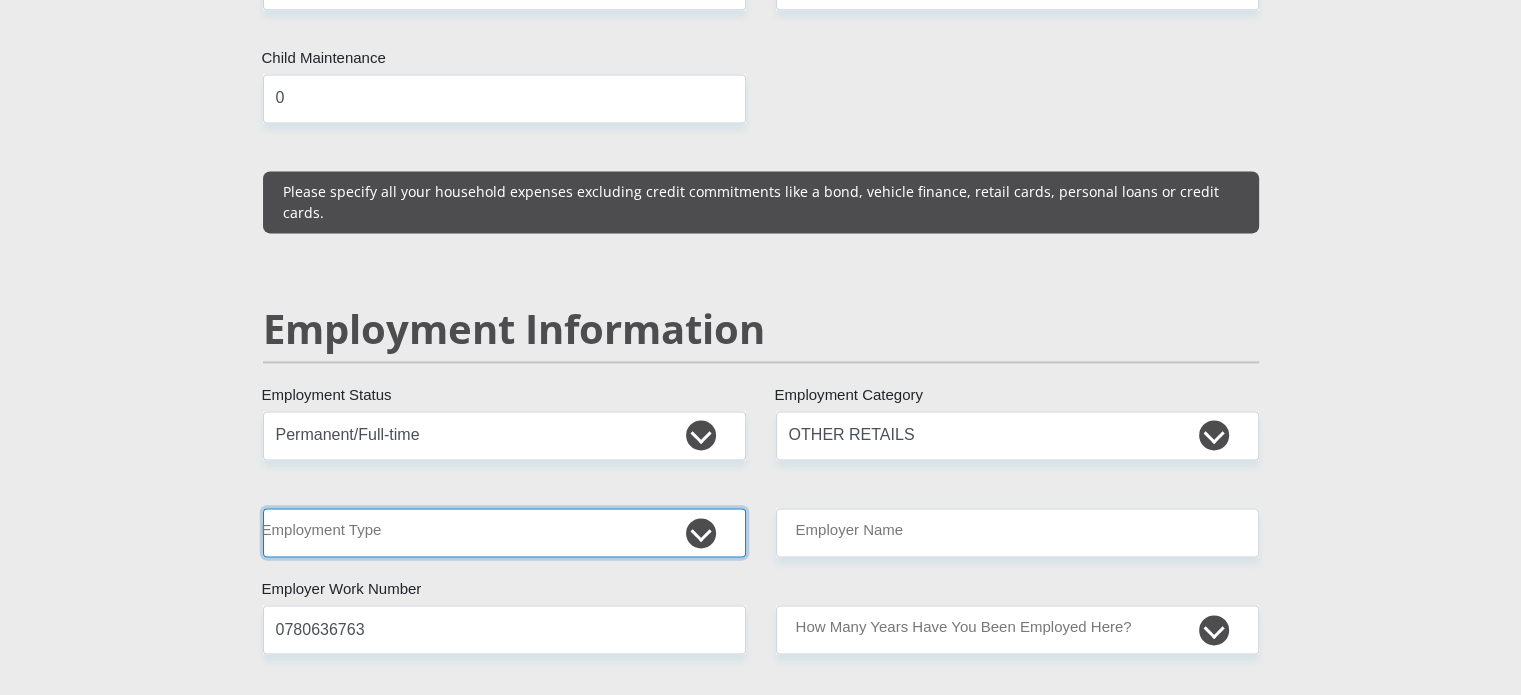click on "College/Lecturer
Craft Seller
Creative
Driver
Executive
Farmer
Forces - Non Commissioned
Forces - Officer
Hawker
Housewife
Labourer
Licenced Professional
Manager
Miner
Non Licenced Professional
Office Staff/Clerk
Outside Worker
Pensioner
Permanent Teacher
Production/Manufacturing
Sales
Self-Employed
Semi-Professional Worker
Service Industry  Social Worker  Student" at bounding box center [504, 532] 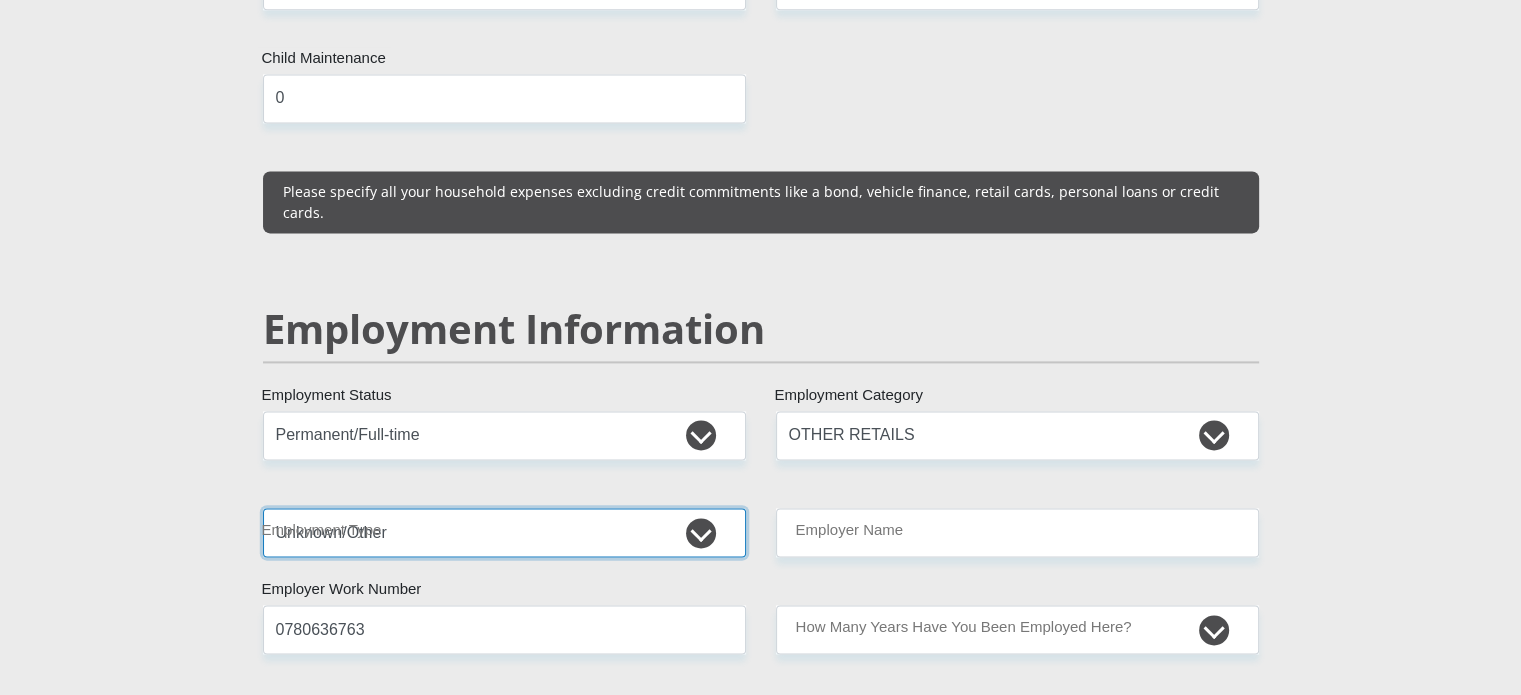 click on "College/Lecturer
Craft Seller
Creative
Driver
Executive
Farmer
Forces - Non Commissioned
Forces - Officer
Hawker
Housewife
Labourer
Licenced Professional
Manager
Miner
Non Licenced Professional
Office Staff/Clerk
Outside Worker
Pensioner
Permanent Teacher
Production/Manufacturing
Sales
Self-Employed
Semi-Professional Worker
Service Industry  Social Worker  Student" at bounding box center (504, 532) 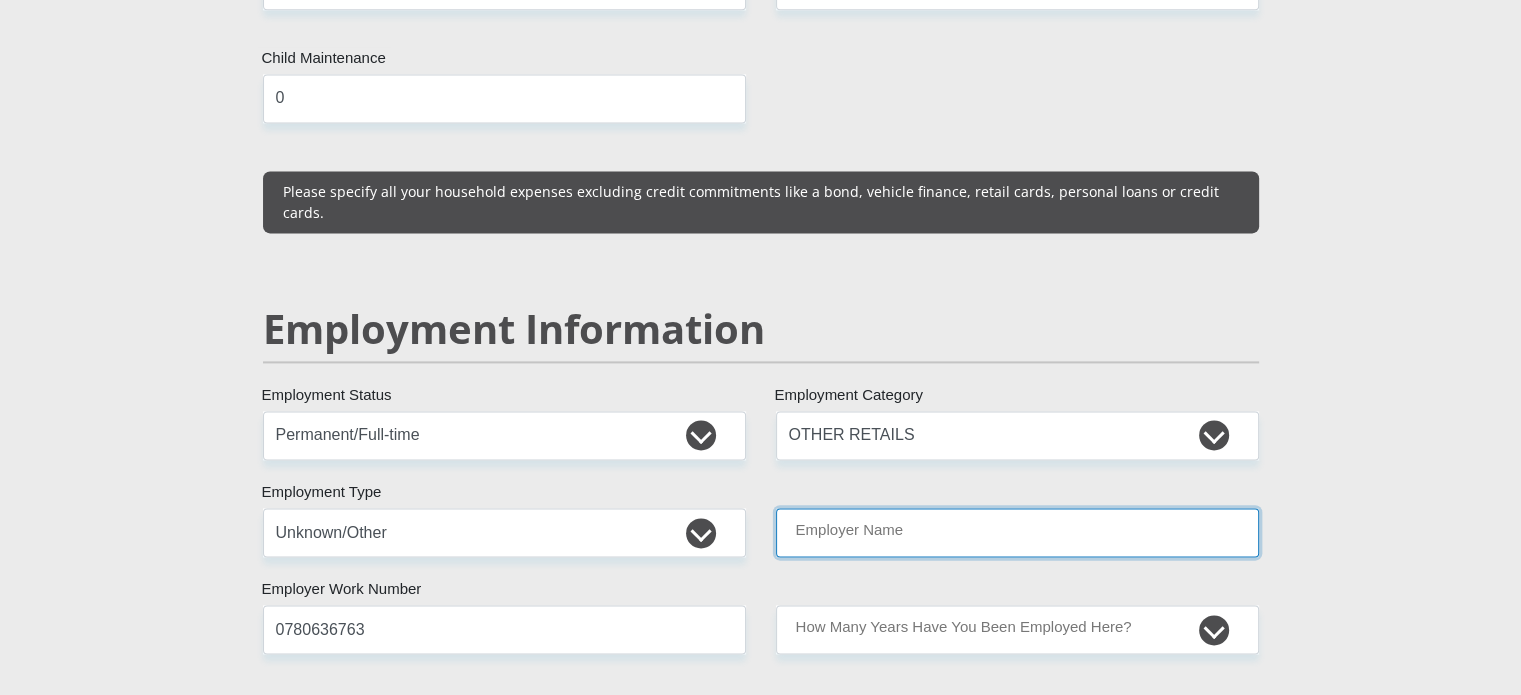 click on "Employer Name" at bounding box center (1017, 532) 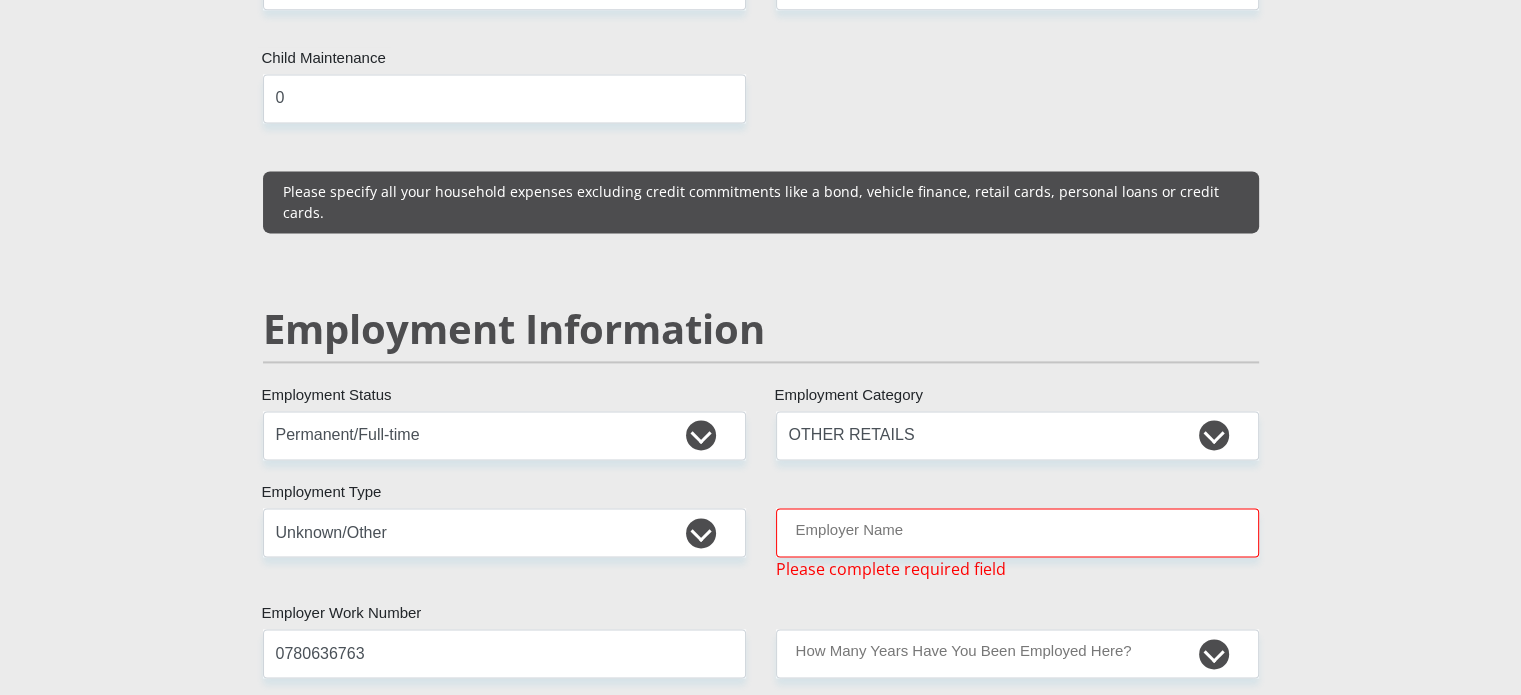 click on "Mr
Ms
Mrs
Dr
Other
Title
Emilio
First Name
Stephen
Surname
South African ID Number
Please input valid ID number
South Africa
Afghanistan
Aland Islands
Albania
Algeria
America Samoa
American Virgin Islands
Andorra
Angola
Anguilla
Antarctica
Antigua and Barbuda
Argentina  Armenia  Aruba" at bounding box center (761, 402) 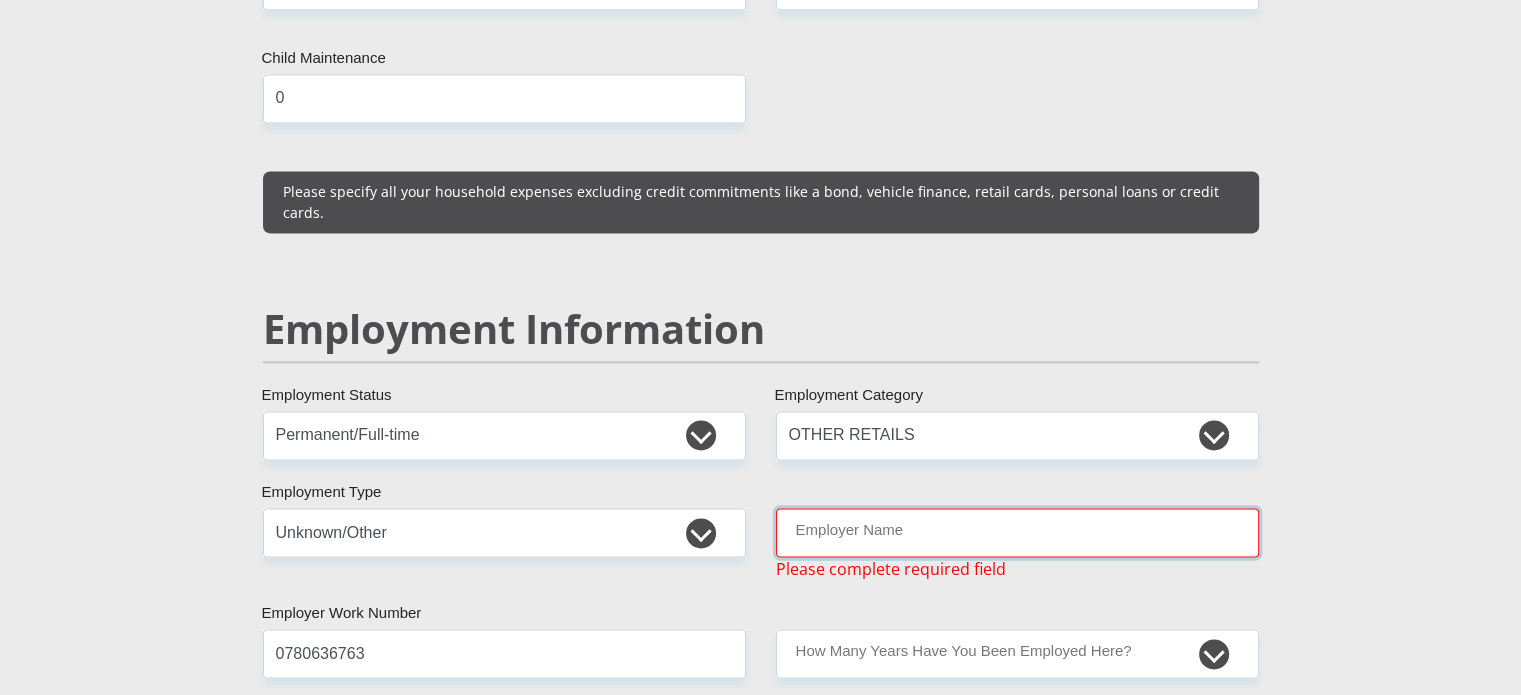 click on "Employer Name" at bounding box center (1017, 532) 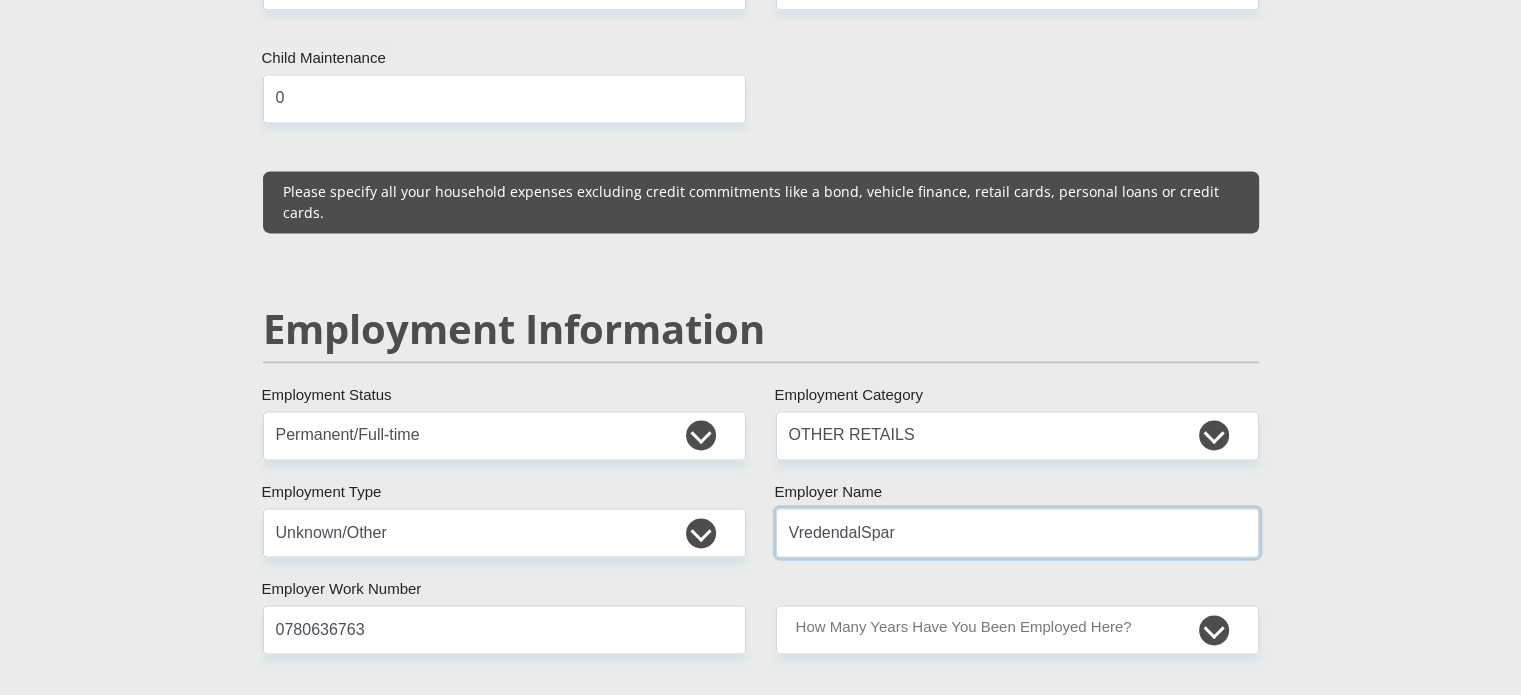 type on "VredendalSpar" 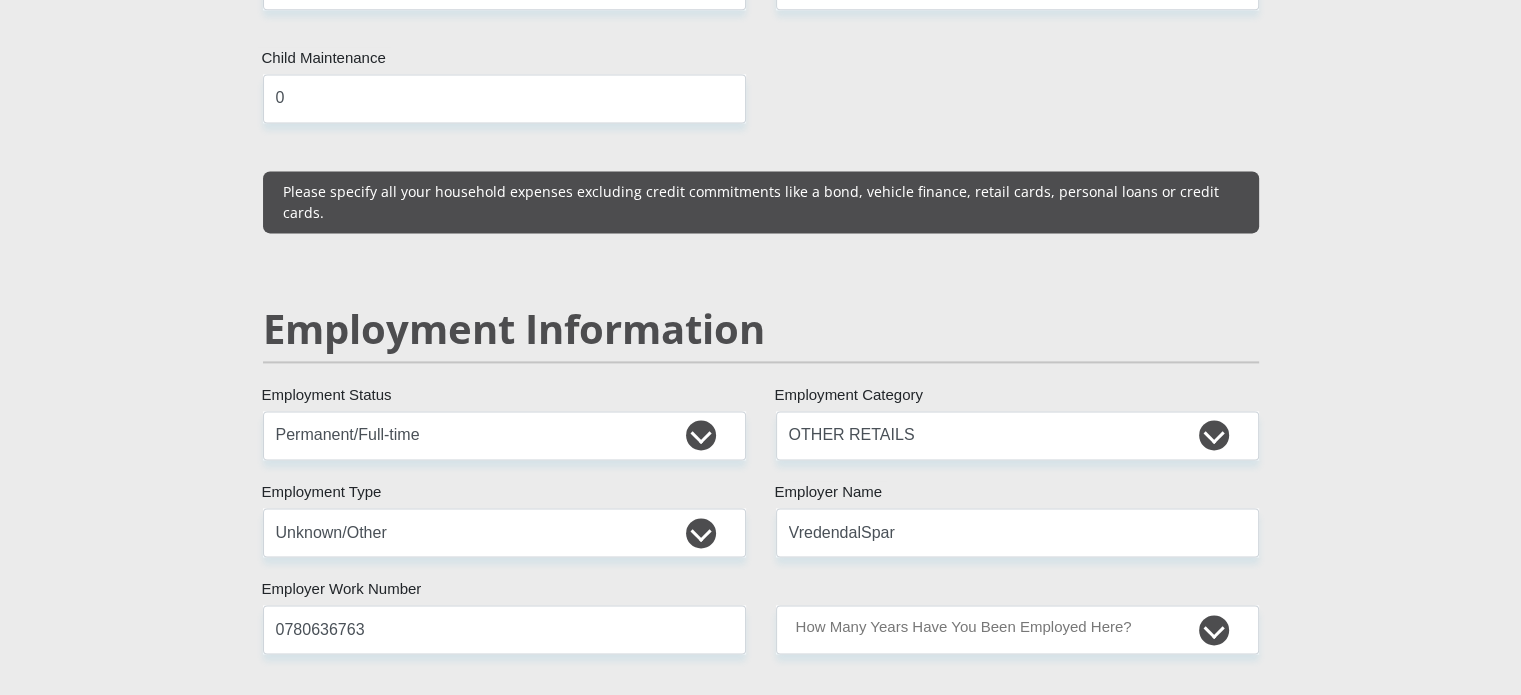 drag, startPoint x: 747, startPoint y: 531, endPoint x: 860, endPoint y: 573, distance: 120.552895 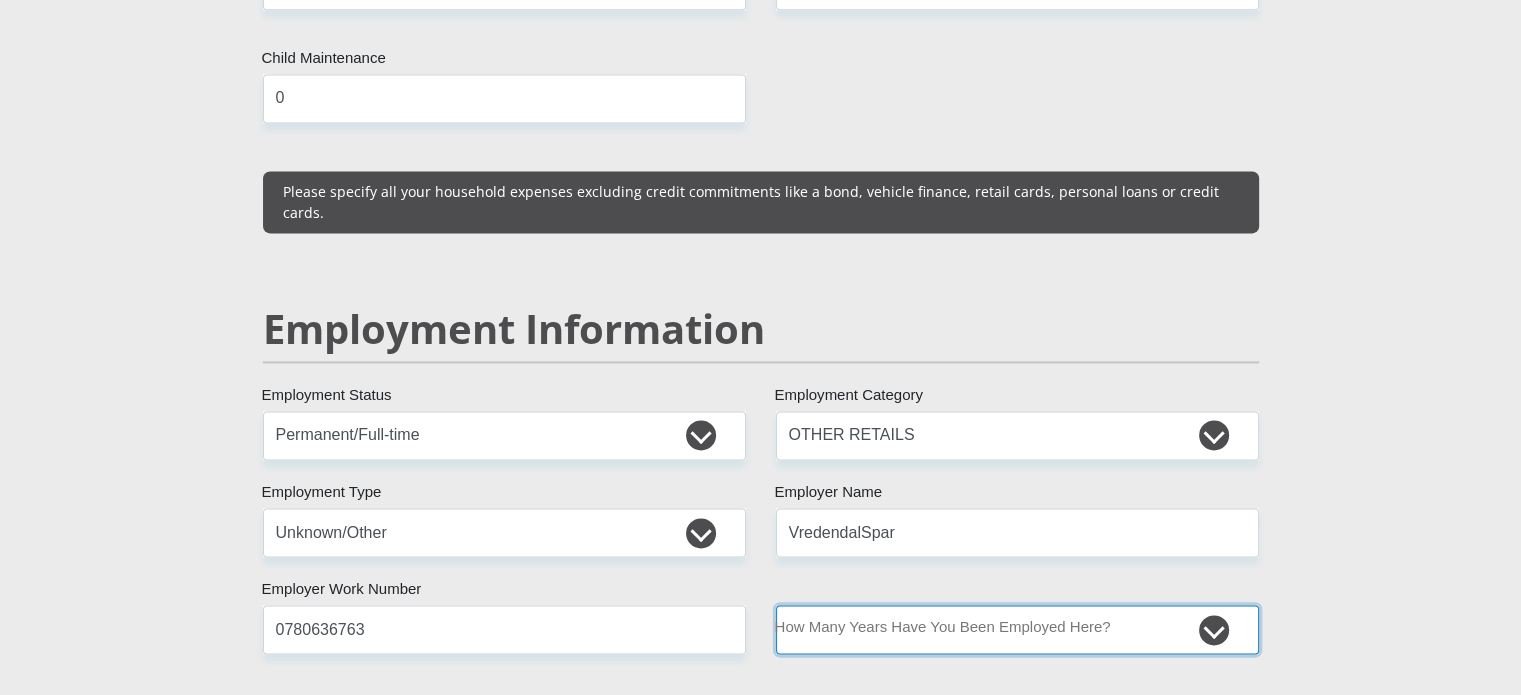click on "less than 1 year
1-3 years
3-5 years
5+ years" at bounding box center [1017, 629] 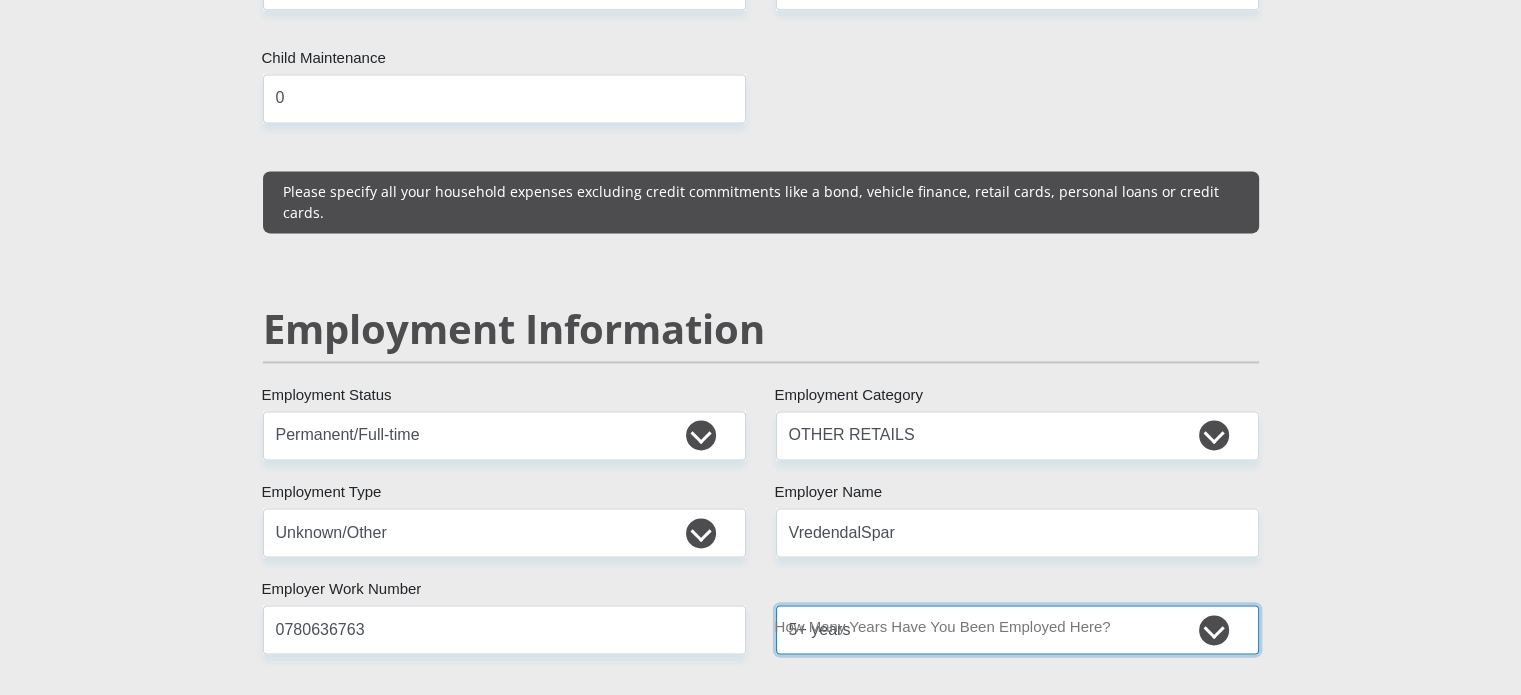 click on "less than 1 year
1-3 years
3-5 years
5+ years" at bounding box center [1017, 629] 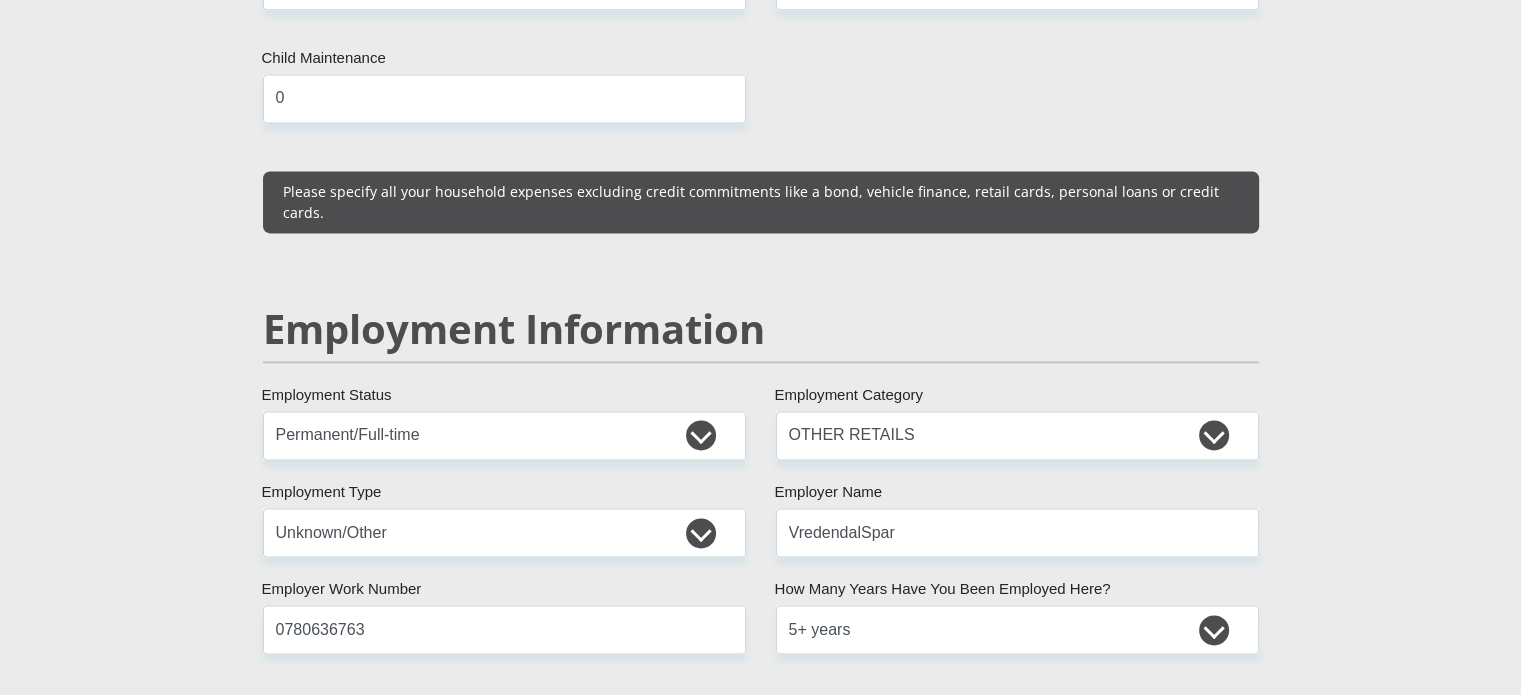 click on "Mr
Ms
Mrs
Dr
Other
Title
Emilio
First Name
Stephen
Surname
South African ID Number
Please input valid ID number
South Africa
Afghanistan
Aland Islands
Albania
Algeria
America Samoa
American Virgin Islands
Andorra
Angola
Anguilla
Antarctica
Antigua and Barbuda
Argentina  Armenia  Aruba" at bounding box center (761, 390) 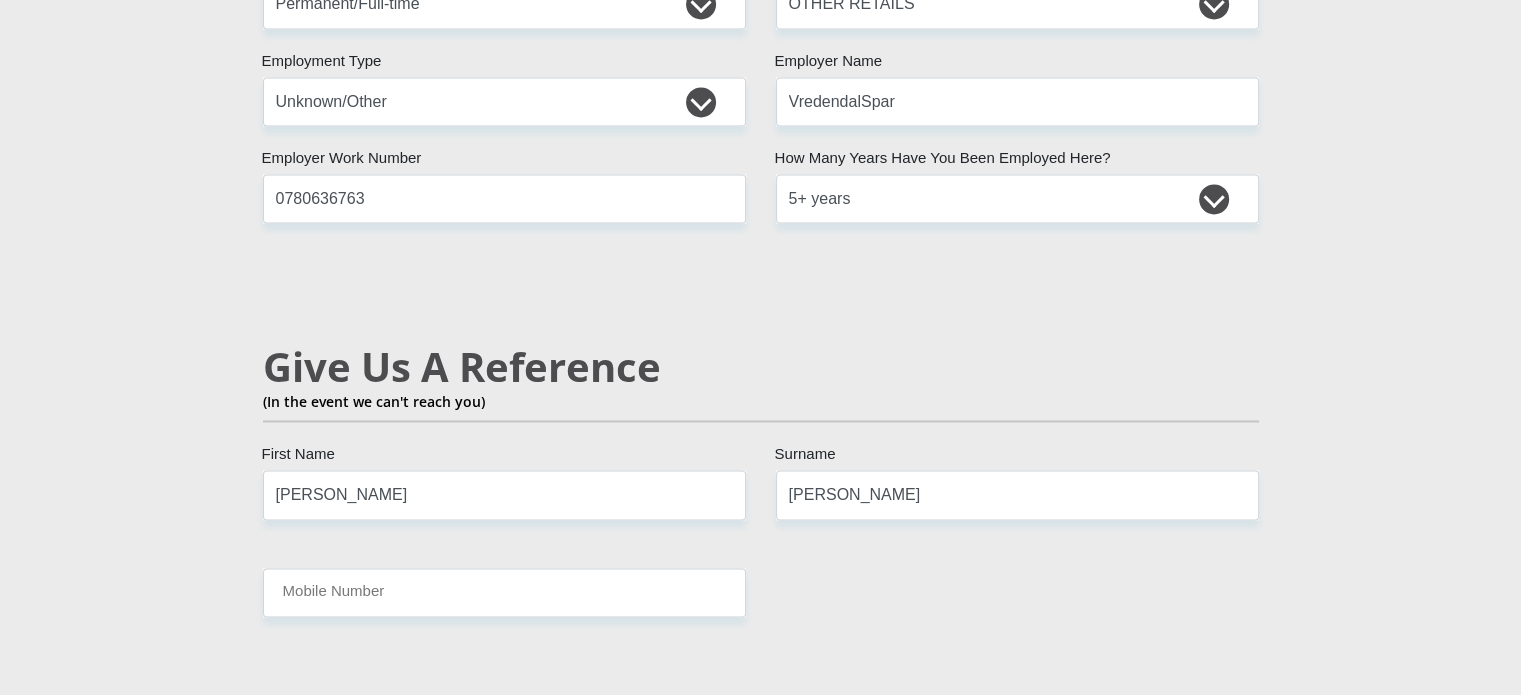 scroll, scrollTop: 3320, scrollLeft: 0, axis: vertical 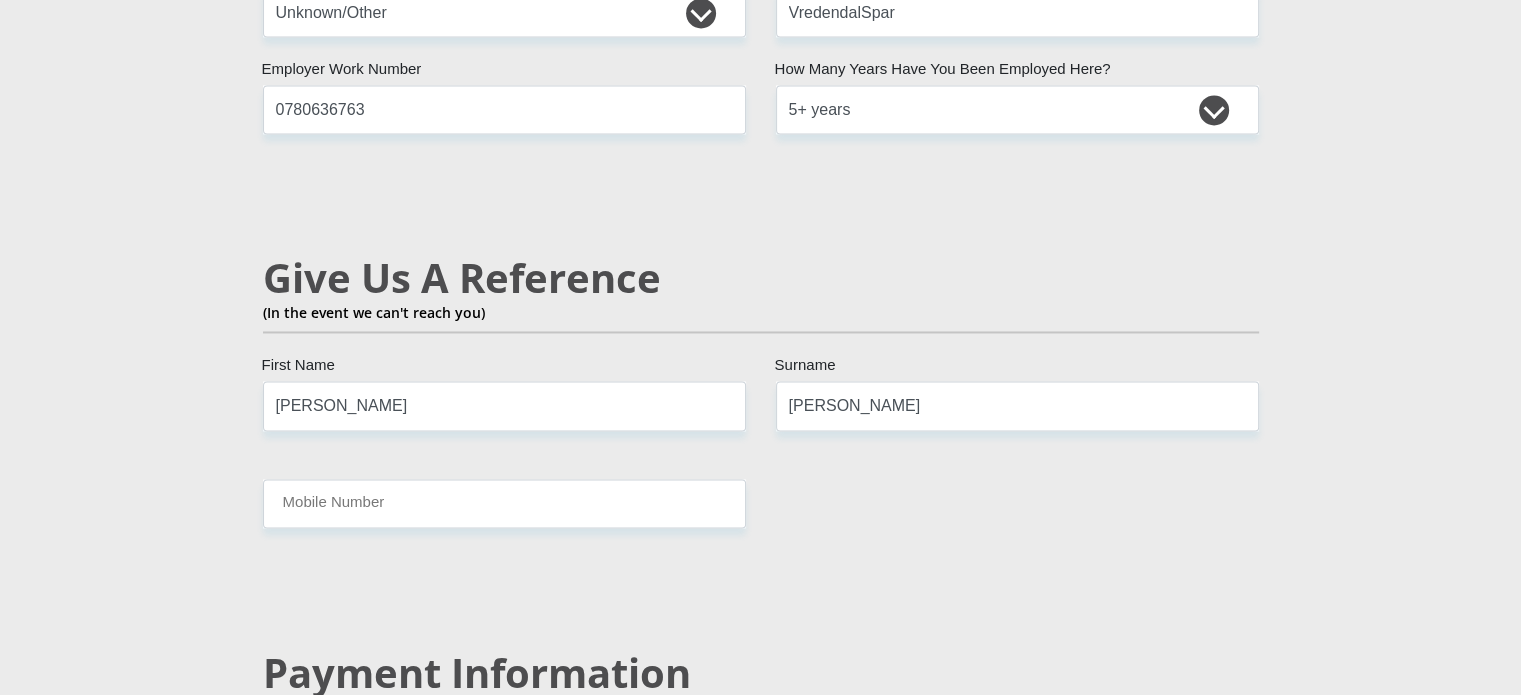click on "Mr
Ms
Mrs
Dr
Other
Title
Emilio
First Name
Stephen
Surname
South African ID Number
Please input valid ID number
South Africa
Afghanistan
Aland Islands
Albania
Algeria
America Samoa
American Virgin Islands
Andorra
Angola
Anguilla
Antarctica
Antigua and Barbuda
Argentina  Armenia  Aruba" at bounding box center (761, -130) 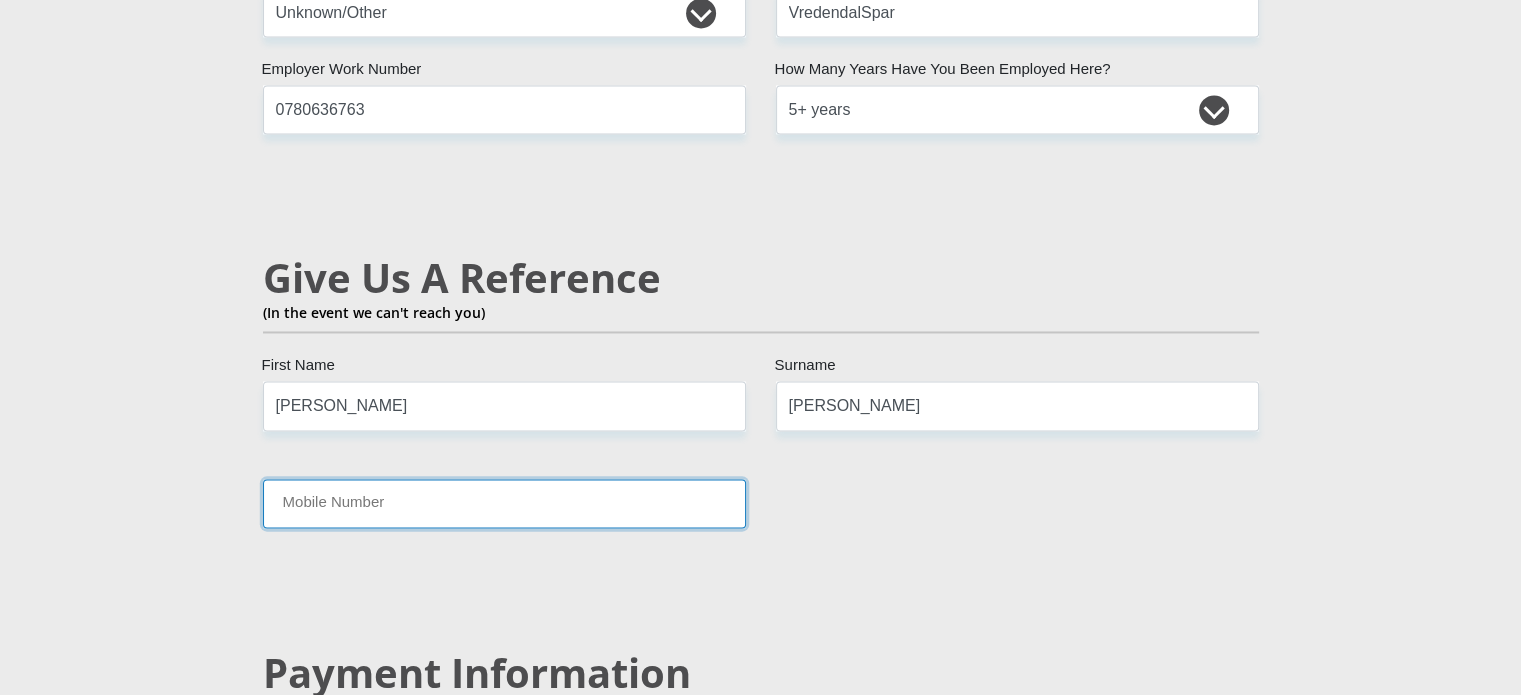 click on "Mobile Number" at bounding box center [504, 503] 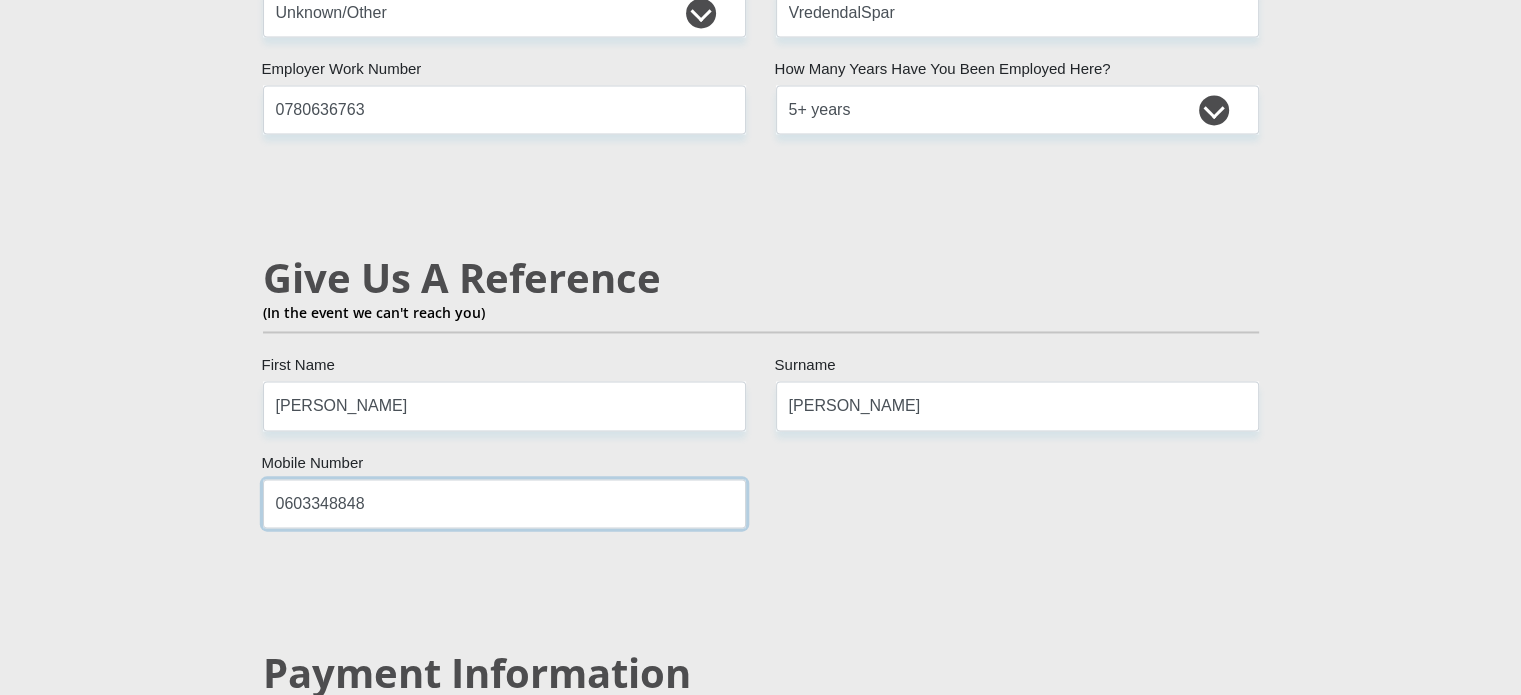type on "0603348848" 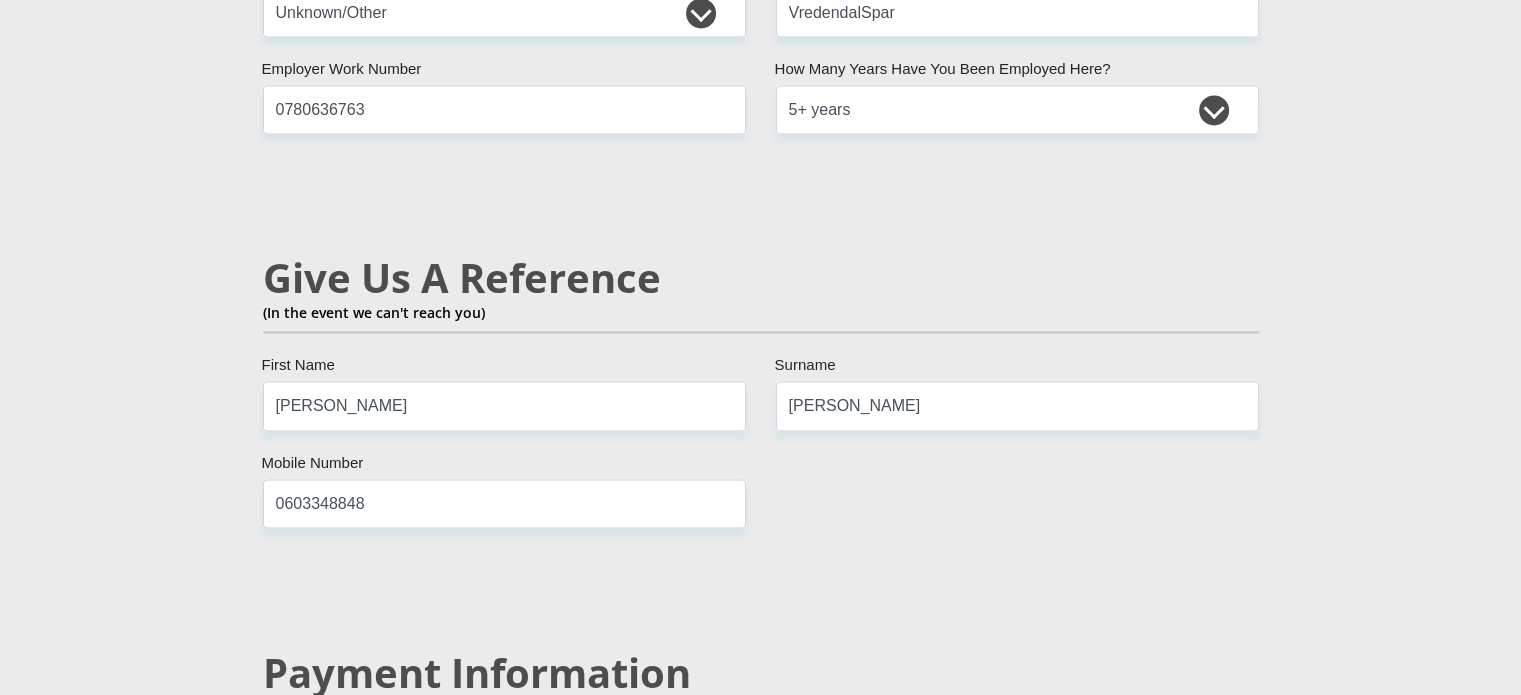 drag, startPoint x: 436, startPoint y: 514, endPoint x: 417, endPoint y: 419, distance: 96.88137 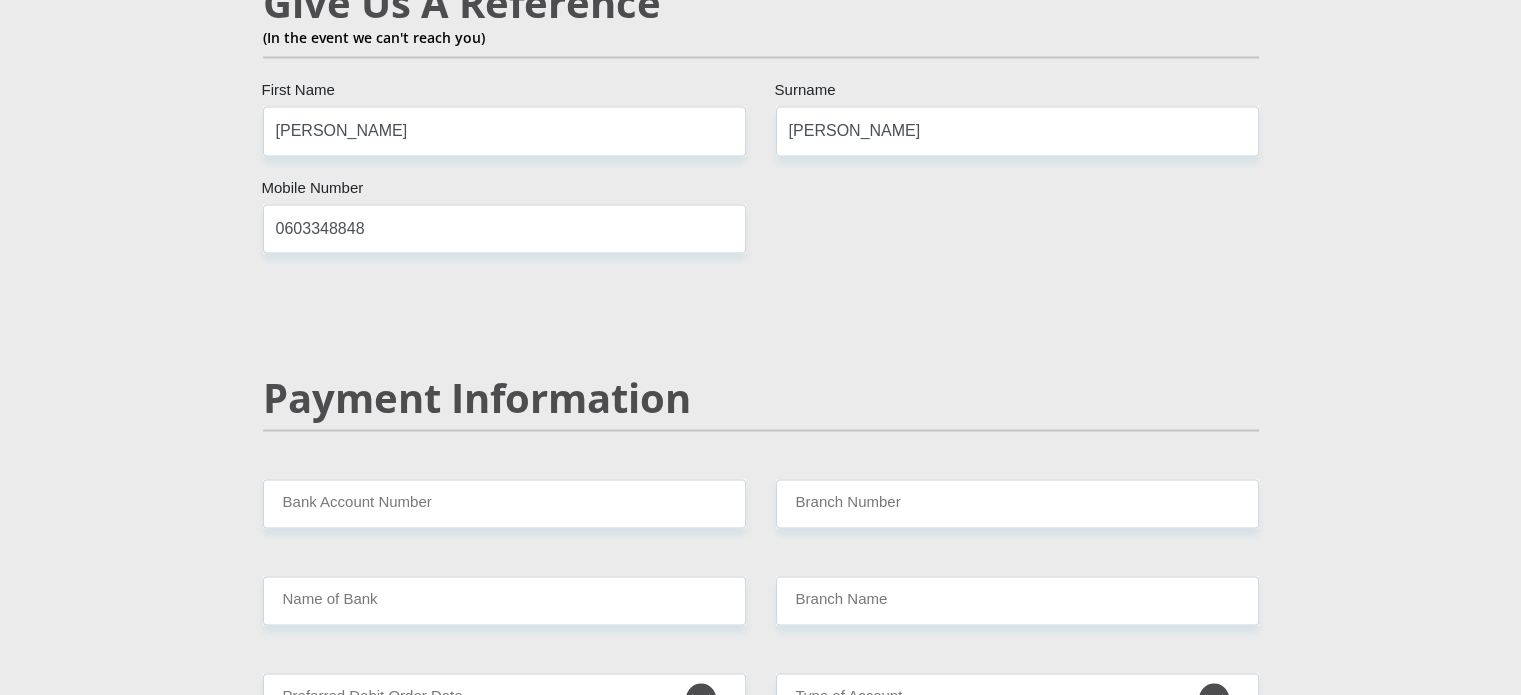 scroll, scrollTop: 3600, scrollLeft: 0, axis: vertical 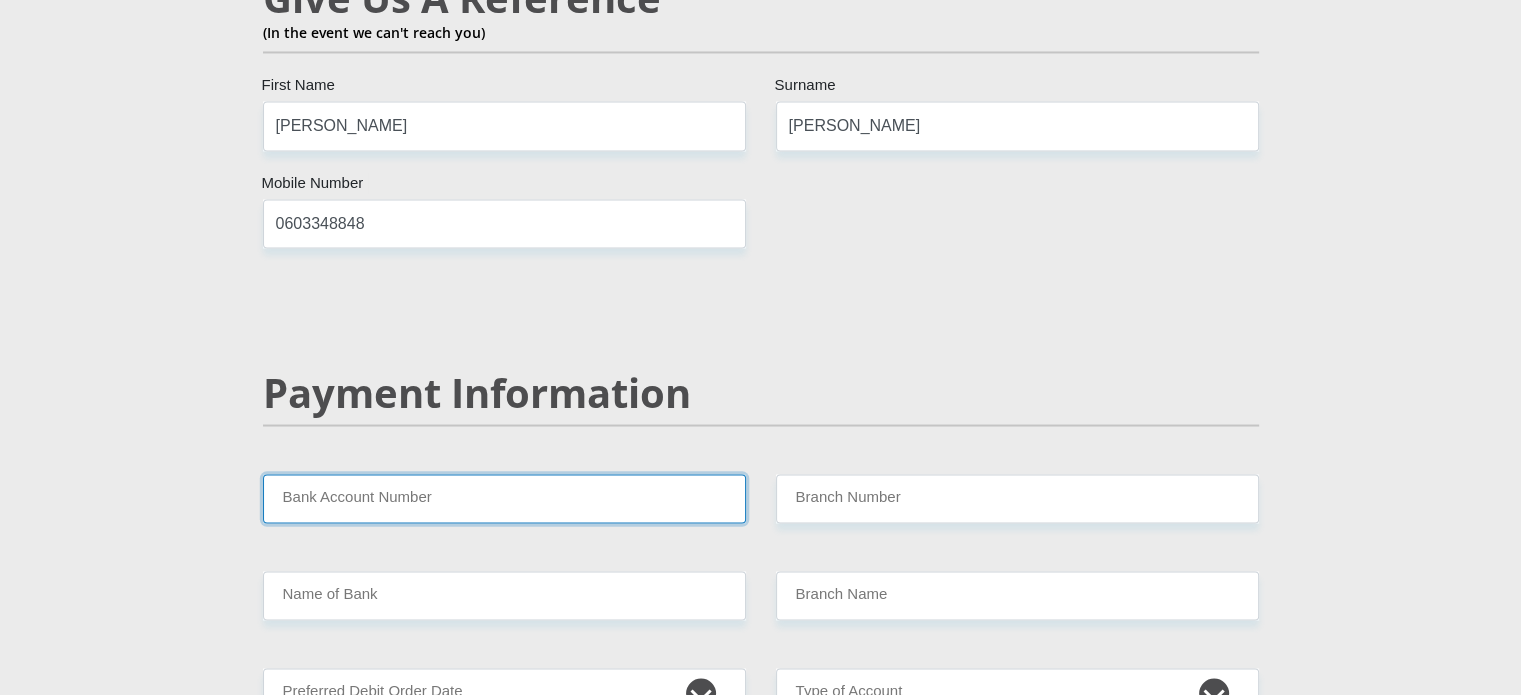 click on "Bank Account Number" at bounding box center [504, 498] 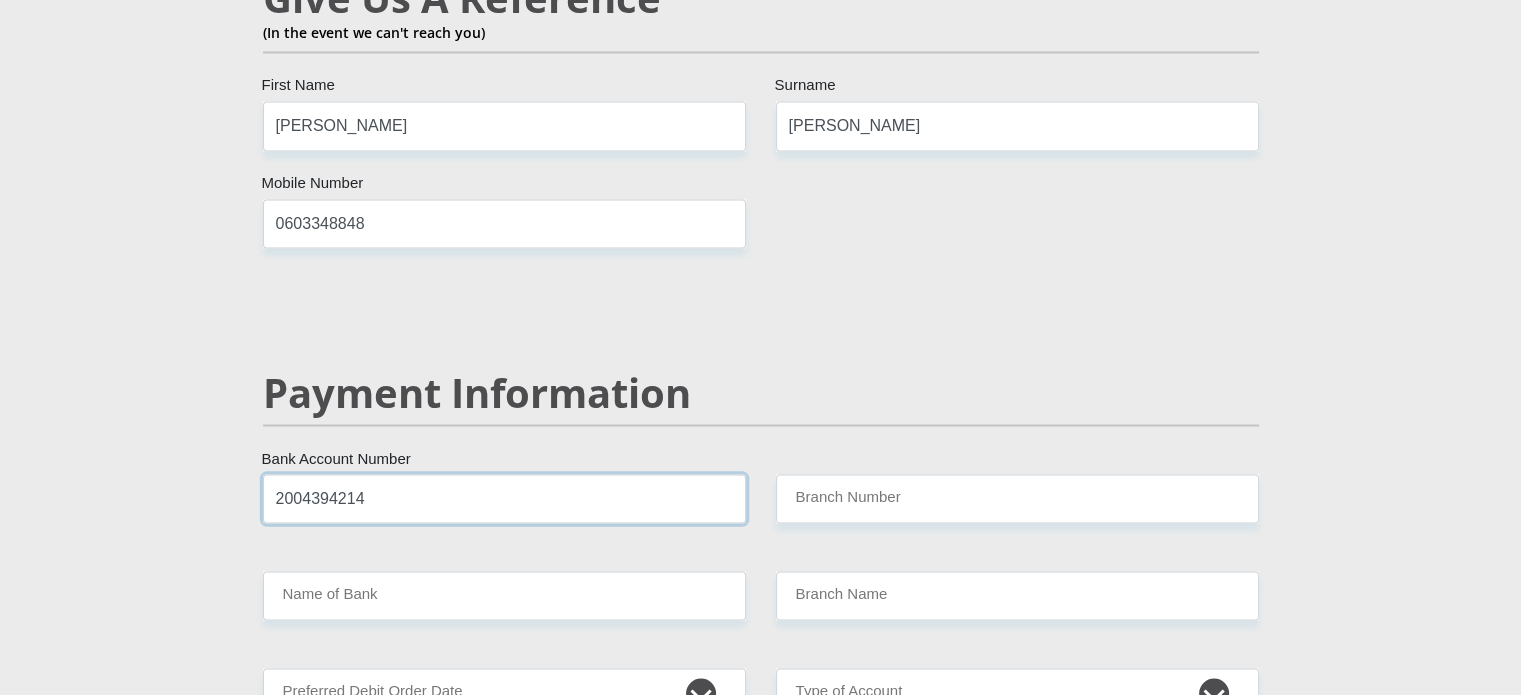type on "2004394214" 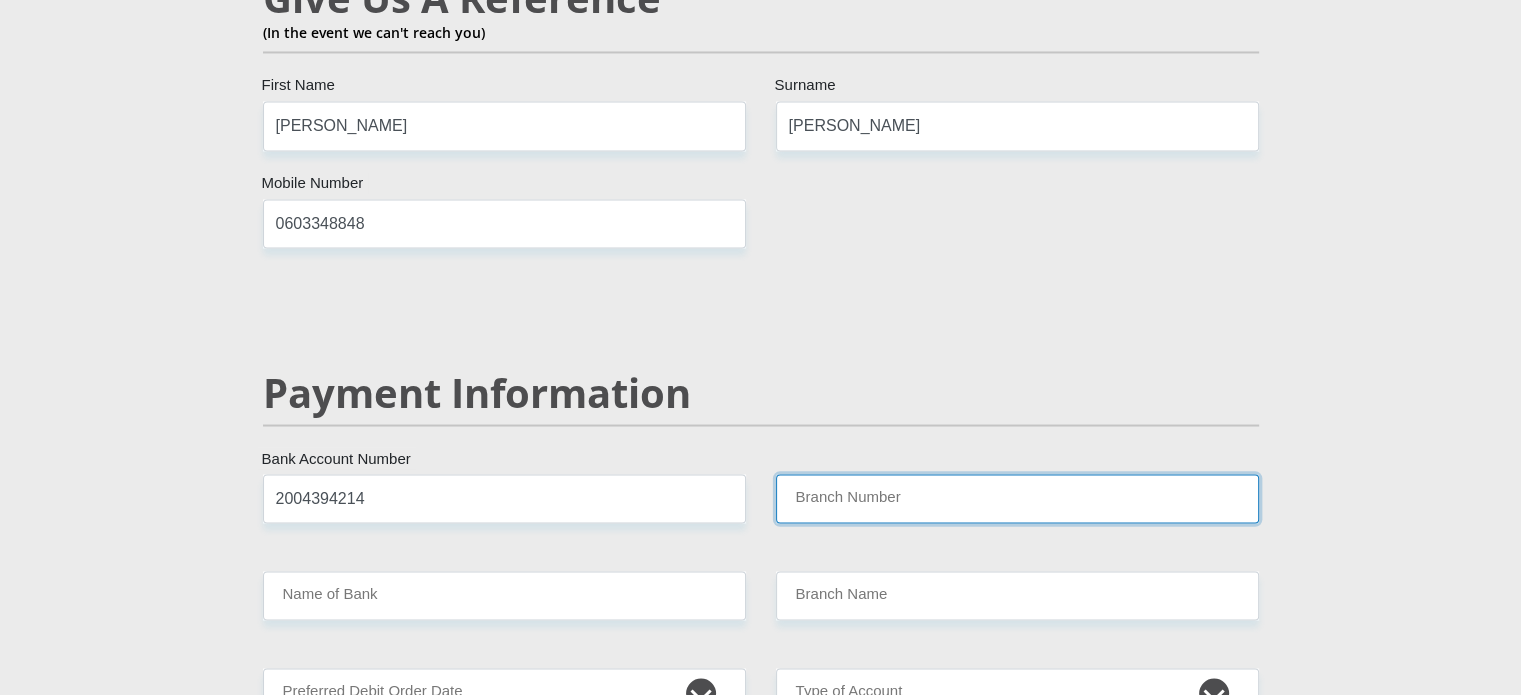 click on "Branch Number" at bounding box center (1017, 498) 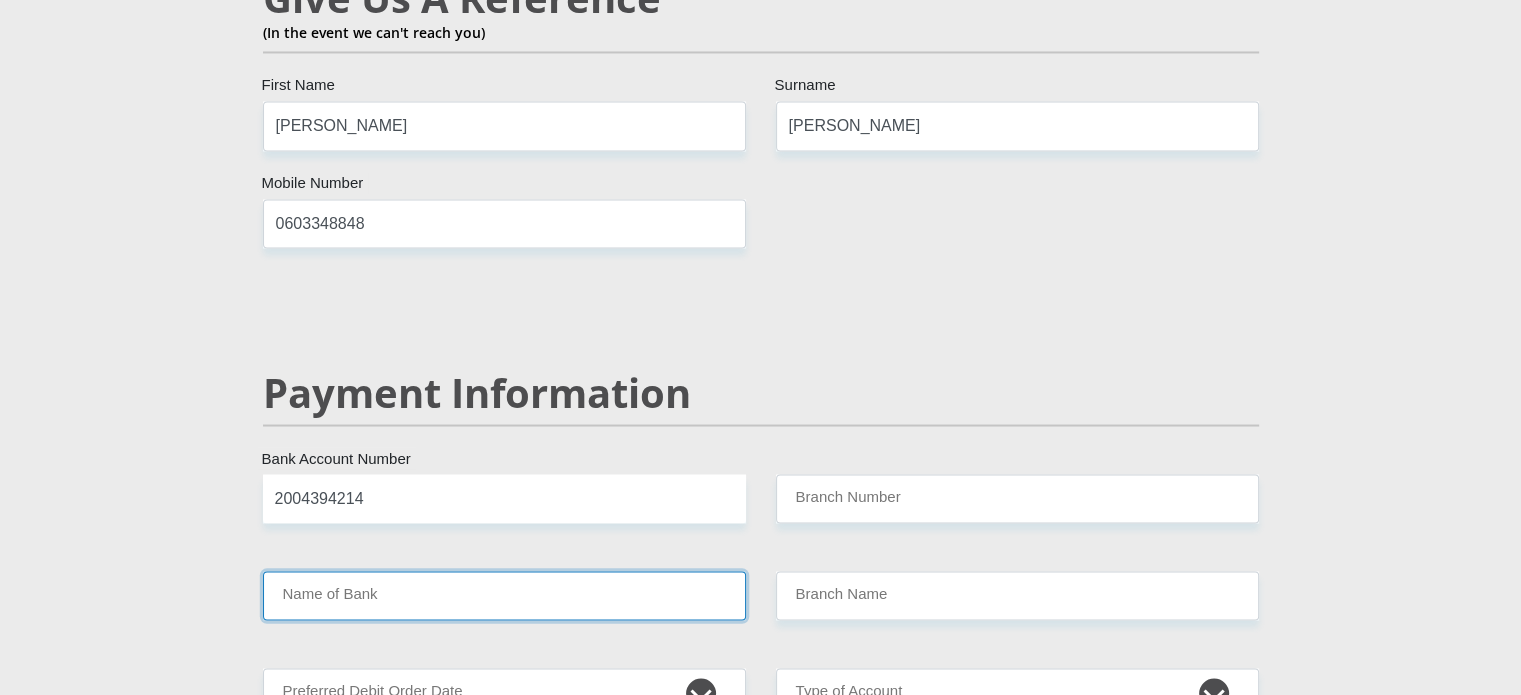 click on "Name of Bank" at bounding box center [504, 595] 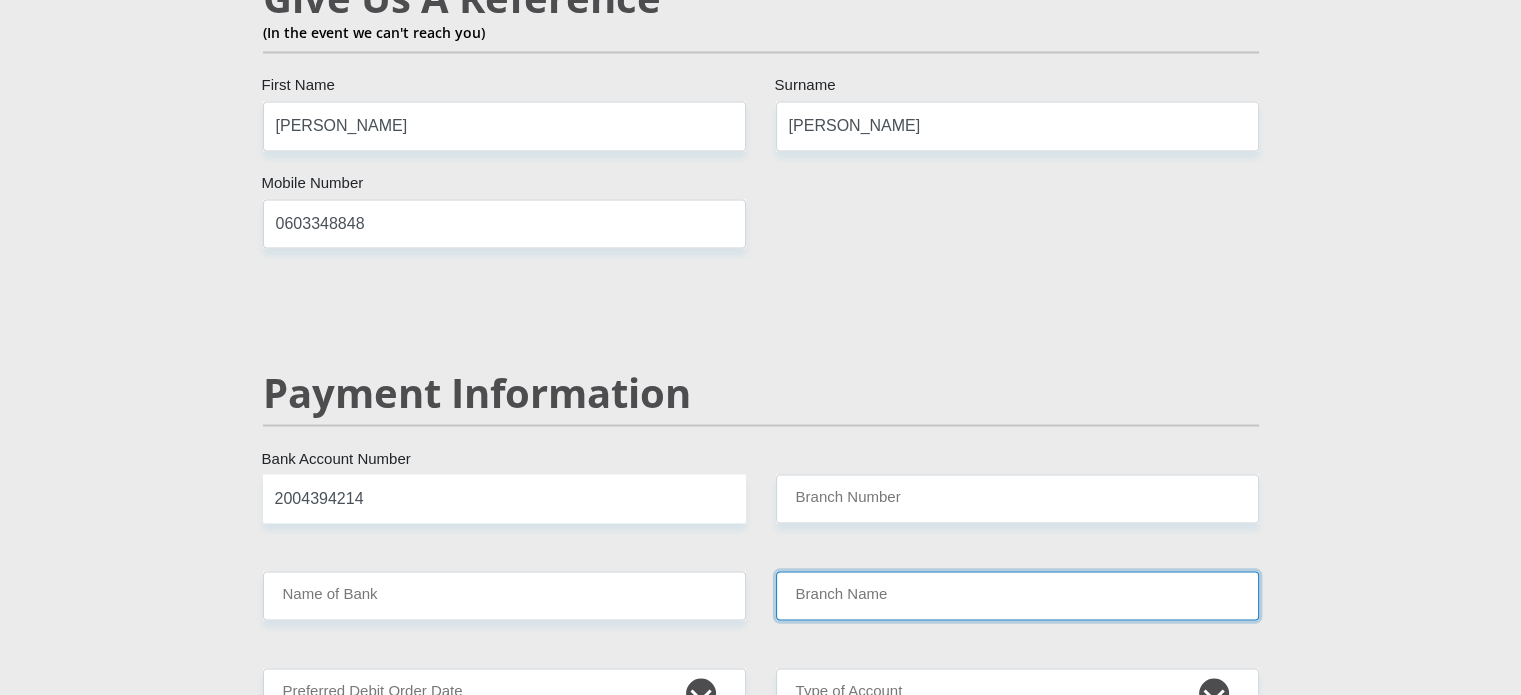 click on "Branch Name" at bounding box center (1017, 595) 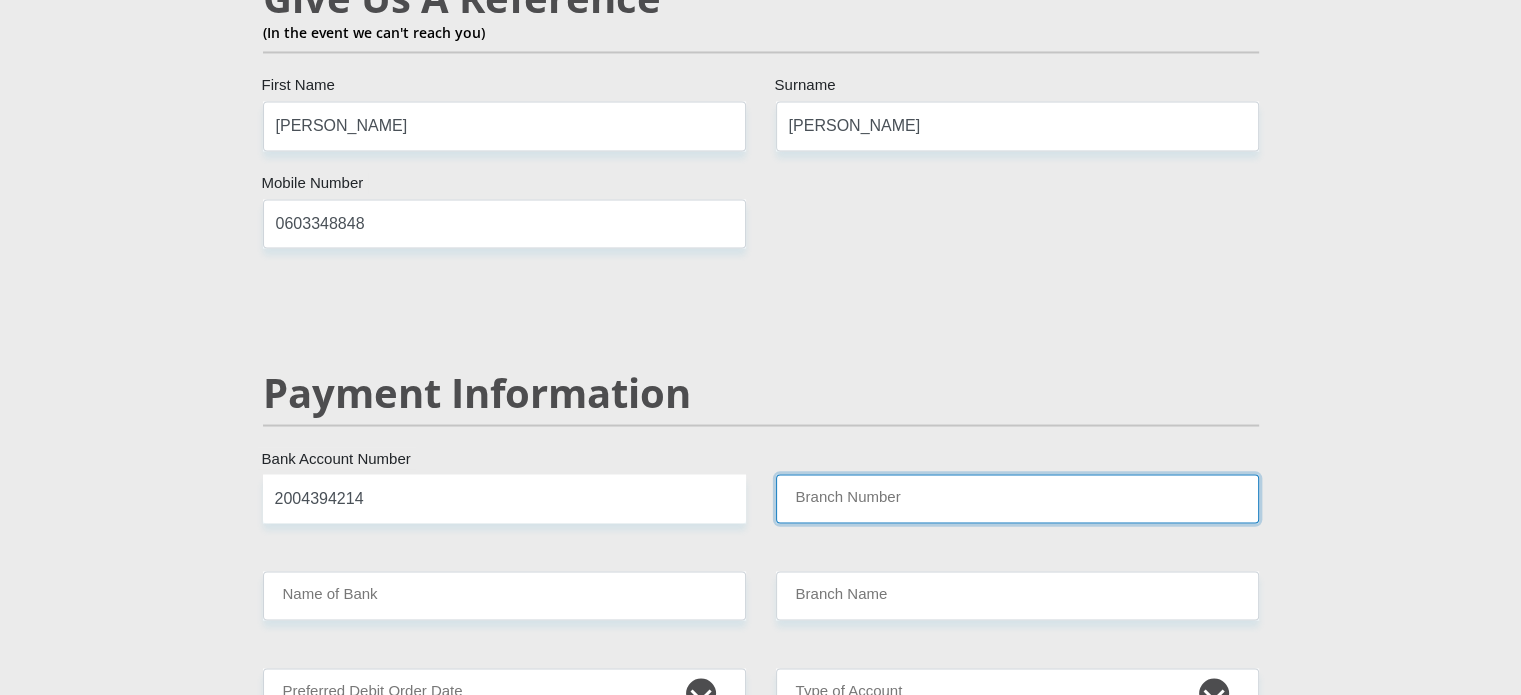 click on "Branch Number" at bounding box center (1017, 498) 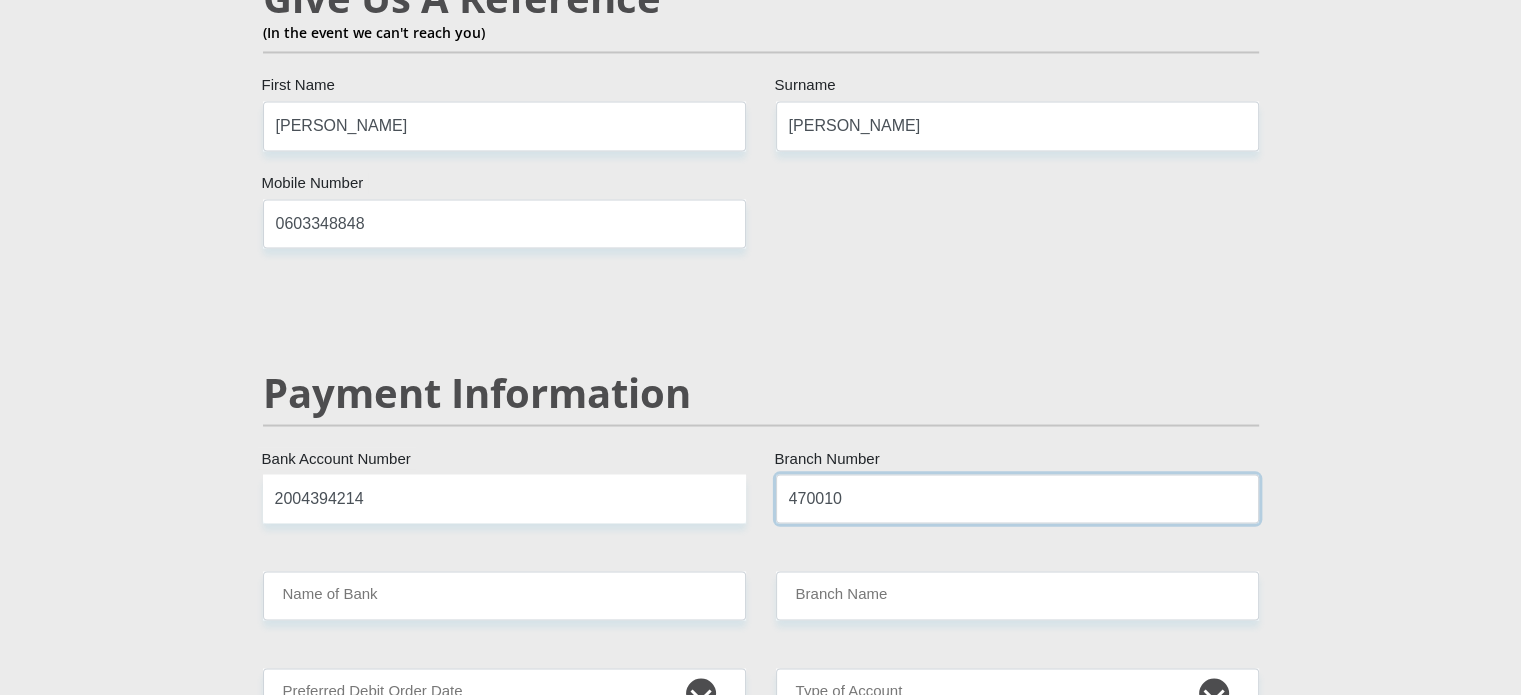 type on "470010" 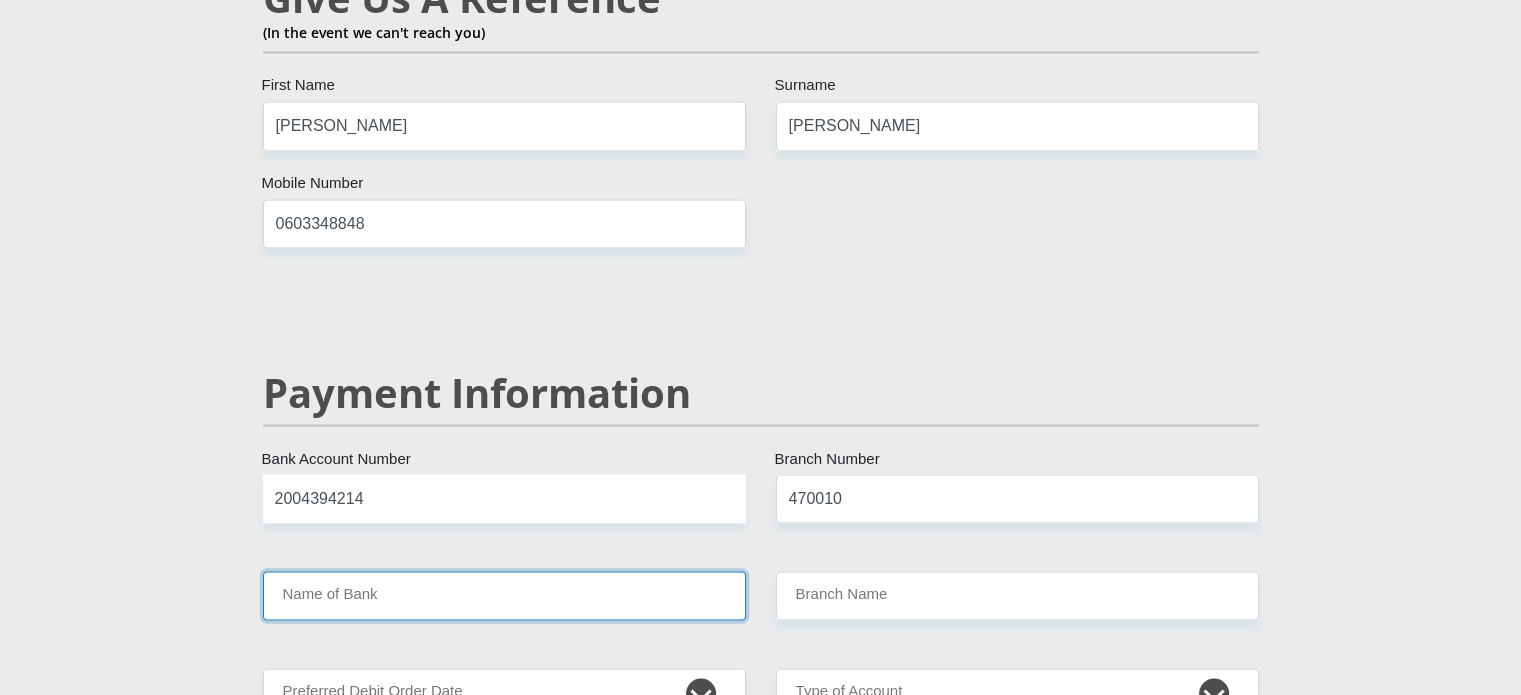 type on "CAPITEC BANK LIMITED" 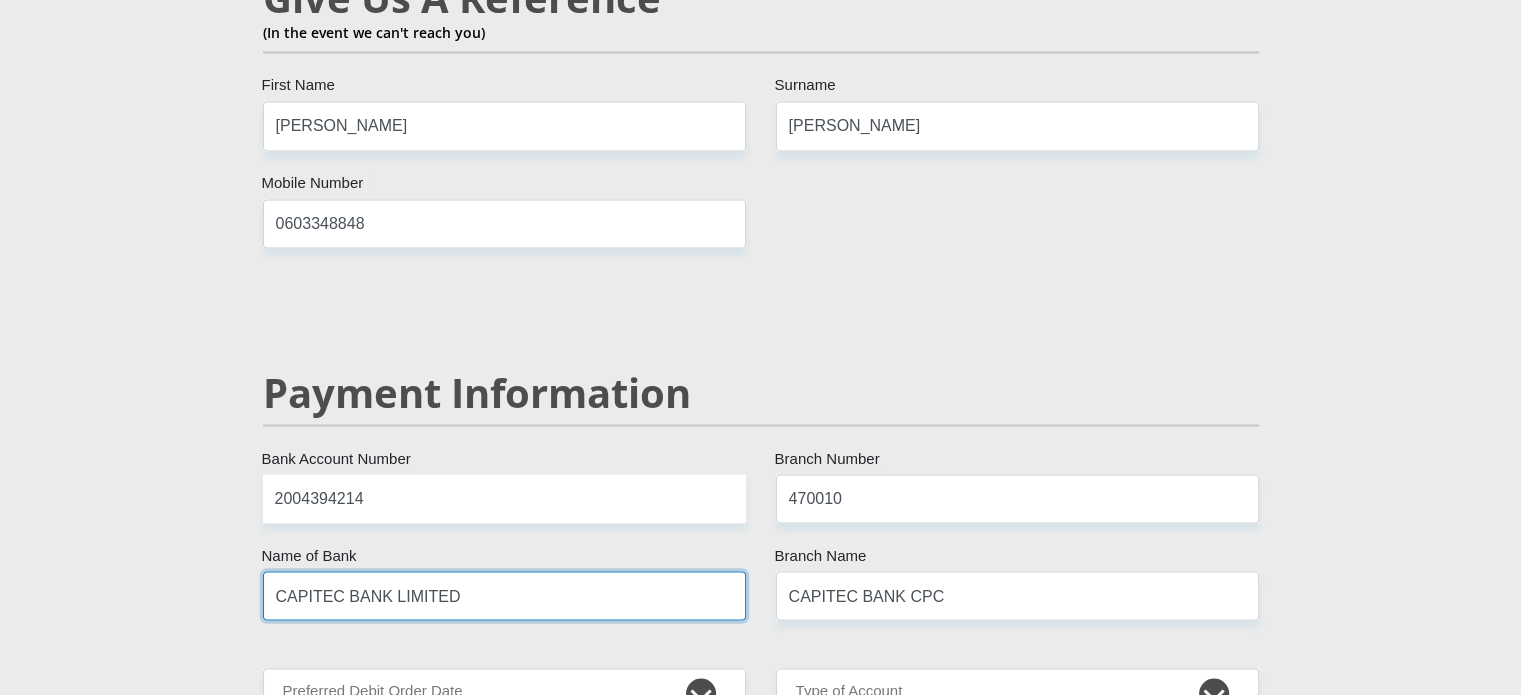click on "CAPITEC BANK LIMITED" at bounding box center [504, 595] 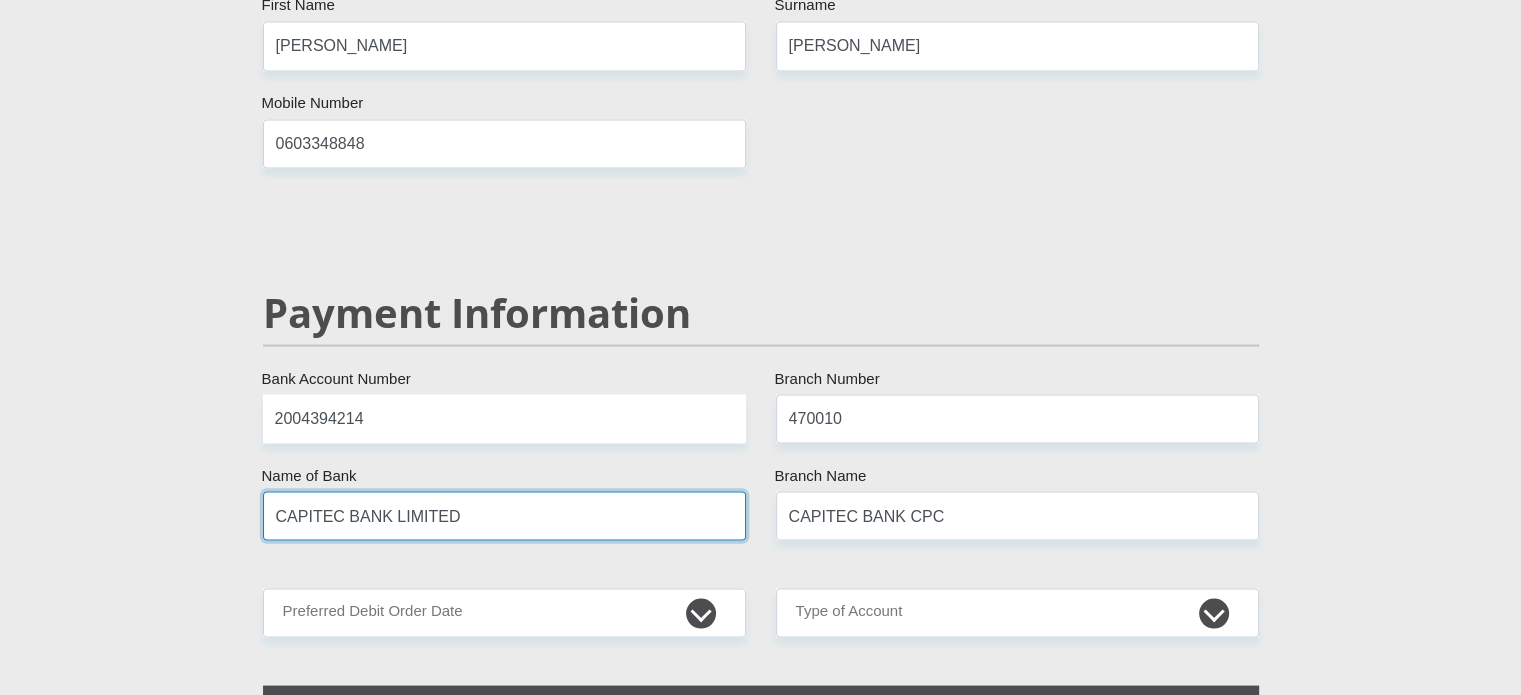 scroll, scrollTop: 3720, scrollLeft: 0, axis: vertical 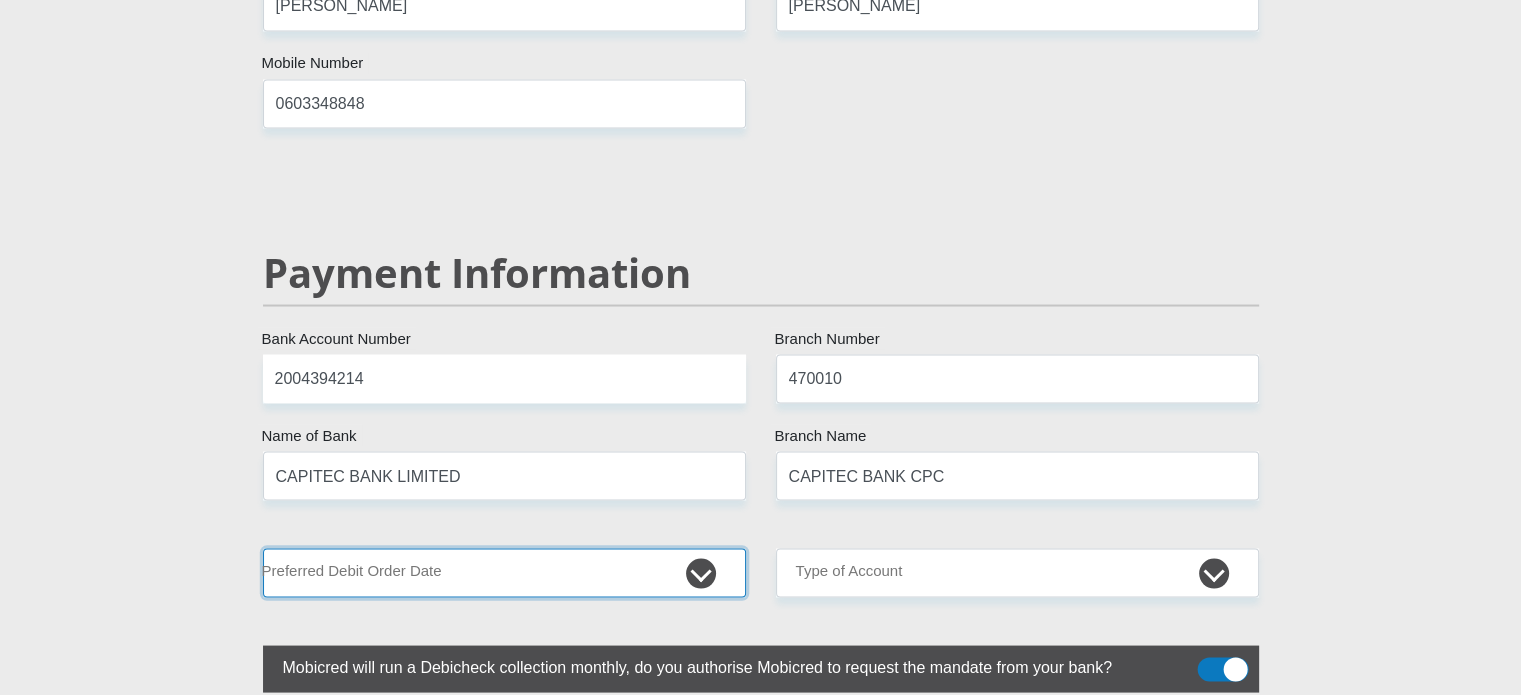 click on "1st
2nd
3rd
4th
5th
7th
18th
19th
20th
21st
22nd
23rd
24th
25th
26th
27th
28th
29th
30th" at bounding box center (504, 572) 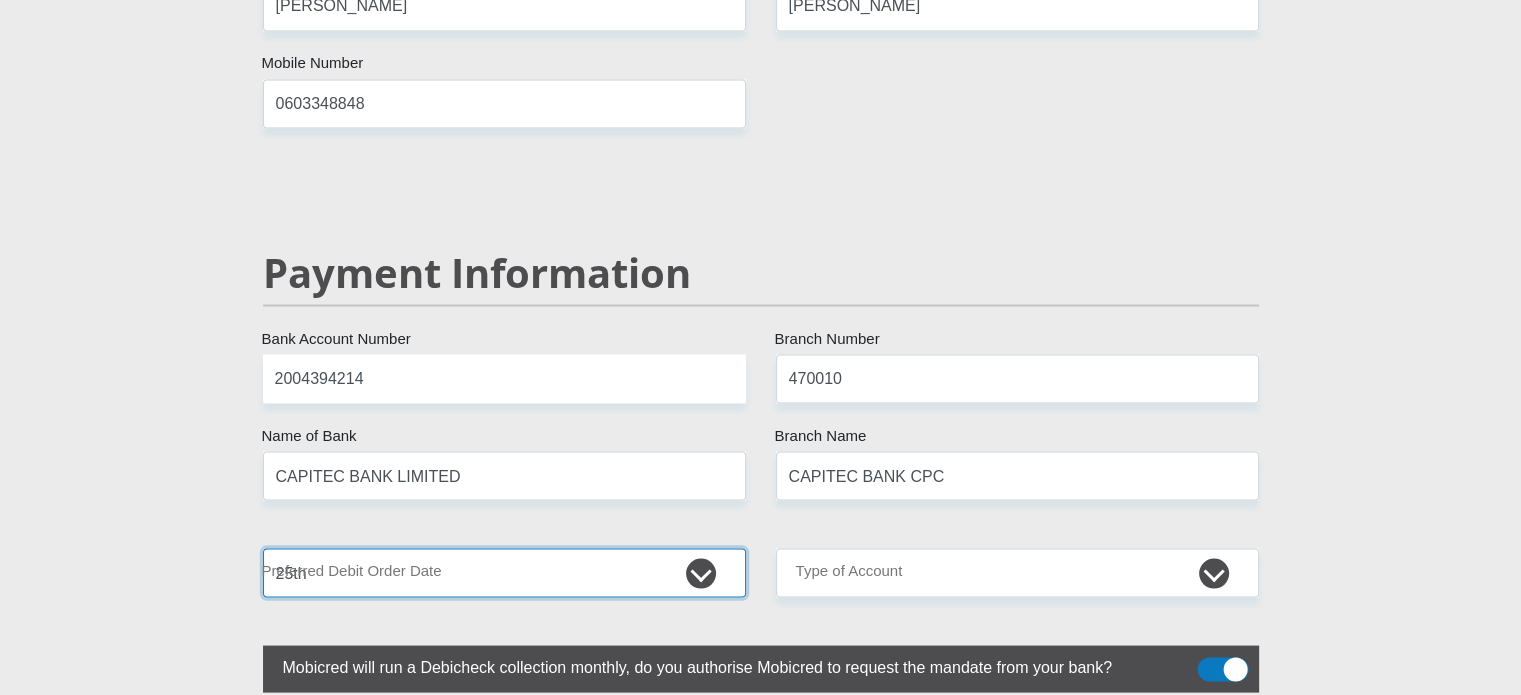 click on "1st
2nd
3rd
4th
5th
7th
18th
19th
20th
21st
22nd
23rd
24th
25th
26th
27th
28th
29th
30th" at bounding box center (504, 572) 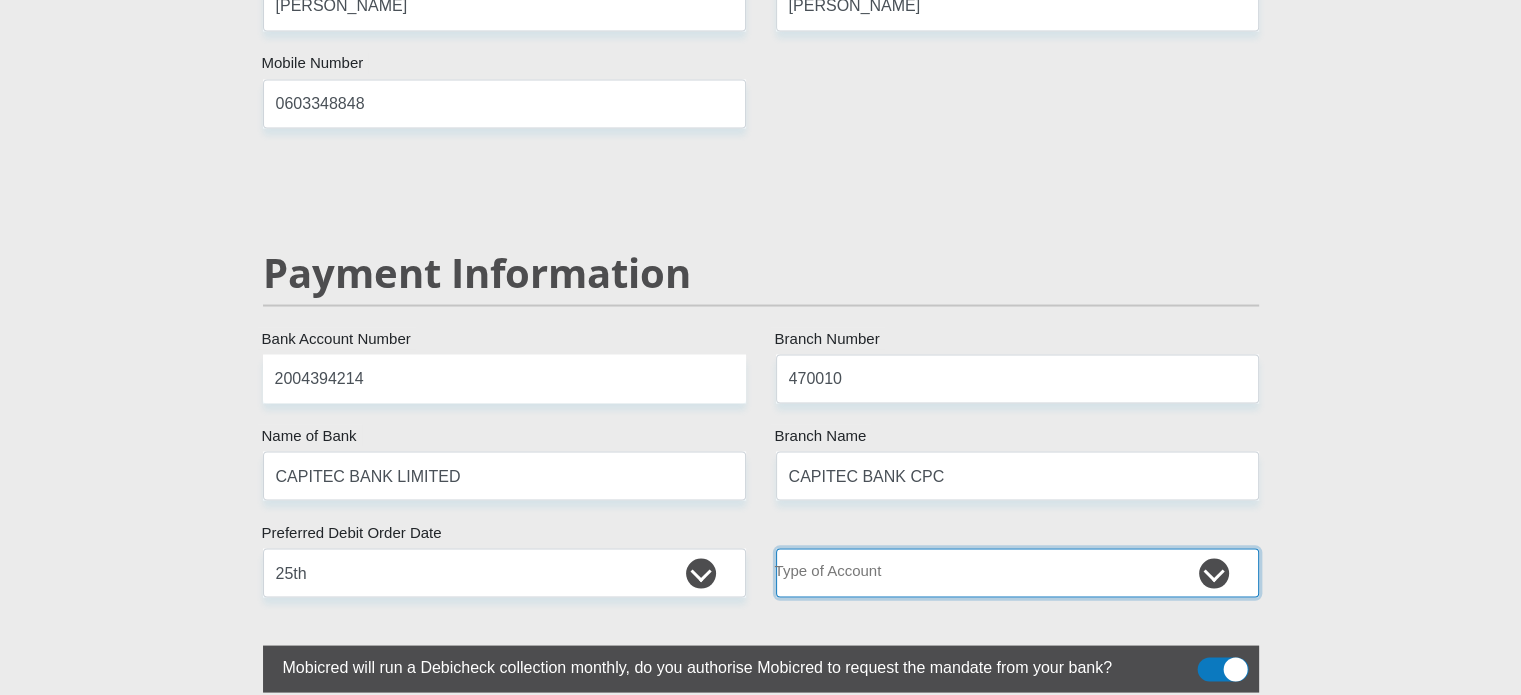 click on "Cheque
Savings" at bounding box center [1017, 572] 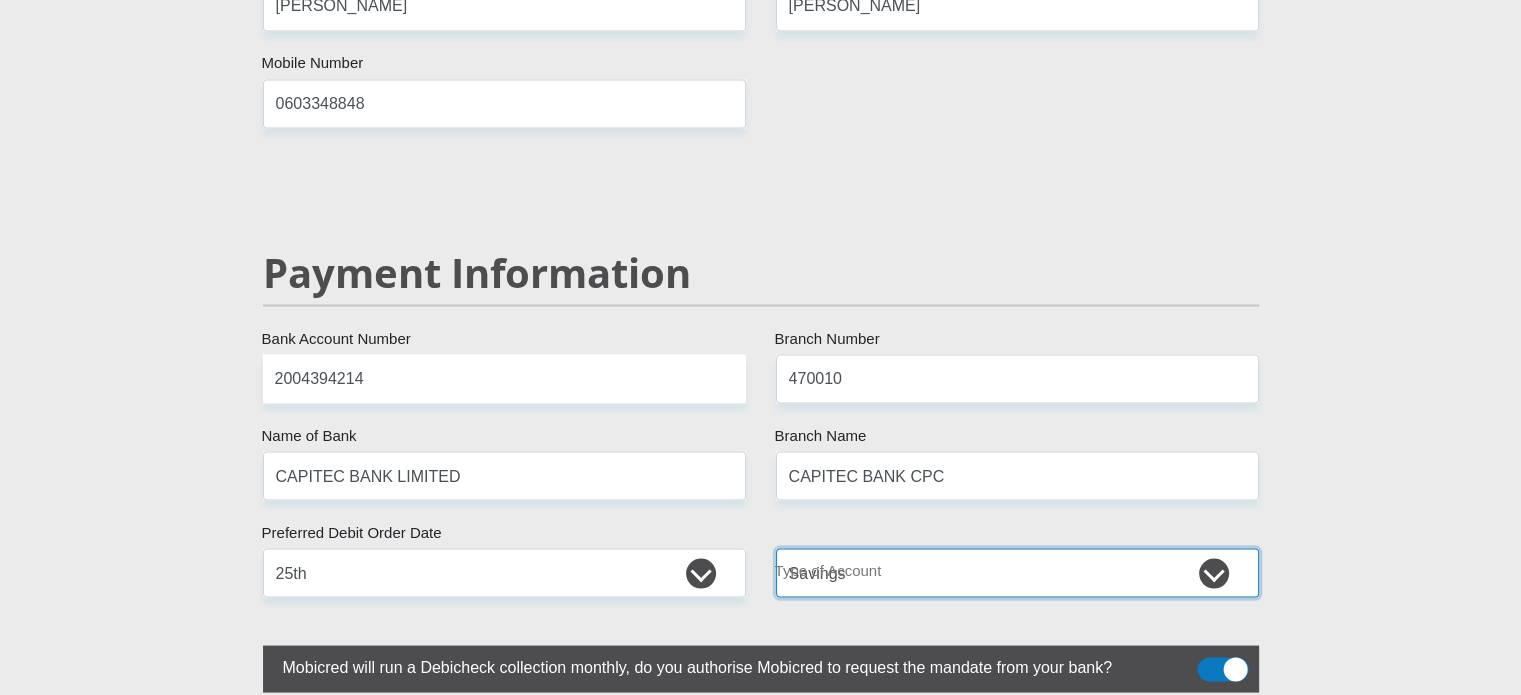 click on "Cheque
Savings" at bounding box center [1017, 572] 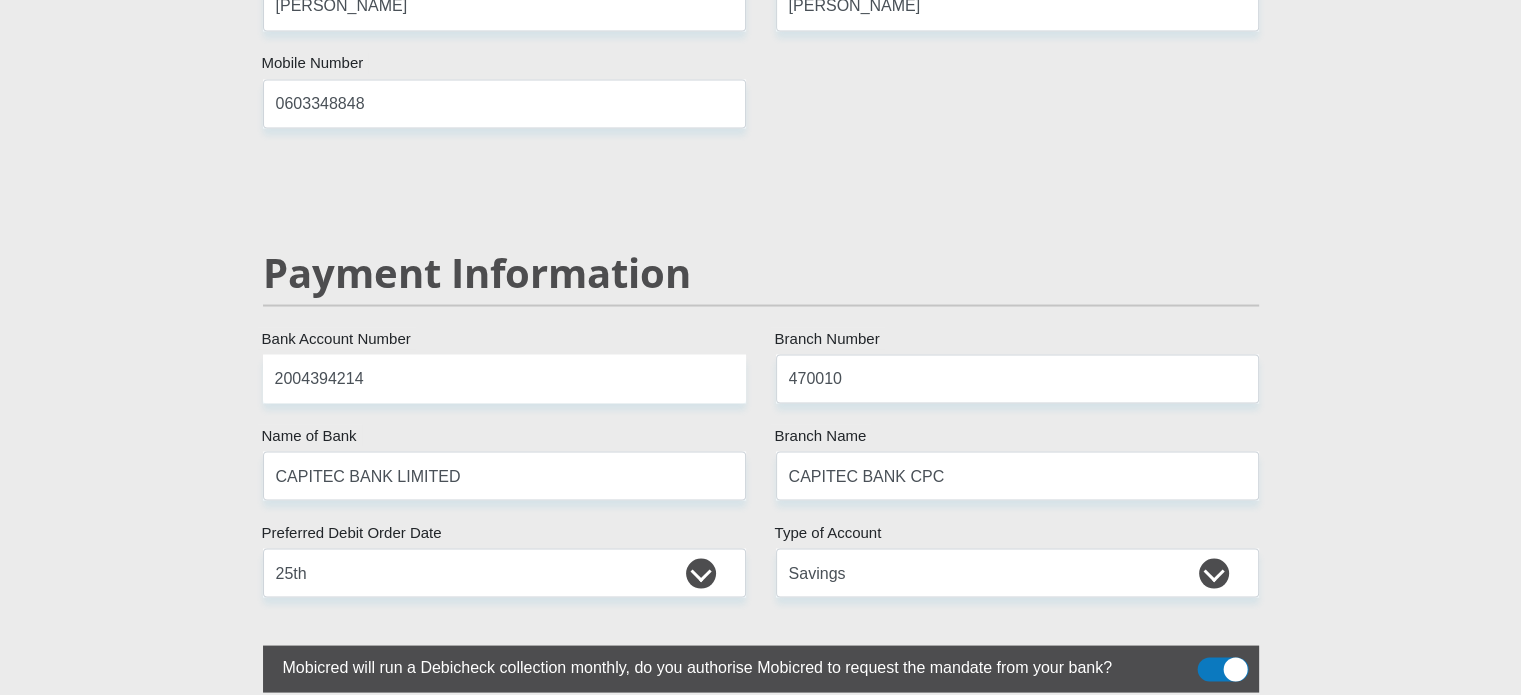 click on "Mr
Ms
Mrs
Dr
Other
Title
Emilio
First Name
Stephen
Surname
South African ID Number
Please input valid ID number
South Africa
Afghanistan
Aland Islands
Albania
Algeria
America Samoa
American Virgin Islands
Andorra
Angola
Anguilla
Antarctica
Antigua and Barbuda
Argentina  Armenia  Aruba" at bounding box center (761, -530) 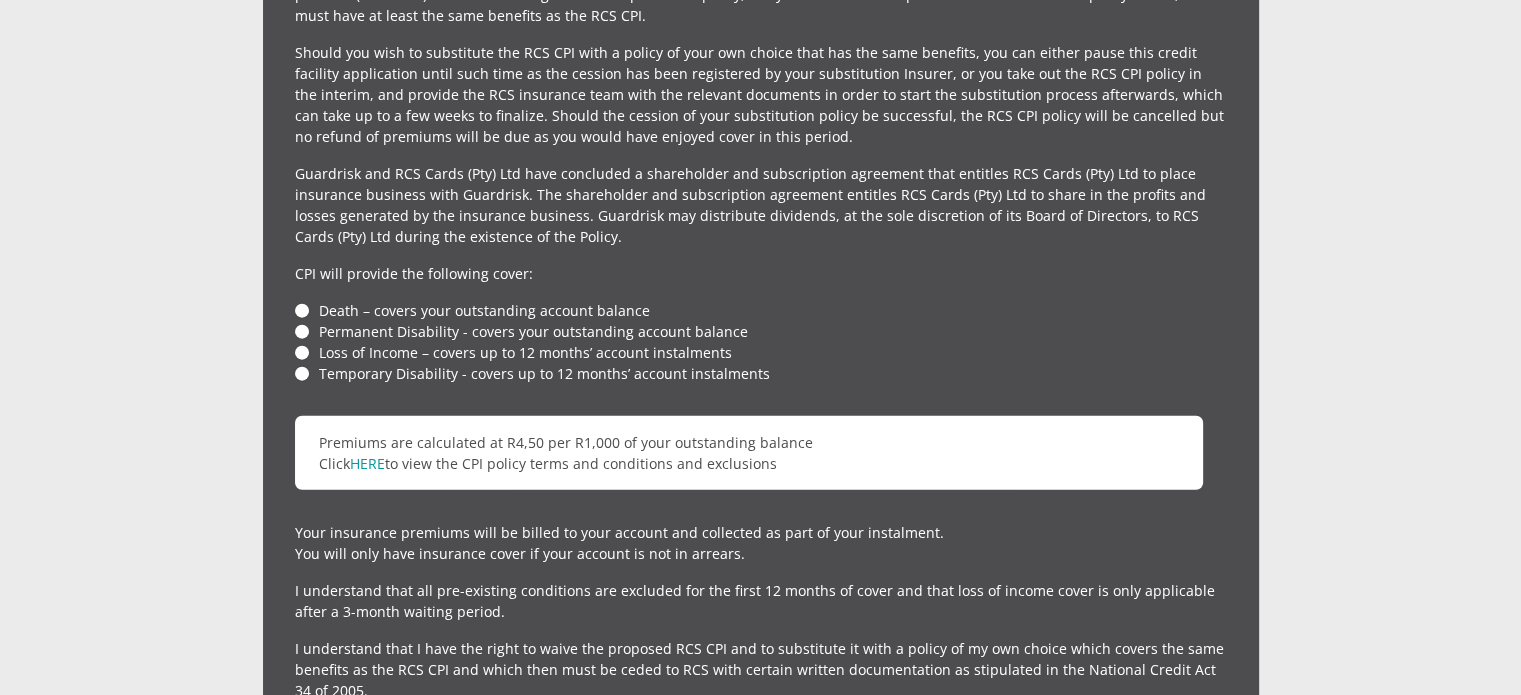 scroll, scrollTop: 4720, scrollLeft: 0, axis: vertical 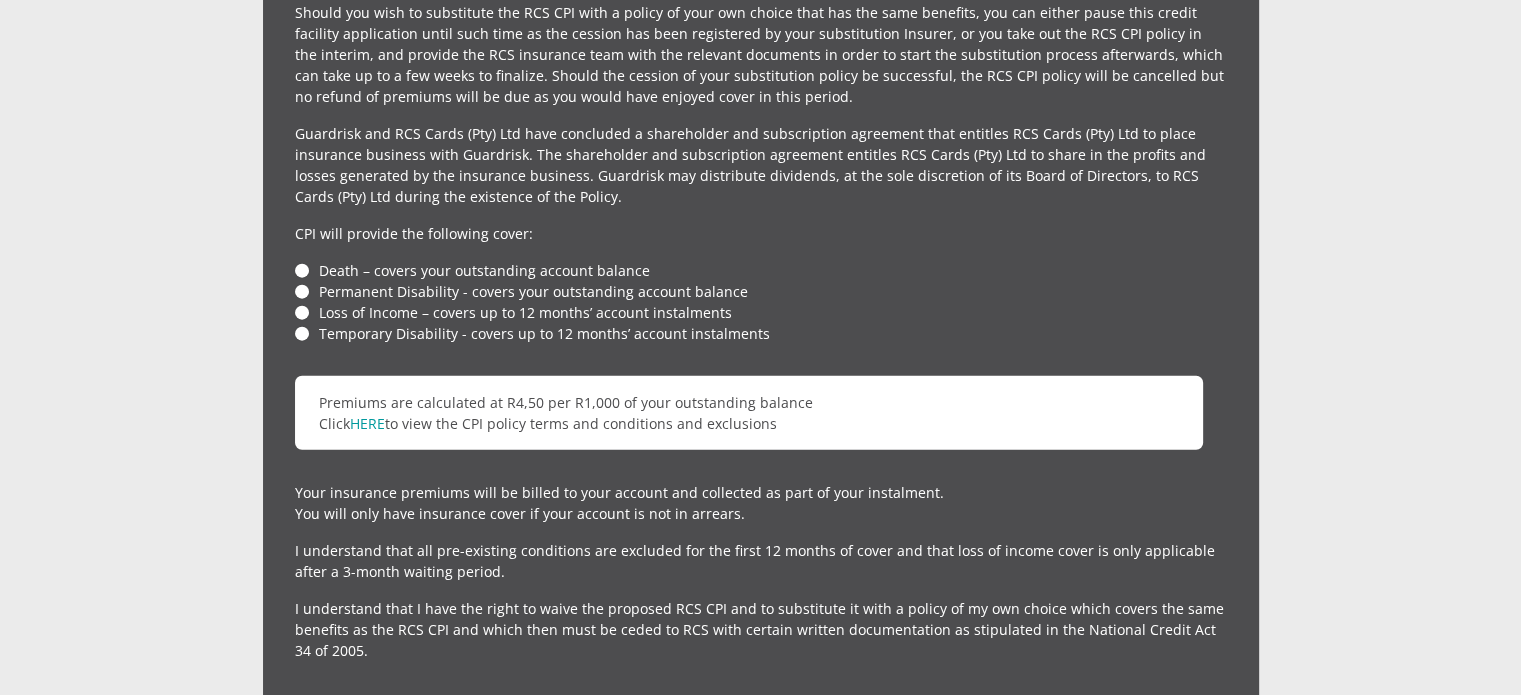 click on "Temporary Disability - covers up to 12 months’ account instalments" at bounding box center [761, 333] 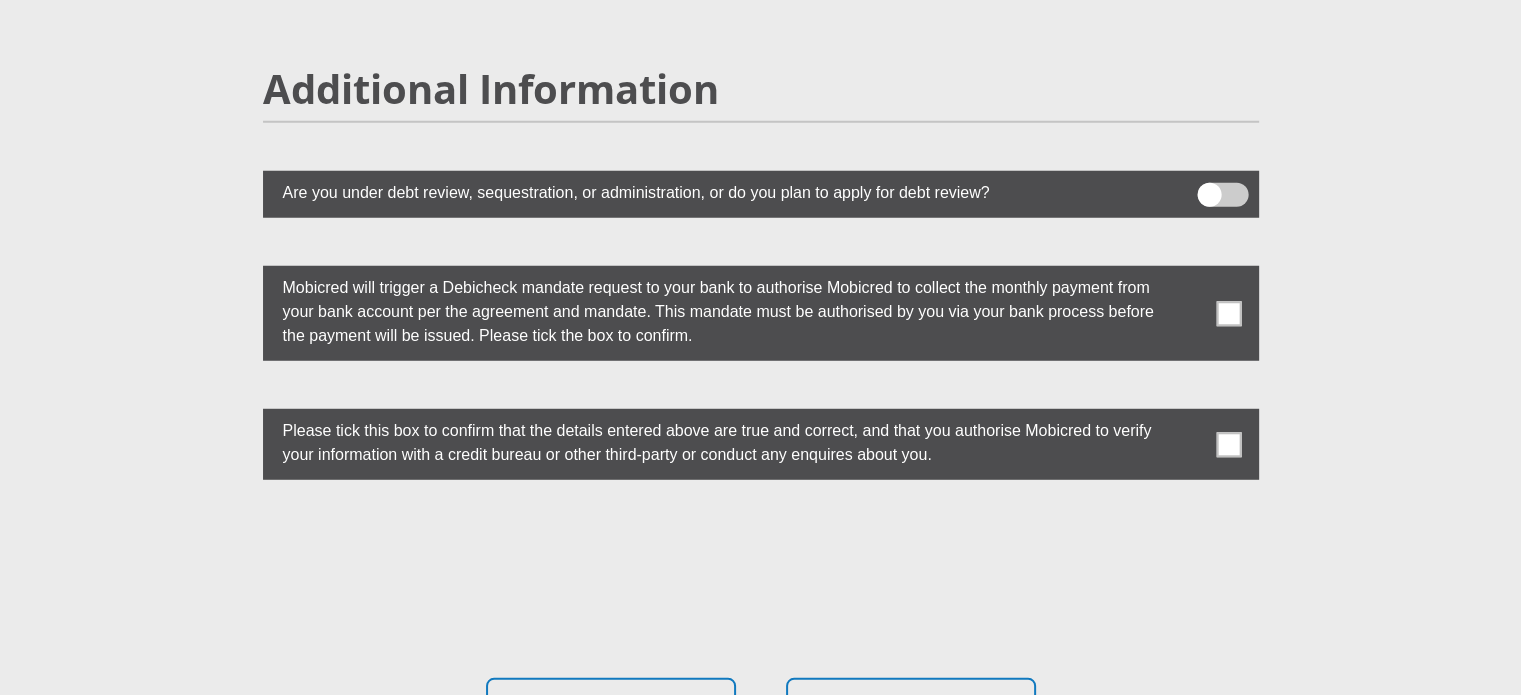 scroll, scrollTop: 5440, scrollLeft: 0, axis: vertical 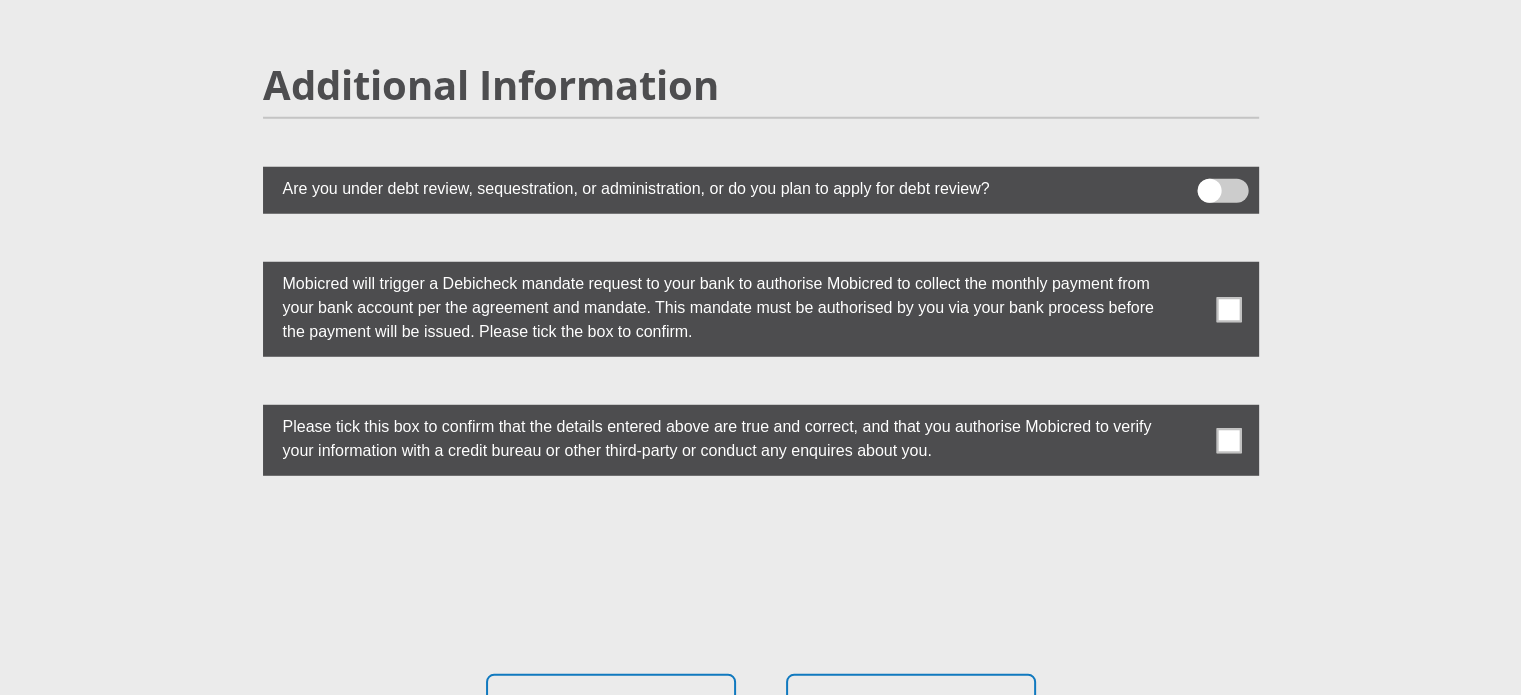 click at bounding box center (1228, 309) 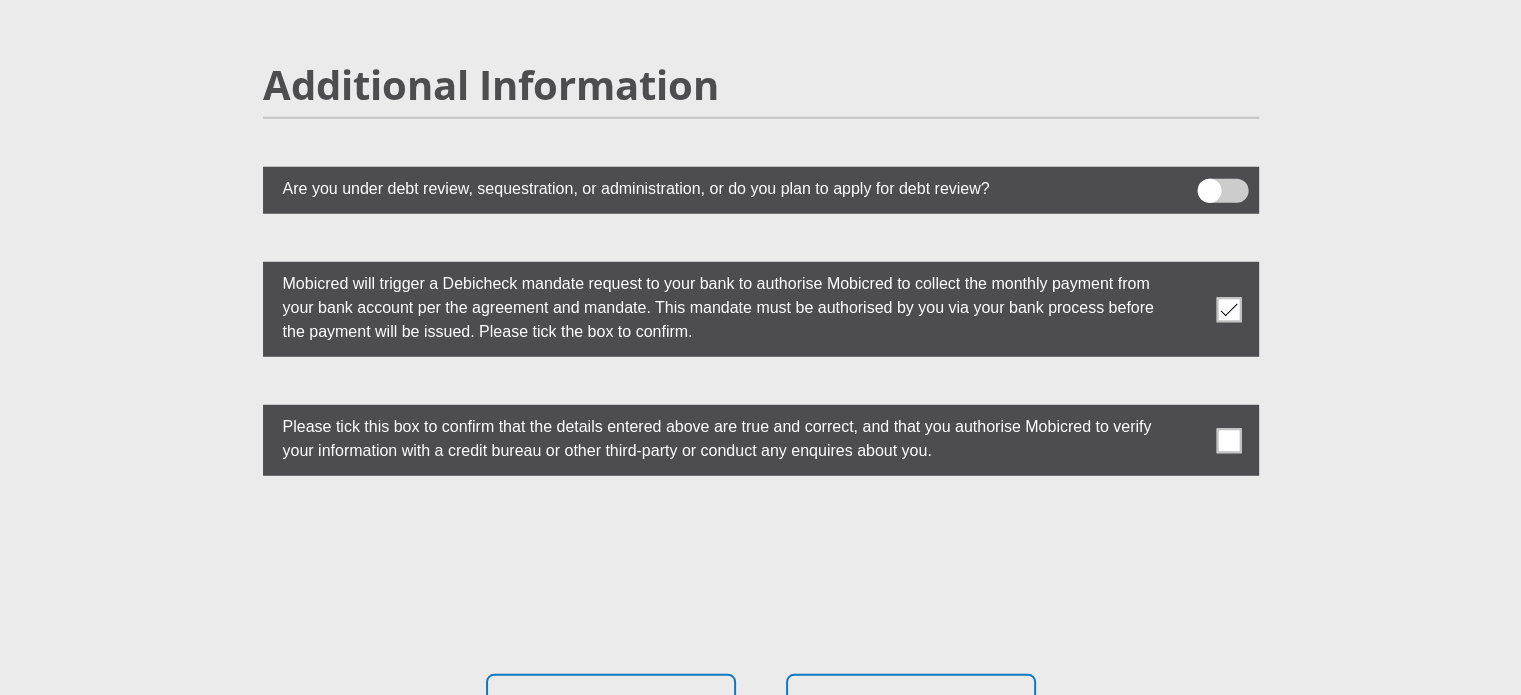 click at bounding box center (761, 440) 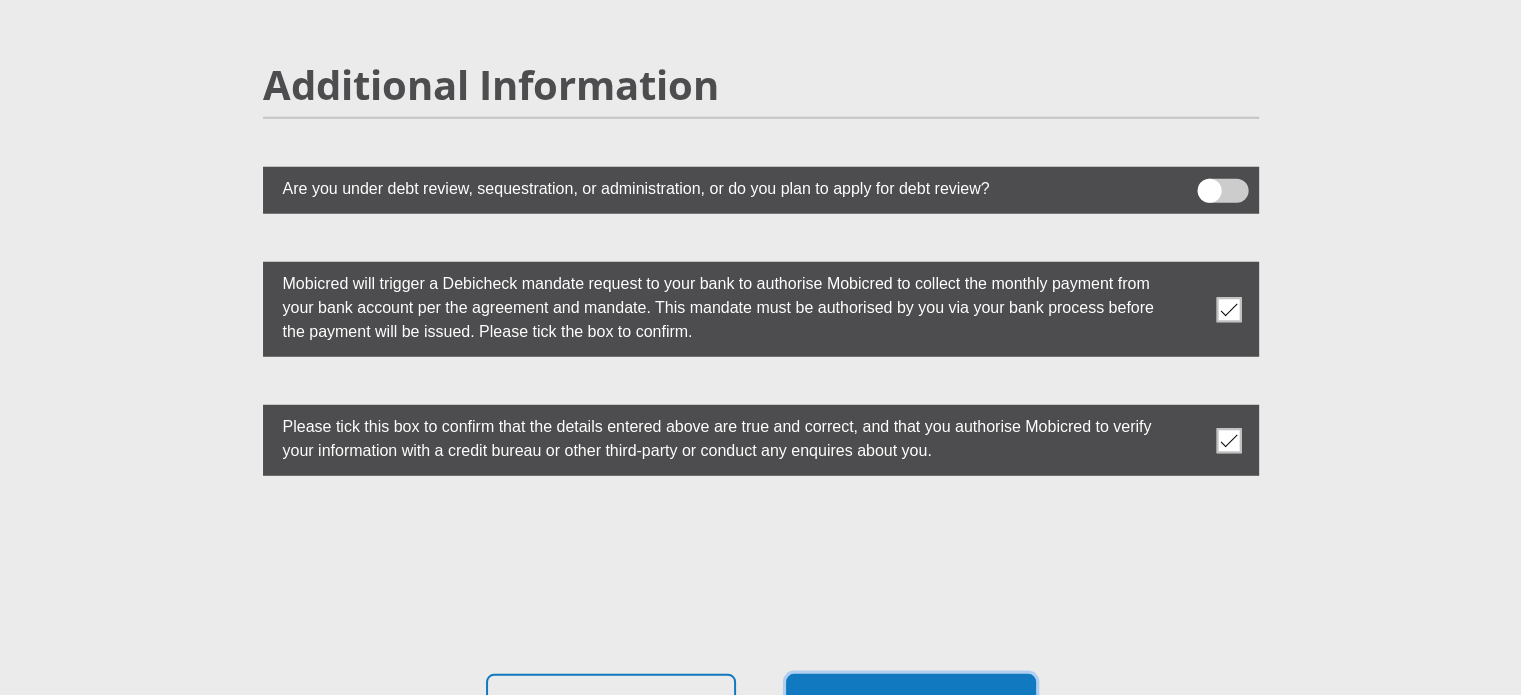 click on "Proceed" at bounding box center [911, 705] 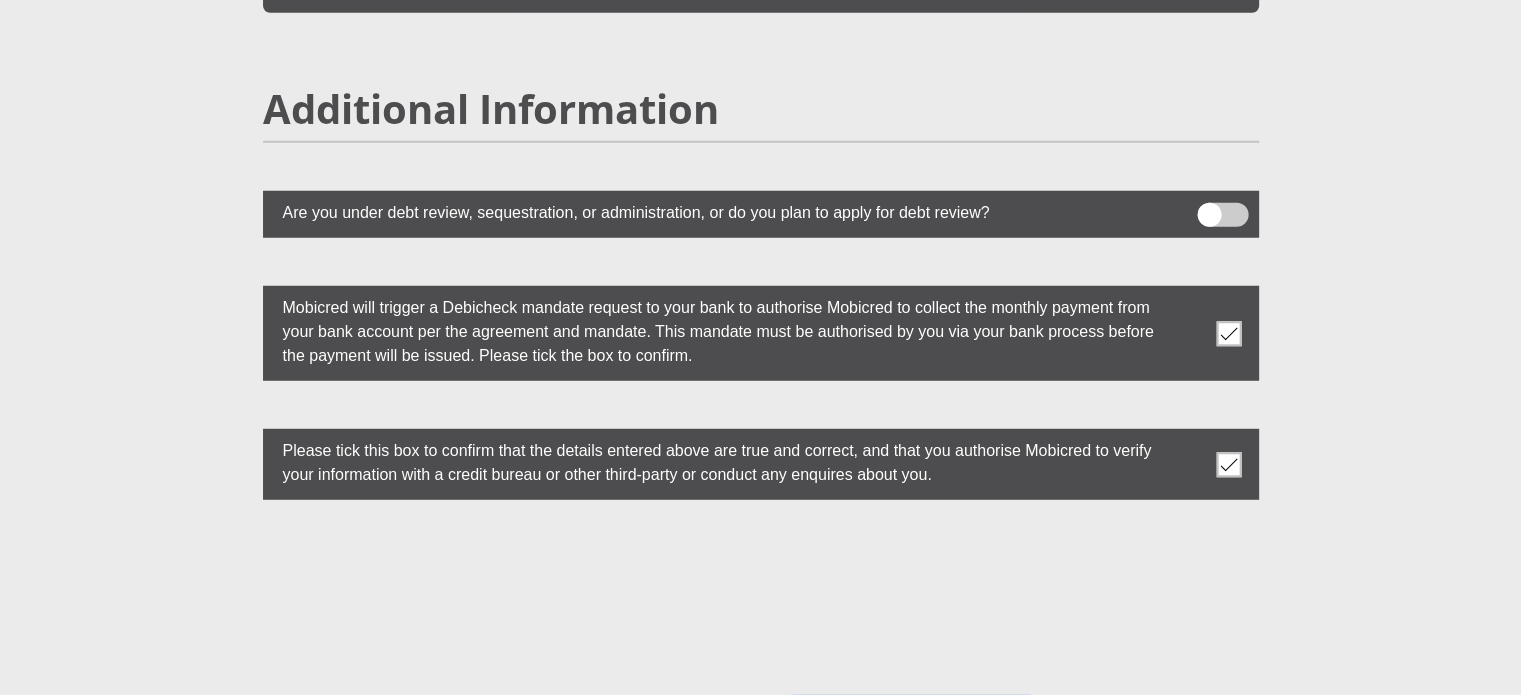scroll, scrollTop: 5464, scrollLeft: 0, axis: vertical 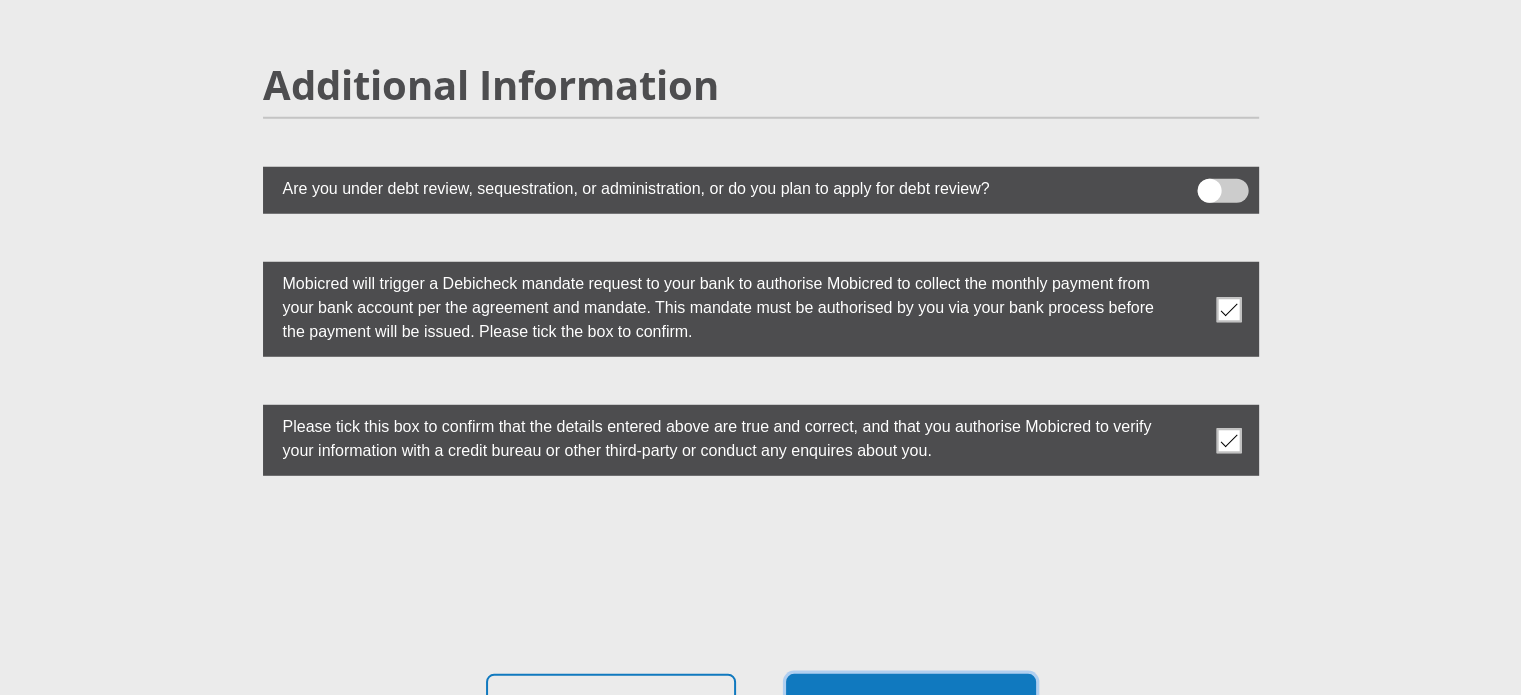click on "Proceed" at bounding box center [911, 705] 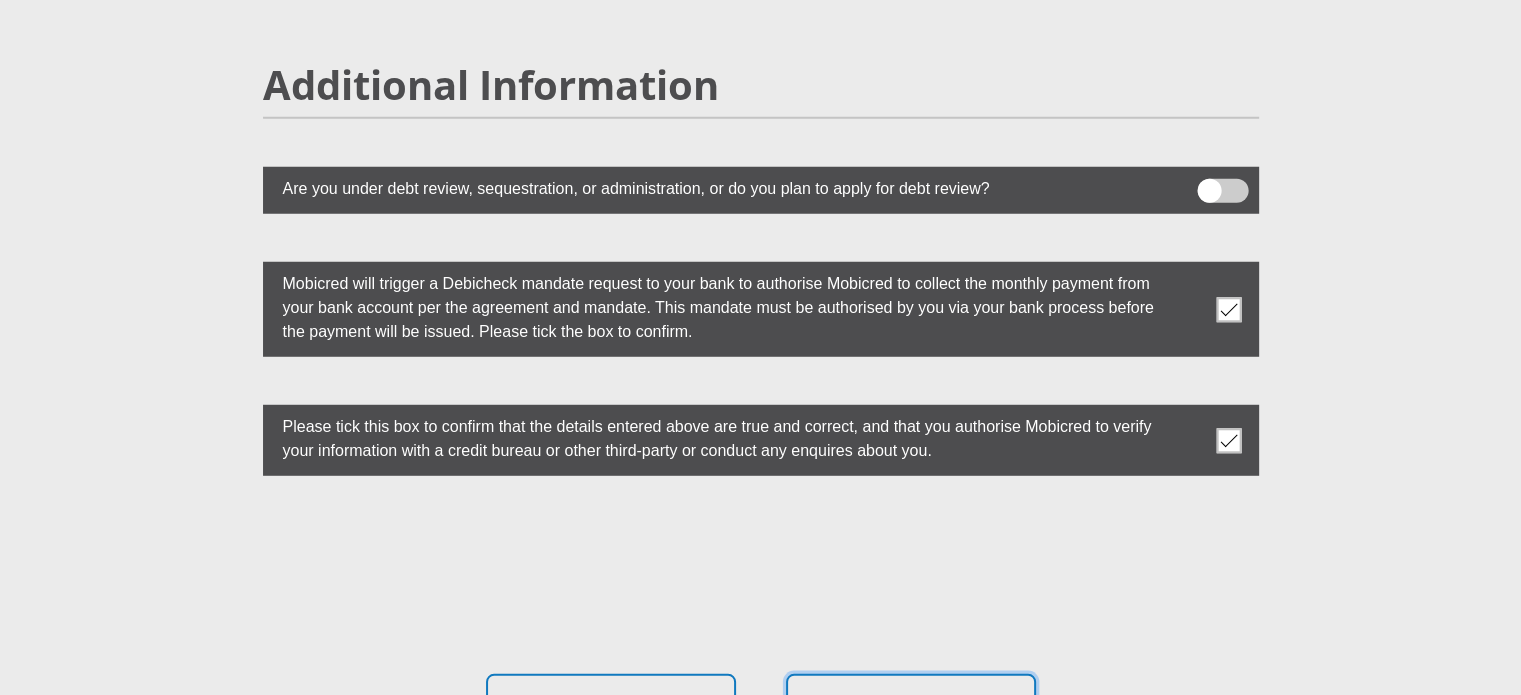 type 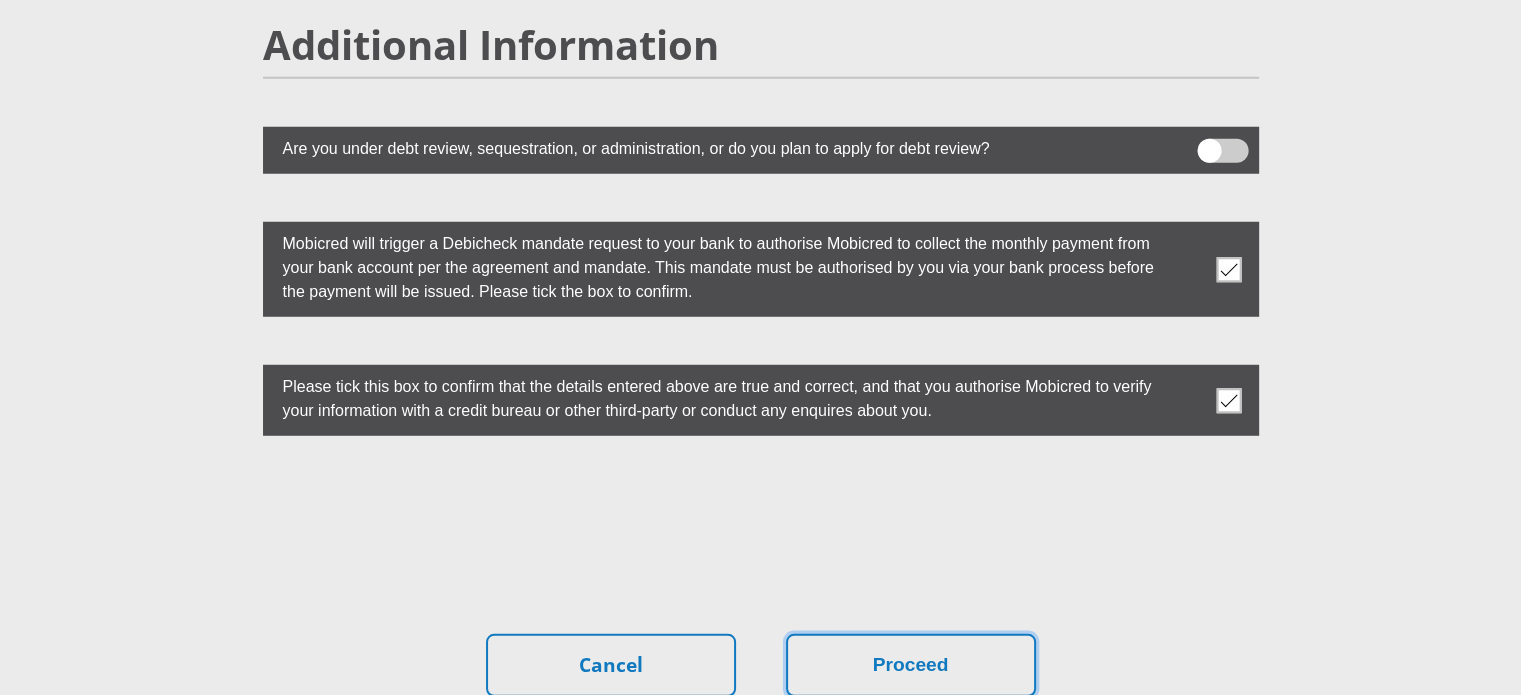 scroll, scrollTop: 5544, scrollLeft: 0, axis: vertical 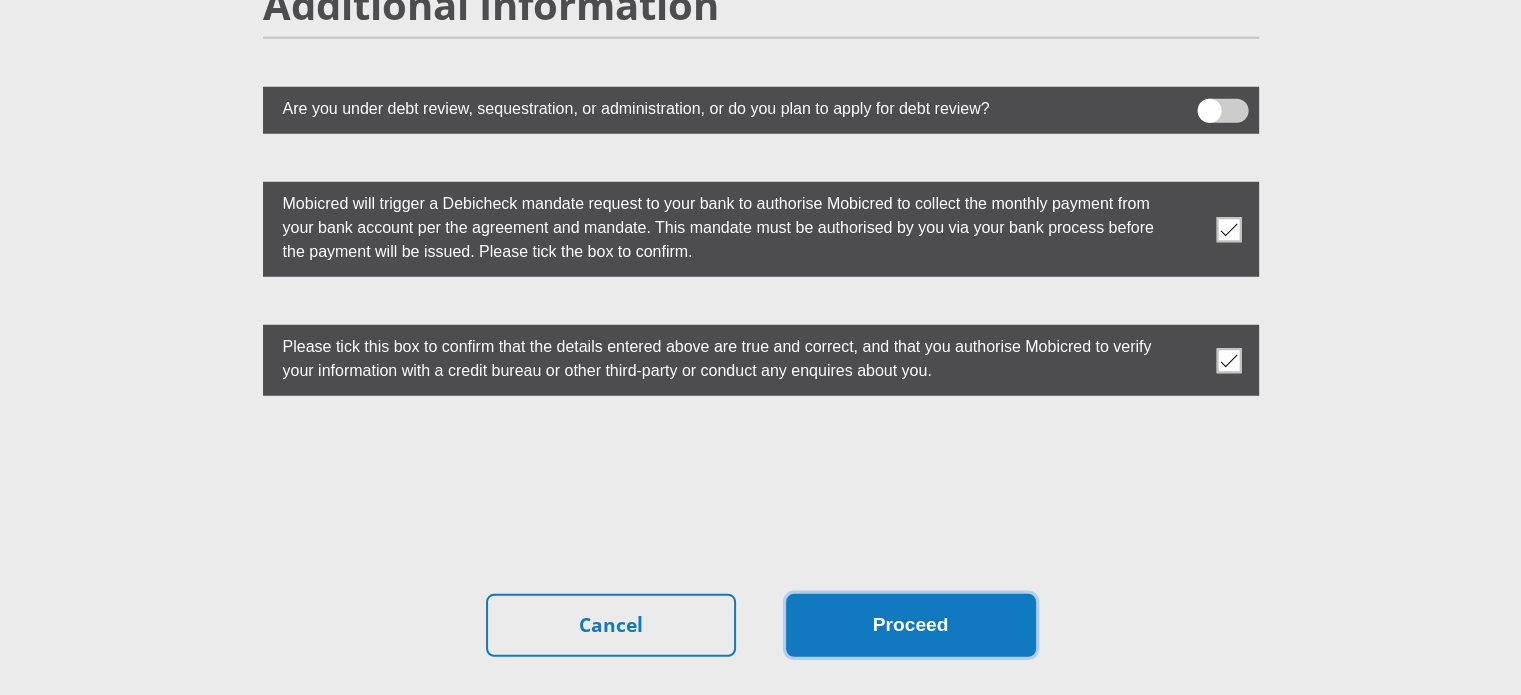 click on "Proceed" at bounding box center [911, 625] 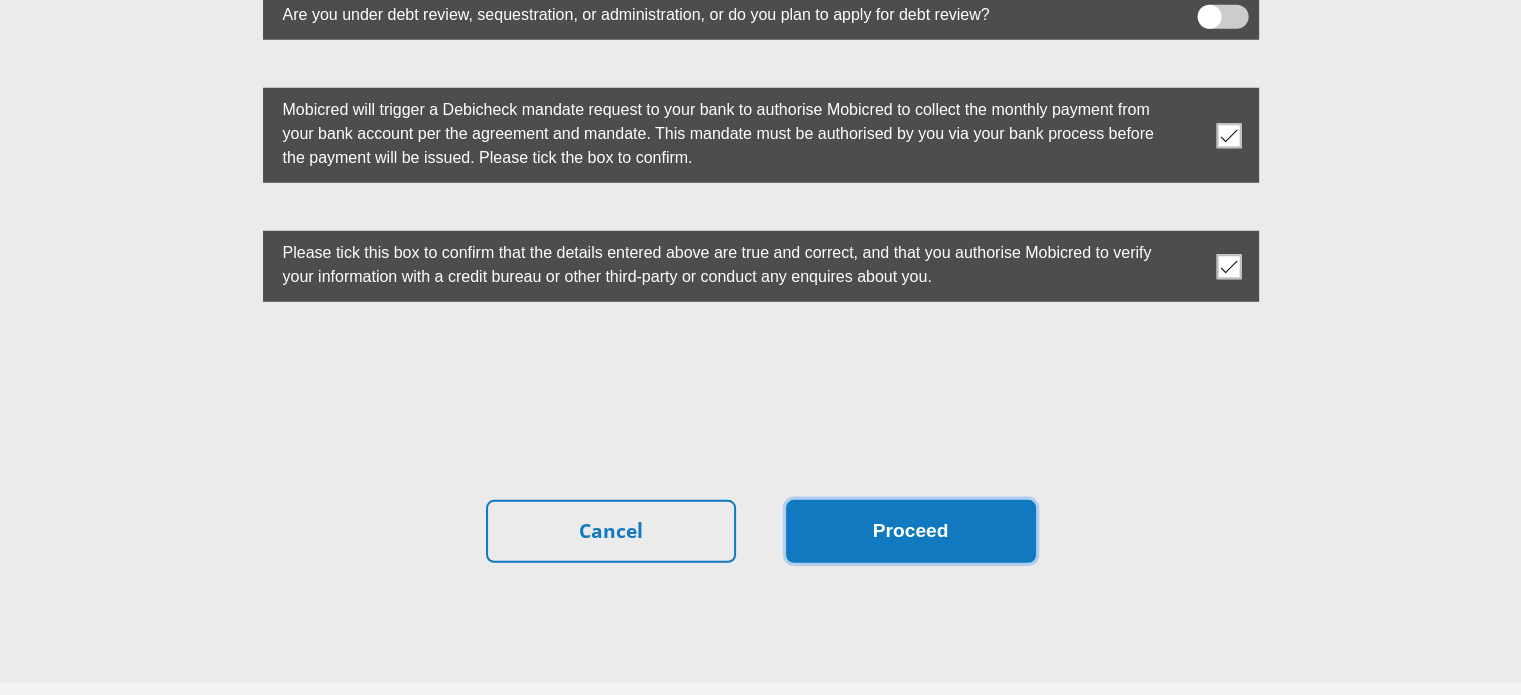 scroll, scrollTop: 5690, scrollLeft: 0, axis: vertical 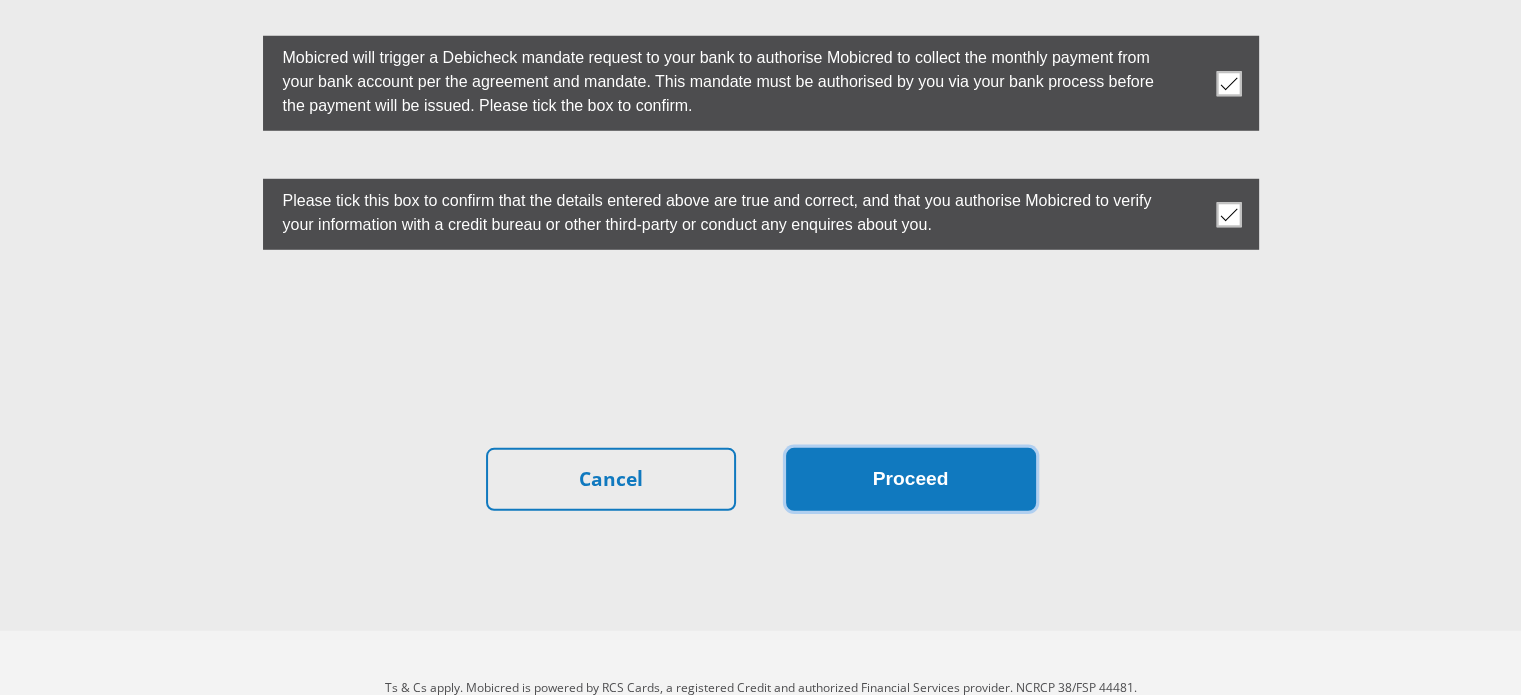 click on "Proceed" at bounding box center (911, 479) 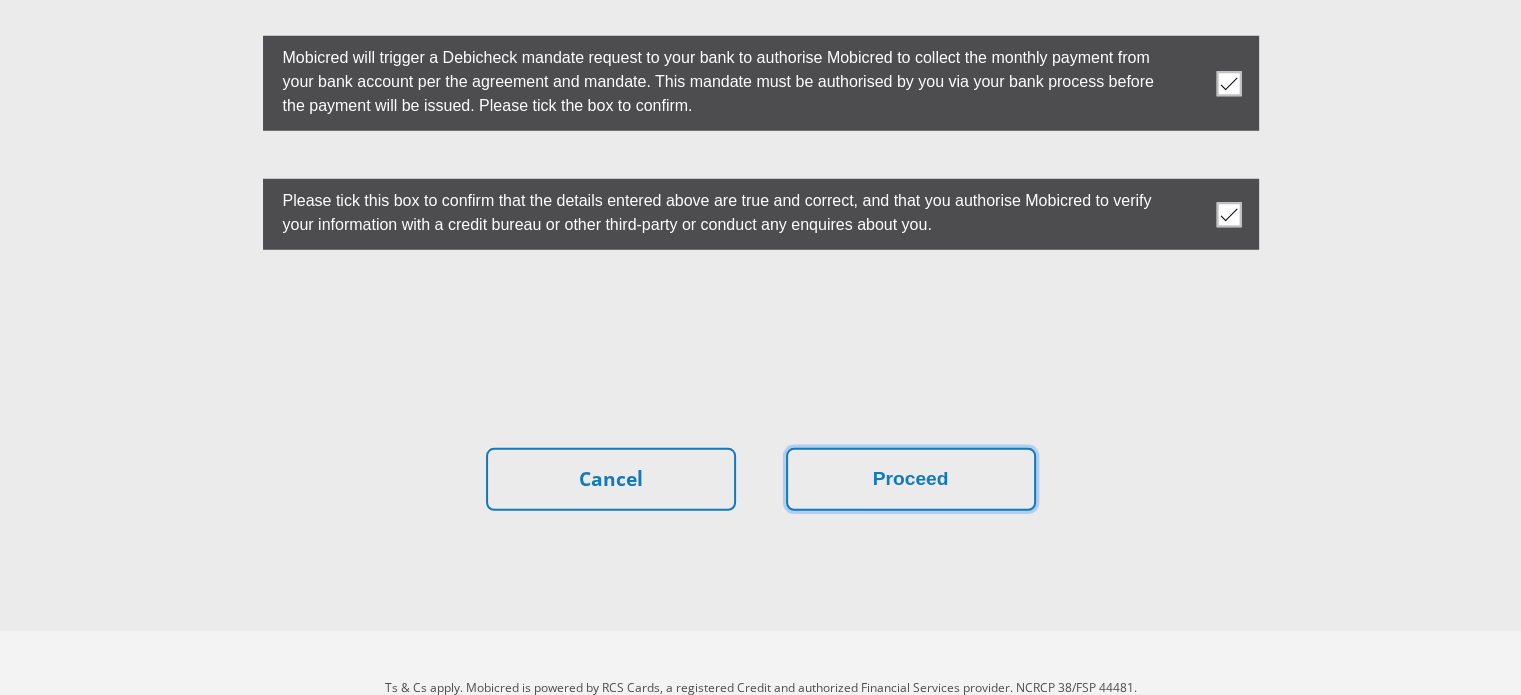 drag, startPoint x: 964, startPoint y: 455, endPoint x: 1115, endPoint y: 359, distance: 178.93295 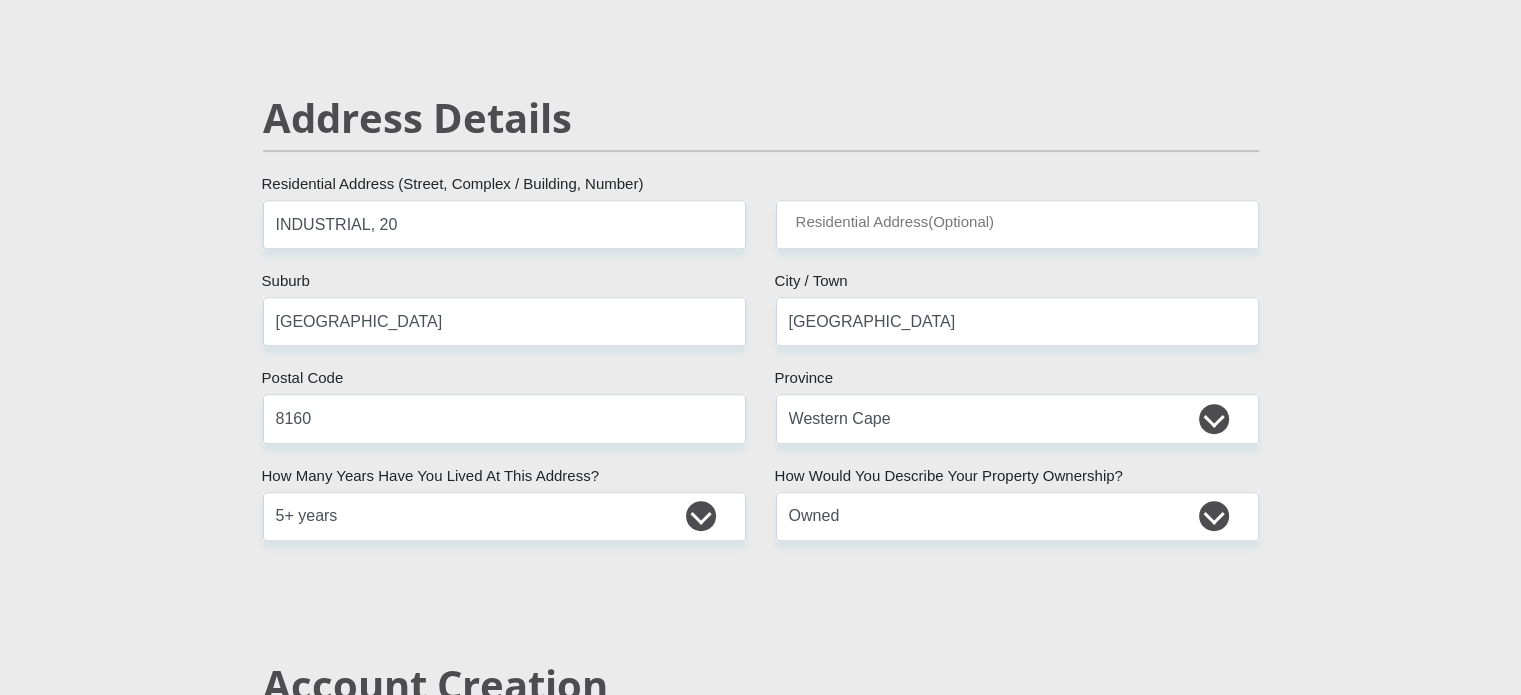 scroll, scrollTop: 218, scrollLeft: 0, axis: vertical 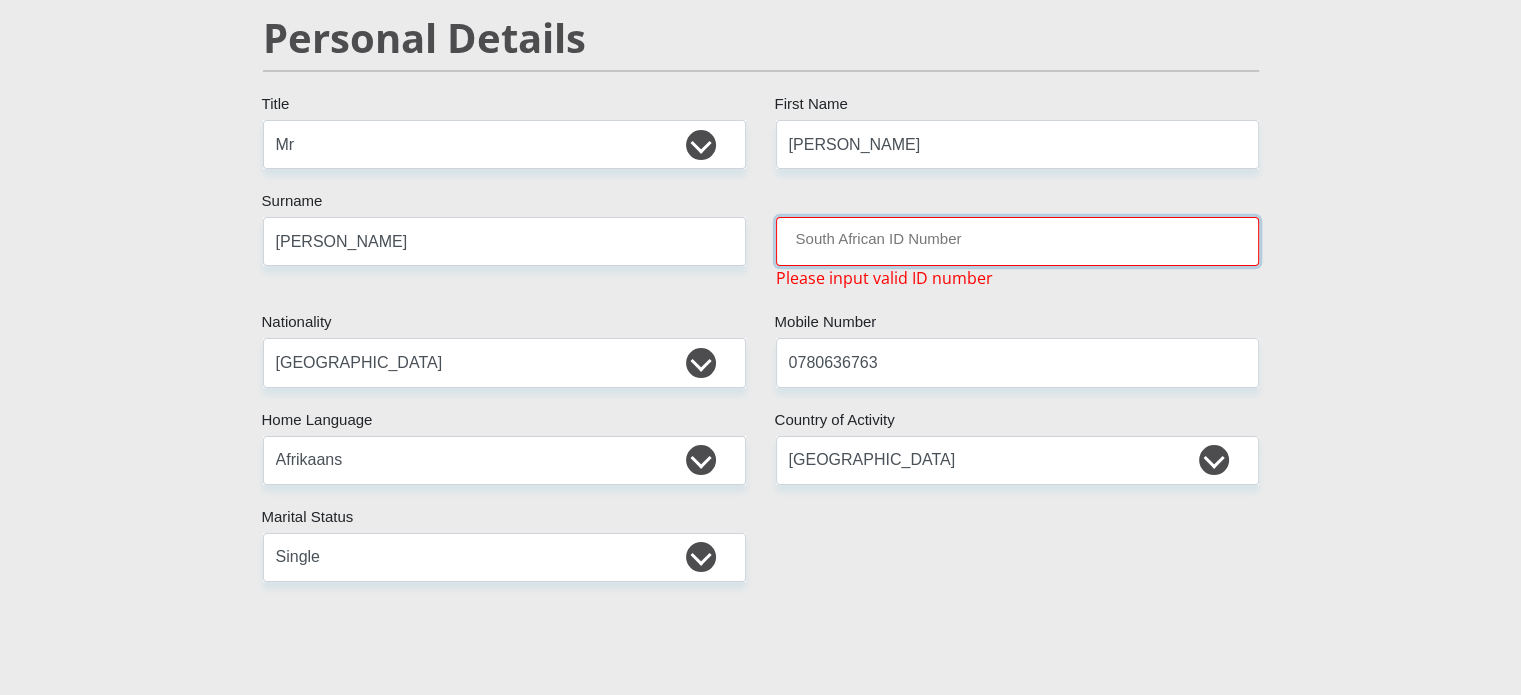 click on "South African ID Number" at bounding box center [1017, 241] 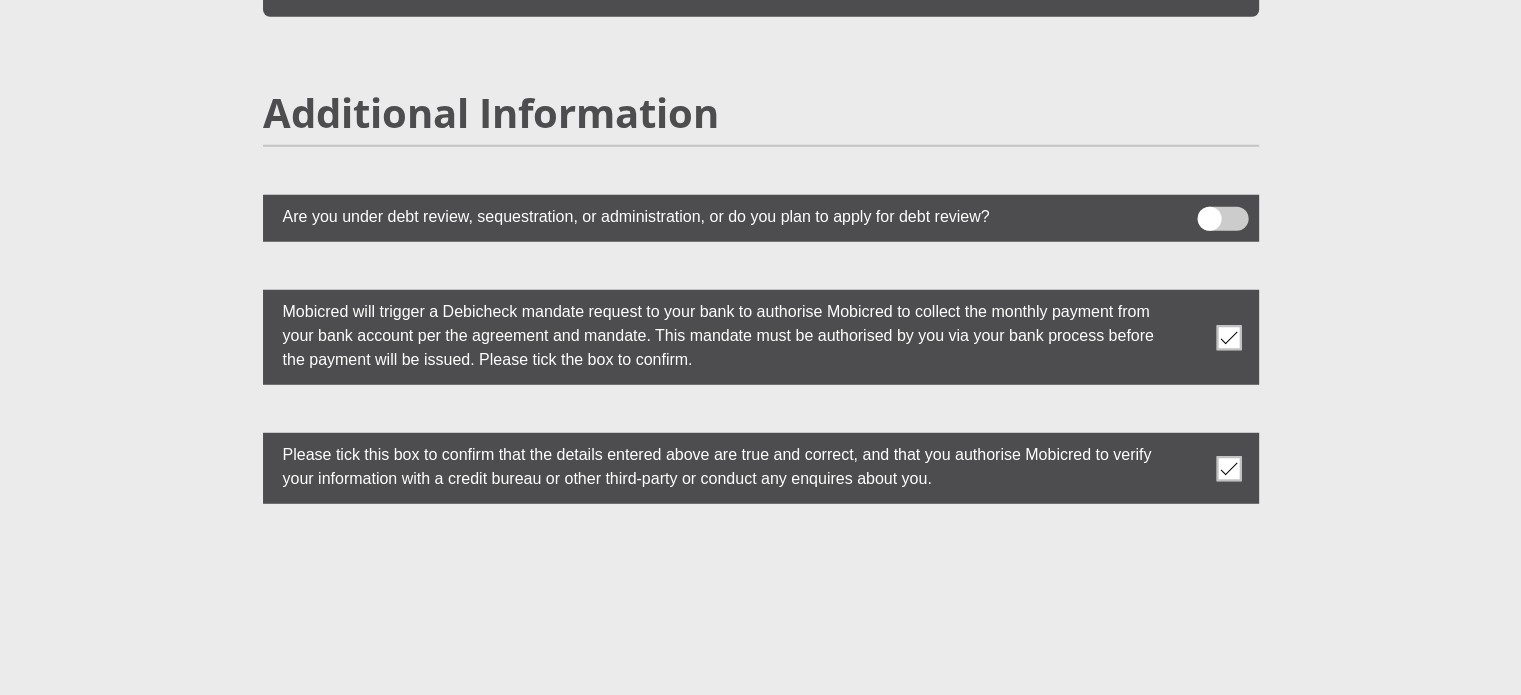 scroll, scrollTop: 5666, scrollLeft: 0, axis: vertical 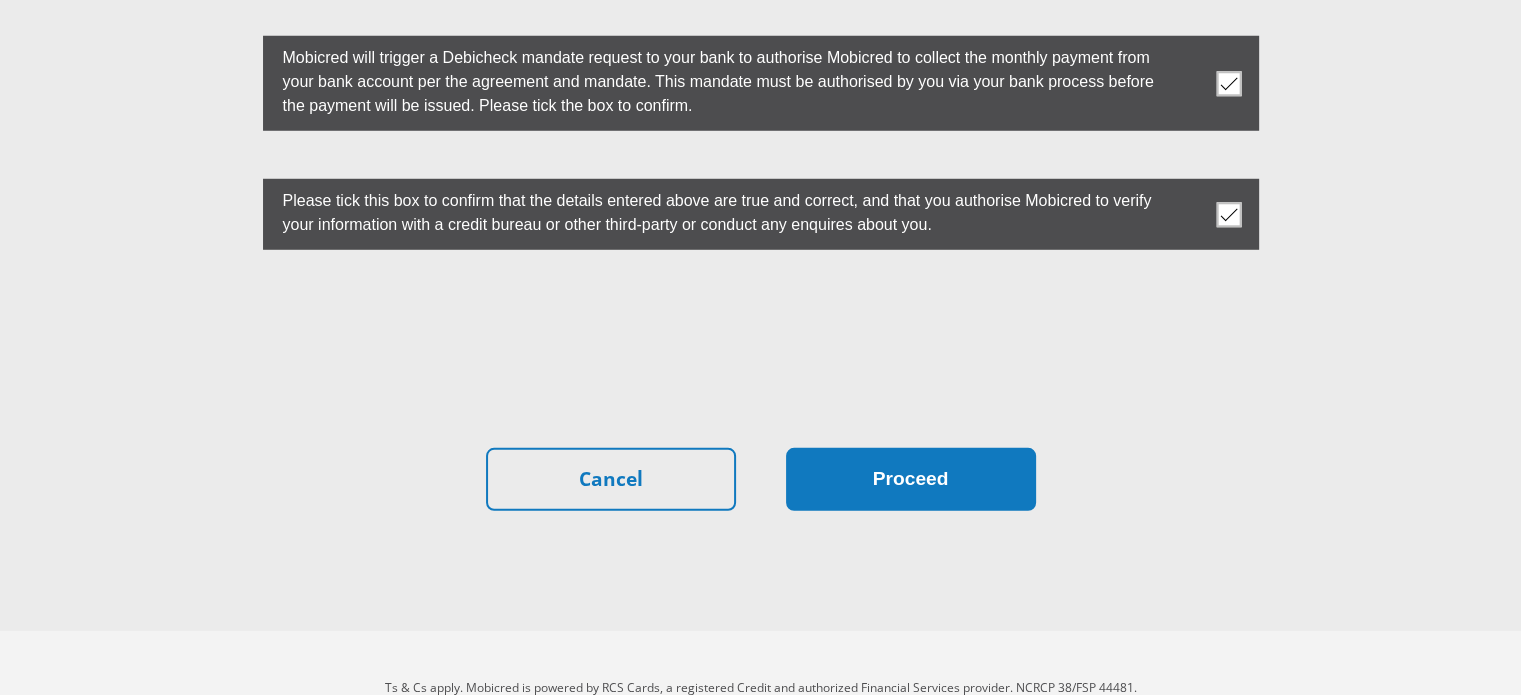 type on "0507075064083" 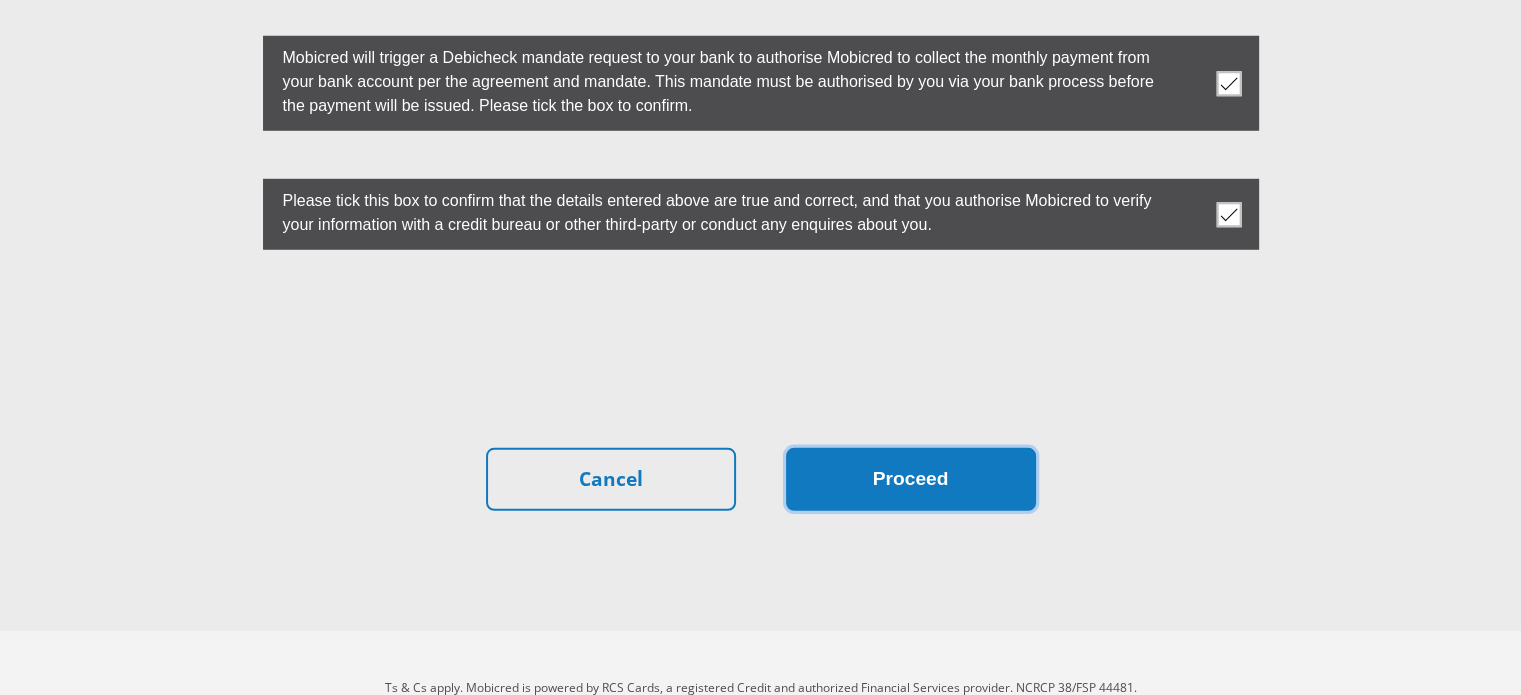 click on "Proceed" at bounding box center [911, 479] 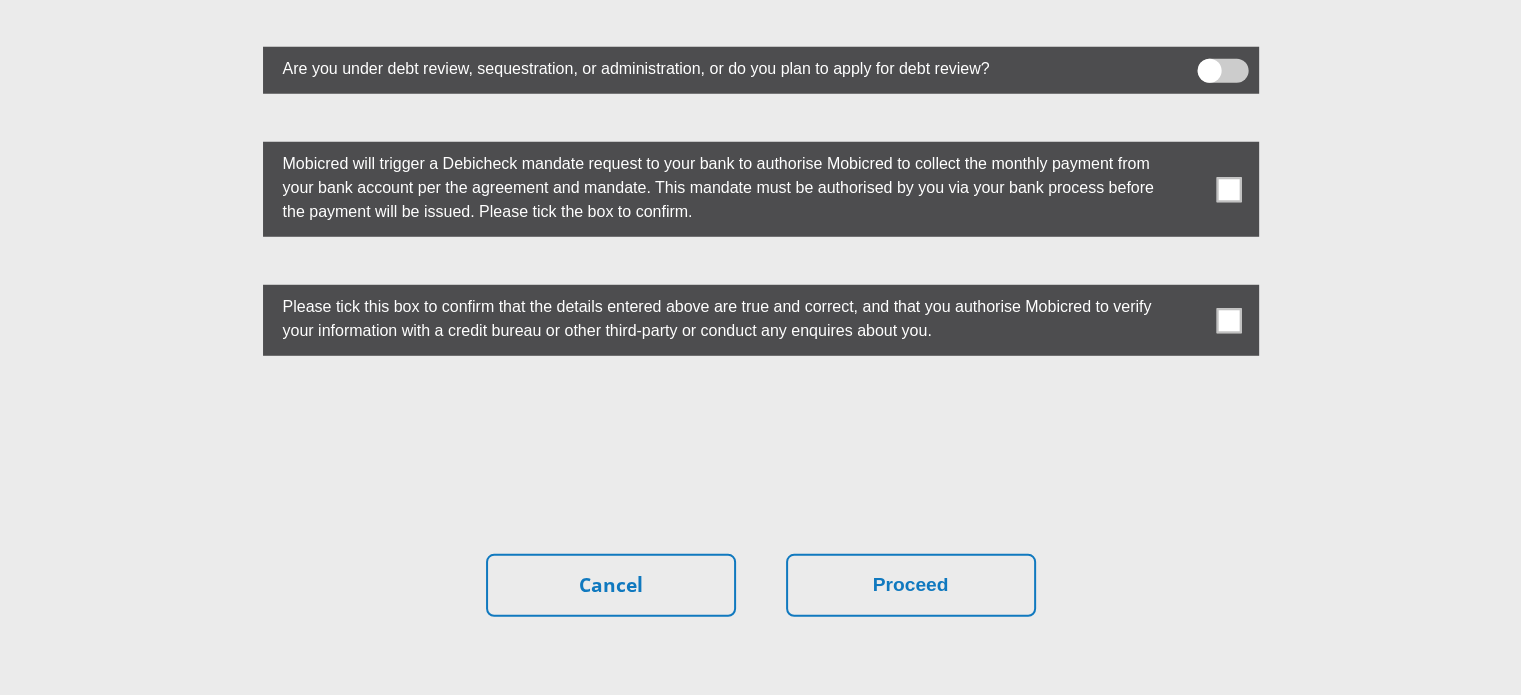 scroll, scrollTop: 5666, scrollLeft: 0, axis: vertical 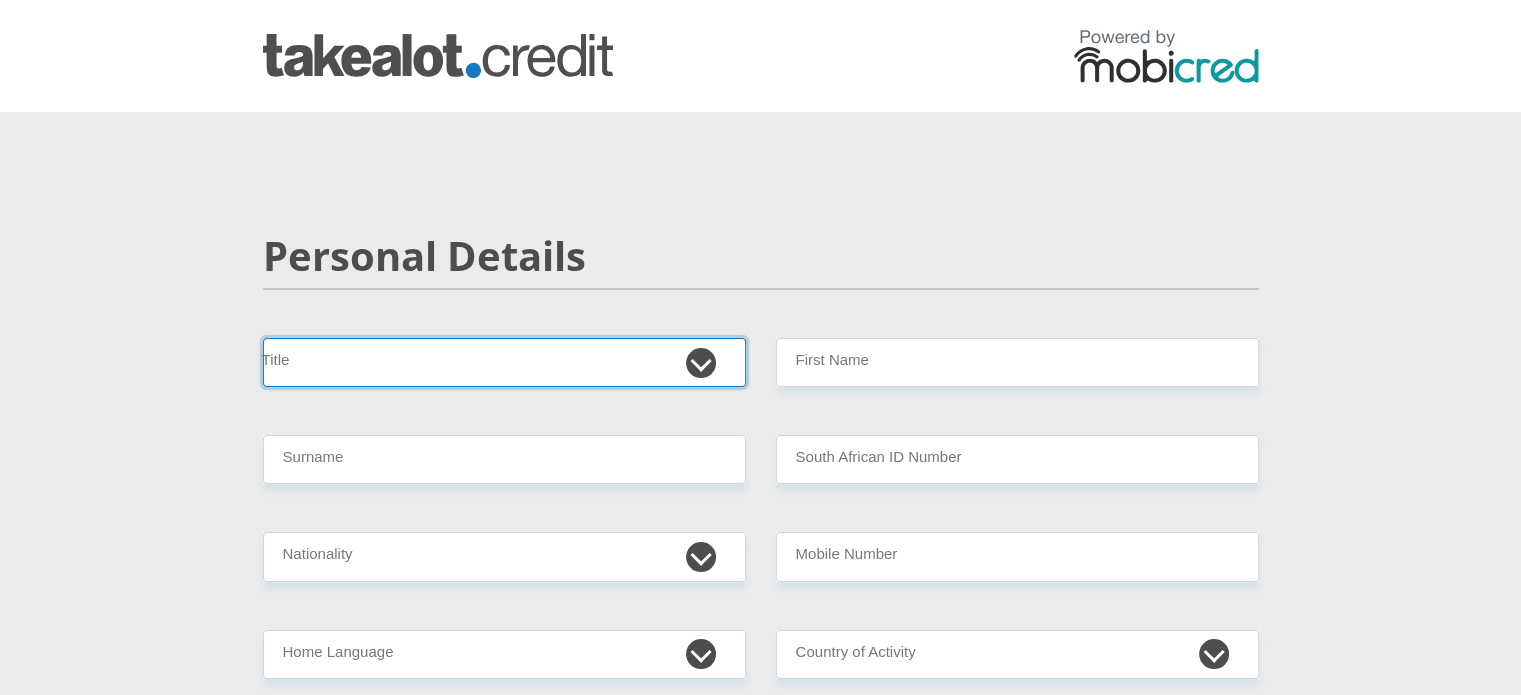 click on "Mr
Ms
Mrs
Dr
Other" at bounding box center (504, 362) 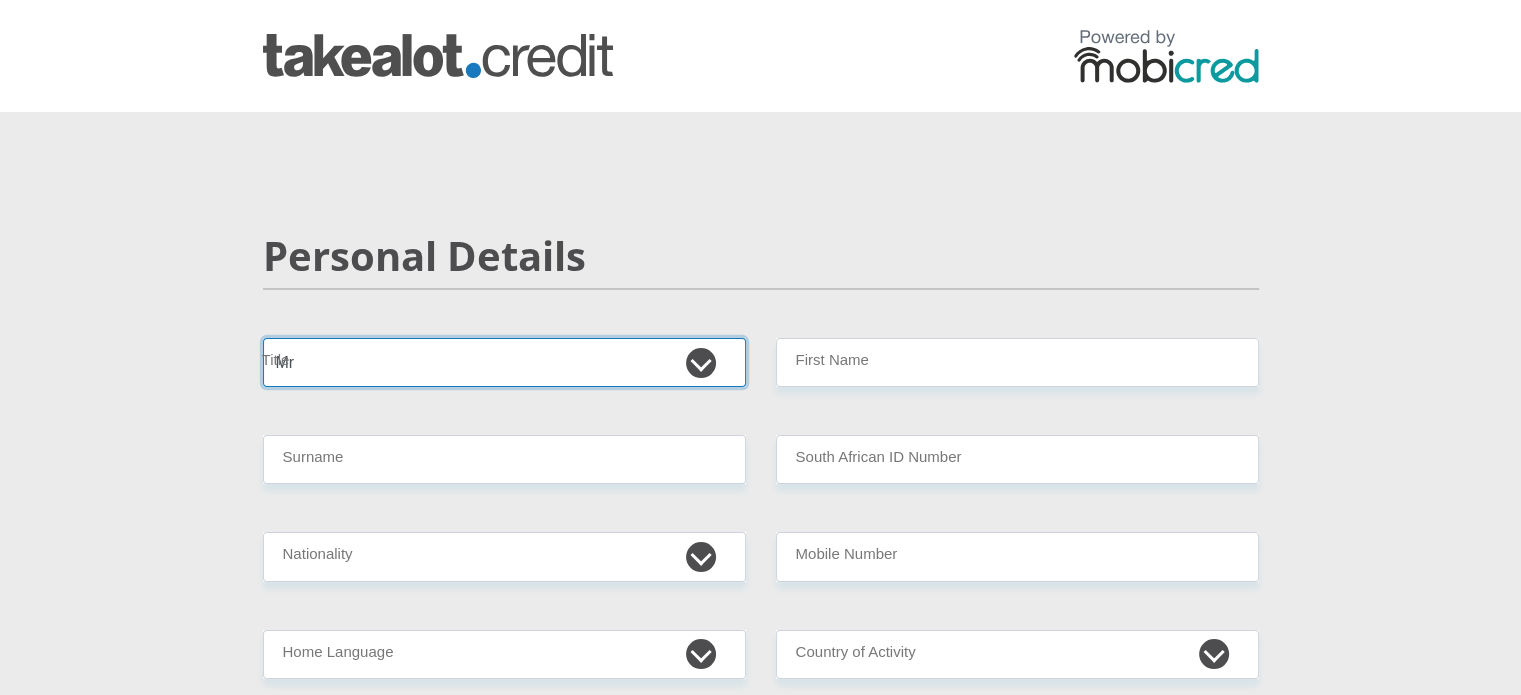 click on "Mr
Ms
Mrs
Dr
Other" at bounding box center (504, 362) 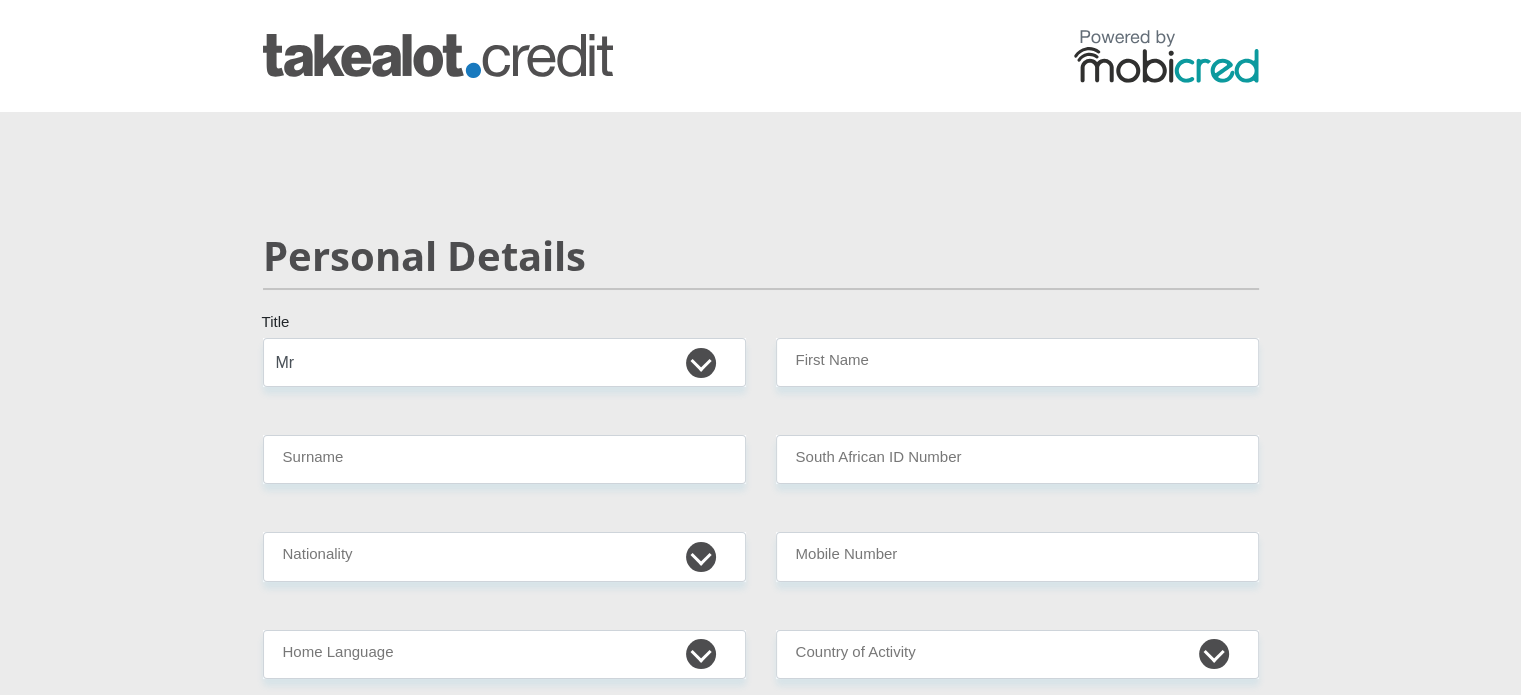 click on "Mr
Ms
Mrs
Dr
Other
Title
First Name
Surname
South African ID Number
Please input valid ID number
South Africa
Afghanistan
Aland Islands
Albania
Algeria
America Samoa
American Virgin Islands
Andorra
Angola
Anguilla
Antarctica
Antigua and Barbuda
Argentina" at bounding box center [761, 3190] 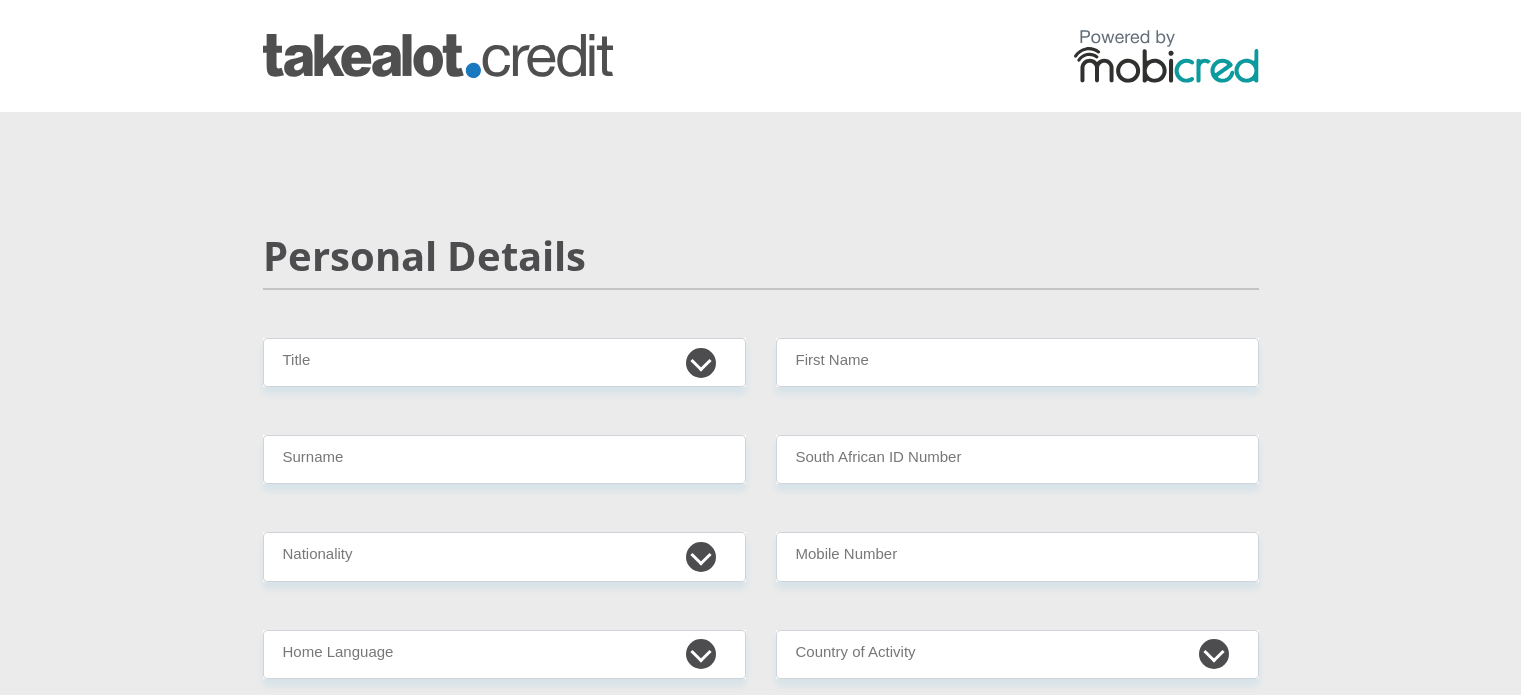 scroll, scrollTop: 0, scrollLeft: 0, axis: both 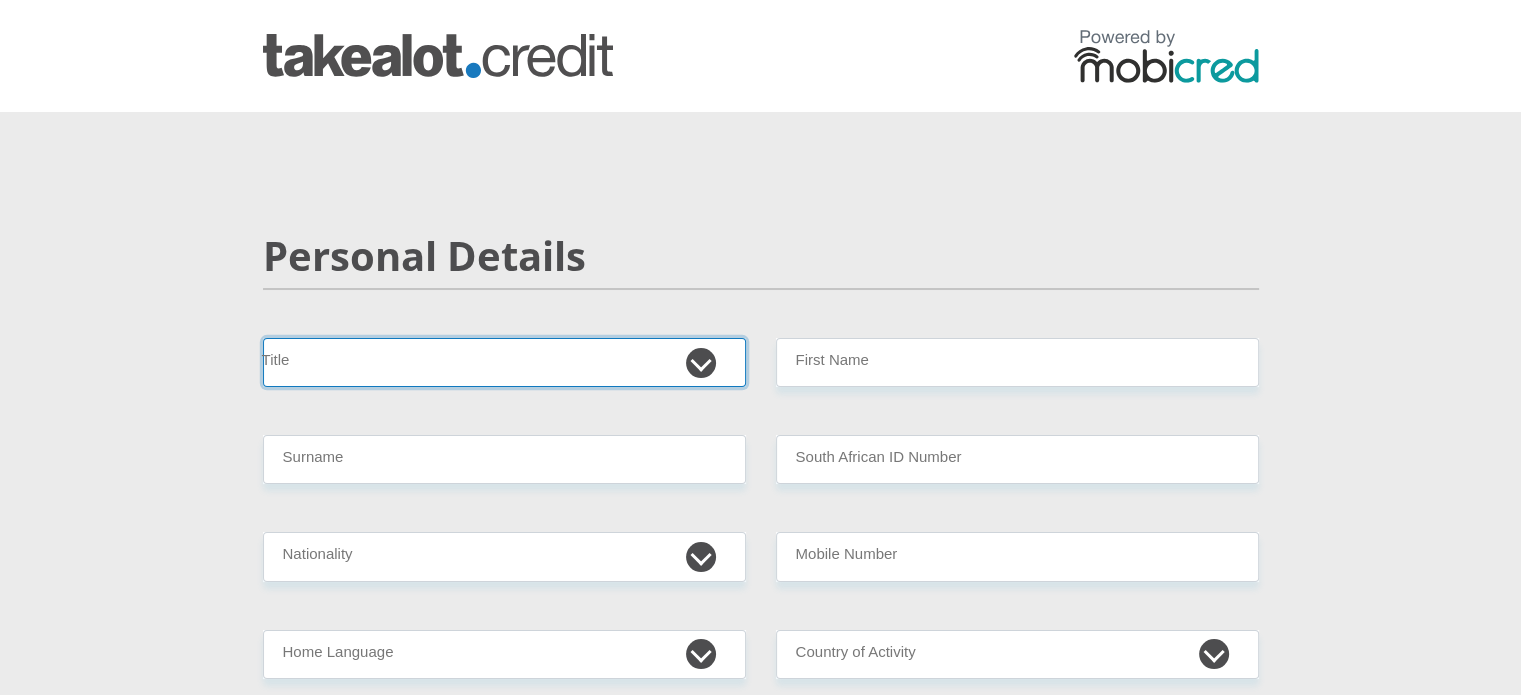 click on "Mr
Ms
Mrs
Dr
[PERSON_NAME]" at bounding box center [504, 362] 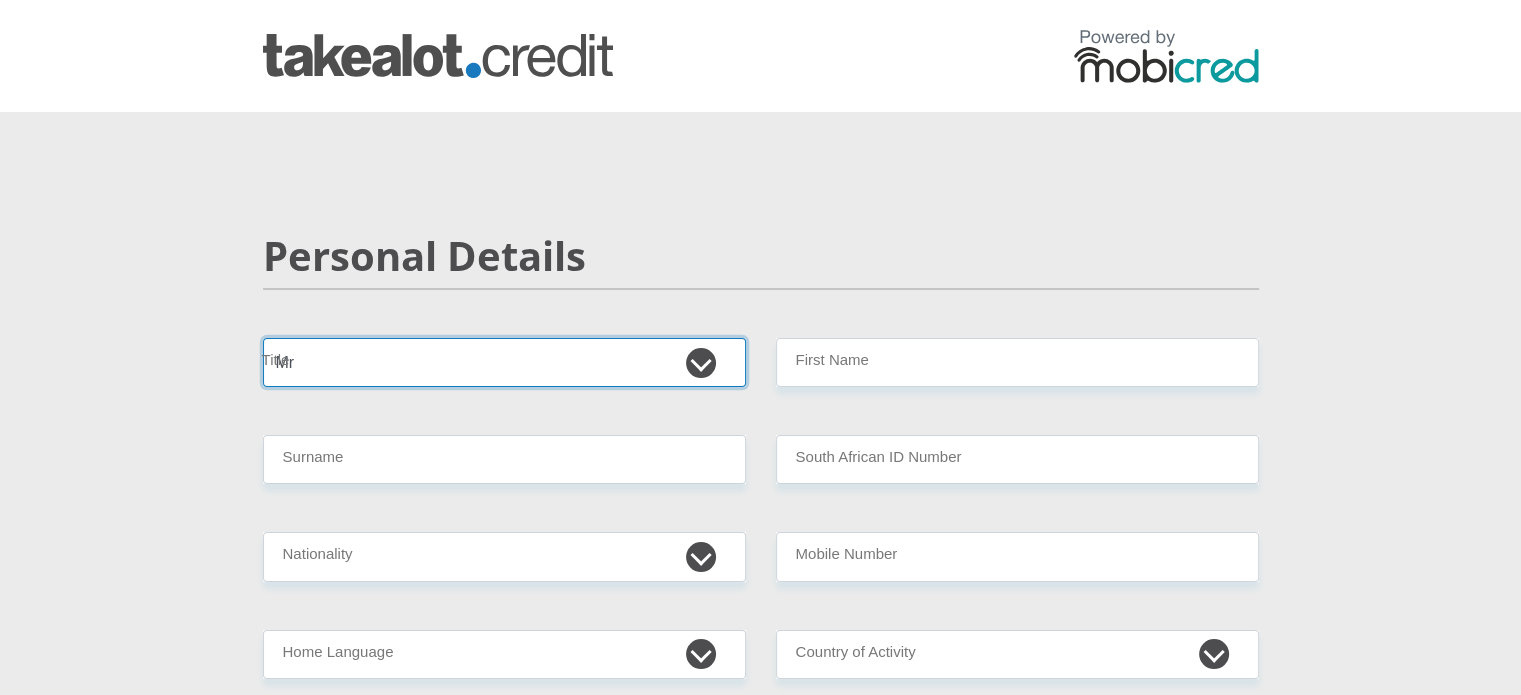 click on "Mr
Ms
Mrs
Dr
Other" at bounding box center (504, 362) 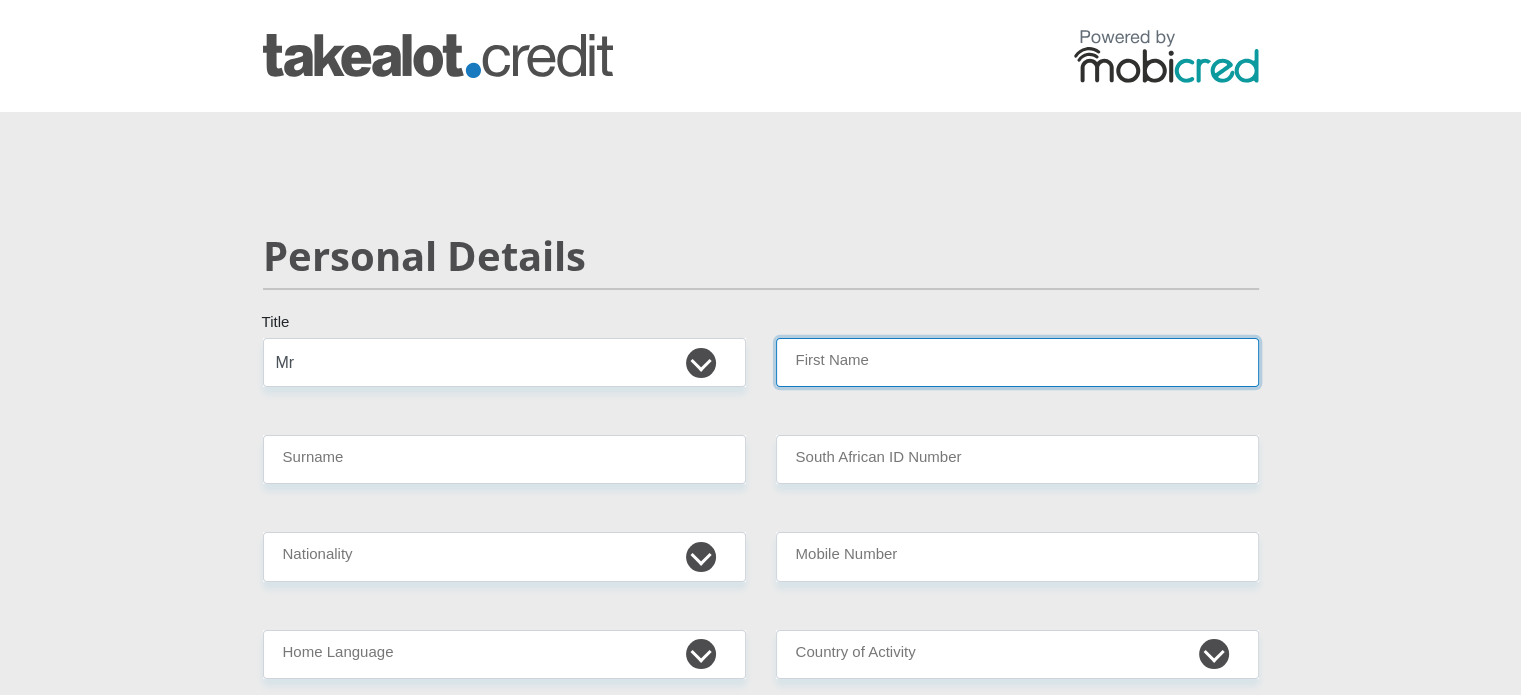 click on "First Name" at bounding box center (1017, 362) 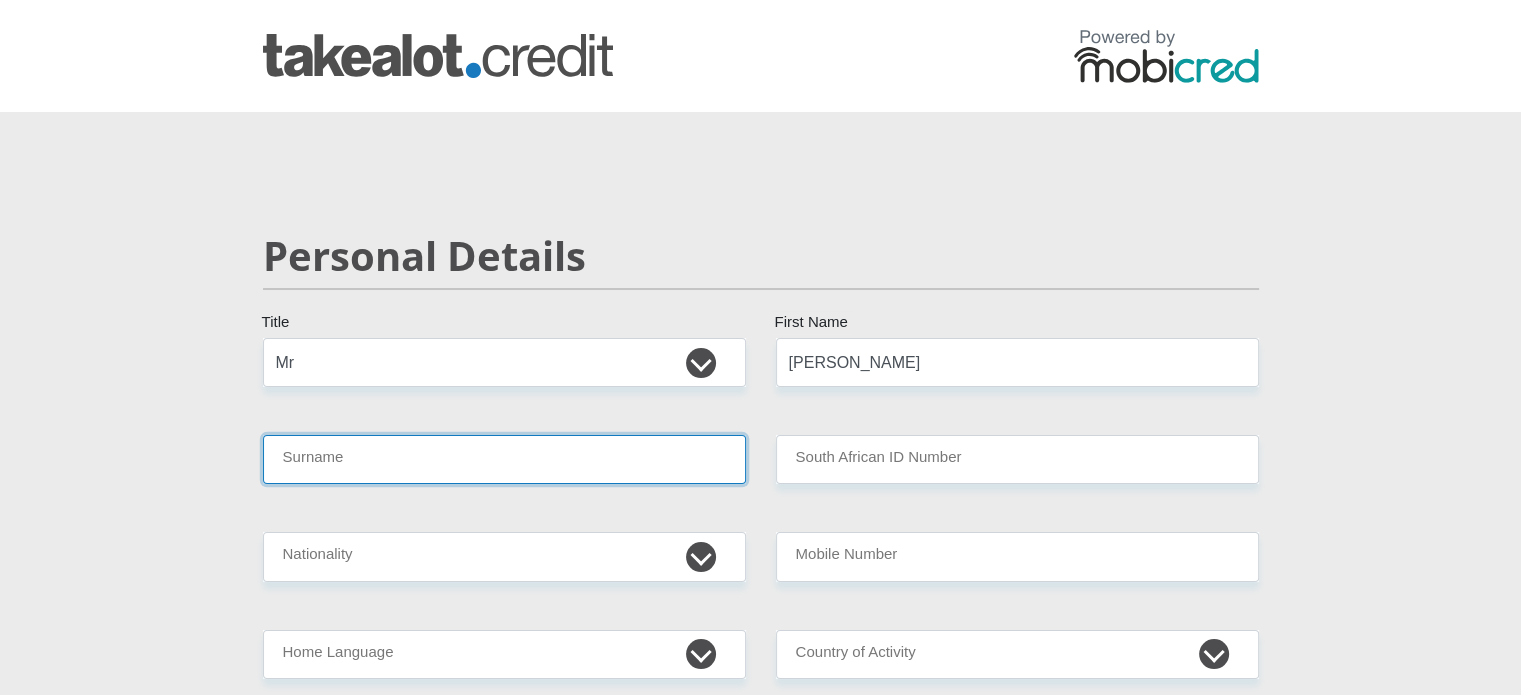 type on "Stephen" 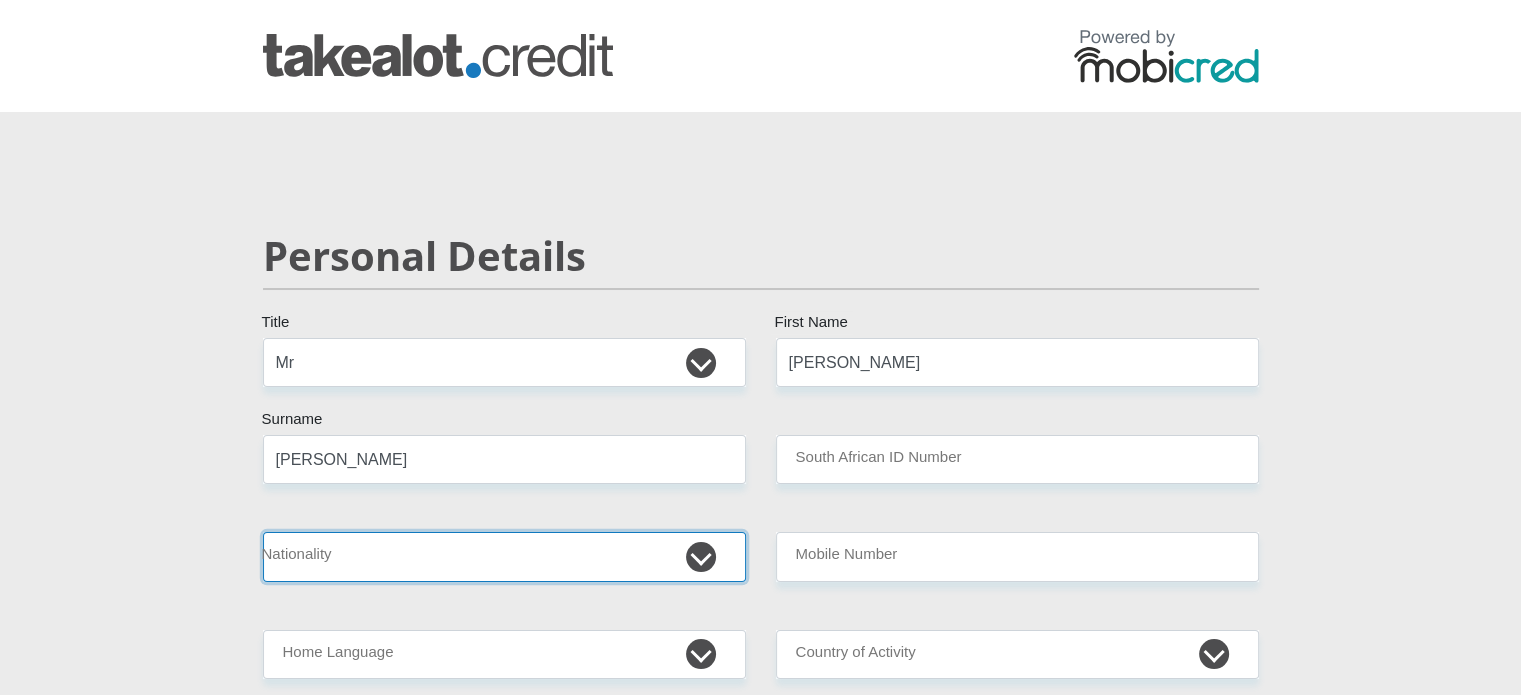 select on "ZAF" 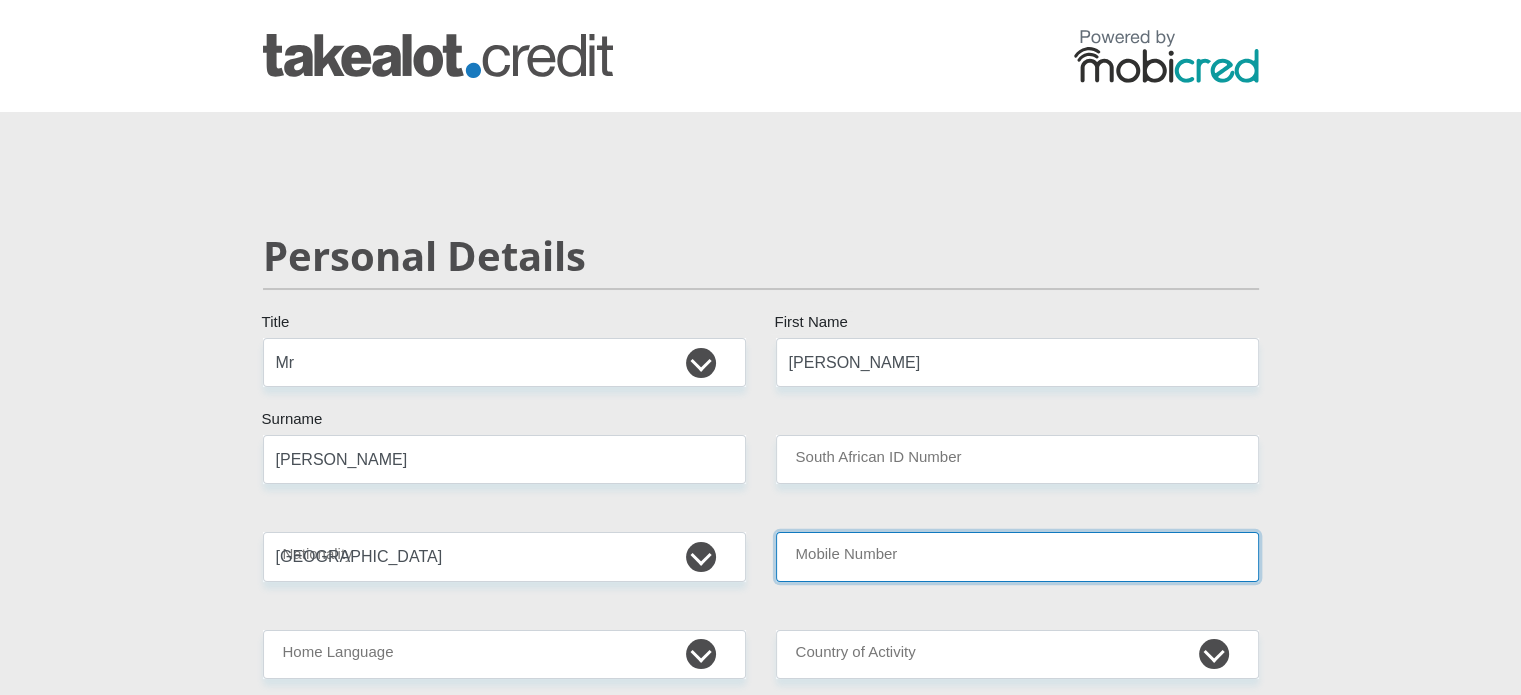 type on "0780636763" 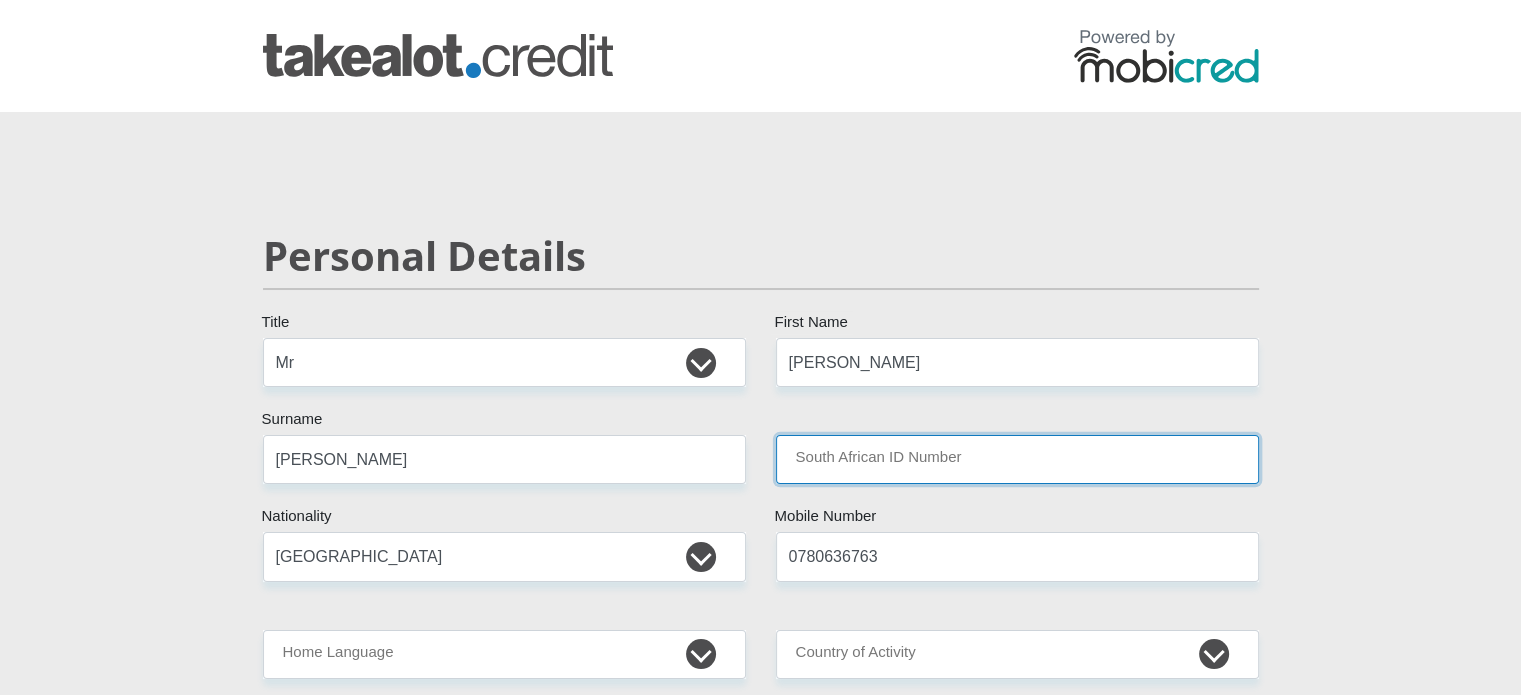 click on "South African ID Number" at bounding box center (1017, 459) 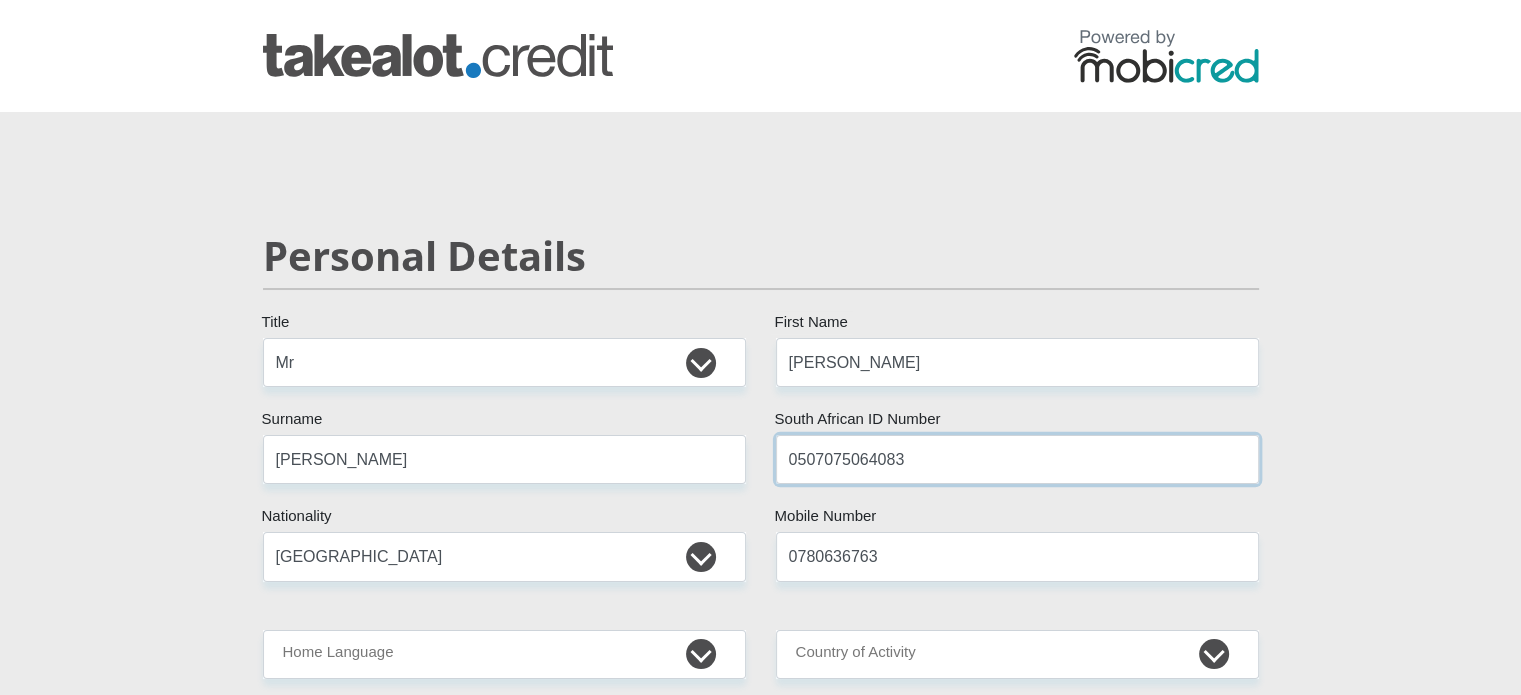 type on "0507075064083" 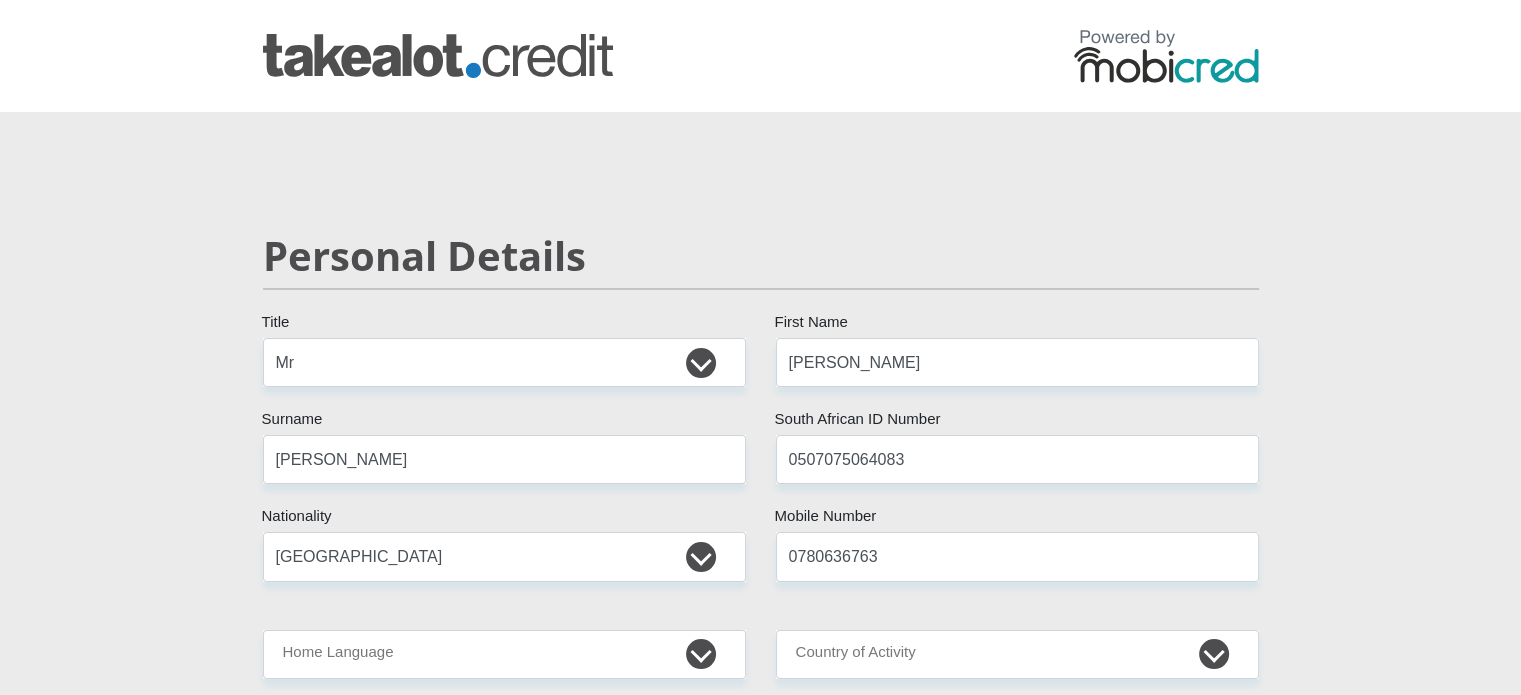 click on "Personal Details
Mr
Ms
Mrs
Dr
Other
Title
Emilio
First Name
Stephen
Surname
0507075064083
South African ID Number
Please input valid ID number
South Africa
Afghanistan
Aland Islands
Albania
Algeria
America Samoa
American Virgin Islands
Andorra
Angola
Anguilla  Antarctica" at bounding box center [760, 3204] 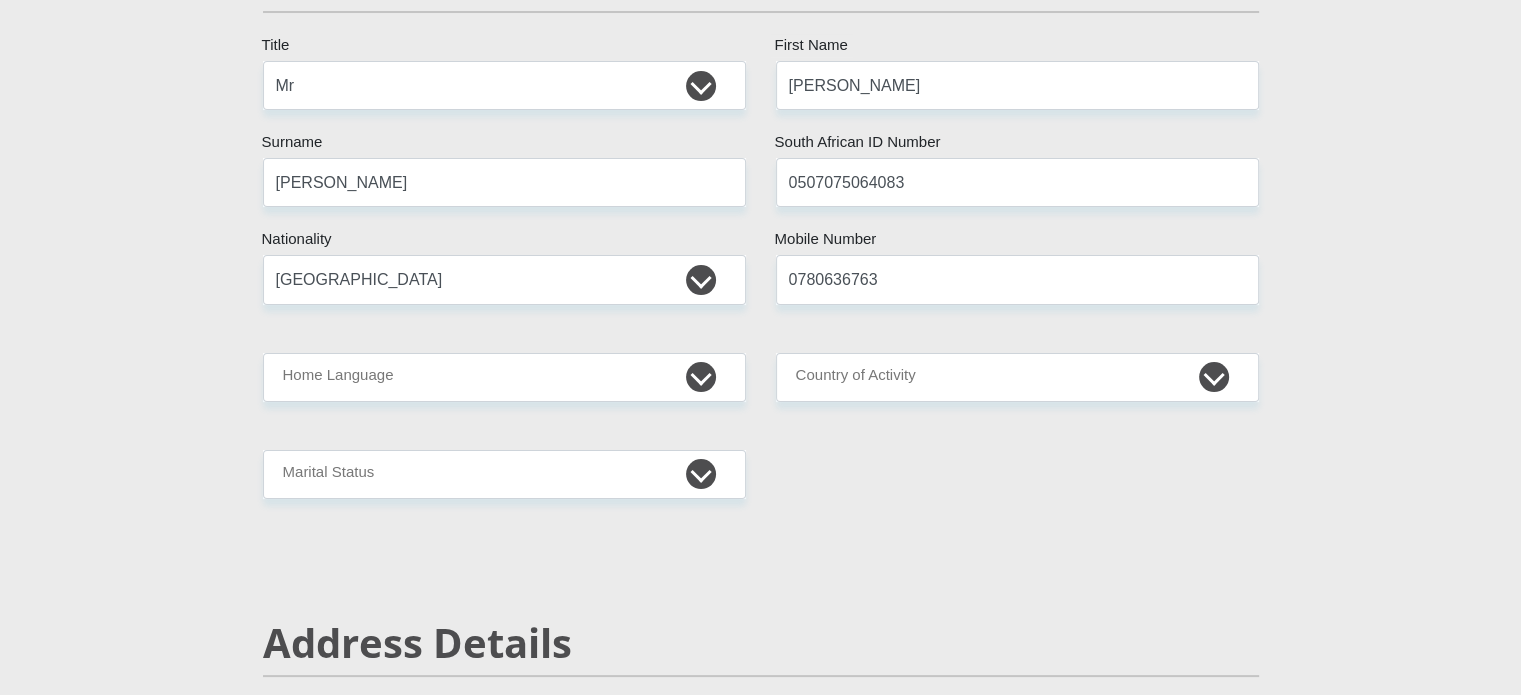 scroll, scrollTop: 280, scrollLeft: 0, axis: vertical 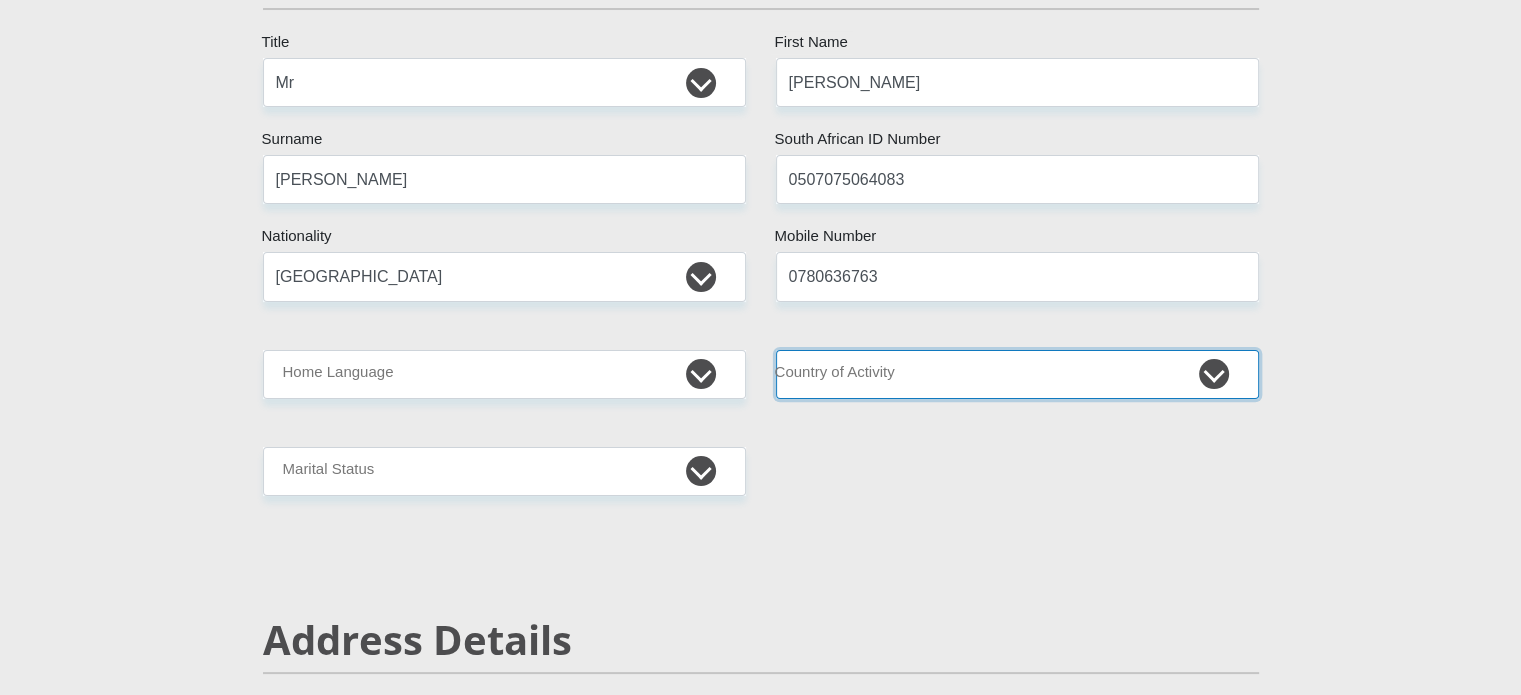 click on "South Africa
Afghanistan
Aland Islands
Albania
Algeria
America Samoa
American Virgin Islands
Andorra
Angola
Anguilla
Antarctica
Antigua and Barbuda
Argentina
Armenia
Aruba
Ascension Island
Australia
Austria
Azerbaijan
Chad" at bounding box center (1017, 374) 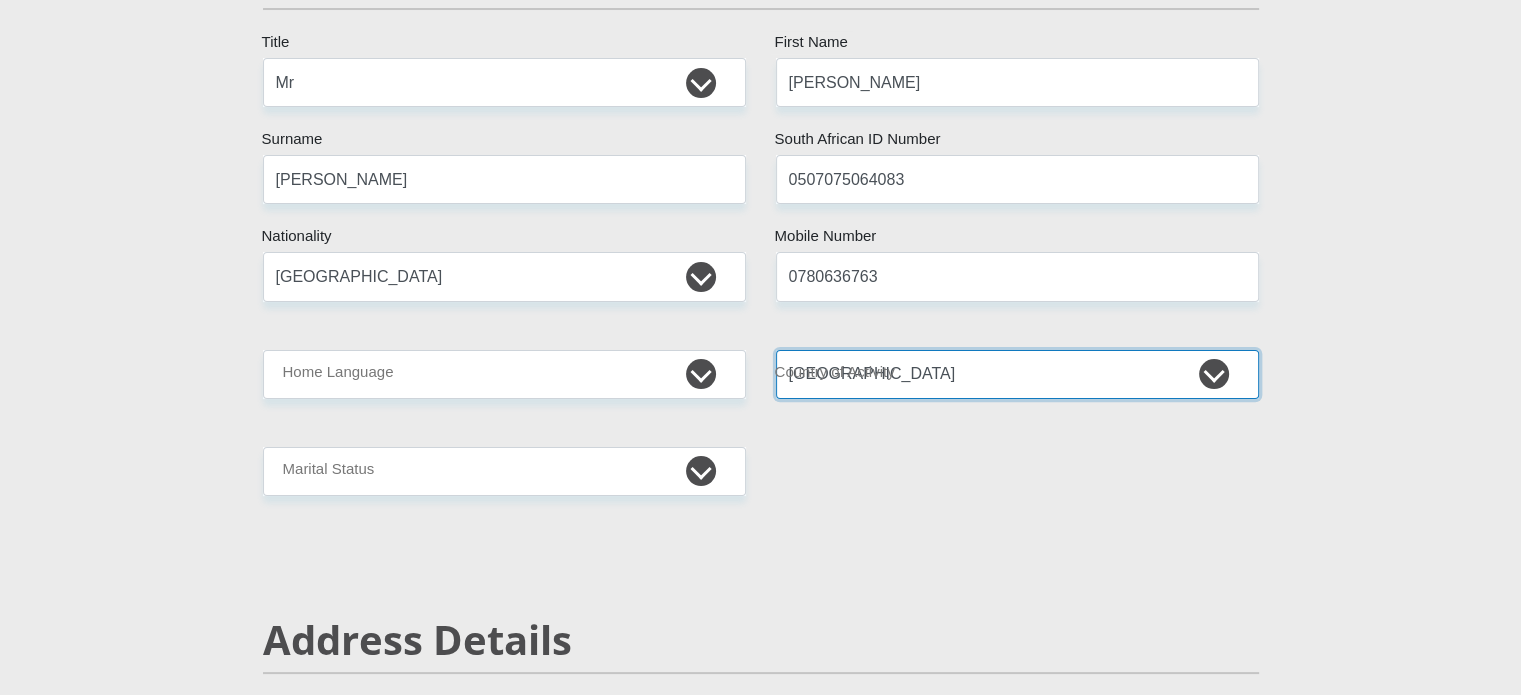 click on "South Africa
Afghanistan
Aland Islands
Albania
Algeria
America Samoa
American Virgin Islands
Andorra
Angola
Anguilla
Antarctica
Antigua and Barbuda
Argentina
Armenia
Aruba
Ascension Island
Australia
Austria
Azerbaijan
Chad" at bounding box center [1017, 374] 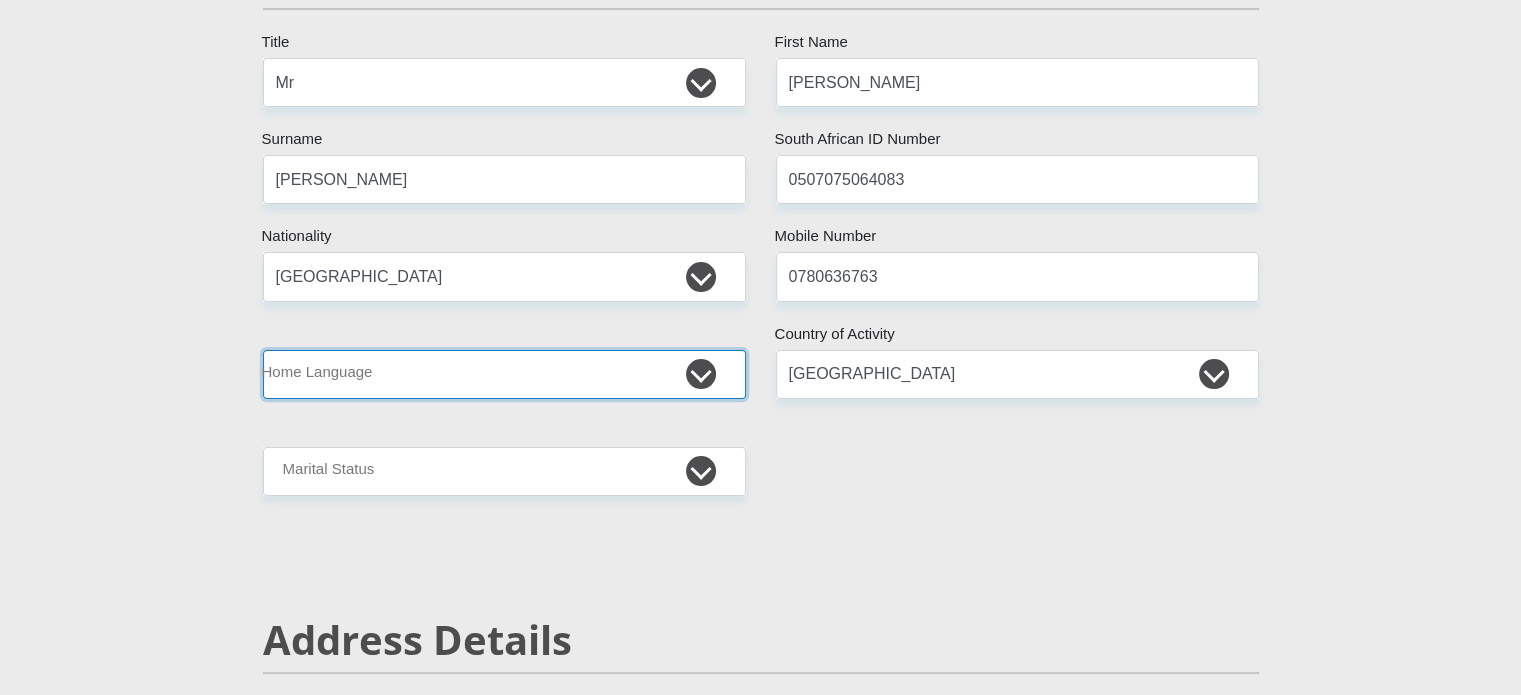 click on "Afrikaans
English
Sepedi
South Ndebele
Southern Sotho
Swati
Tsonga
Tswana
Venda
Xhosa
Zulu
Other" at bounding box center [504, 374] 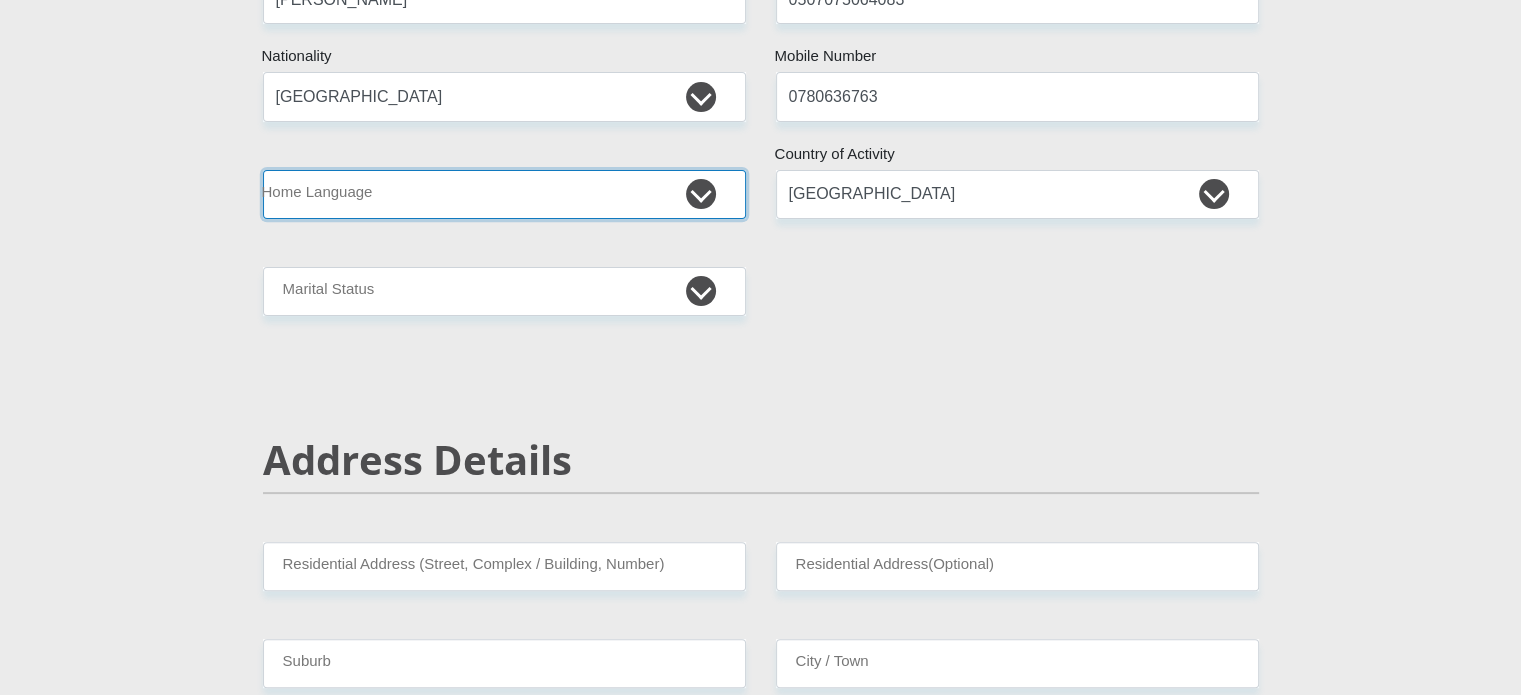 scroll, scrollTop: 462, scrollLeft: 0, axis: vertical 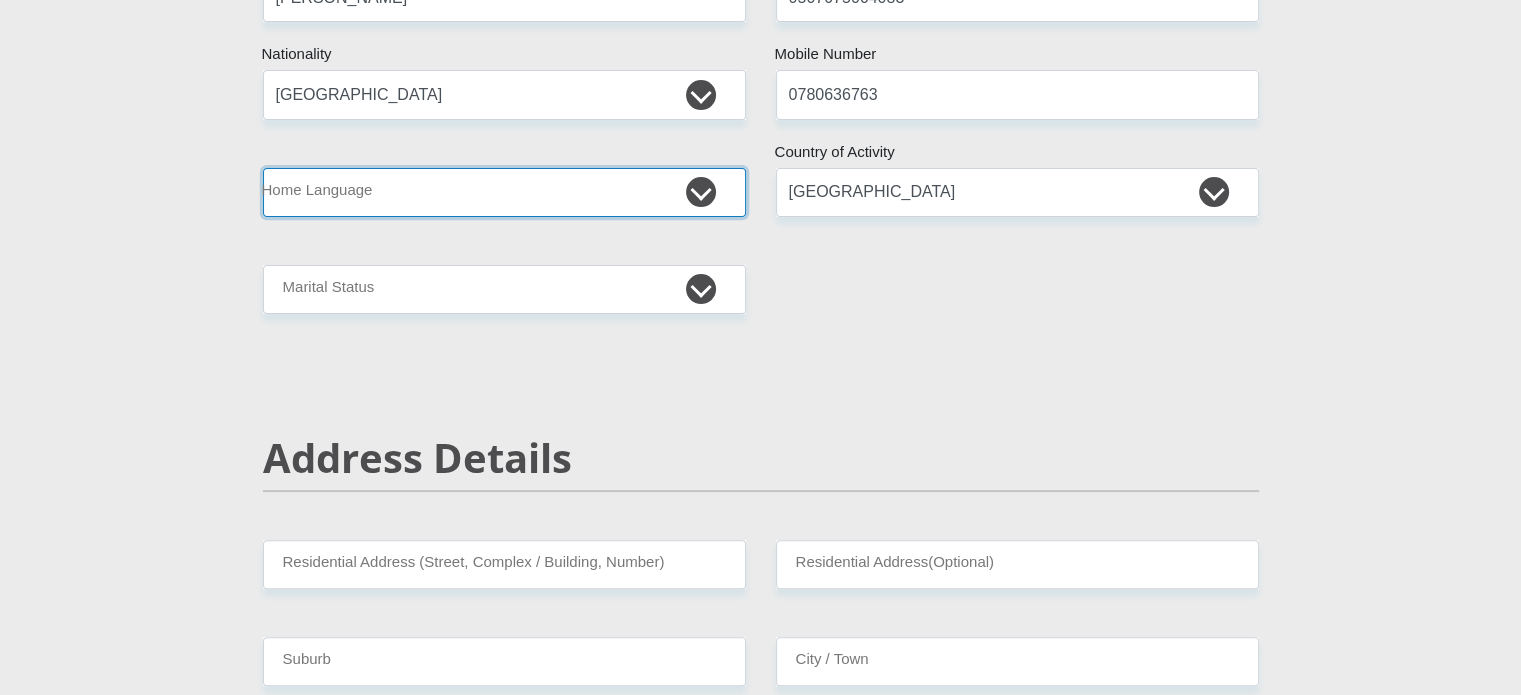 click on "Afrikaans
English
Sepedi
South Ndebele
Southern Sotho
Swati
Tsonga
Tswana
Venda
Xhosa
Zulu
Other" at bounding box center [504, 192] 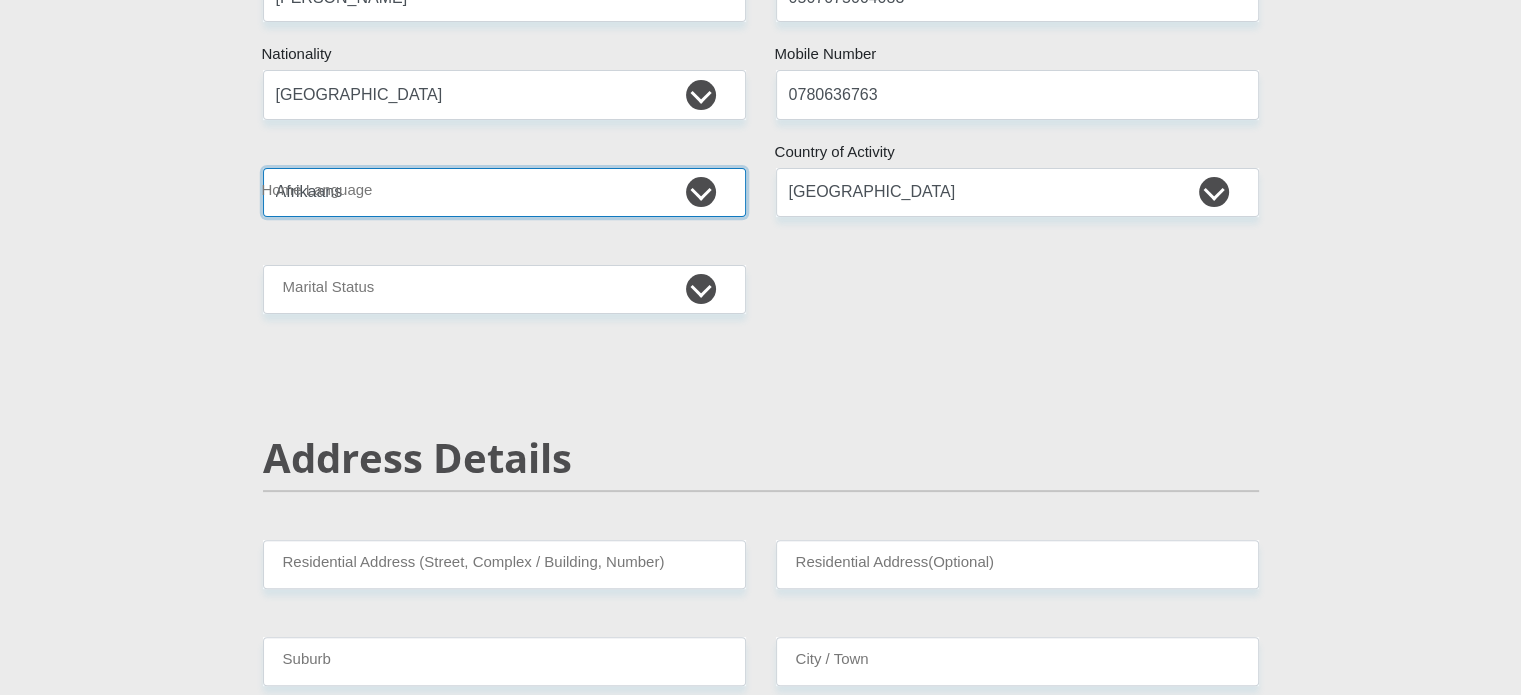click on "Afrikaans
English
Sepedi
South Ndebele
Southern Sotho
Swati
Tsonga
Tswana
Venda
Xhosa
Zulu
Other" at bounding box center (504, 192) 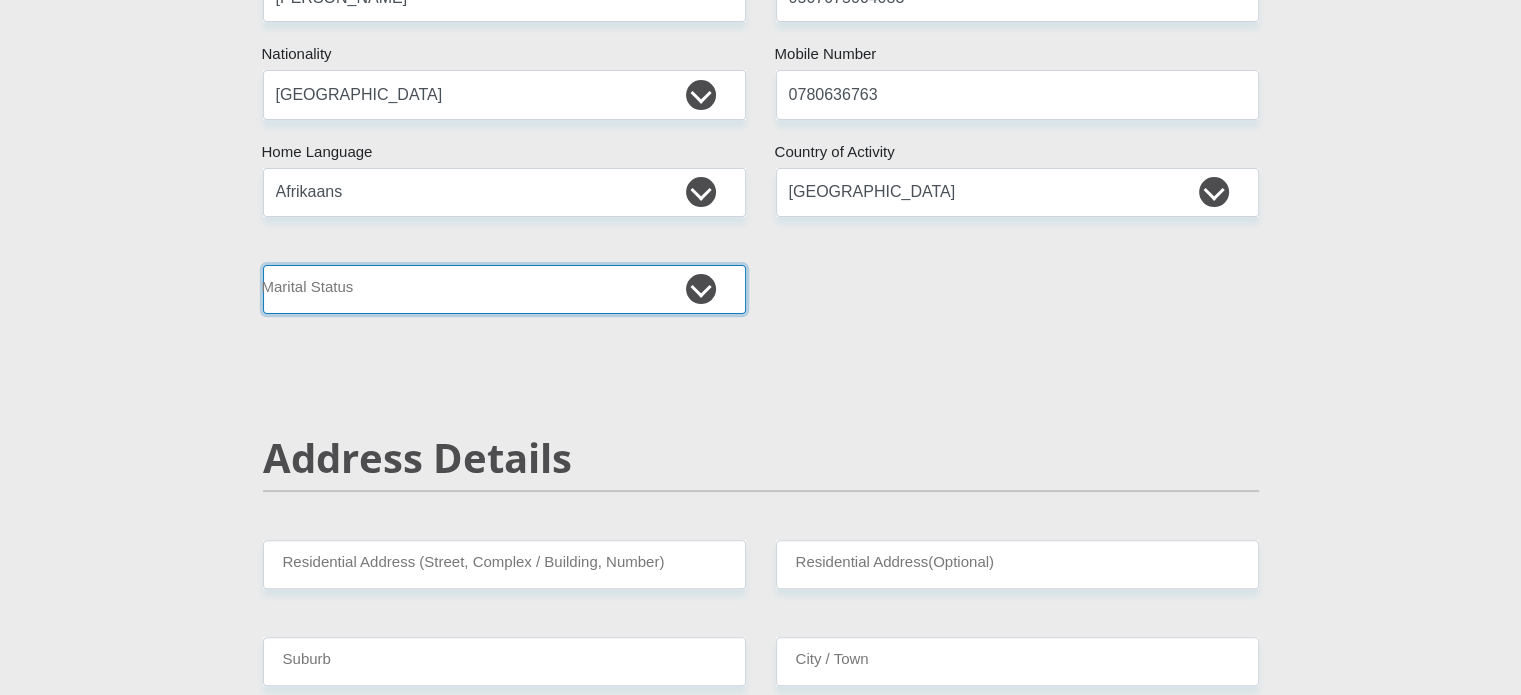 click on "Married ANC
Single
Divorced
Widowed
Married COP or Customary Law" at bounding box center (504, 289) 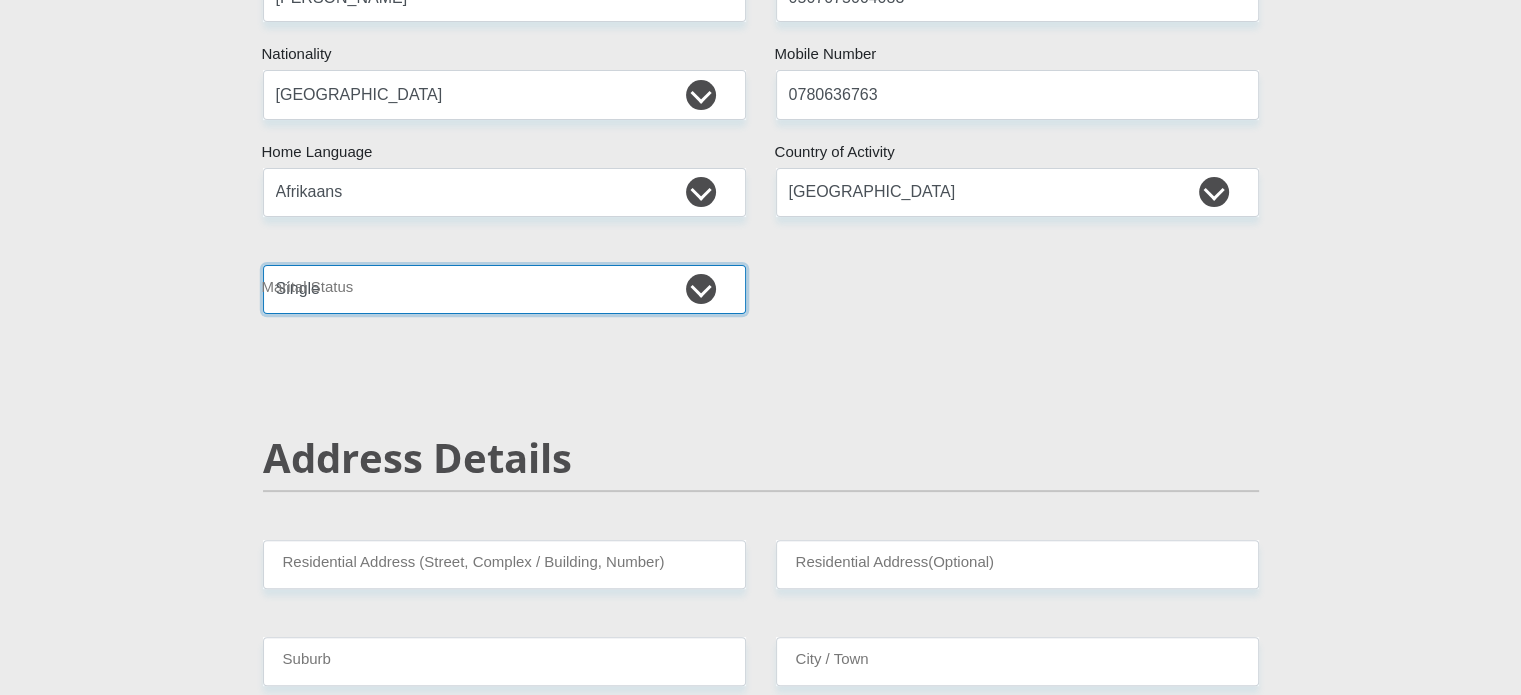 click on "Married ANC
Single
Divorced
Widowed
Married COP or Customary Law" at bounding box center [504, 289] 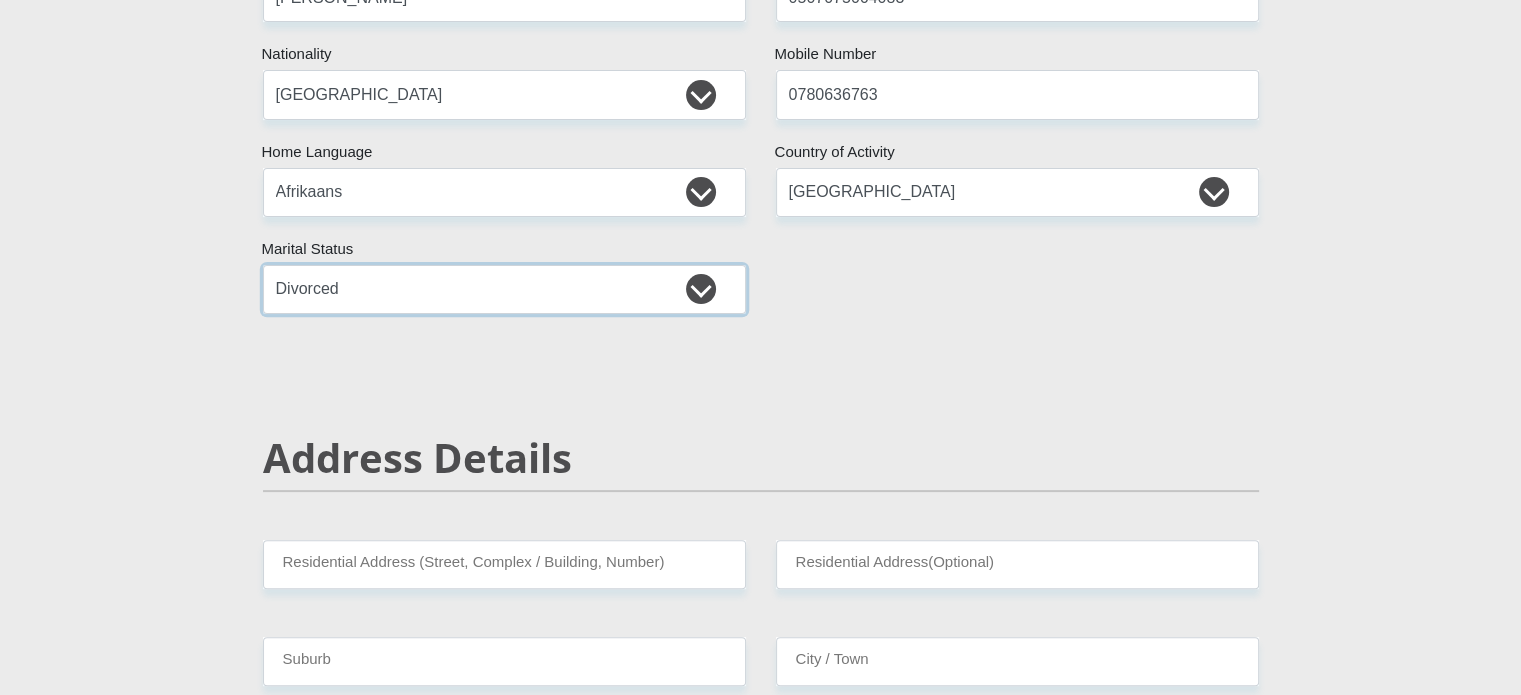 select on "2" 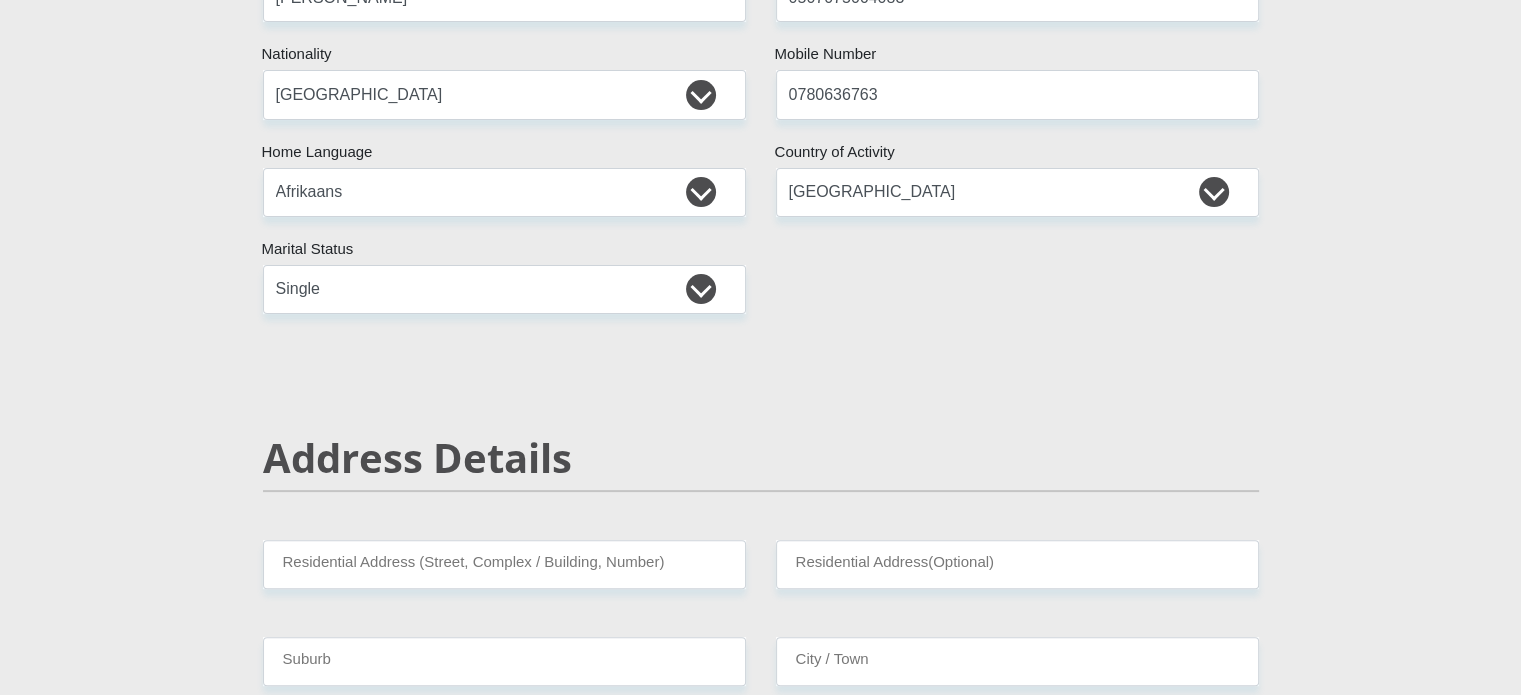 click on "Mr
Ms
Mrs
Dr
Other
Title
Emilio
First Name
Stephen
Surname
0507075064083
South African ID Number
Please input valid ID number
South Africa
Afghanistan
Aland Islands
Albania
Algeria
America Samoa
American Virgin Islands
Andorra
Angola
Anguilla
Antarctica
Antigua and Barbuda
Argentina" at bounding box center [761, 2728] 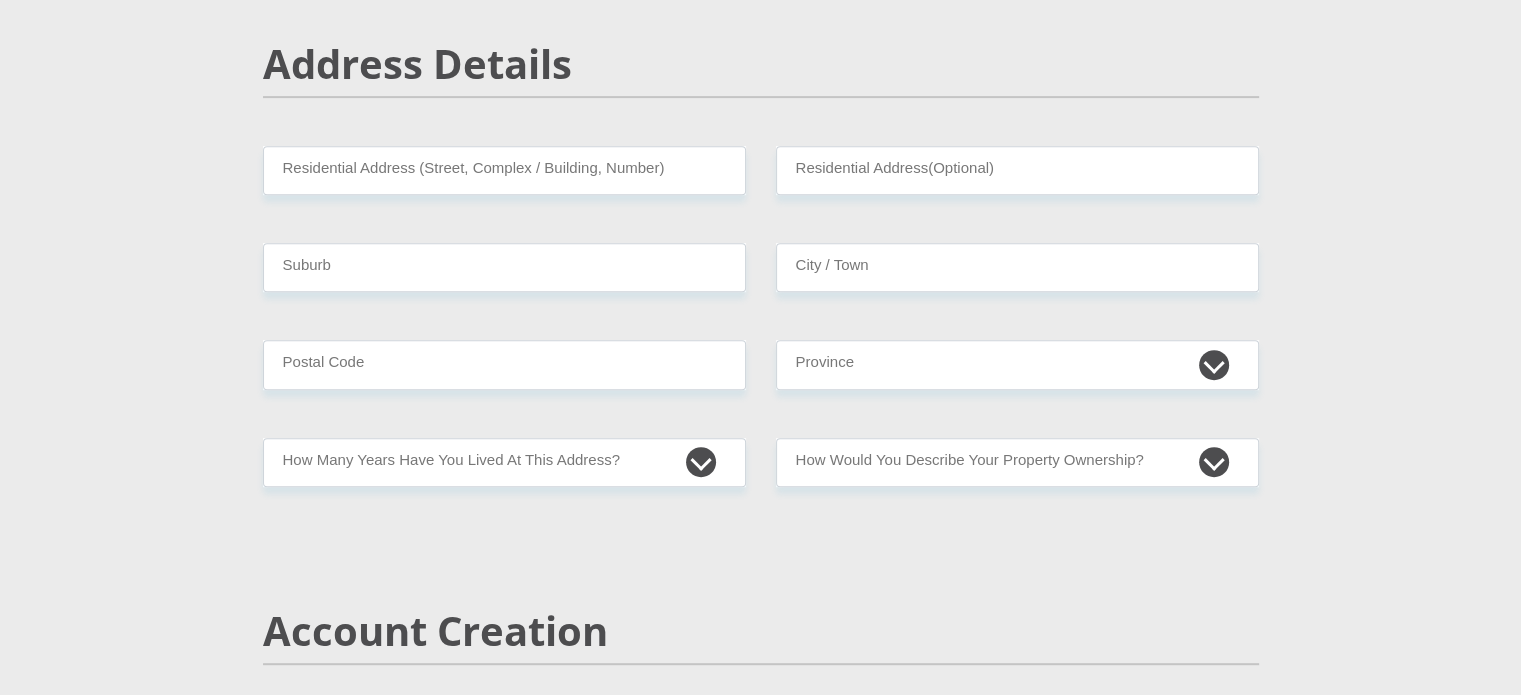 scroll, scrollTop: 862, scrollLeft: 0, axis: vertical 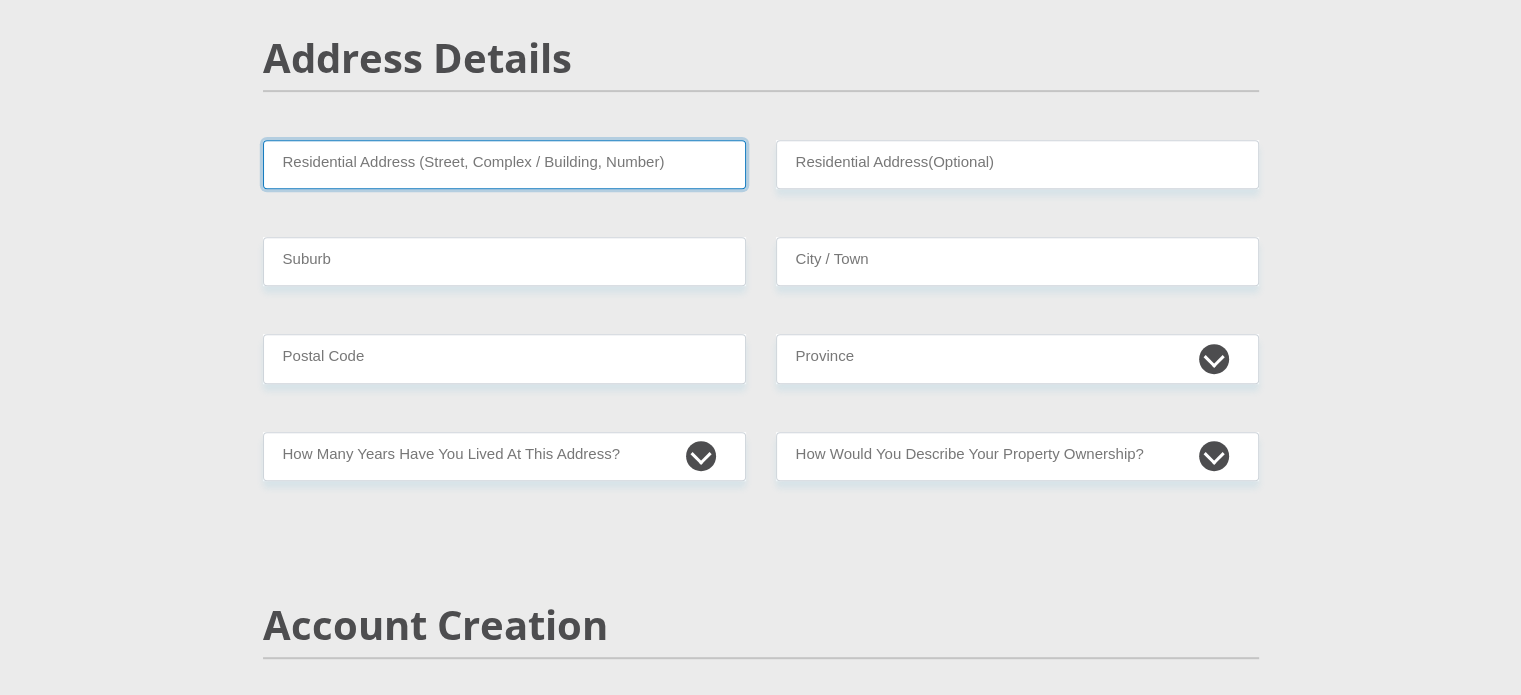 click on "Residential Address (Street, Complex / Building, Number)" at bounding box center (504, 164) 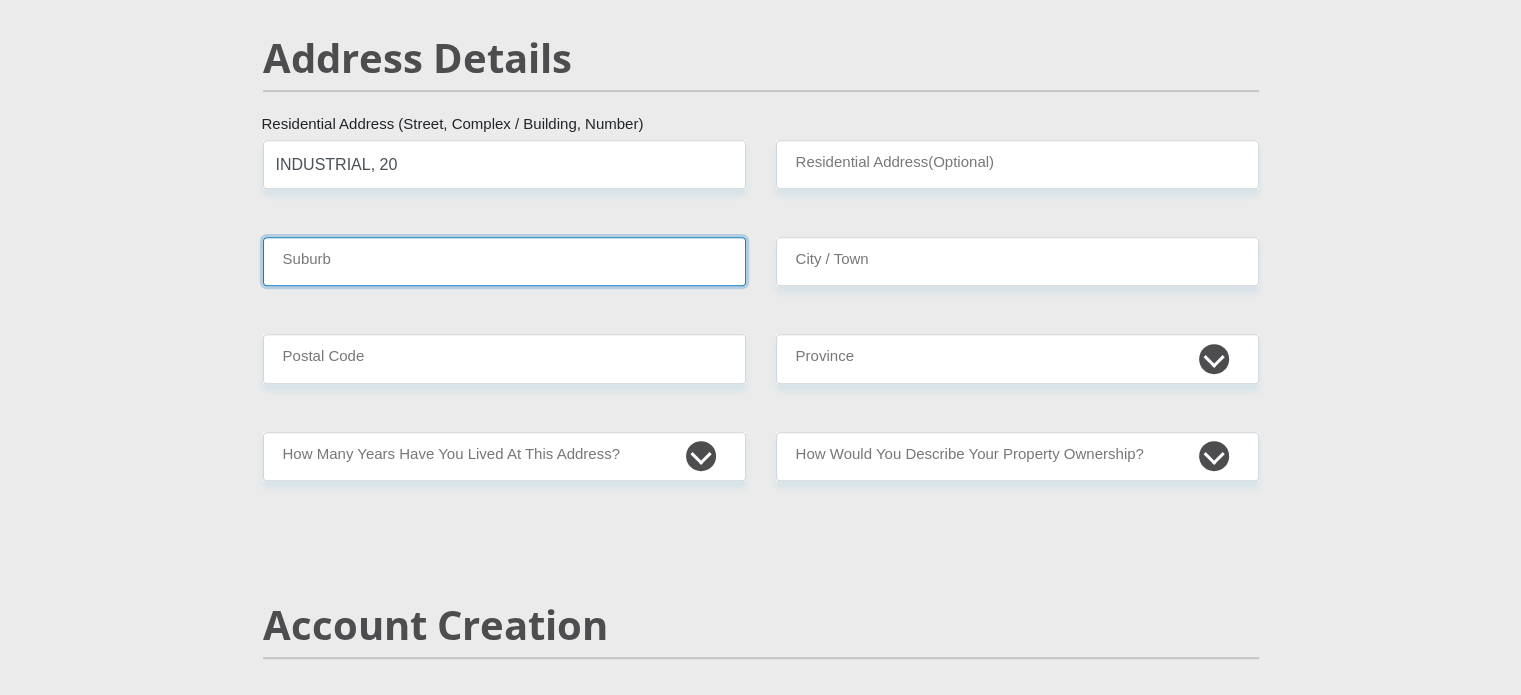 type on "CAPE TOWN" 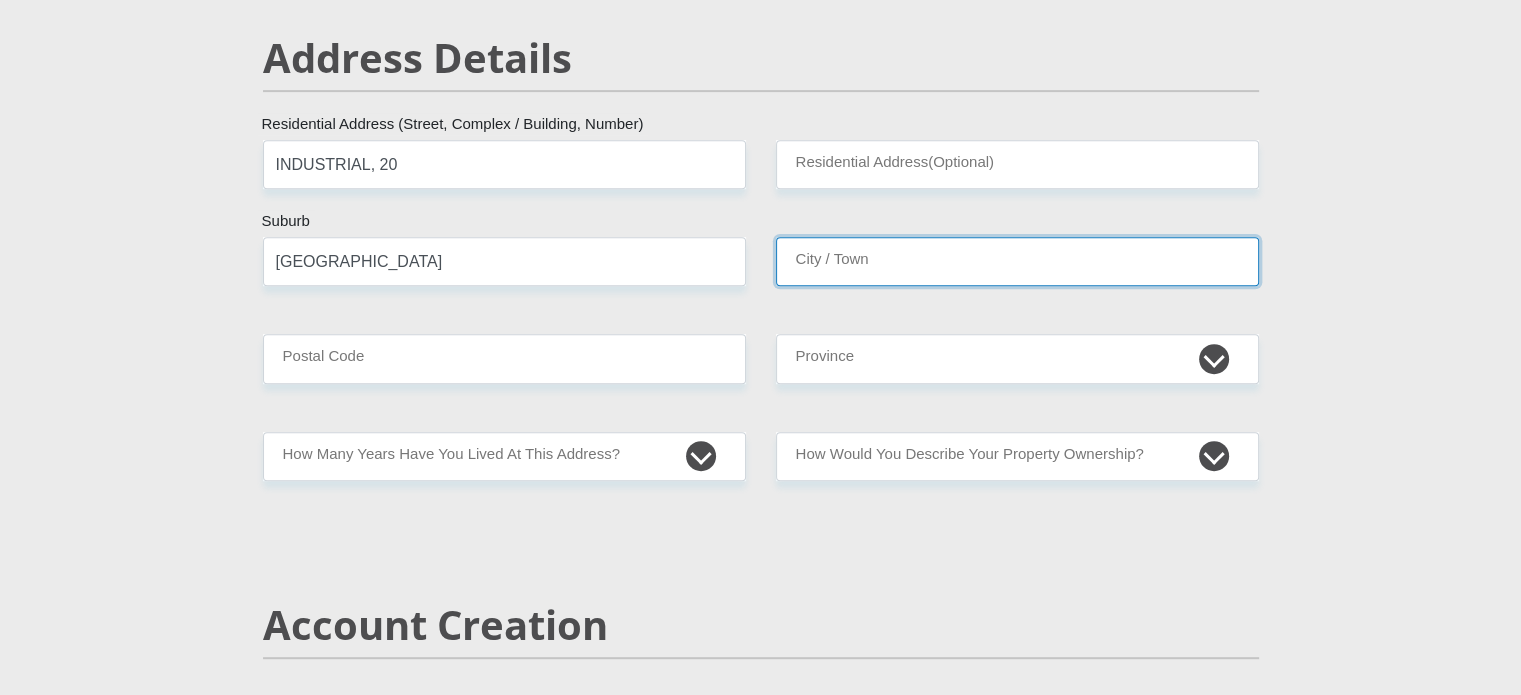 type on "CAPE TOWN" 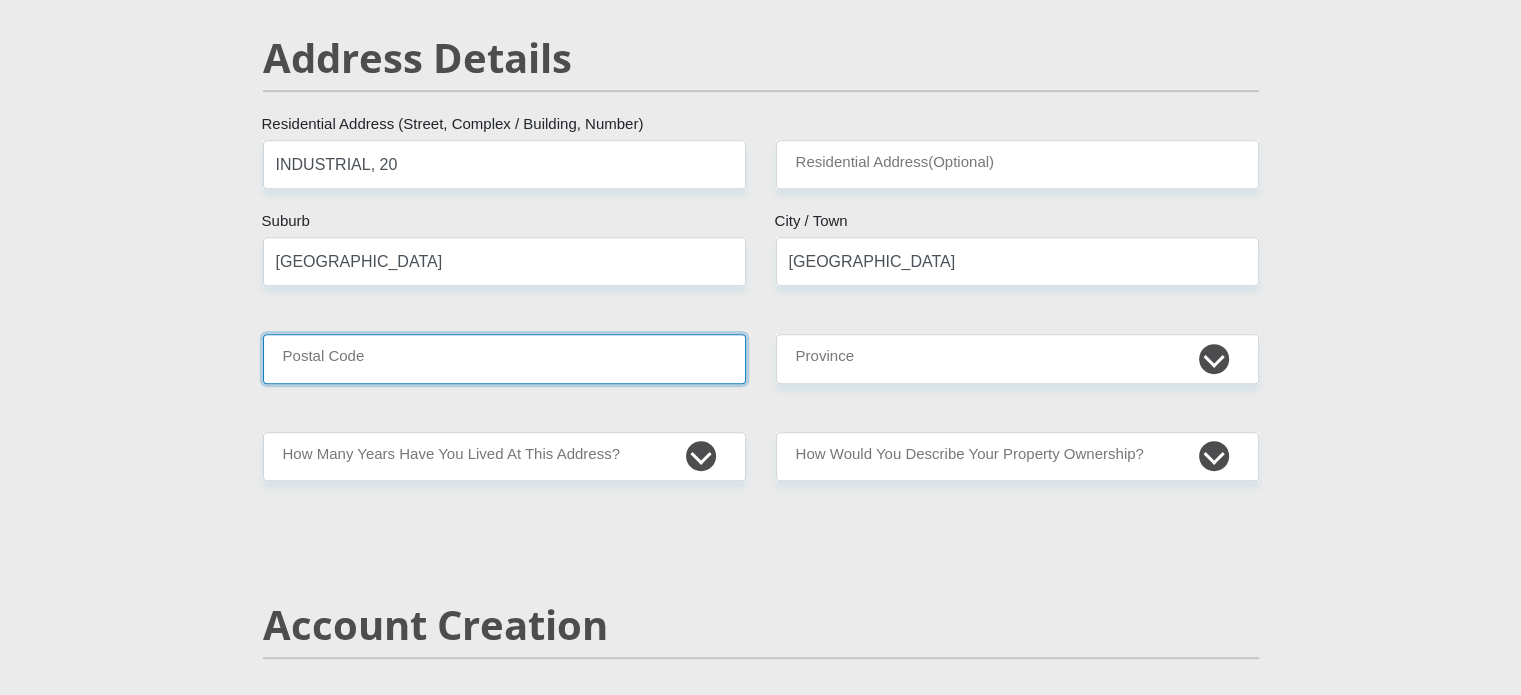 type on "8160" 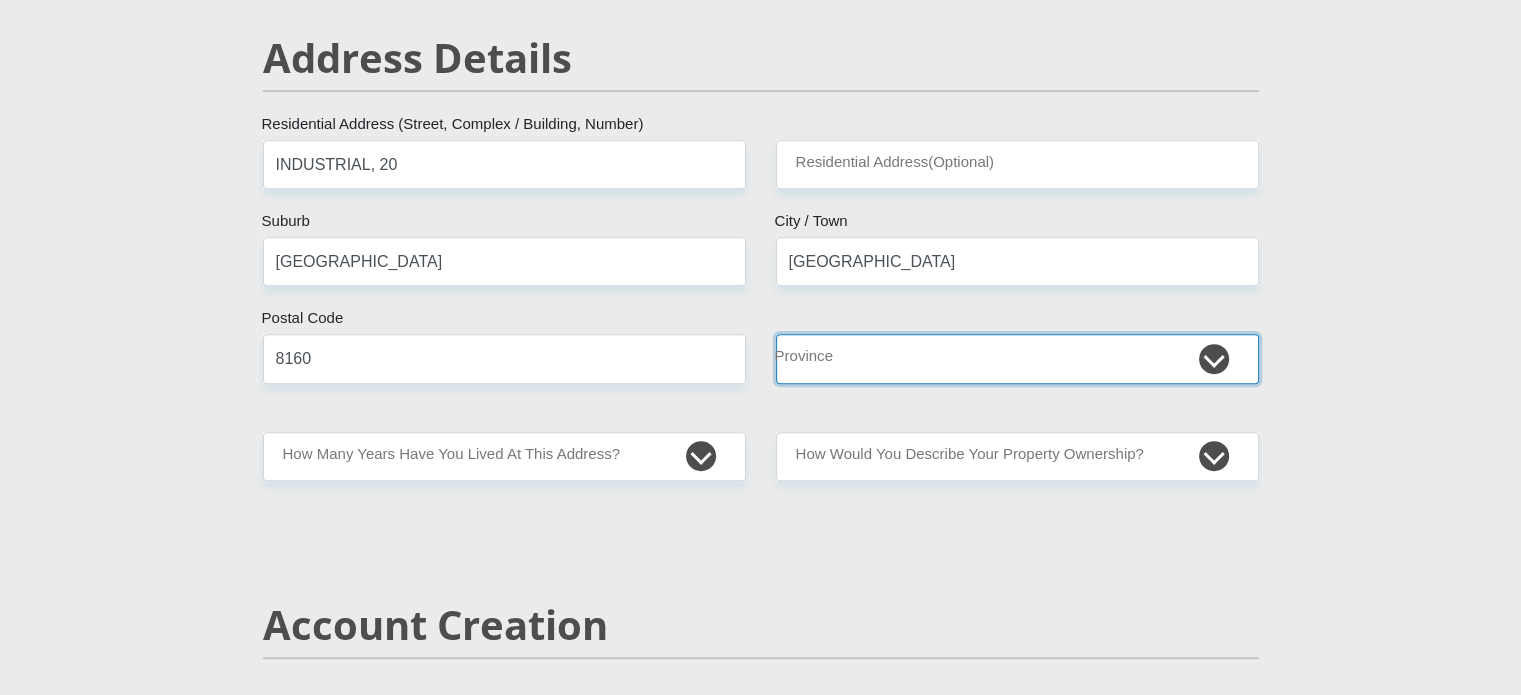 click on "Eastern Cape
Free State
Gauteng
KwaZulu-Natal
Limpopo
Mpumalanga
Northern Cape
North West
Western Cape" at bounding box center [1017, 358] 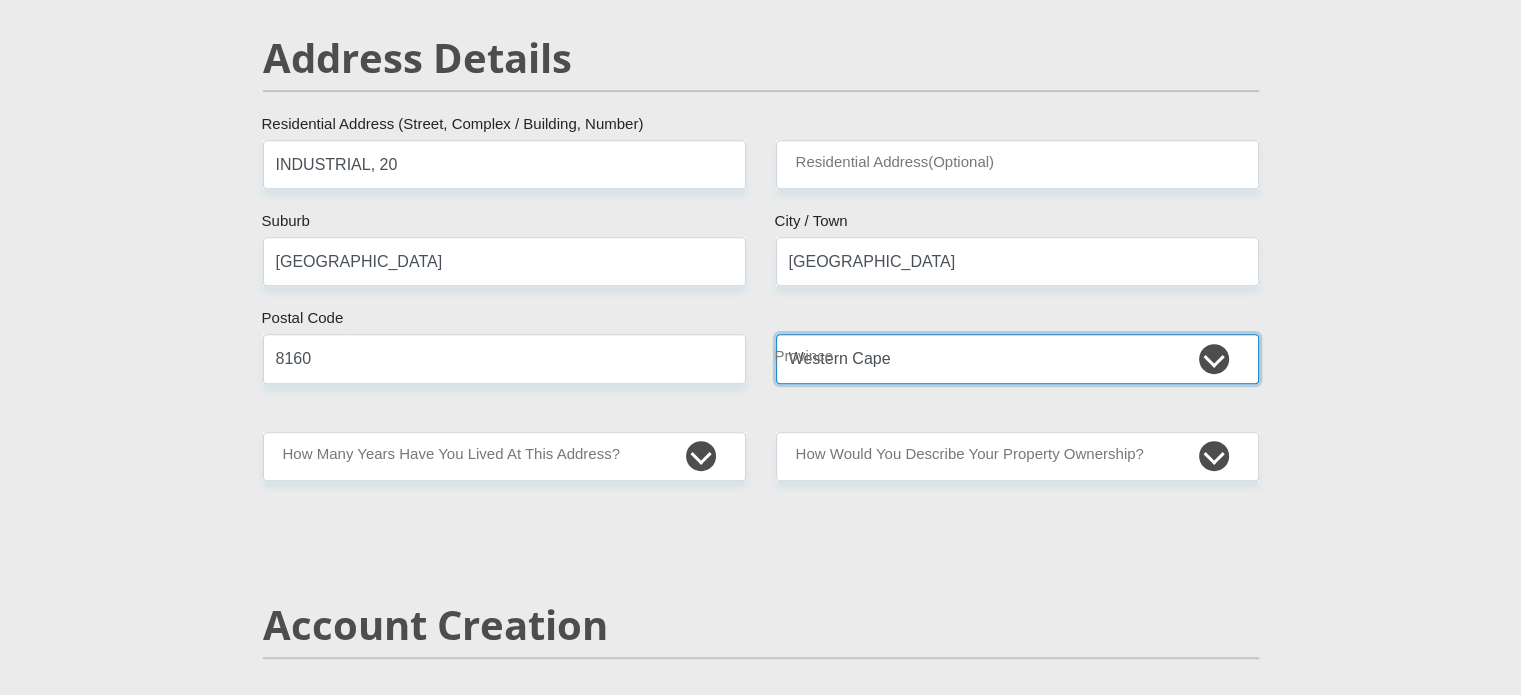 click on "Eastern Cape
Free State
Gauteng
KwaZulu-Natal
Limpopo
Mpumalanga
Northern Cape
North West
Western Cape" at bounding box center [1017, 358] 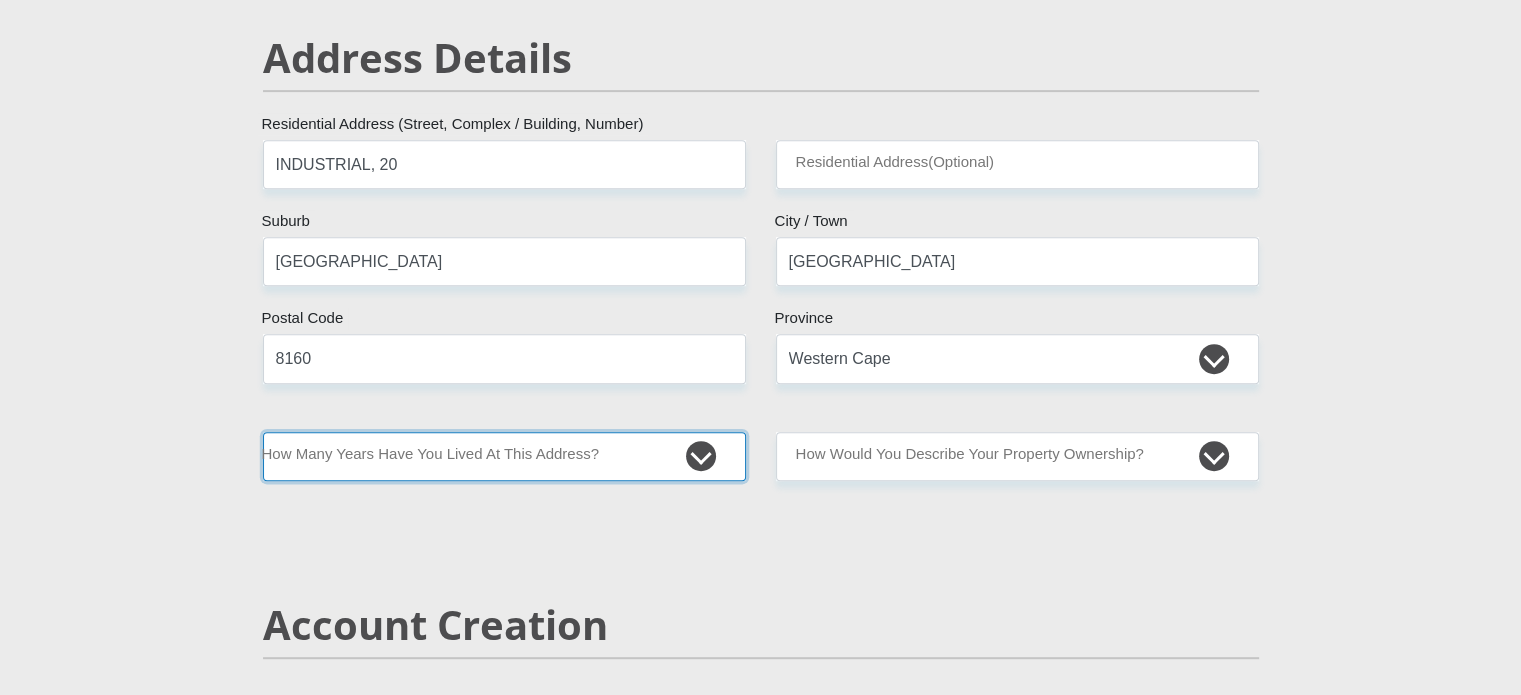 drag, startPoint x: 716, startPoint y: 448, endPoint x: 747, endPoint y: 588, distance: 143.39107 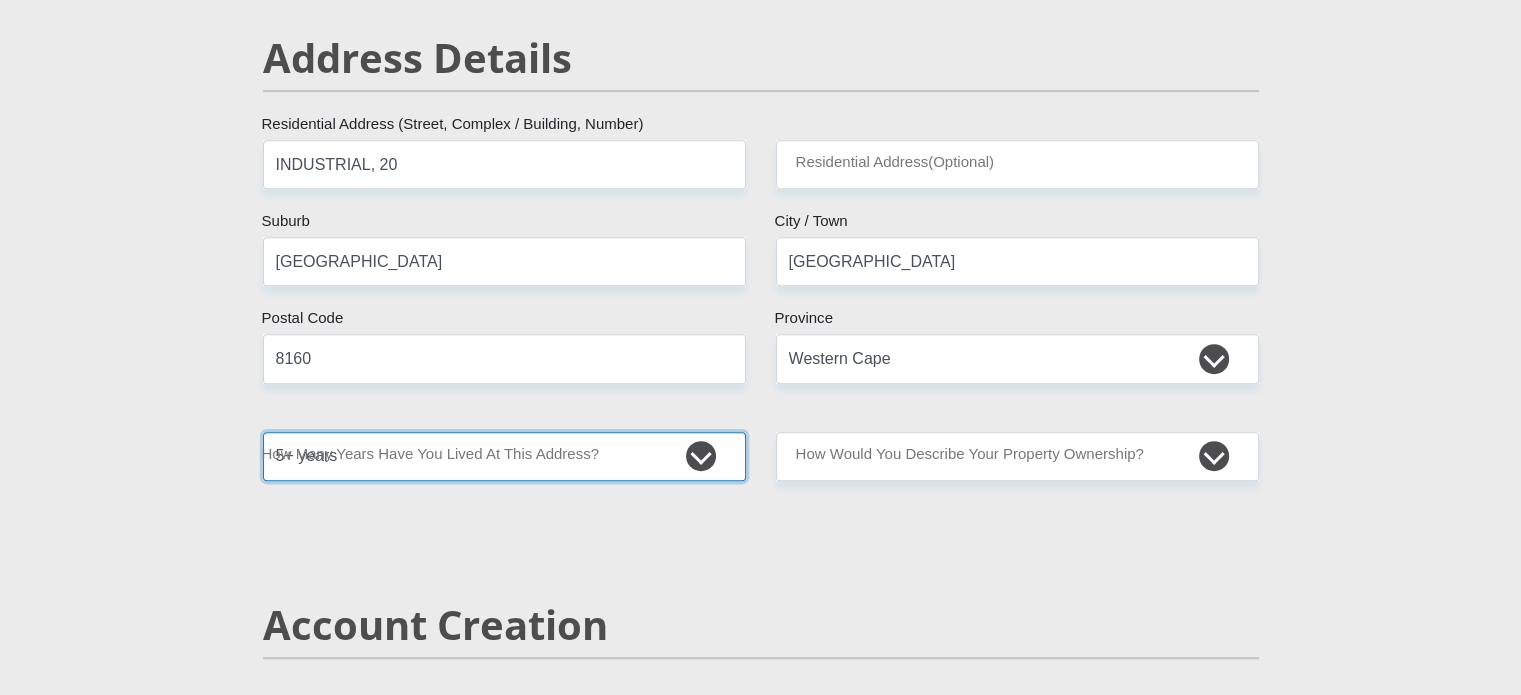 click on "less than 1 year
1-3 years
3-5 years
5+ years" at bounding box center (504, 456) 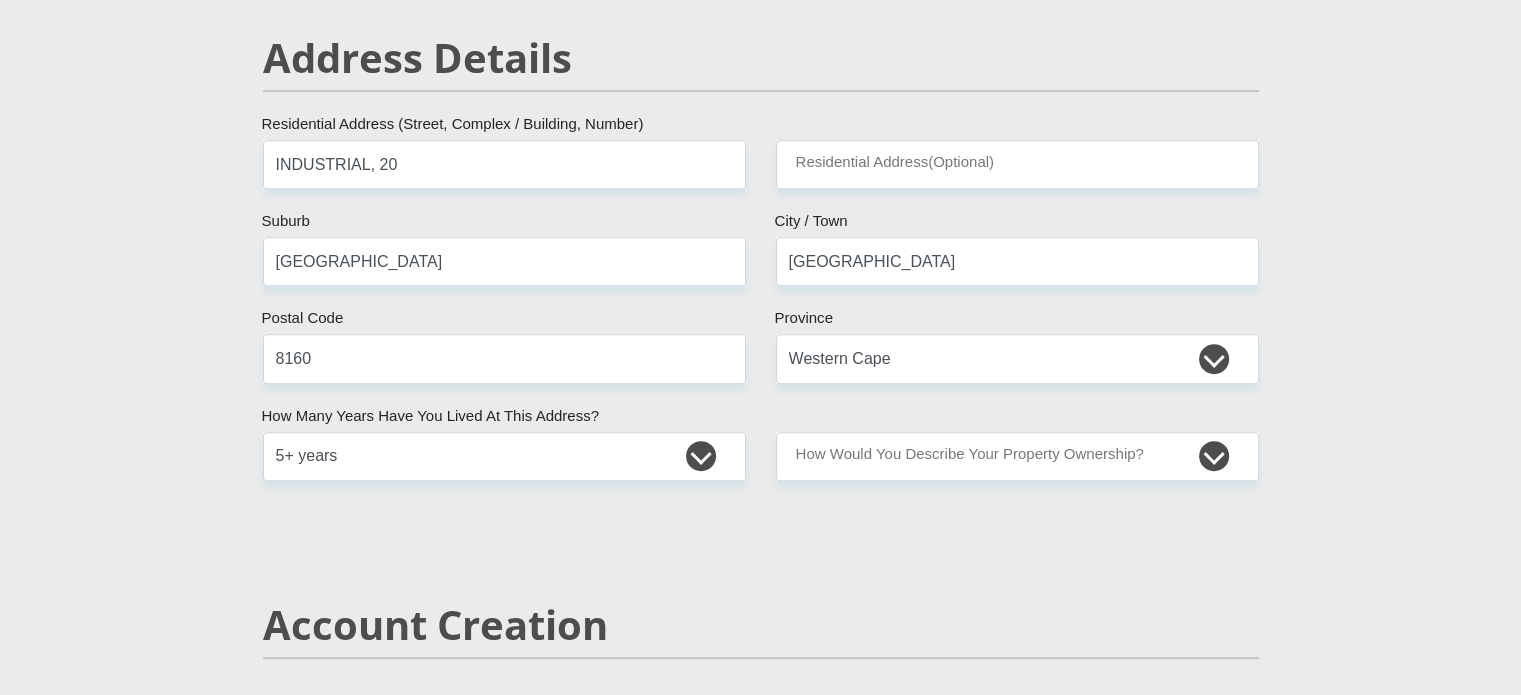 click on "Account Creation" at bounding box center [761, 625] 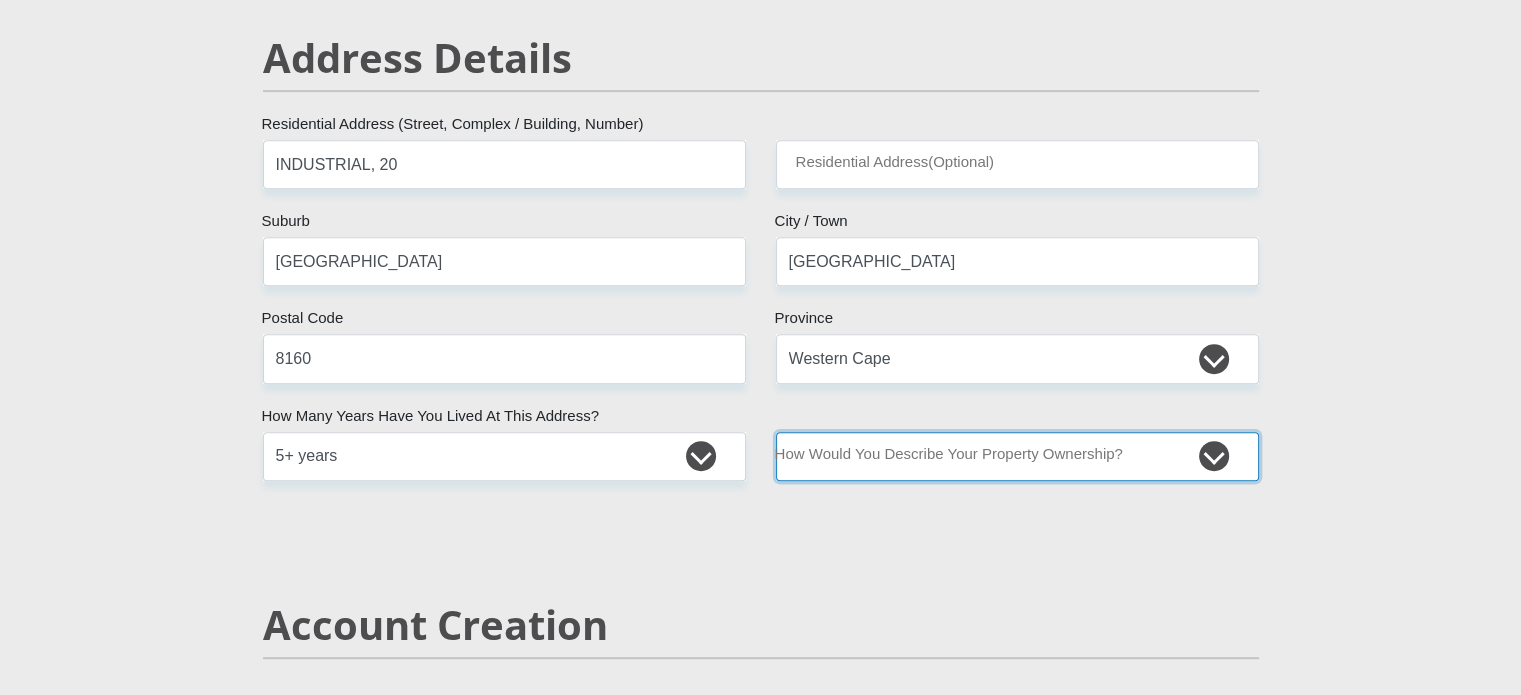click on "Owned
Rented
Family Owned
Company Dwelling" at bounding box center [1017, 456] 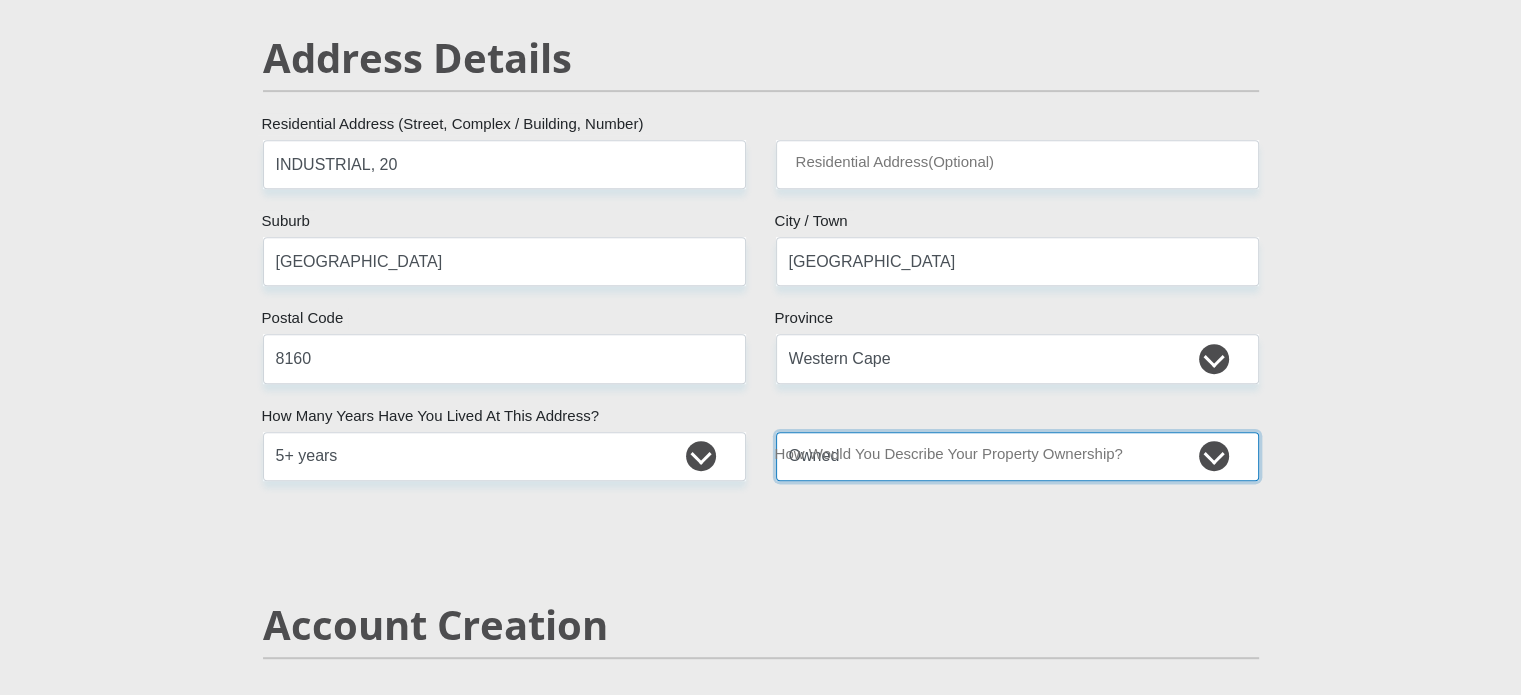 click on "Owned
Rented
Family Owned
Company Dwelling" at bounding box center [1017, 456] 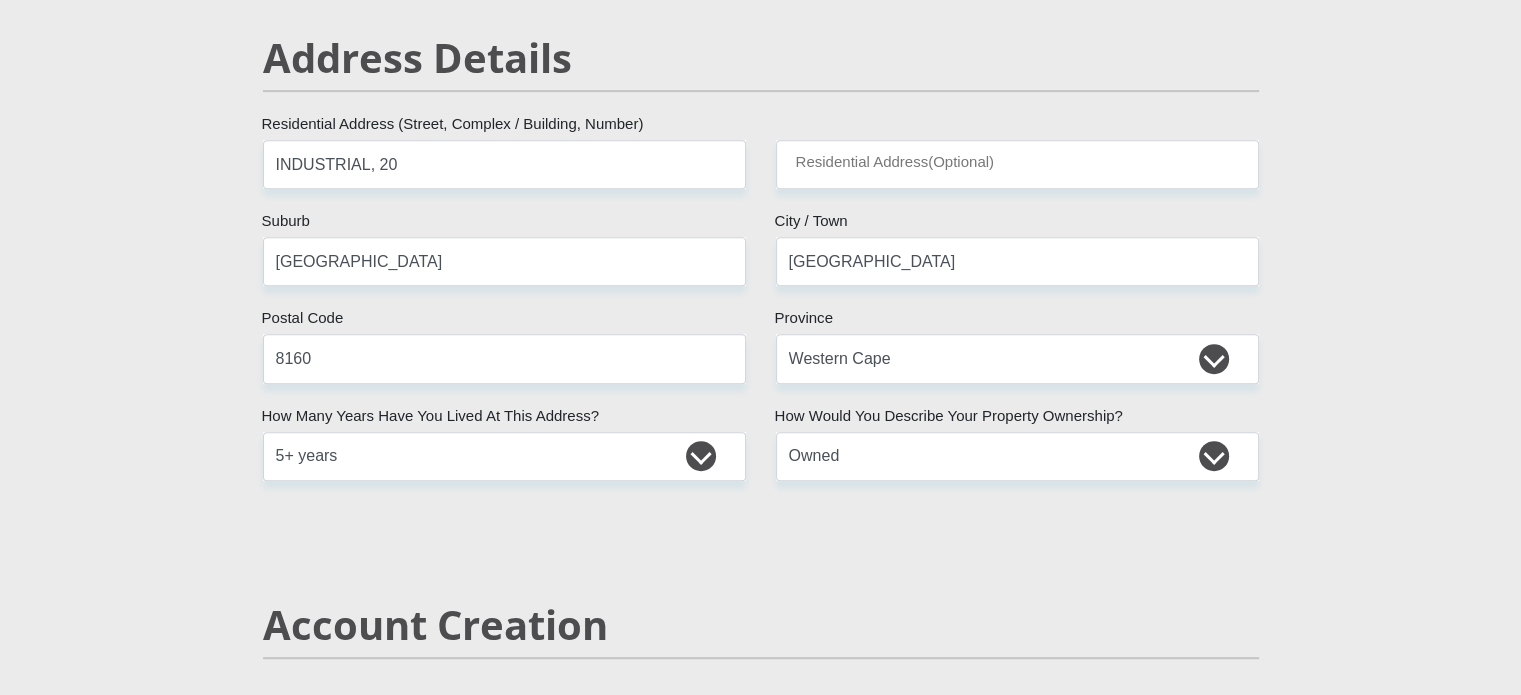 click on "Mr
Ms
Mrs
Dr
Other
Title
Emilio
First Name
Stephen
Surname
0507075064083
South African ID Number
Please input valid ID number
South Africa
Afghanistan
Aland Islands
Albania
Algeria
America Samoa
American Virgin Islands
Andorra
Angola
Anguilla
Antarctica
Antigua and Barbuda
Argentina" at bounding box center [761, 2328] 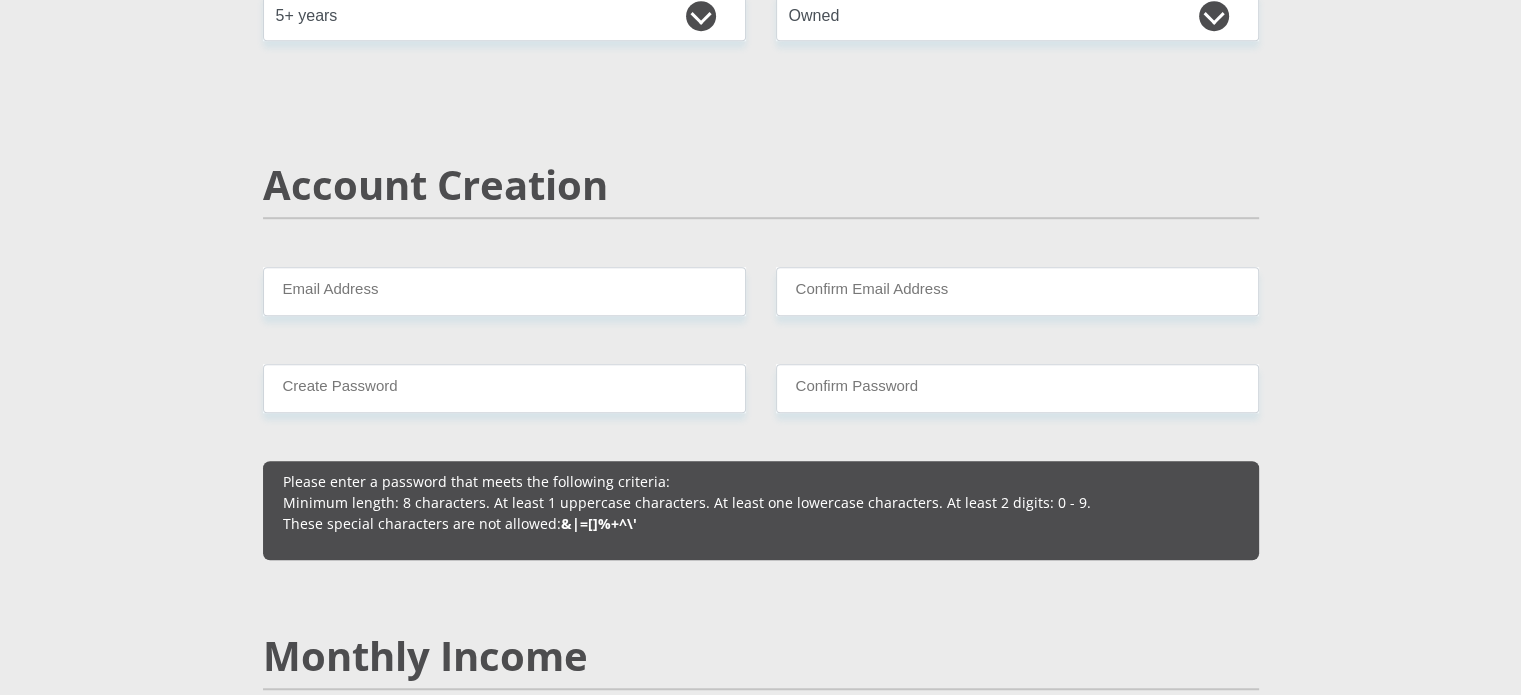 scroll, scrollTop: 1342, scrollLeft: 0, axis: vertical 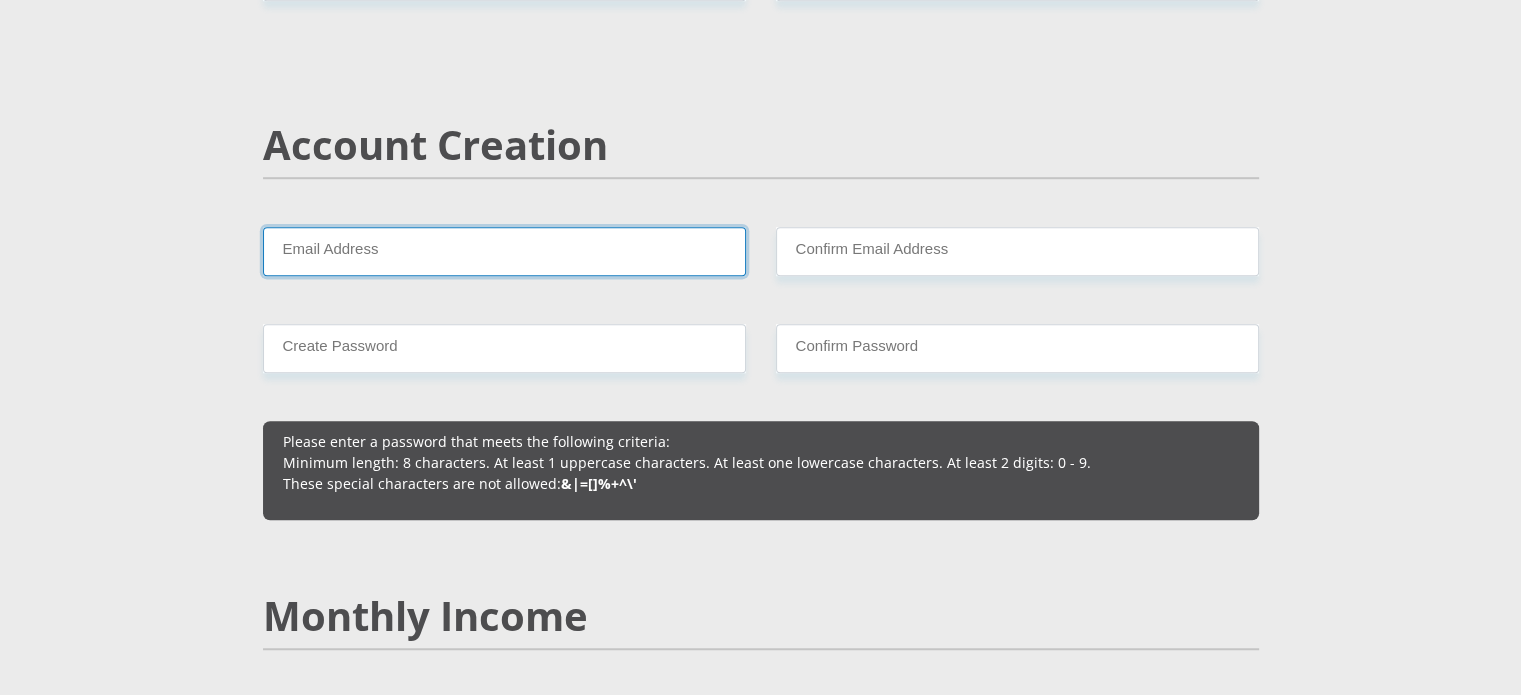 click on "Email Address" at bounding box center [504, 251] 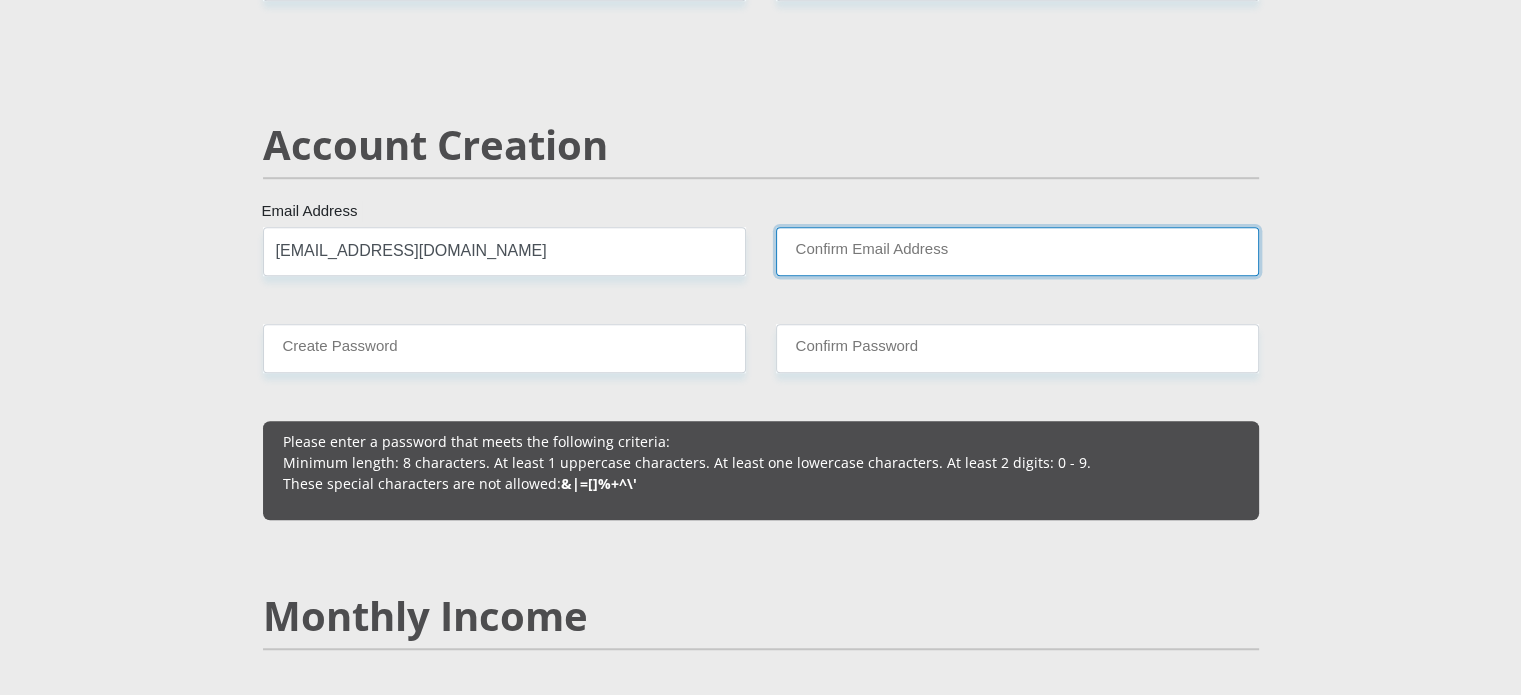 type on "samaelkamijo@gmail.com" 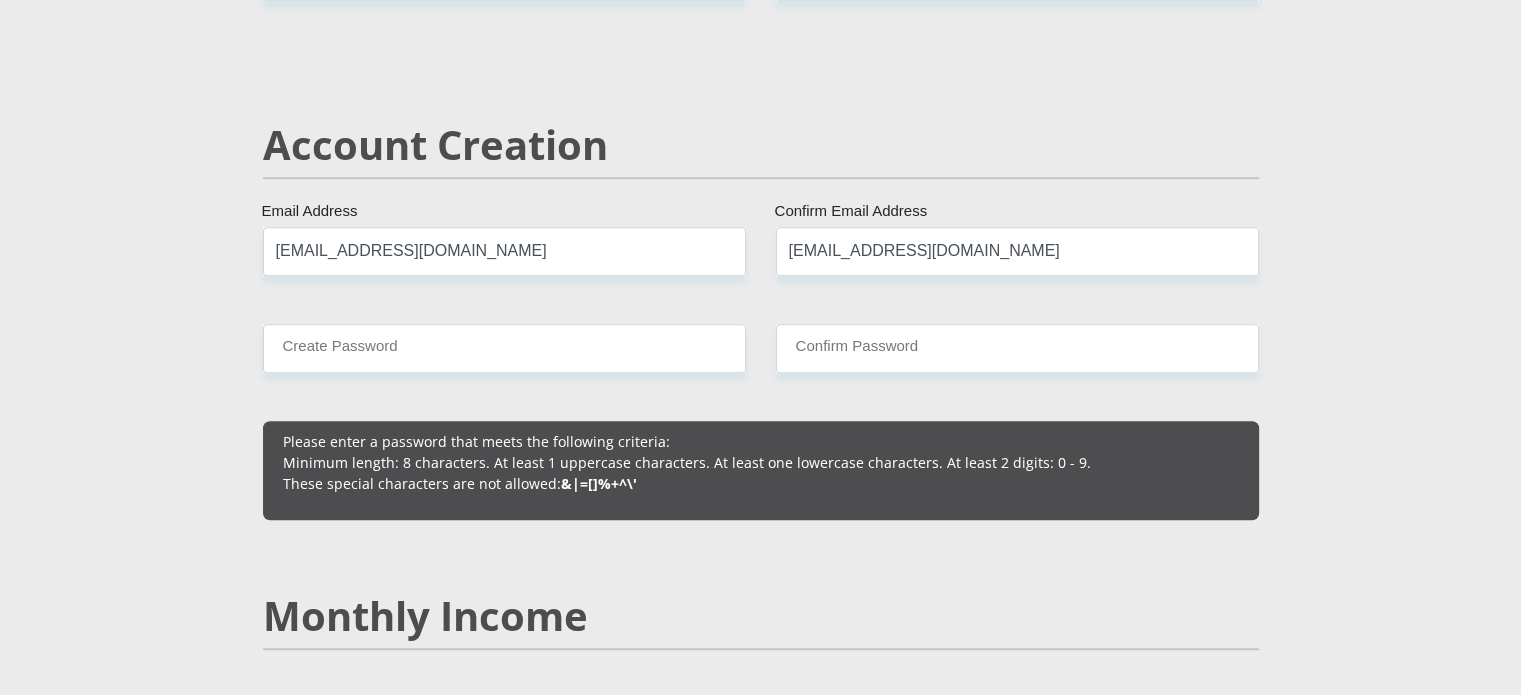 type 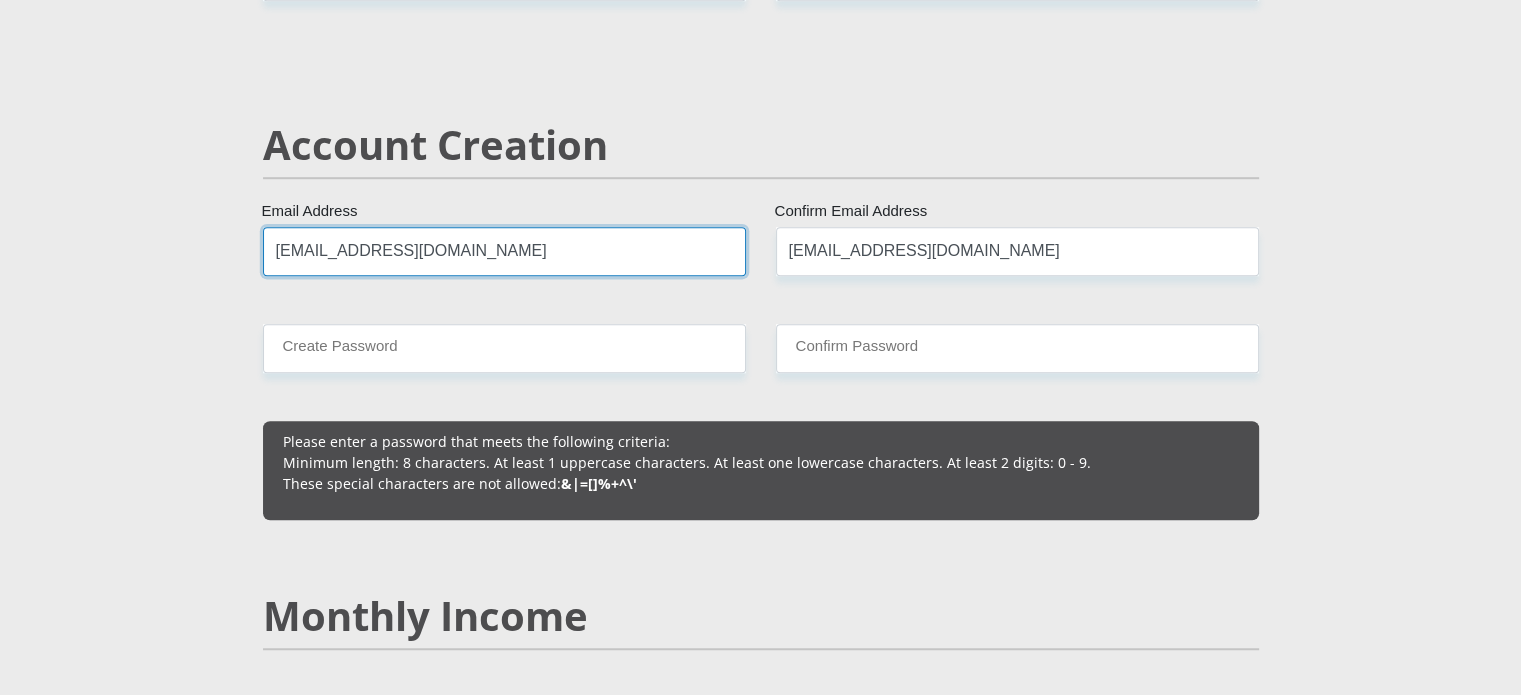 type 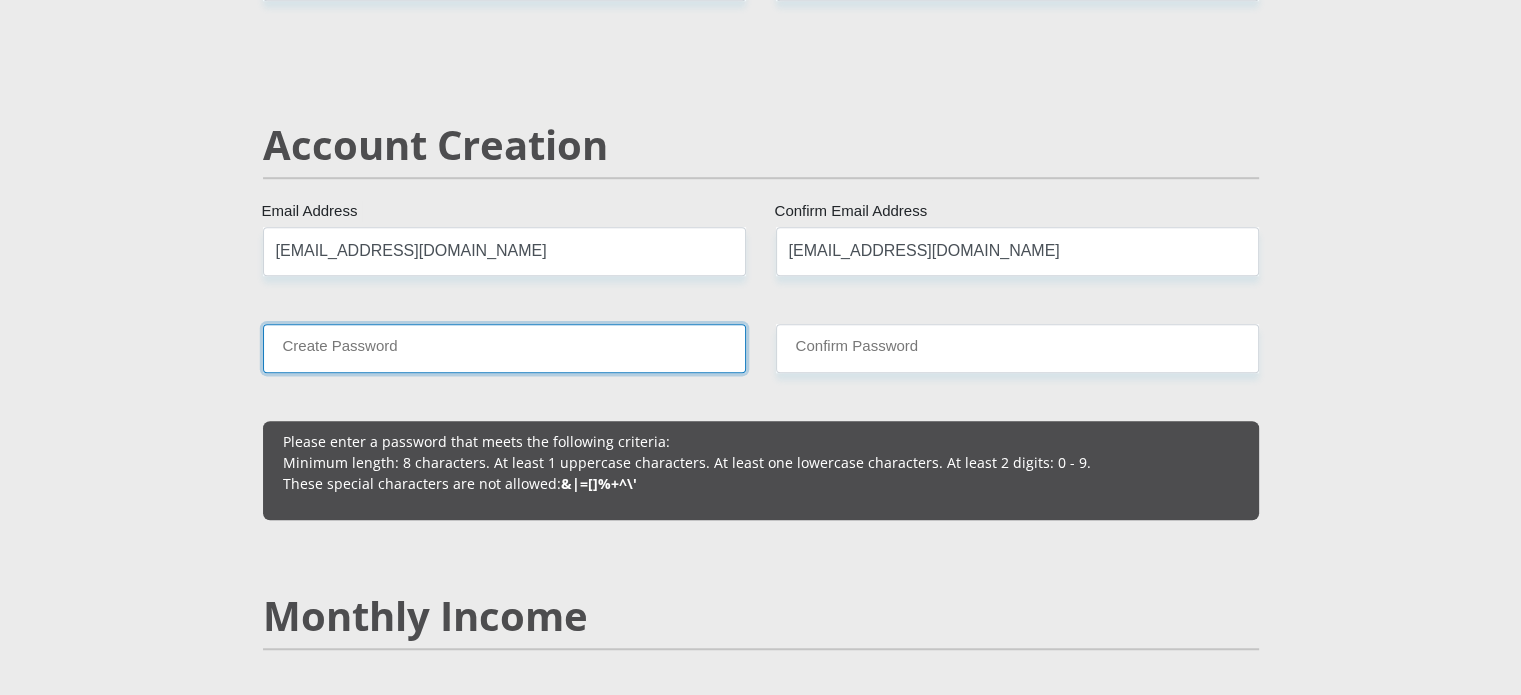 click on "Create Password" at bounding box center (504, 348) 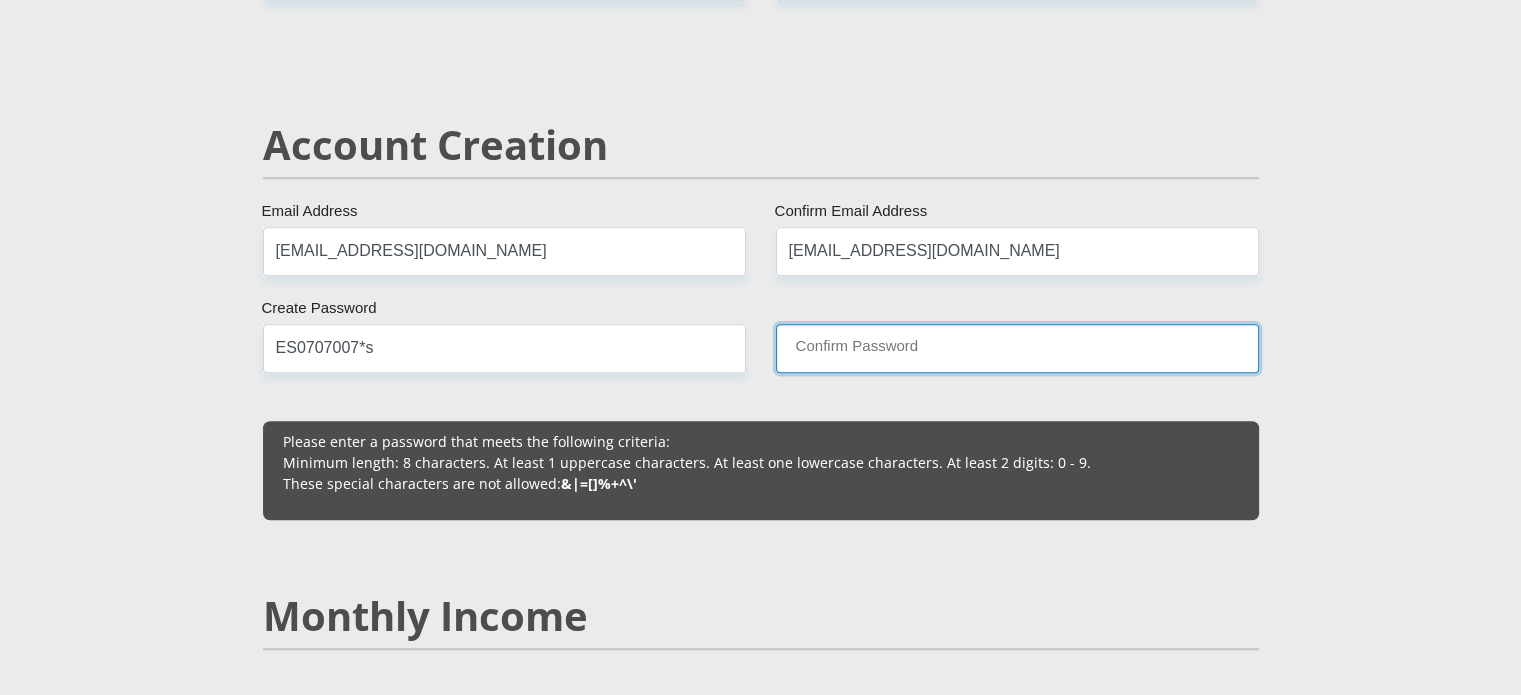 click on "Confirm Password" at bounding box center [1017, 348] 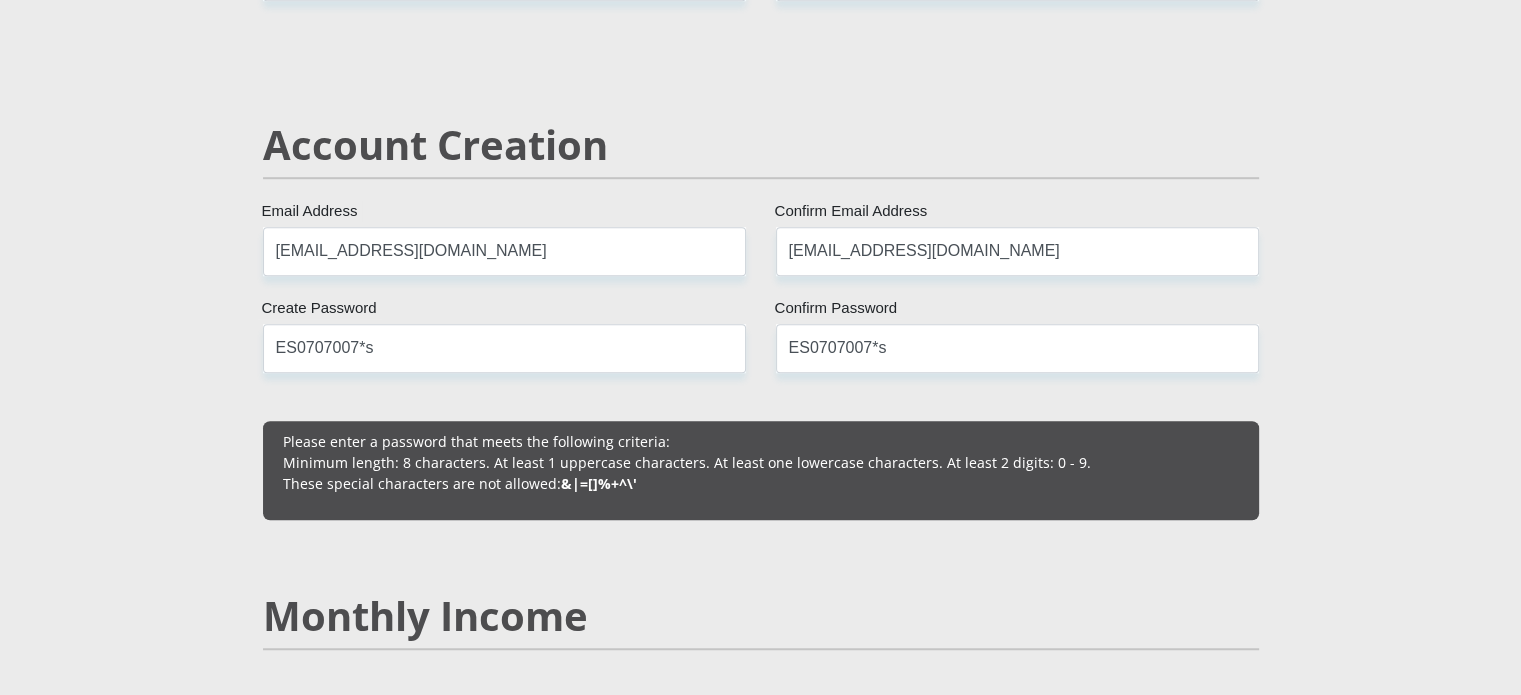 click on "Mr
Ms
Mrs
Dr
Other
Title
Emilio
First Name
Stephen
Surname
0507075064083
South African ID Number
Please input valid ID number
South Africa
Afghanistan
Aland Islands
Albania
Algeria
America Samoa
American Virgin Islands
Andorra
Angola
Anguilla
Antarctica
Antigua and Barbuda
Argentina" at bounding box center (761, 1860) 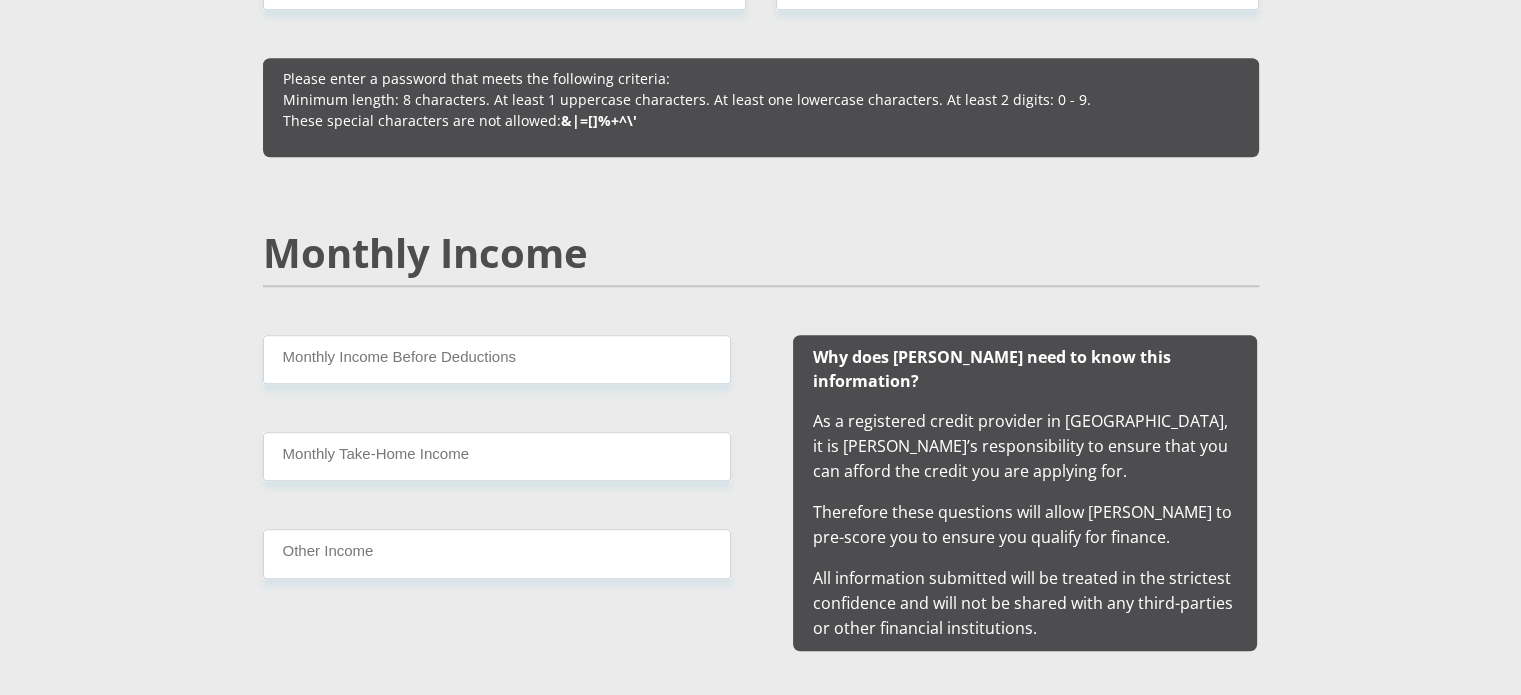 scroll, scrollTop: 1742, scrollLeft: 0, axis: vertical 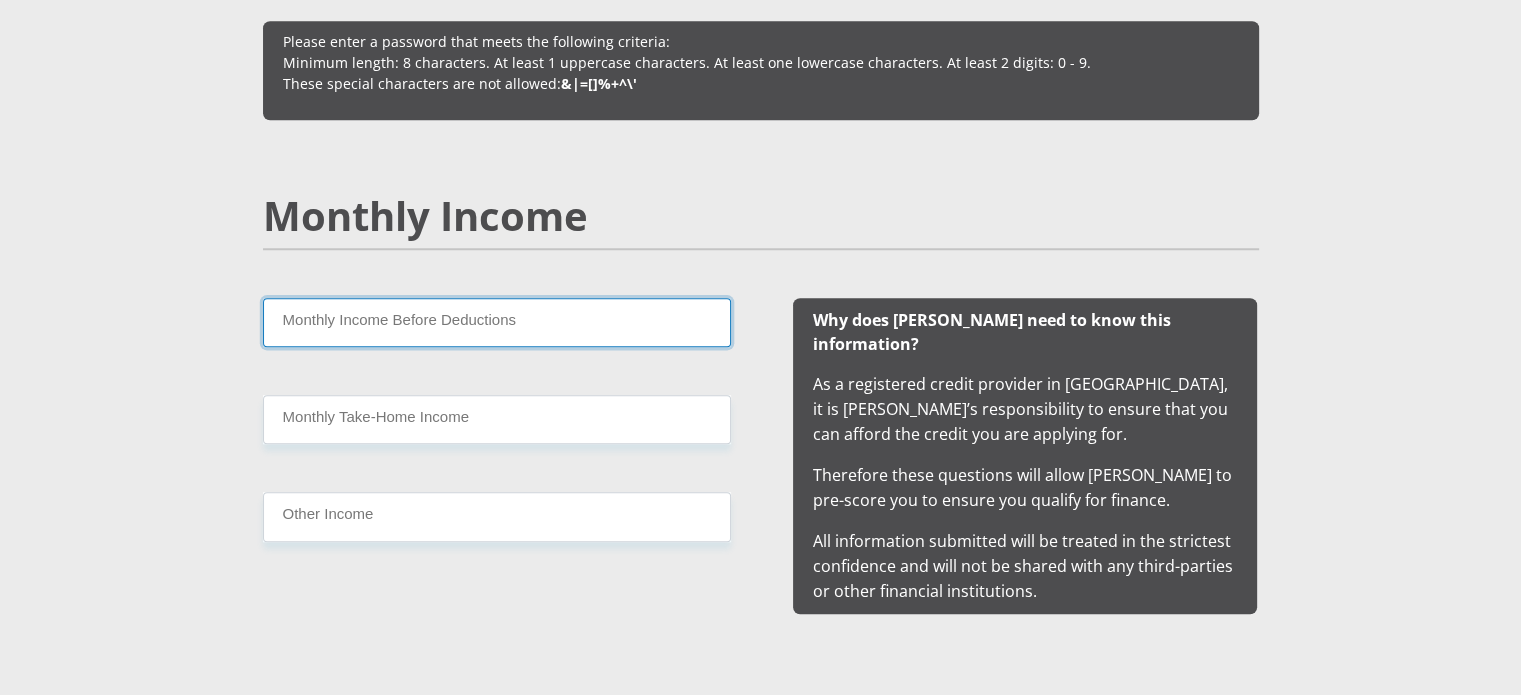 click on "Monthly Income Before Deductions" at bounding box center (497, 322) 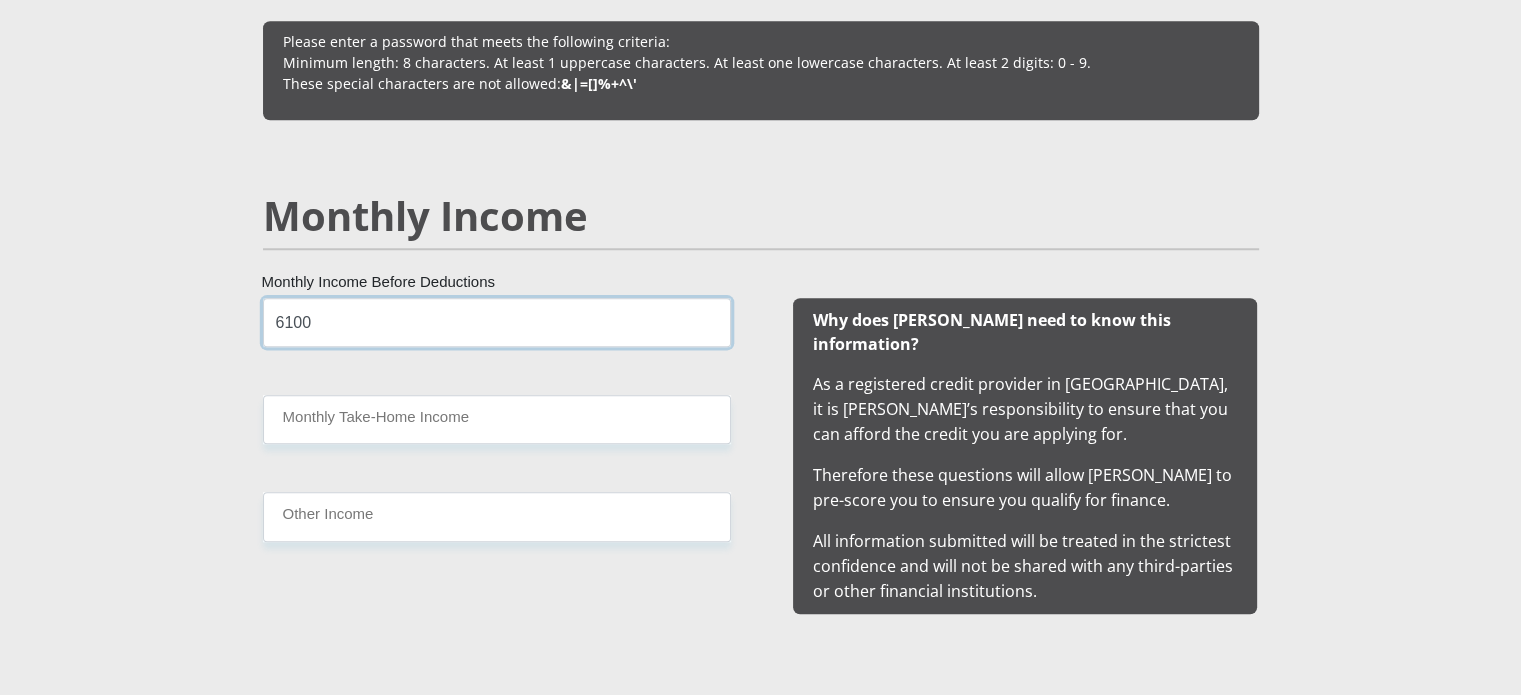 type on "6100" 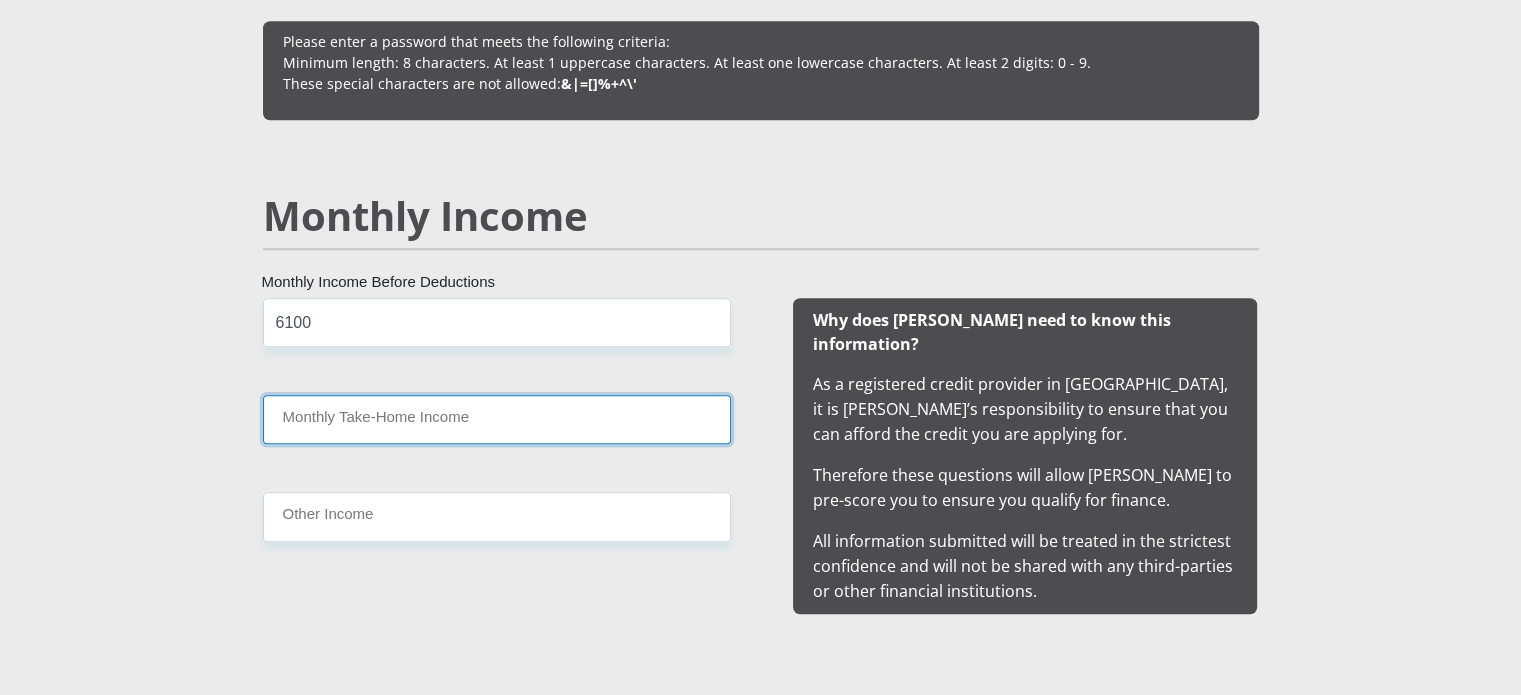 click on "Monthly Take-Home Income" at bounding box center (497, 419) 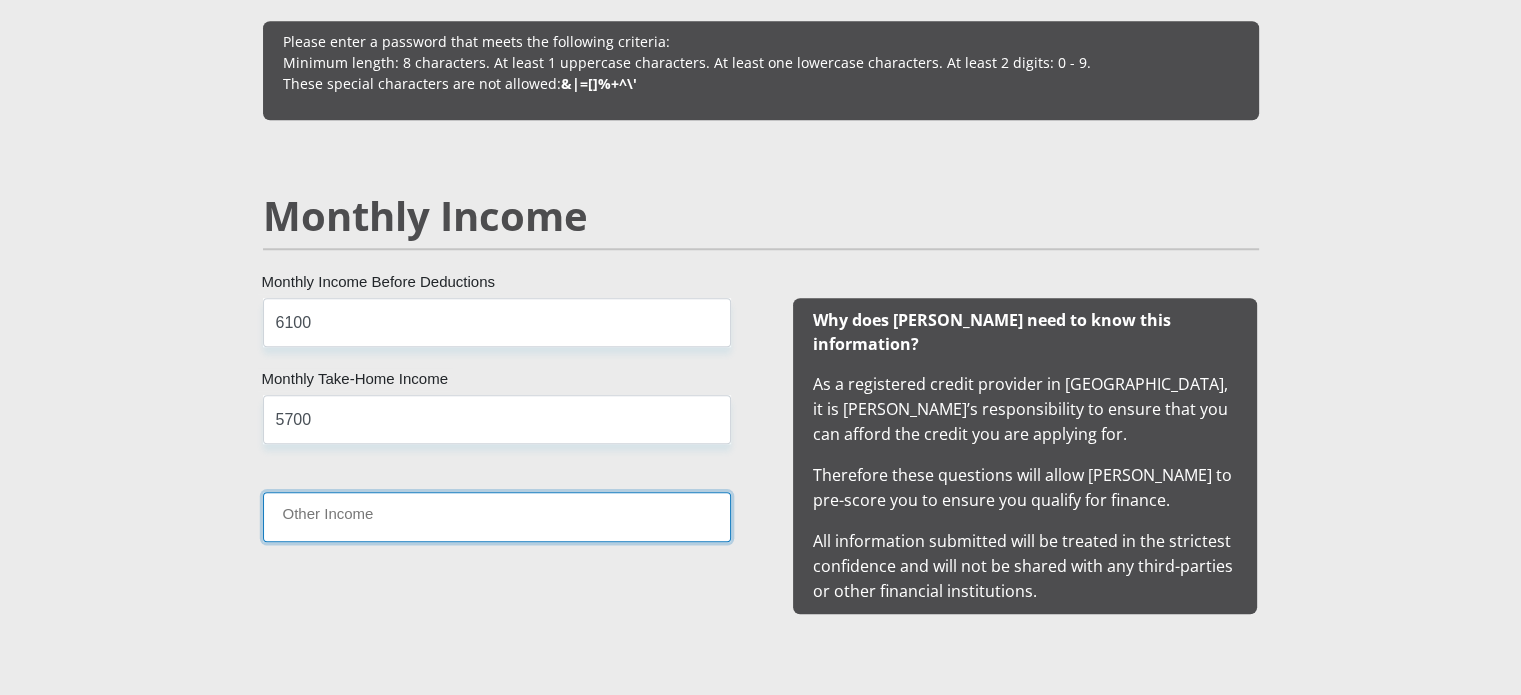 click on "Other Income" at bounding box center [497, 516] 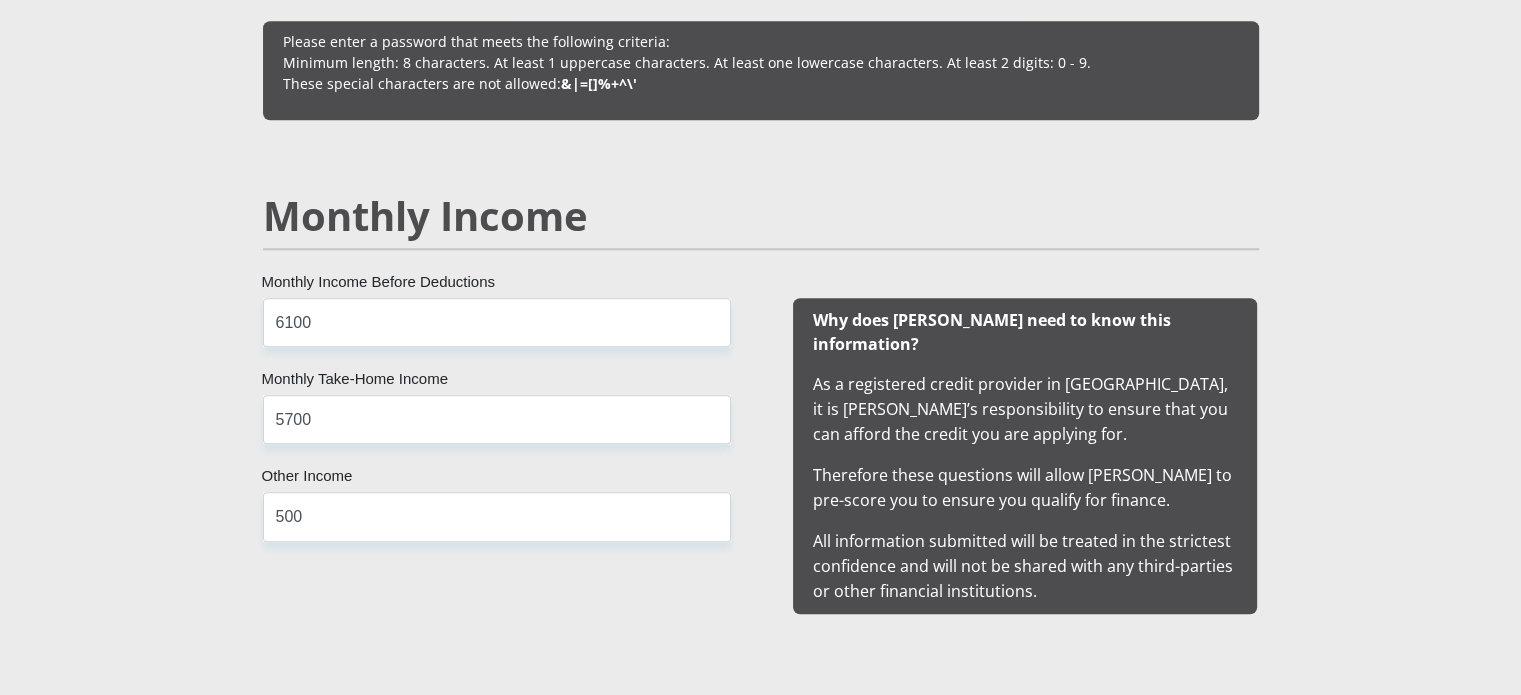 click on "Mr
Ms
Mrs
Dr
Other
Title
Emilio
First Name
Stephen
Surname
0507075064083
South African ID Number
Please input valid ID number
South Africa
Afghanistan
Aland Islands
Albania
Algeria
America Samoa
American Virgin Islands
Andorra
Angola
Anguilla
Antarctica
Antigua and Barbuda
Argentina" at bounding box center [761, 1460] 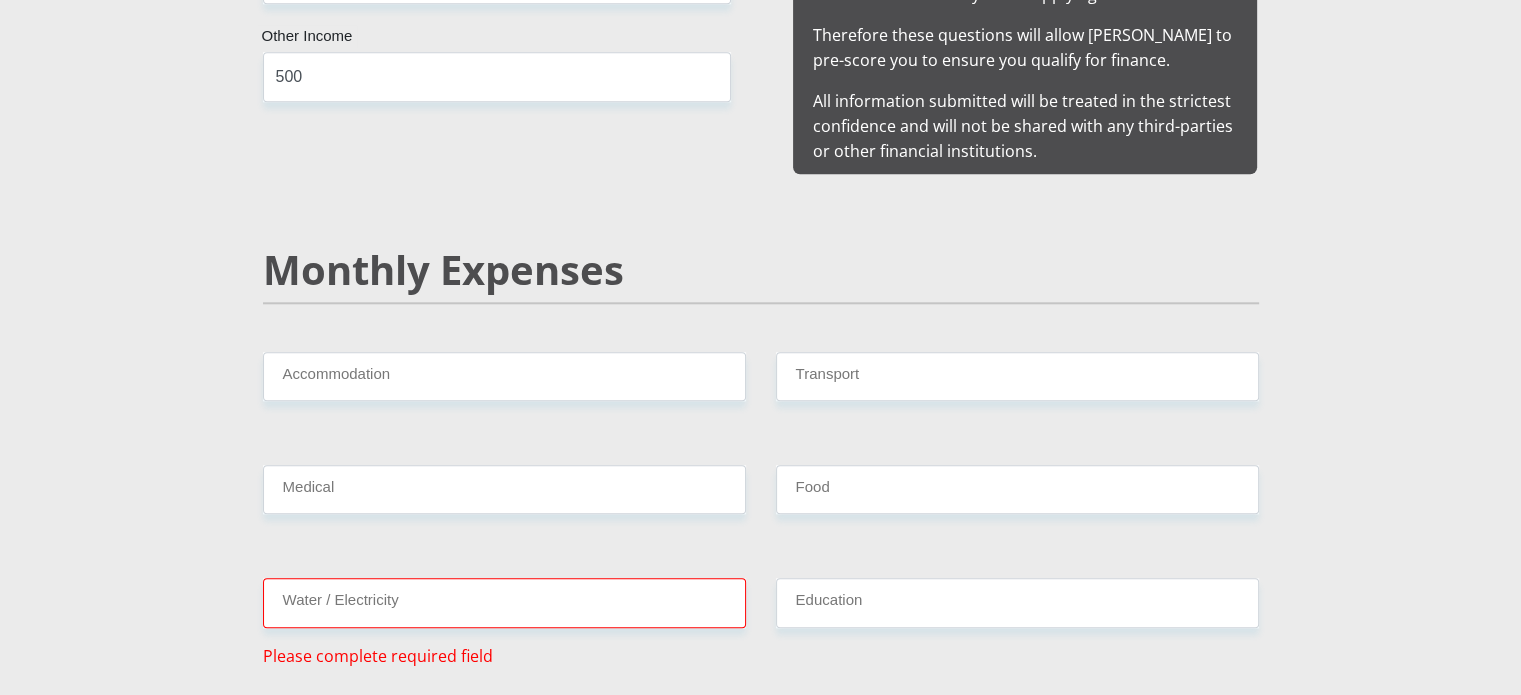 scroll, scrollTop: 2222, scrollLeft: 0, axis: vertical 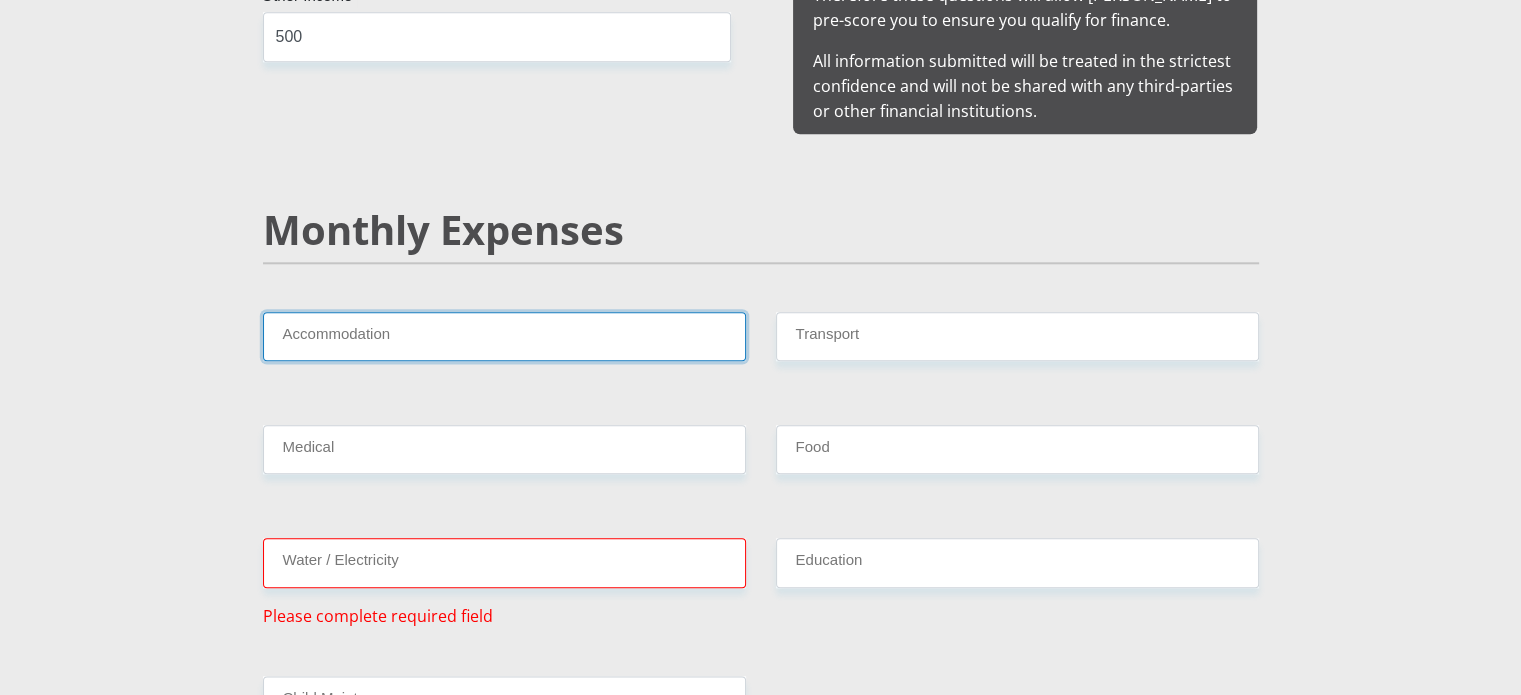 click on "Accommodation" at bounding box center (504, 336) 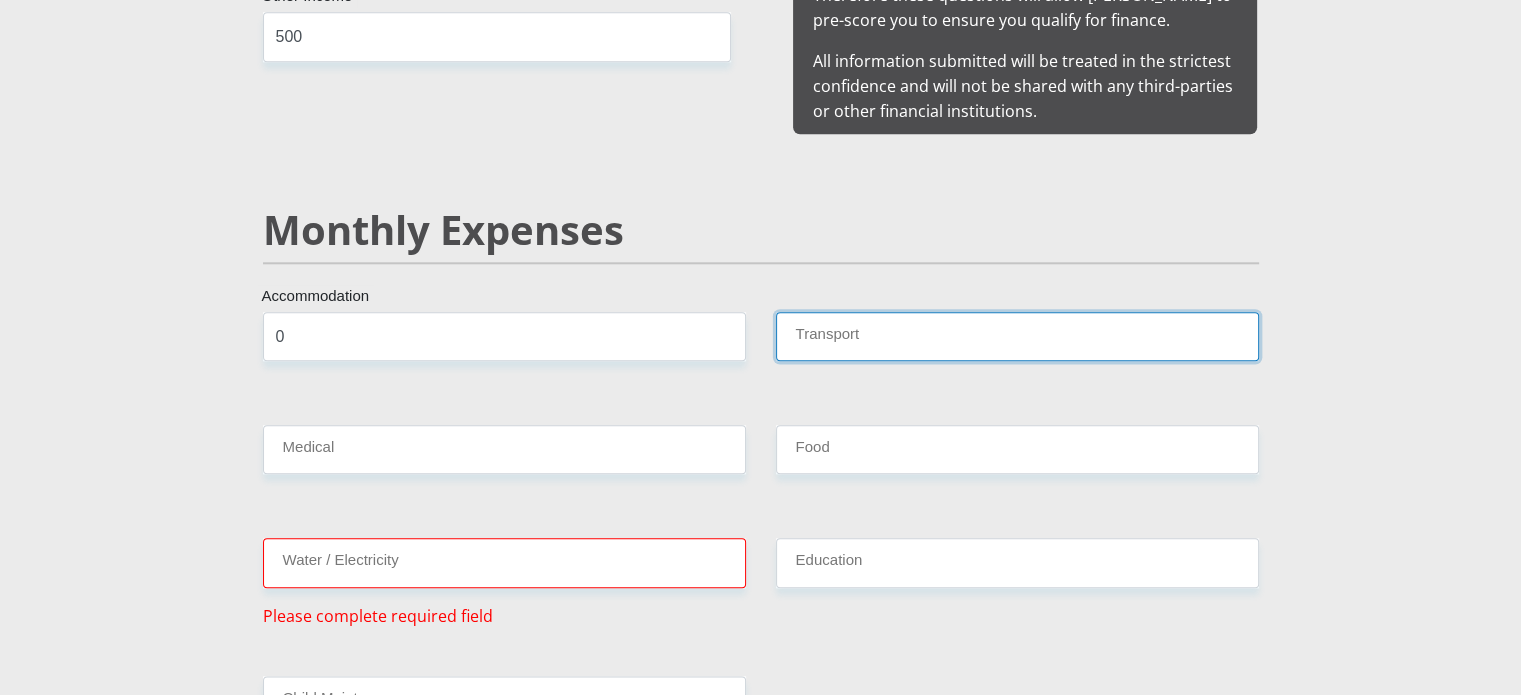 click on "Transport" at bounding box center [1017, 336] 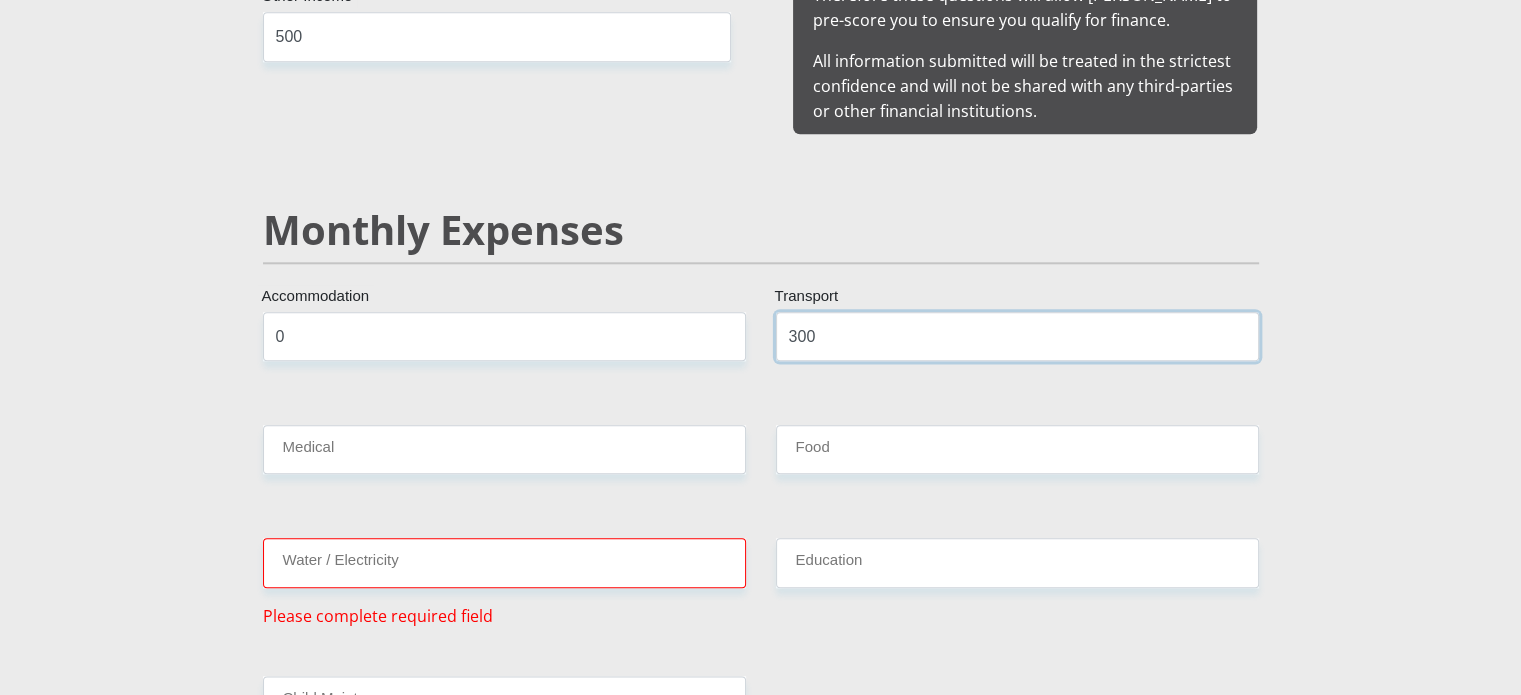type on "300" 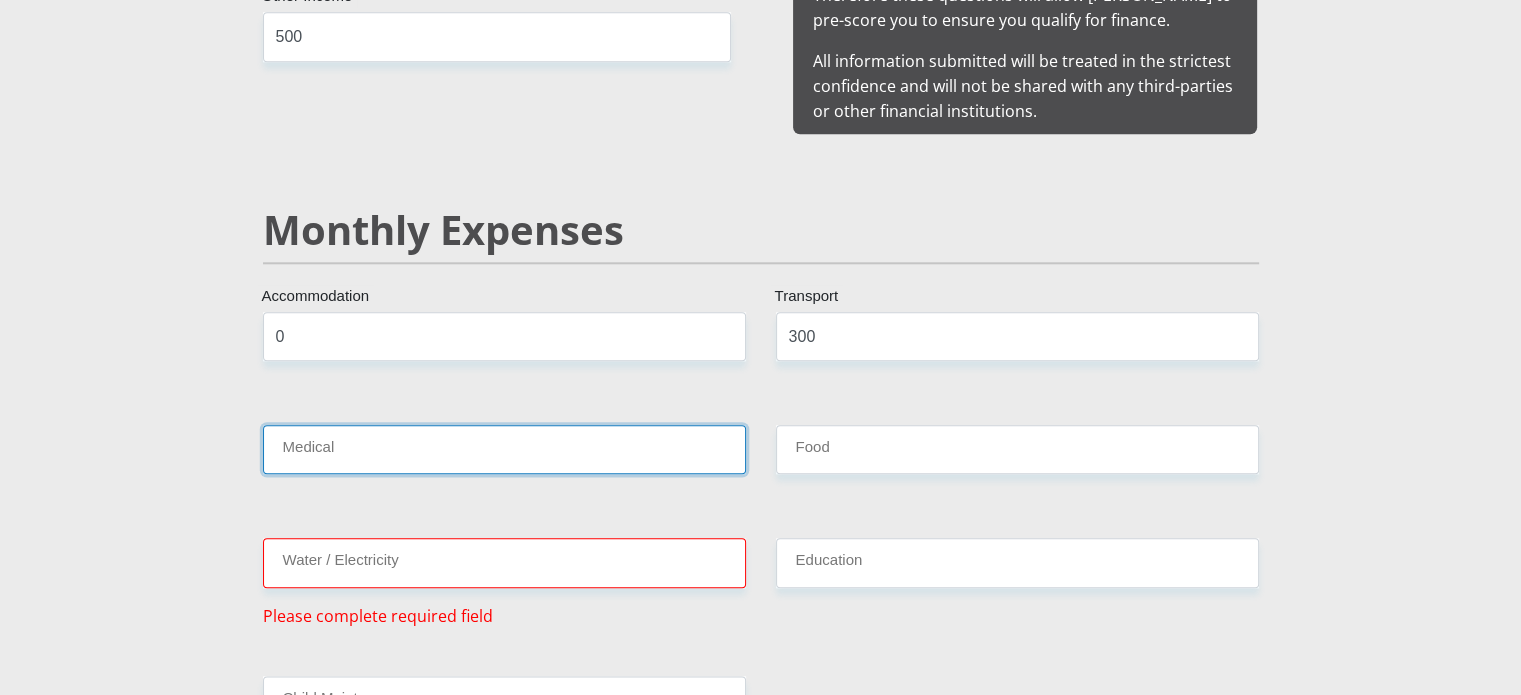 click on "Medical" at bounding box center (504, 449) 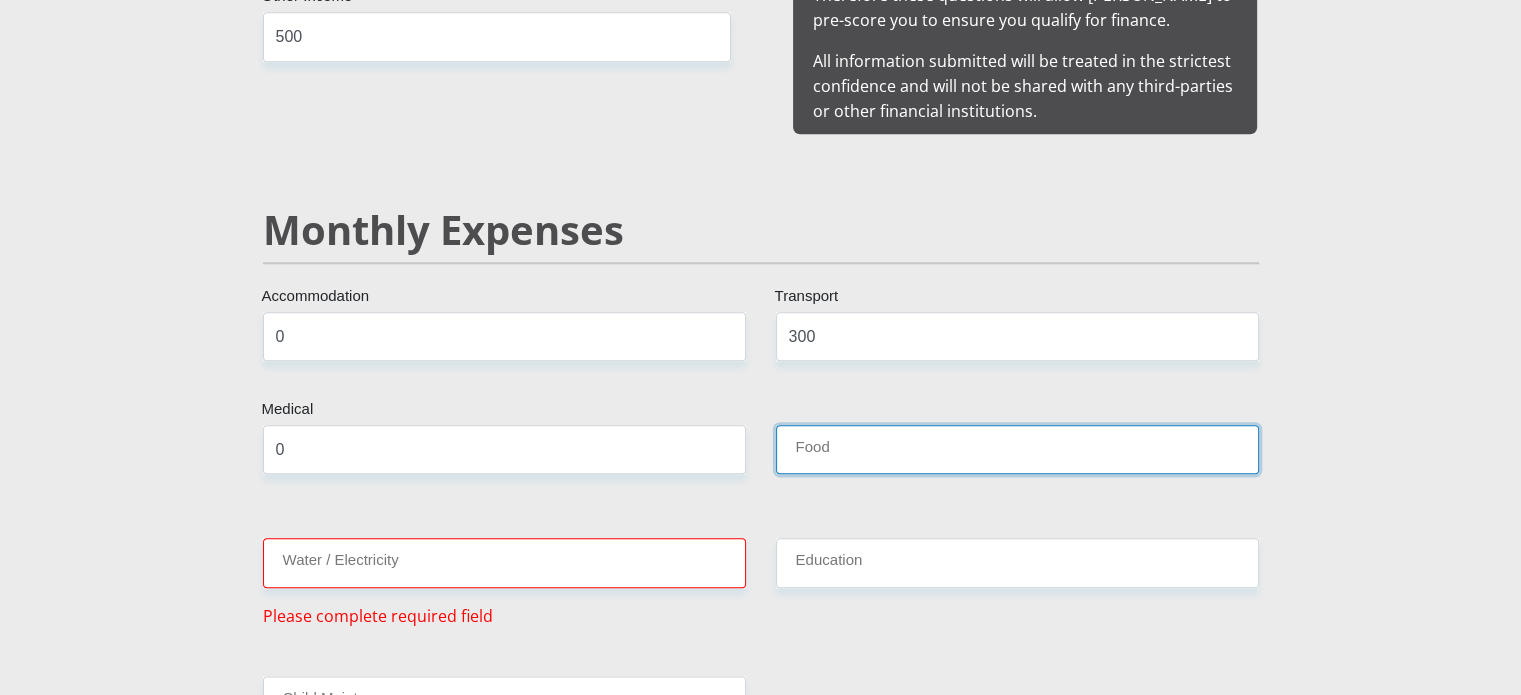 click on "Food" at bounding box center (1017, 449) 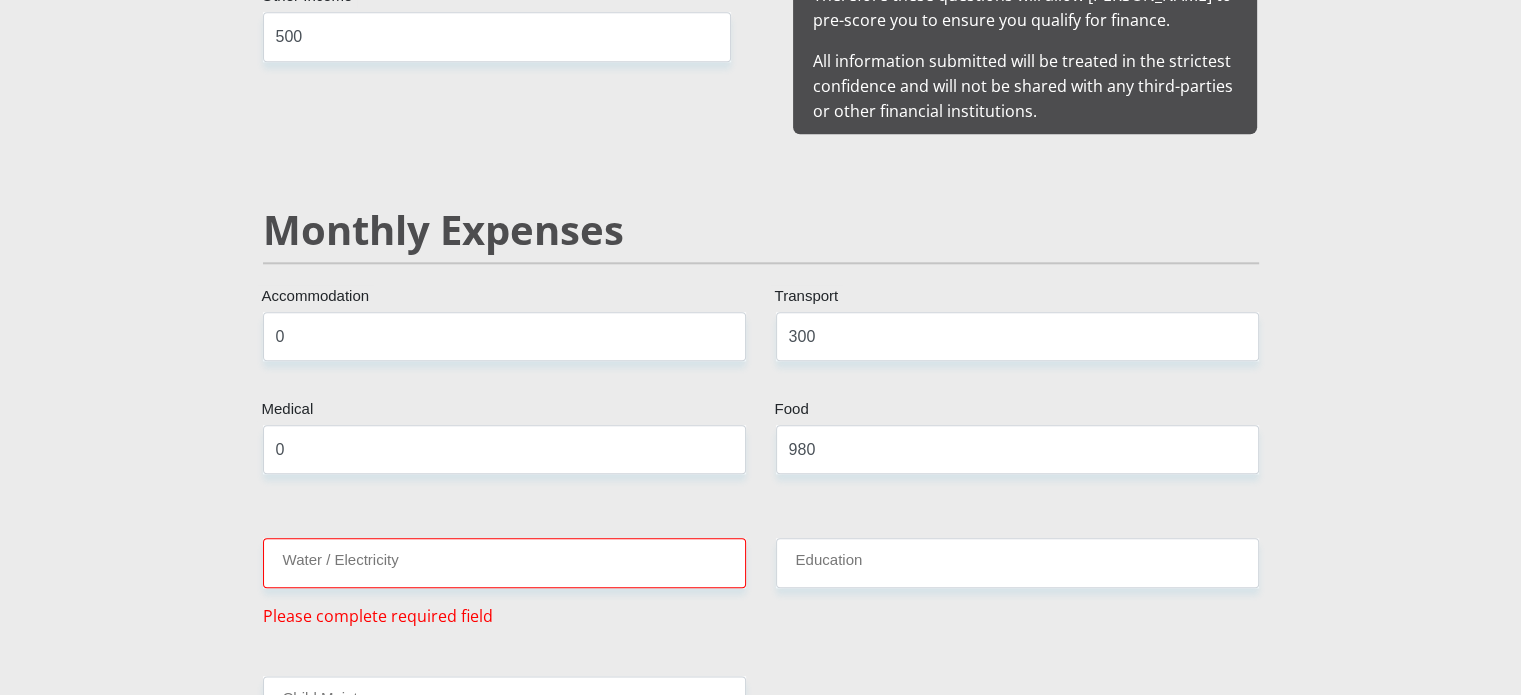 click on "Mr
Ms
Mrs
Dr
Other
Title
Emilio
First Name
Stephen
Surname
0507075064083
South African ID Number
Please input valid ID number
South Africa
Afghanistan
Aland Islands
Albania
Algeria
America Samoa
American Virgin Islands
Andorra
Angola
Anguilla
Antarctica
Antigua and Barbuda
Argentina" at bounding box center [761, 980] 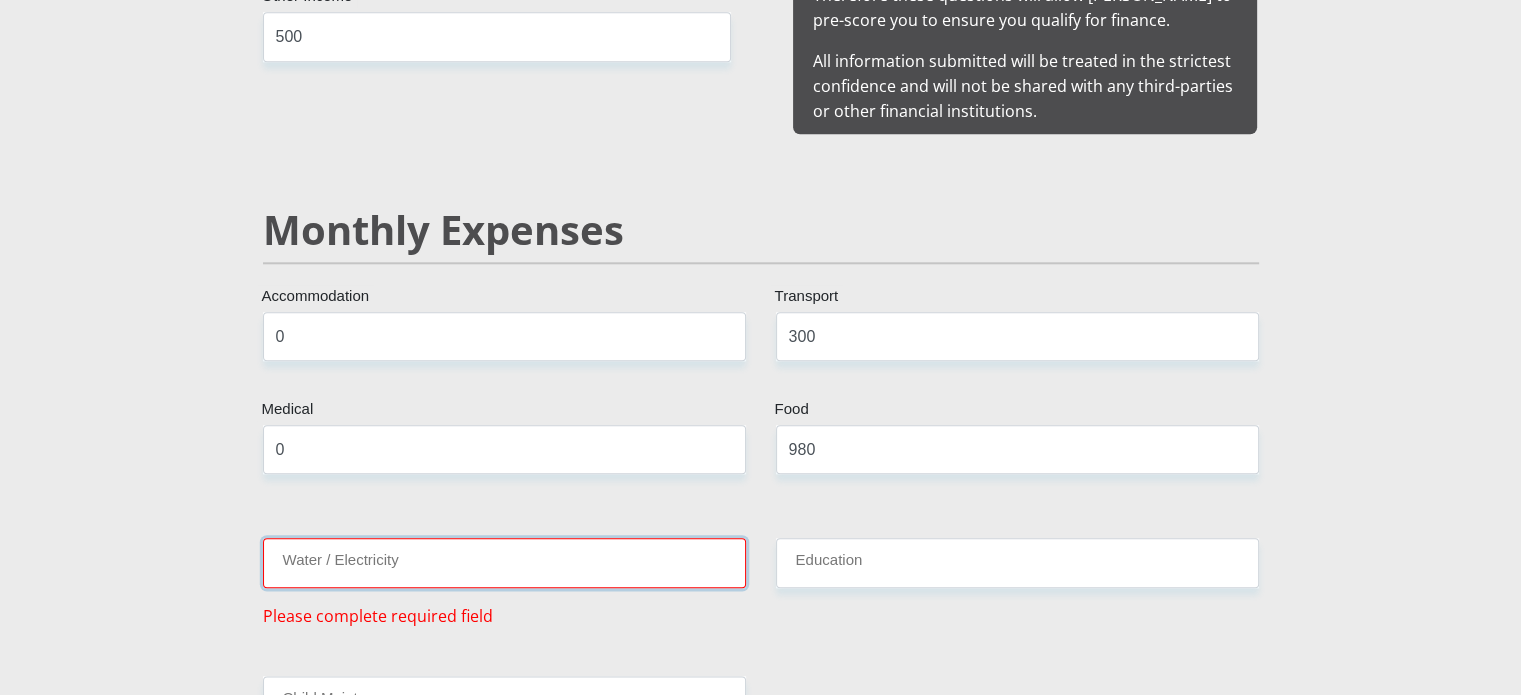 click on "Water / Electricity" at bounding box center (504, 562) 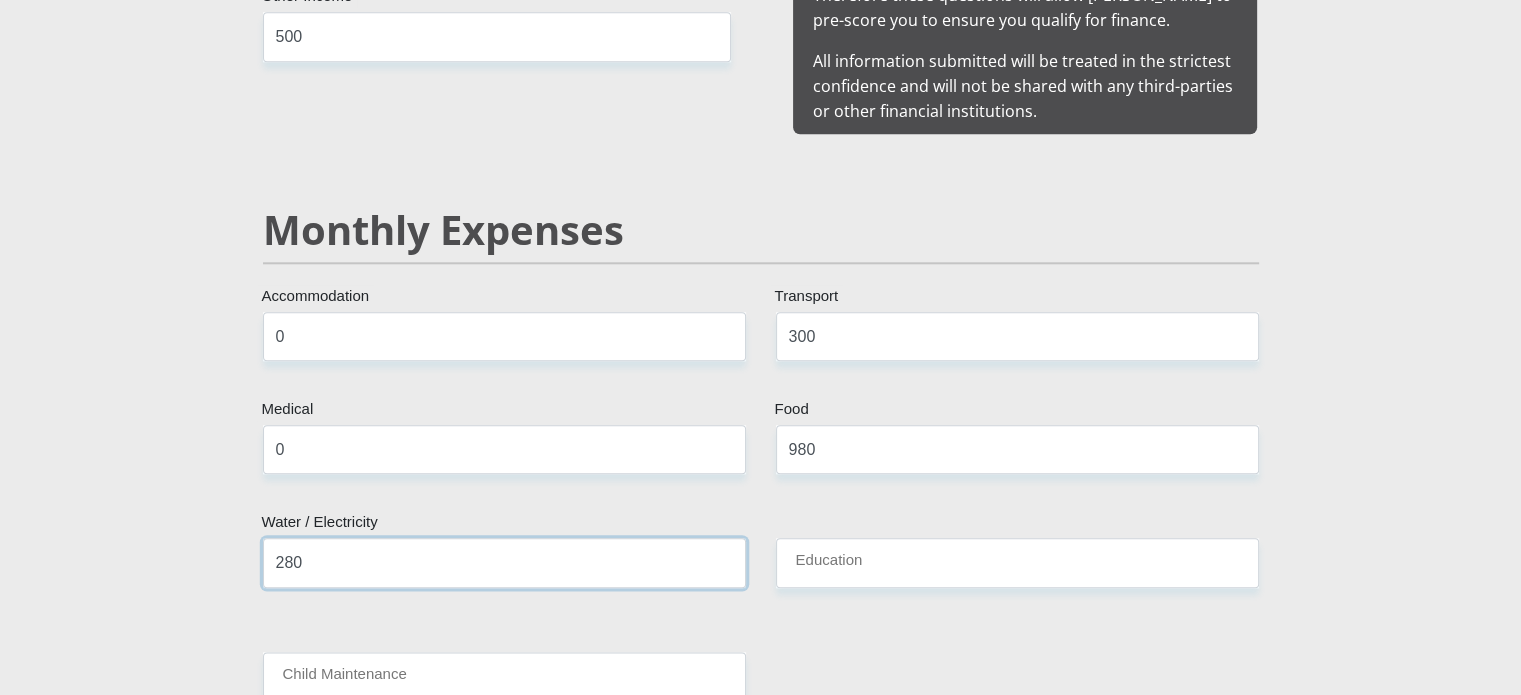 type on "280" 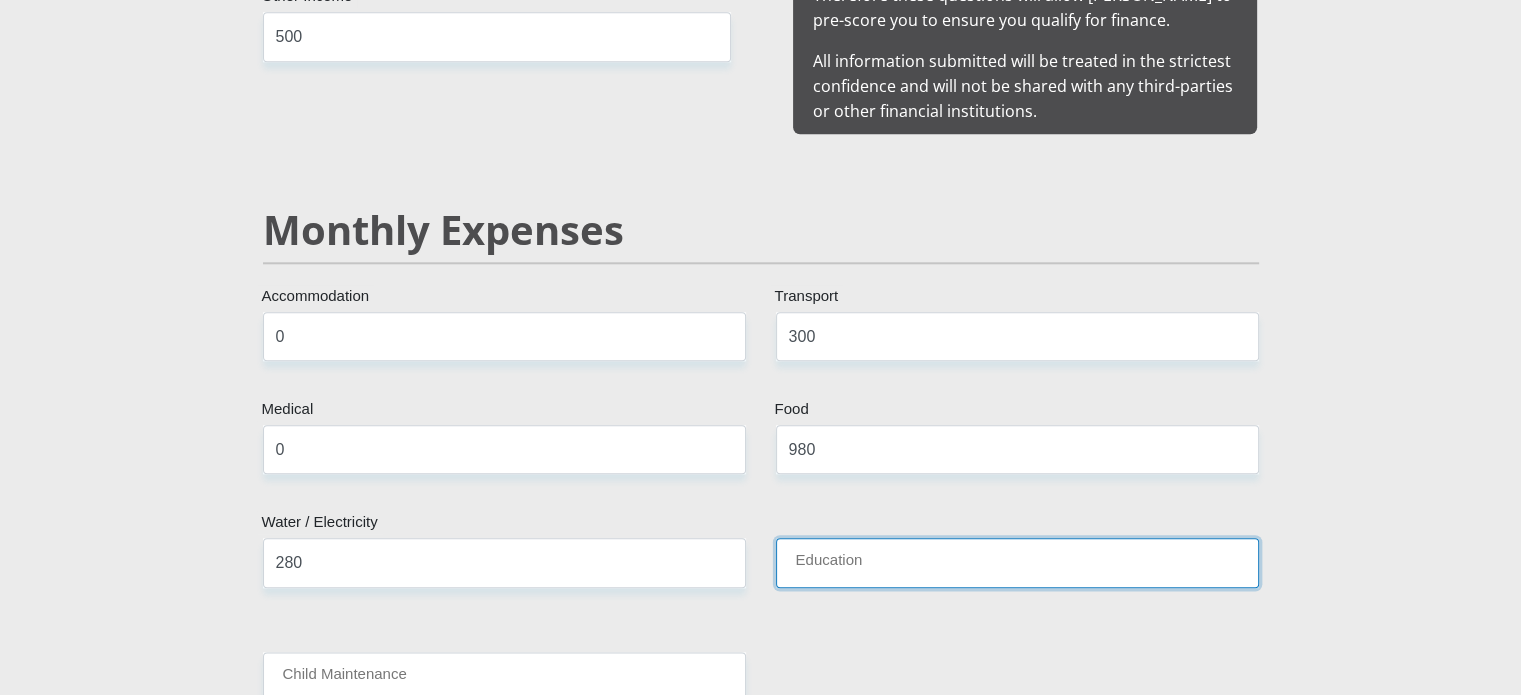 click on "Education" at bounding box center [1017, 562] 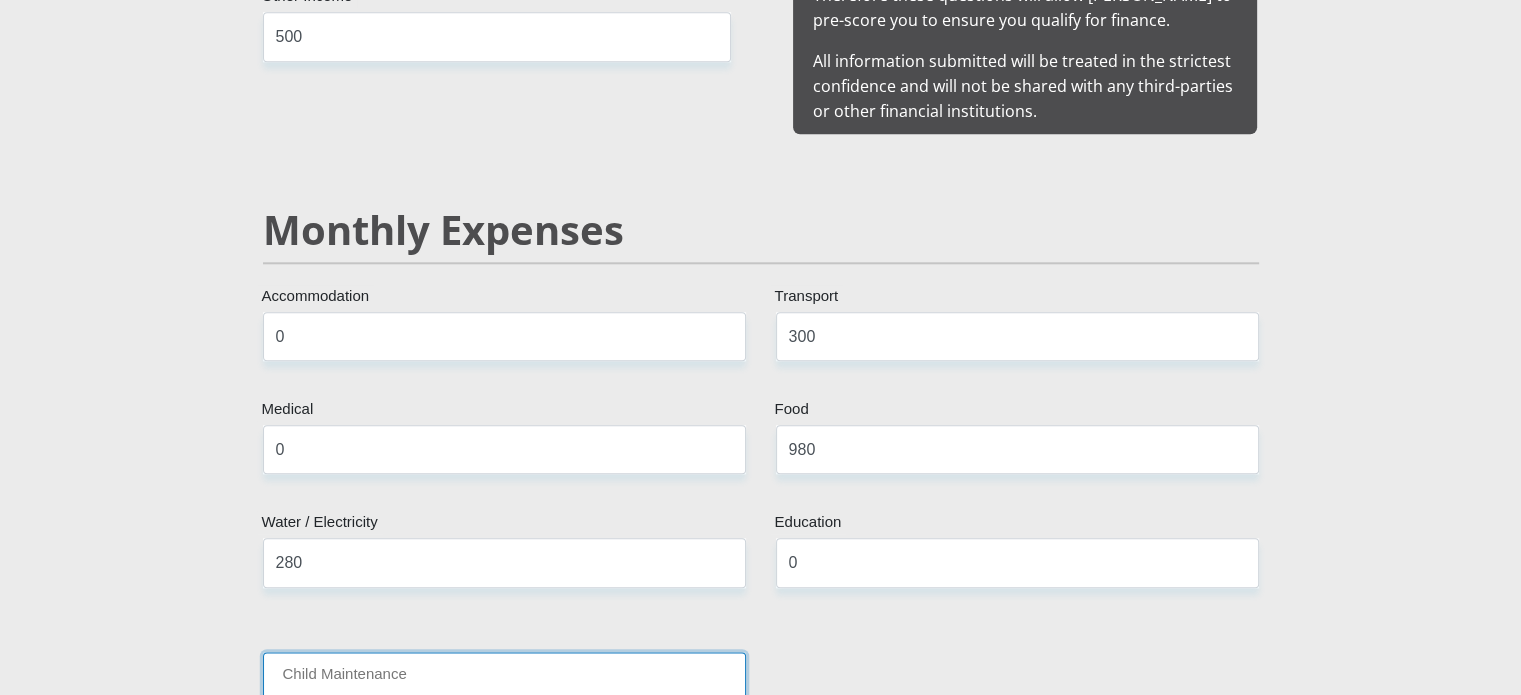 click on "Child Maintenance" at bounding box center [504, 676] 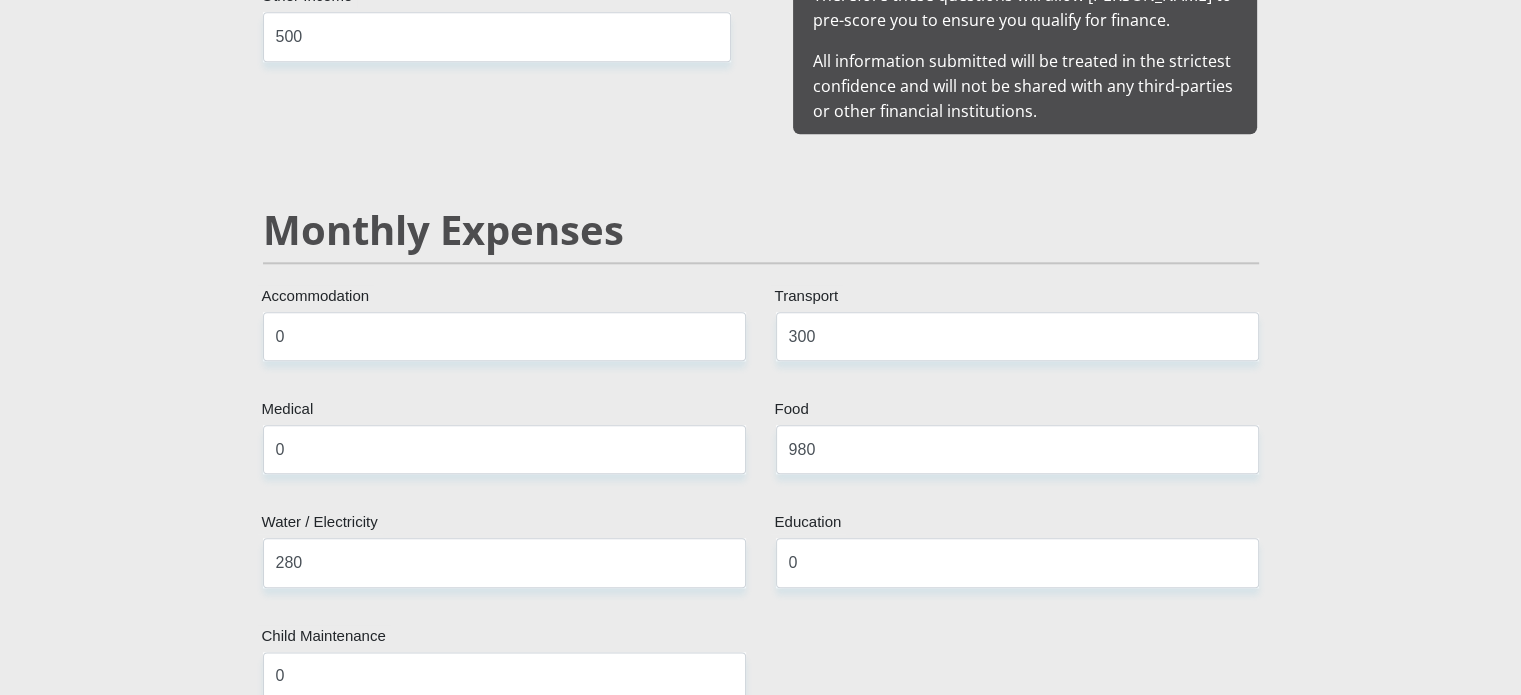 click on "Mr
Ms
Mrs
Dr
Other
Title
Emilio
First Name
Stephen
Surname
0507075064083
South African ID Number
Please input valid ID number
South Africa
Afghanistan
Aland Islands
Albania
Algeria
America Samoa
American Virgin Islands
Andorra
Angola
Anguilla
Antarctica
Antigua and Barbuda
Argentina" at bounding box center [761, 968] 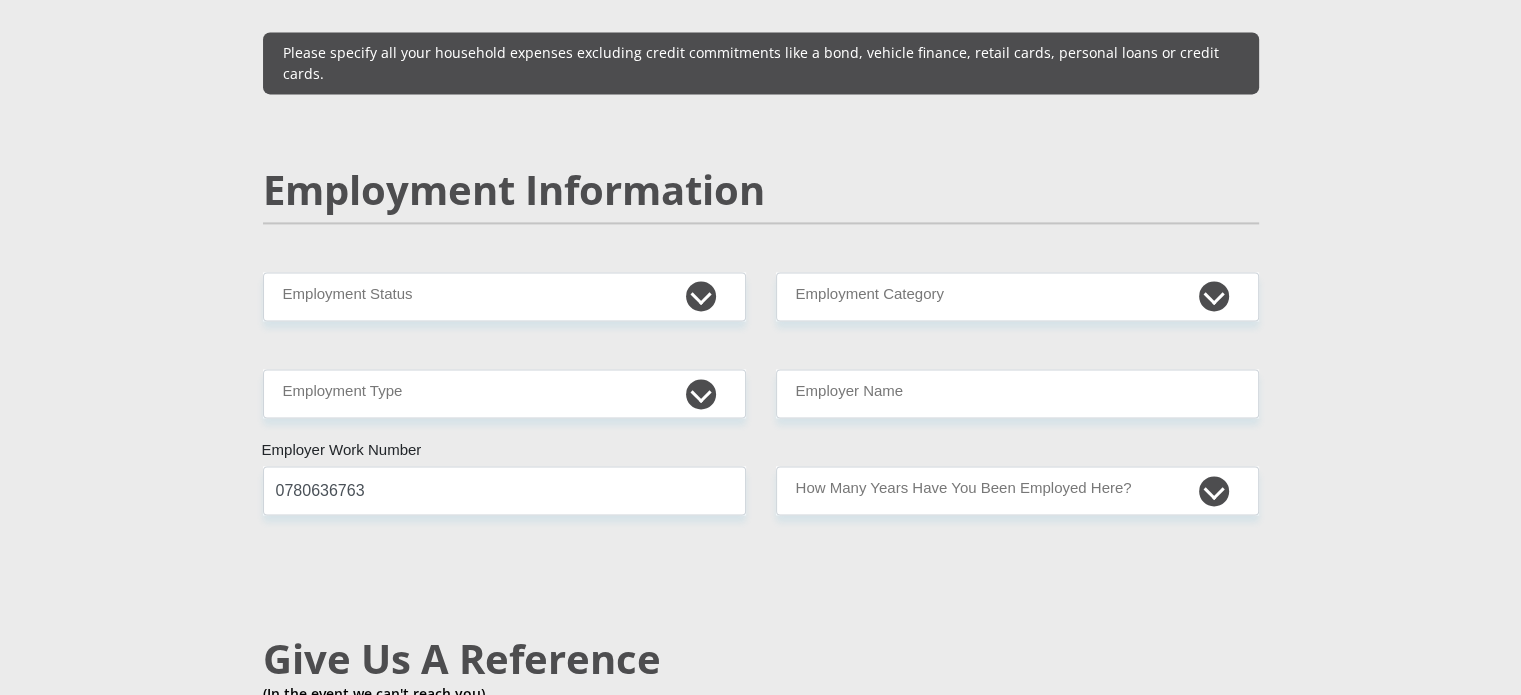 scroll, scrollTop: 2942, scrollLeft: 0, axis: vertical 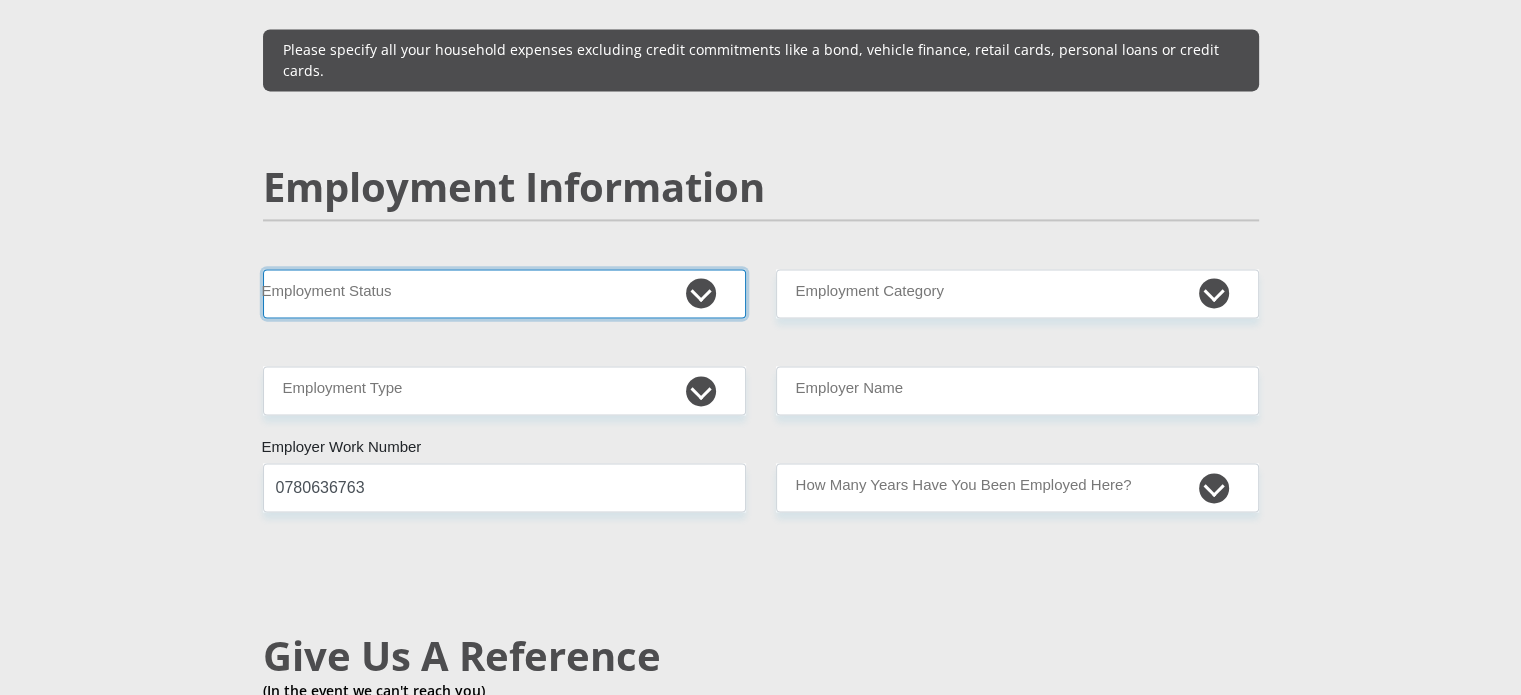 click on "Permanent/Full-time
Part-time/Casual
Contract Worker
Self-Employed
Housewife
Retired
Student
Medically Boarded
Disability
Unemployed" at bounding box center (504, 293) 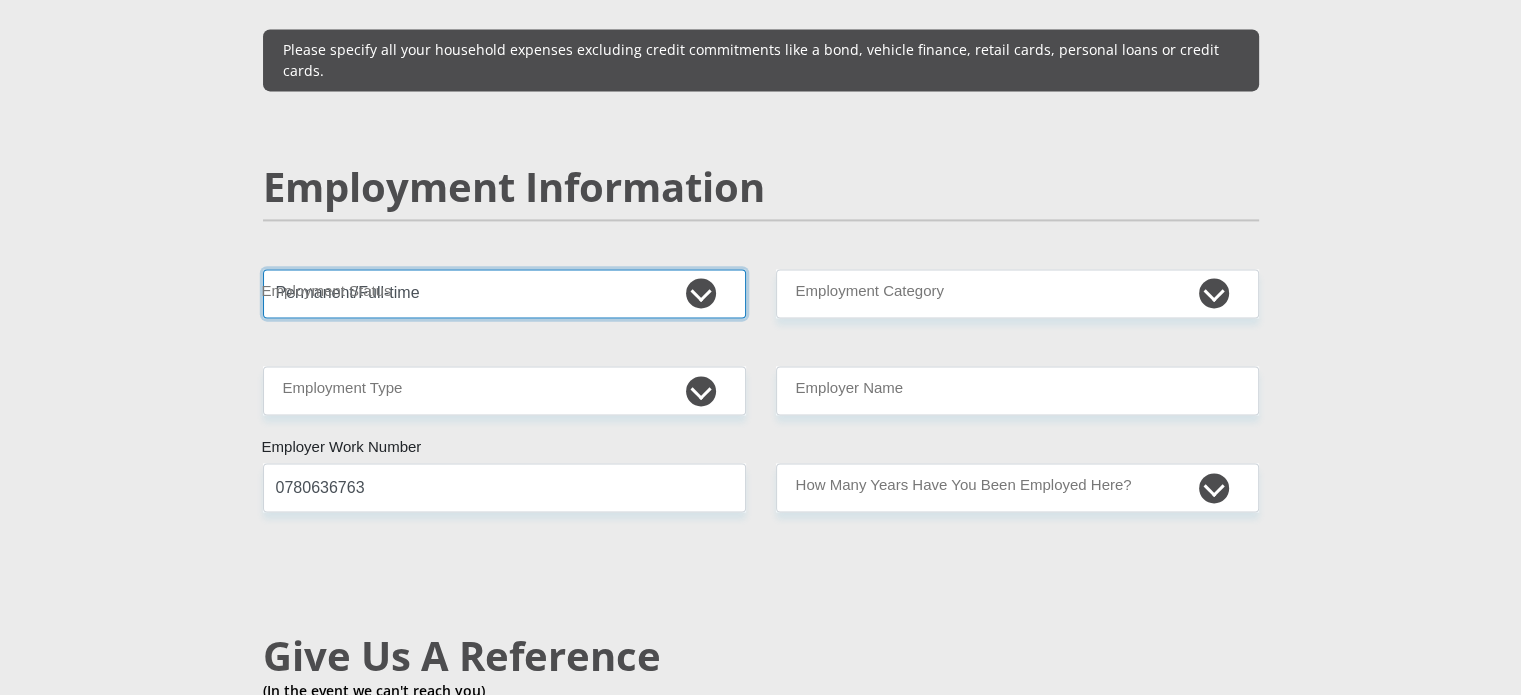 click on "Permanent/Full-time
Part-time/Casual
Contract Worker
Self-Employed
Housewife
Retired
Student
Medically Boarded
Disability
Unemployed" at bounding box center (504, 293) 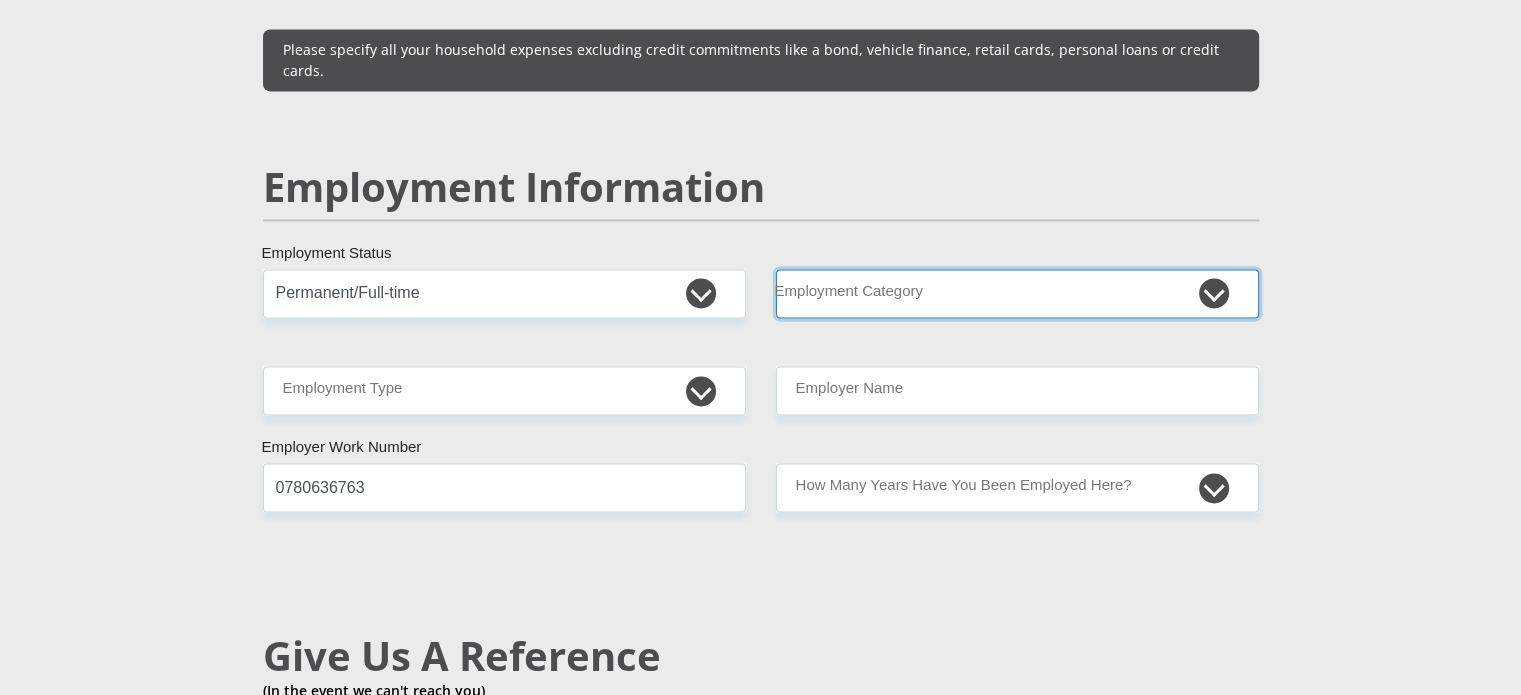 click on "AGRICULTURE
ALCOHOL & TOBACCO
CONSTRUCTION MATERIALS
METALLURGY
EQUIPMENT FOR RENEWABLE ENERGY
SPECIALIZED CONTRACTORS
CAR
GAMING (INCL. INTERNET
OTHER WHOLESALE
UNLICENSED PHARMACEUTICALS
CURRENCY EXCHANGE HOUSES
OTHER FINANCIAL INSTITUTIONS & INSURANCE
REAL ESTATE AGENTS
OIL & GAS
OTHER MATERIALS (E.G. IRON ORE)
PRECIOUS STONES & PRECIOUS METALS
POLITICAL ORGANIZATIONS
RELIGIOUS ORGANIZATIONS(NOT SECTS)
ACTI. HAVING BUSINESS DEAL WITH PUBLIC ADMINISTRATION
LAUNDROMATS" at bounding box center [1017, 293] 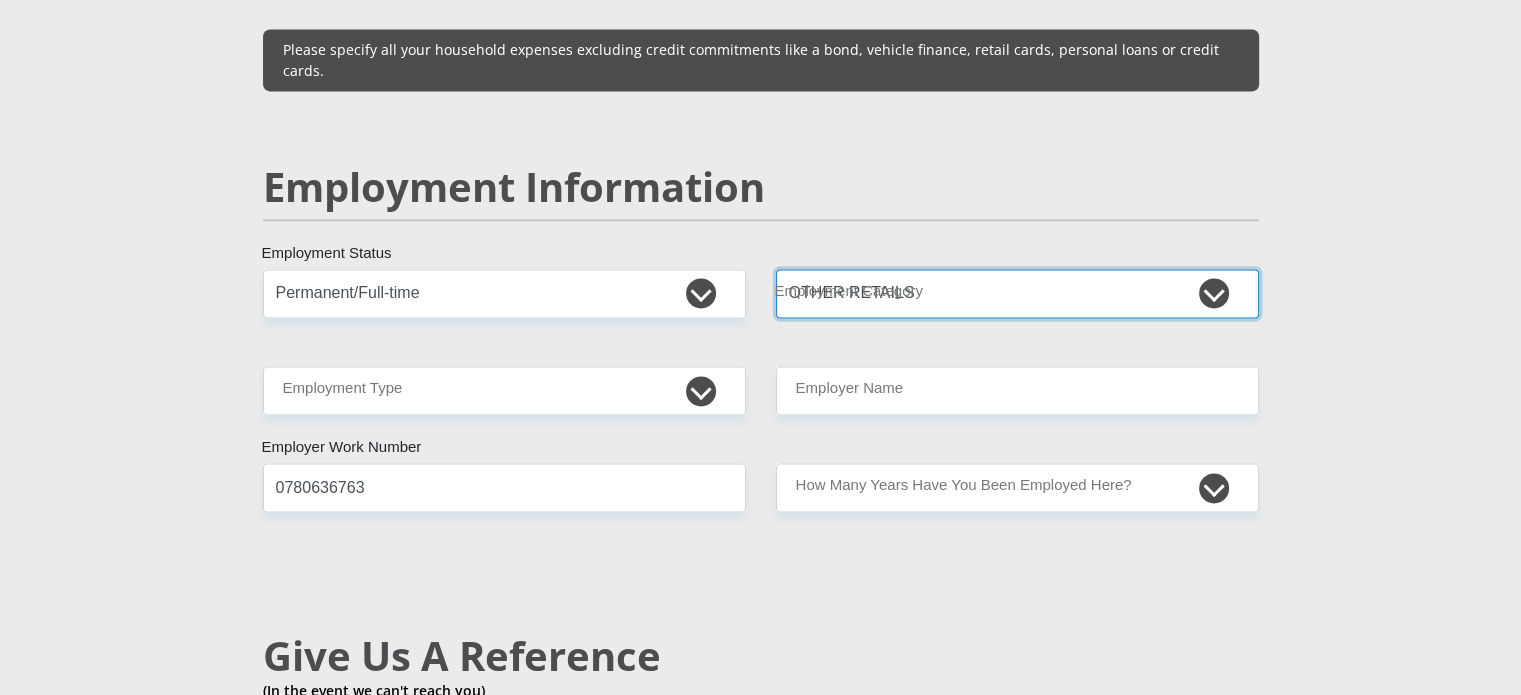 click on "AGRICULTURE
ALCOHOL & TOBACCO
CONSTRUCTION MATERIALS
METALLURGY
EQUIPMENT FOR RENEWABLE ENERGY
SPECIALIZED CONTRACTORS
CAR
GAMING (INCL. INTERNET
OTHER WHOLESALE
UNLICENSED PHARMACEUTICALS
CURRENCY EXCHANGE HOUSES
OTHER FINANCIAL INSTITUTIONS & INSURANCE
REAL ESTATE AGENTS
OIL & GAS
OTHER MATERIALS (E.G. IRON ORE)
PRECIOUS STONES & PRECIOUS METALS
POLITICAL ORGANIZATIONS
RELIGIOUS ORGANIZATIONS(NOT SECTS)
ACTI. HAVING BUSINESS DEAL WITH PUBLIC ADMINISTRATION
LAUNDROMATS" at bounding box center (1017, 293) 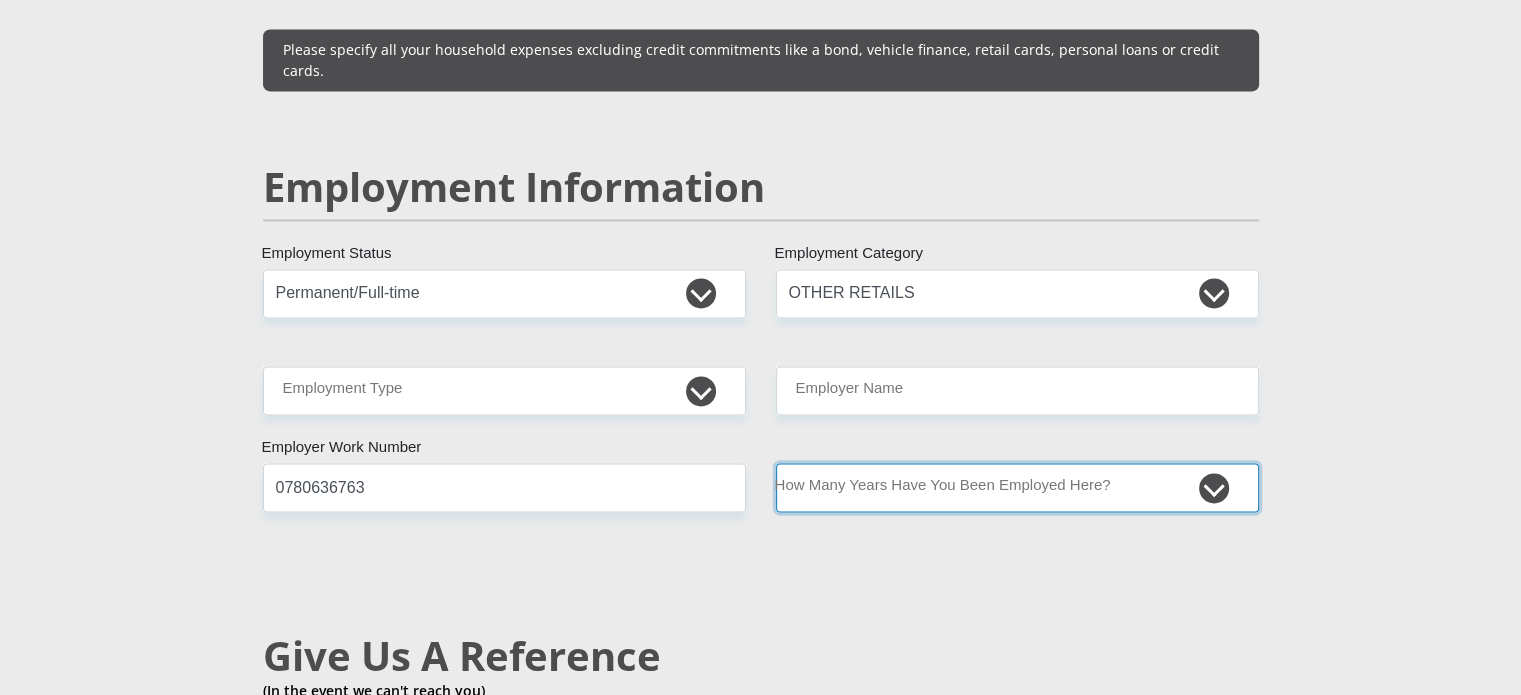 click on "less than 1 year
1-3 years
3-5 years
5+ years" at bounding box center (1017, 487) 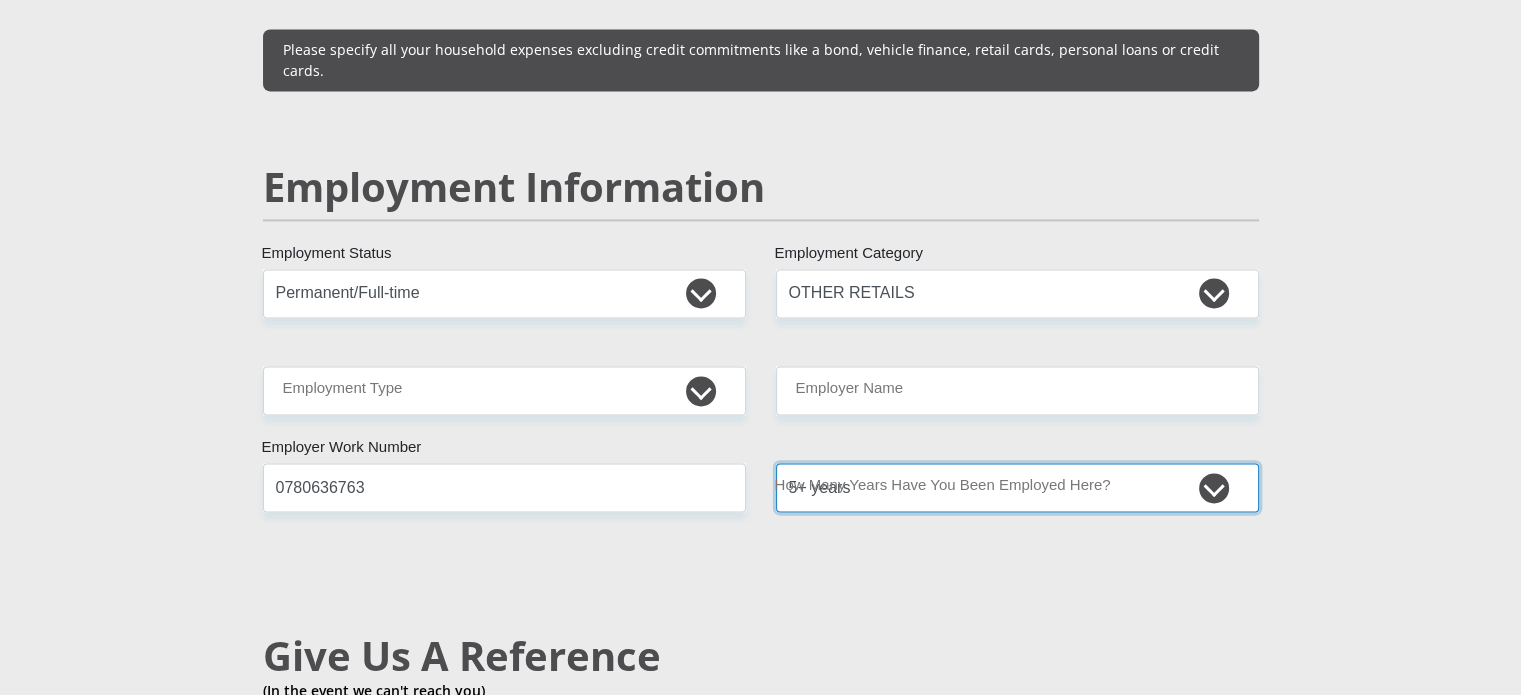click on "less than 1 year
1-3 years
3-5 years
5+ years" at bounding box center (1017, 487) 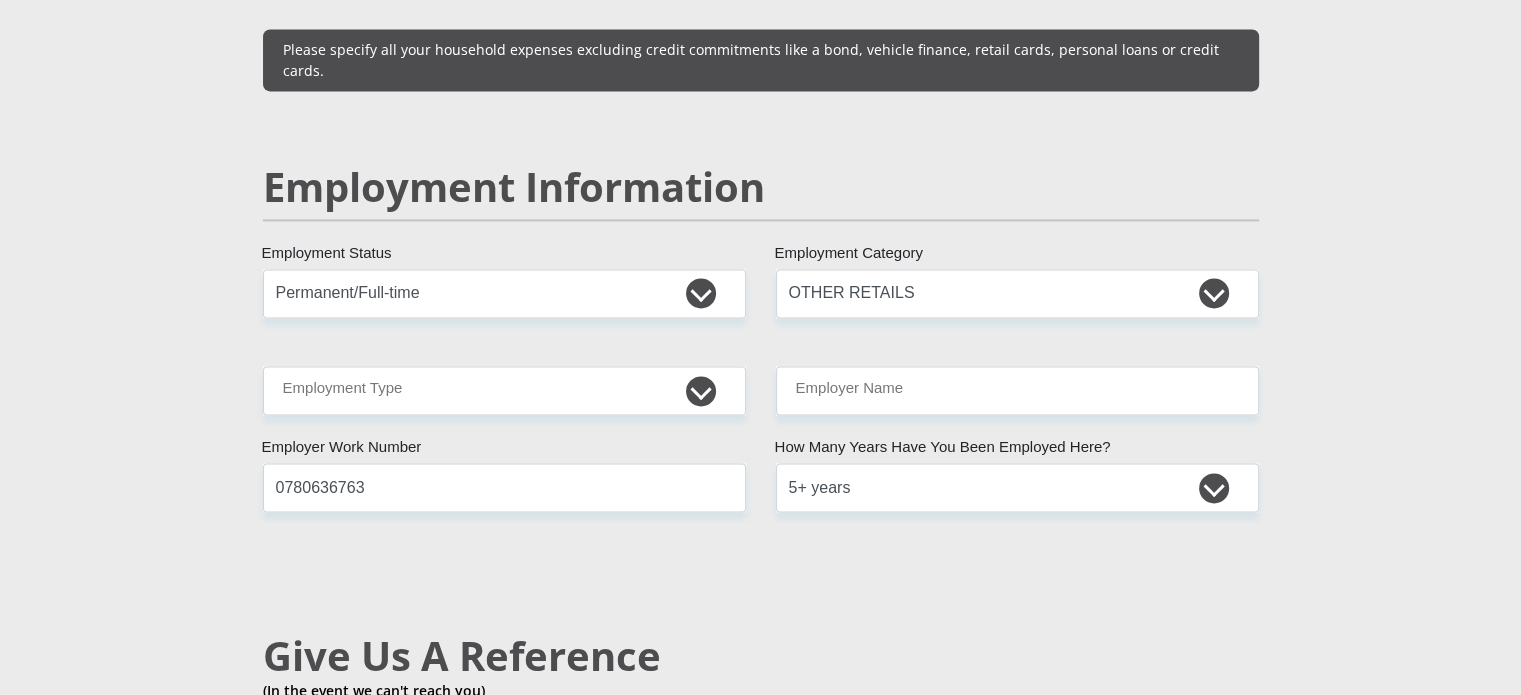 click on "Mr
Ms
Mrs
Dr
Other
Title
Emilio
First Name
Stephen
Surname
0507075064083
South African ID Number
Please input valid ID number
South Africa
Afghanistan
Aland Islands
Albania
Algeria
America Samoa
American Virgin Islands
Andorra
Angola
Anguilla
Antarctica
Antigua and Barbuda
Argentina" at bounding box center (761, 248) 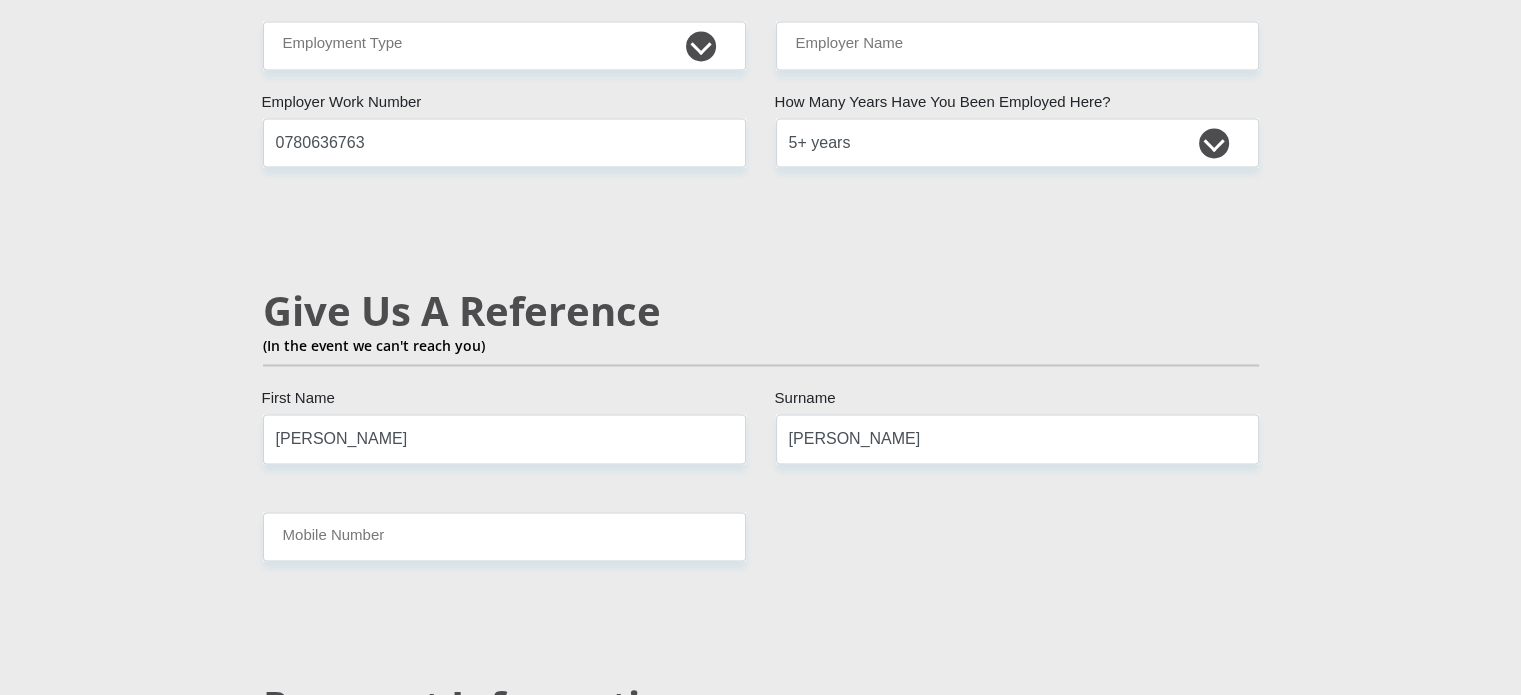 scroll, scrollTop: 3302, scrollLeft: 0, axis: vertical 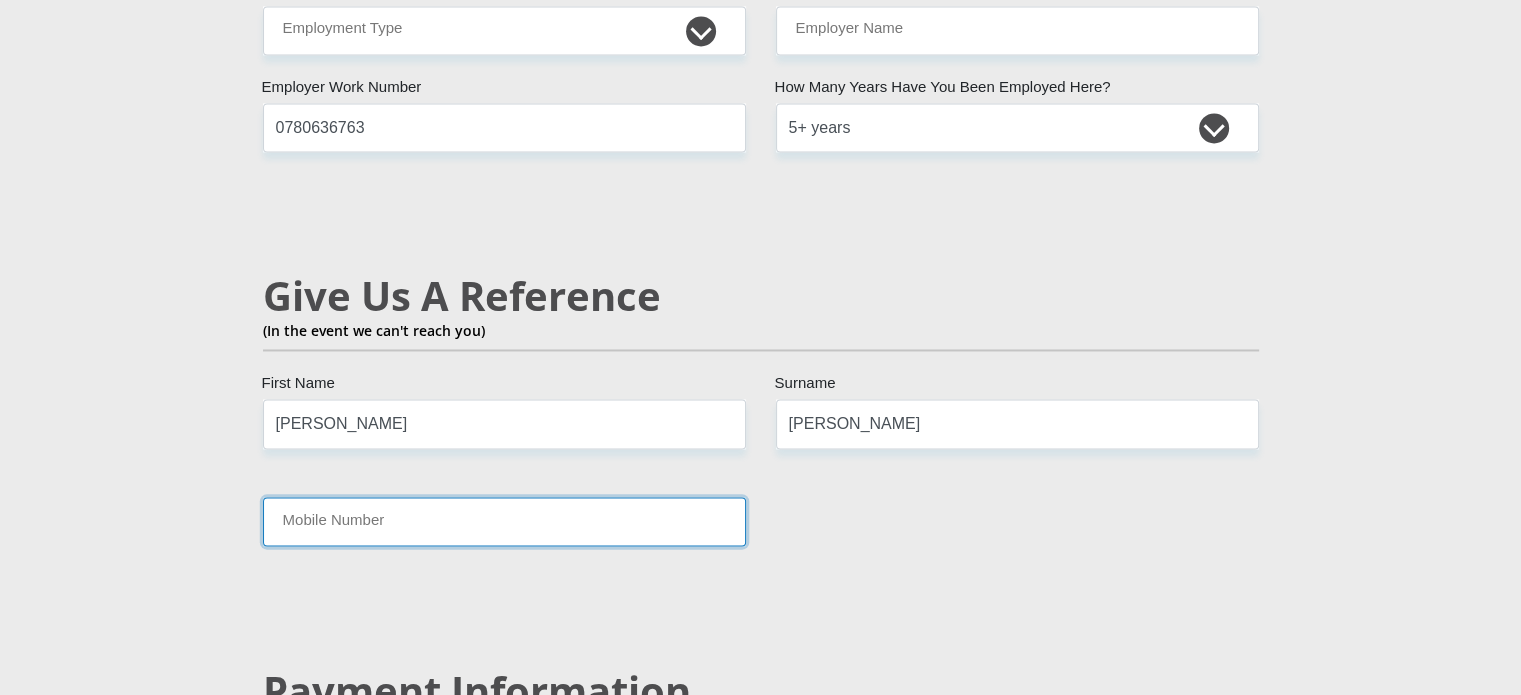 click on "Mobile Number" at bounding box center [504, 521] 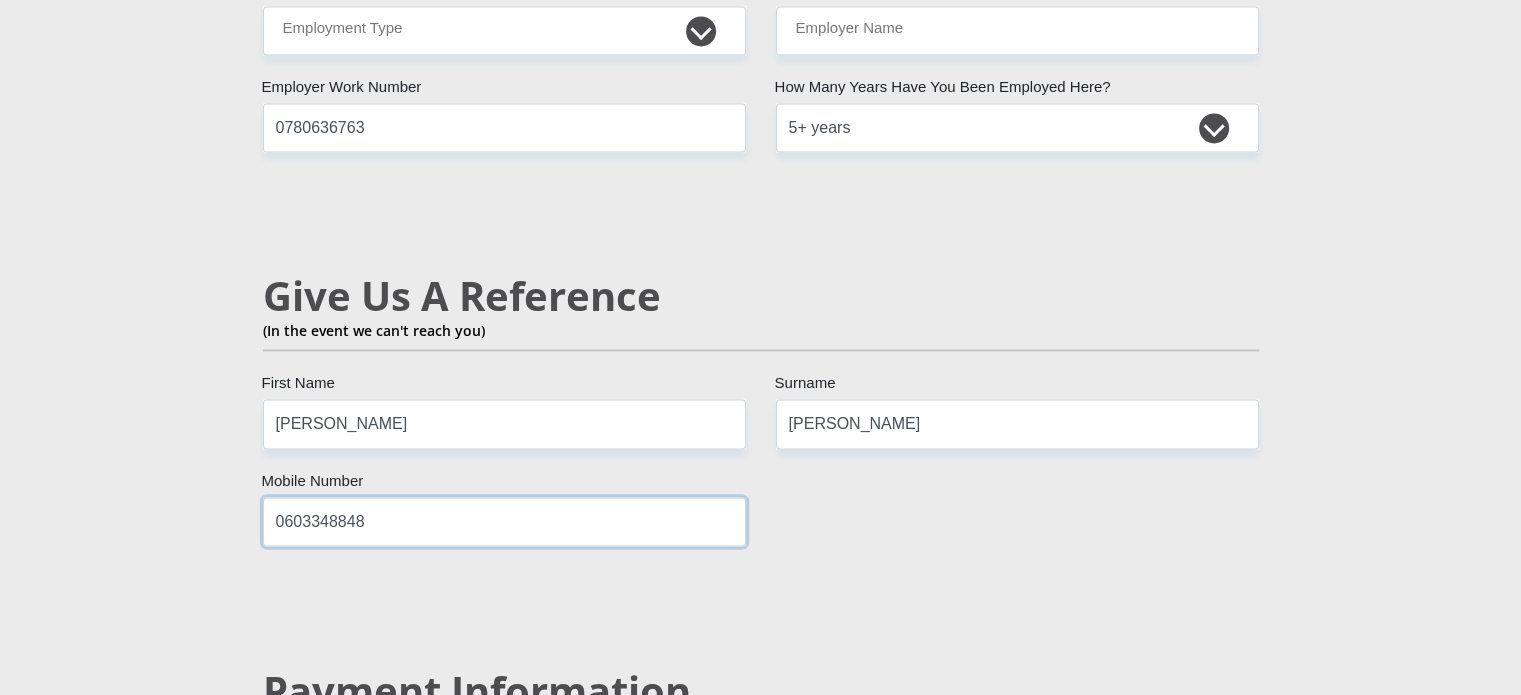 type on "0603348848" 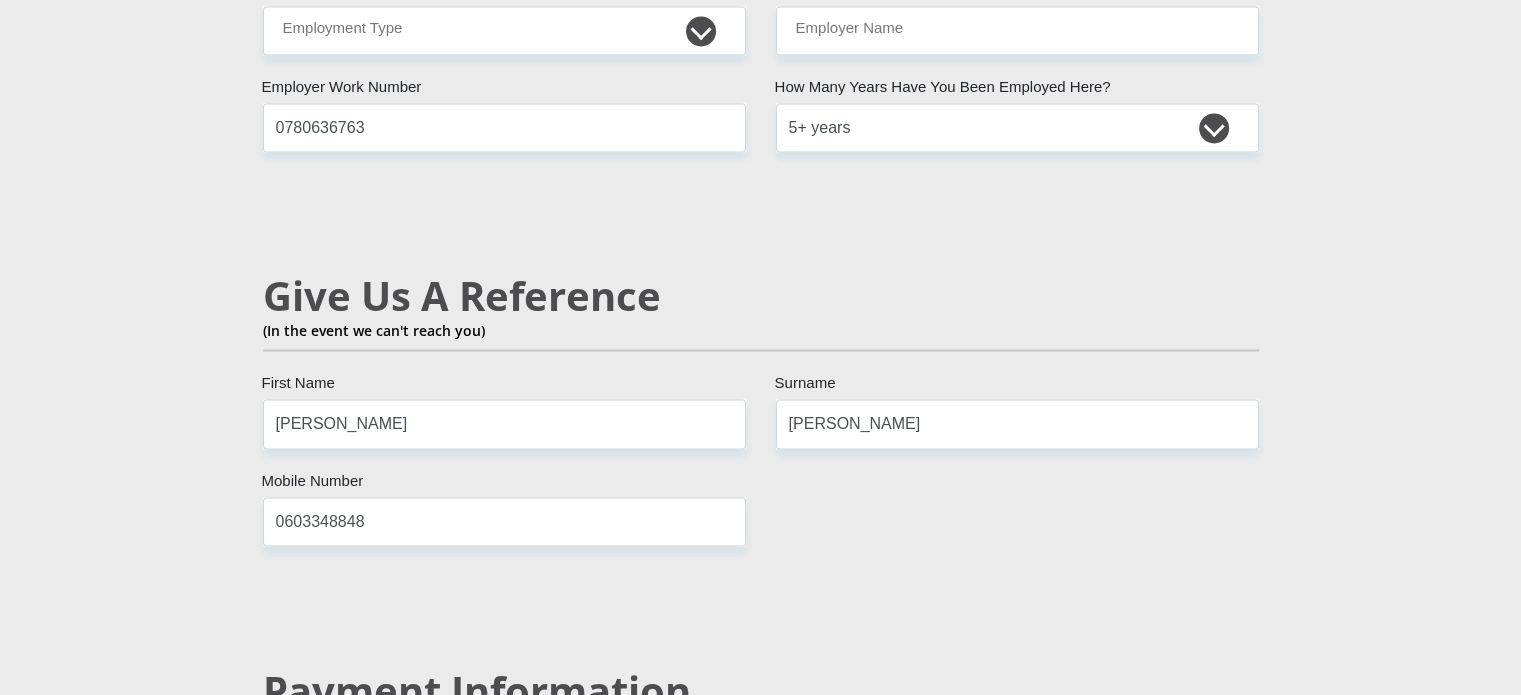 click on "Payment Information" at bounding box center (761, 690) 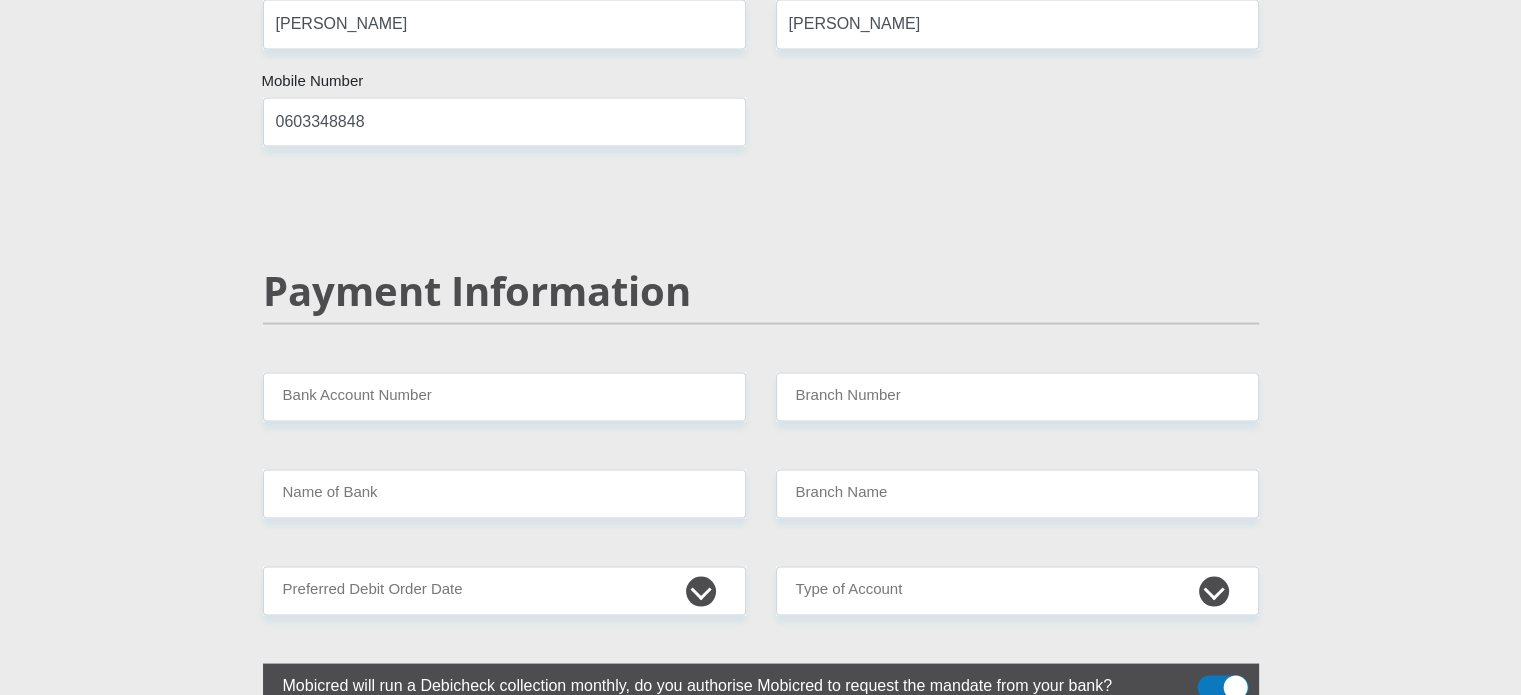 scroll, scrollTop: 3742, scrollLeft: 0, axis: vertical 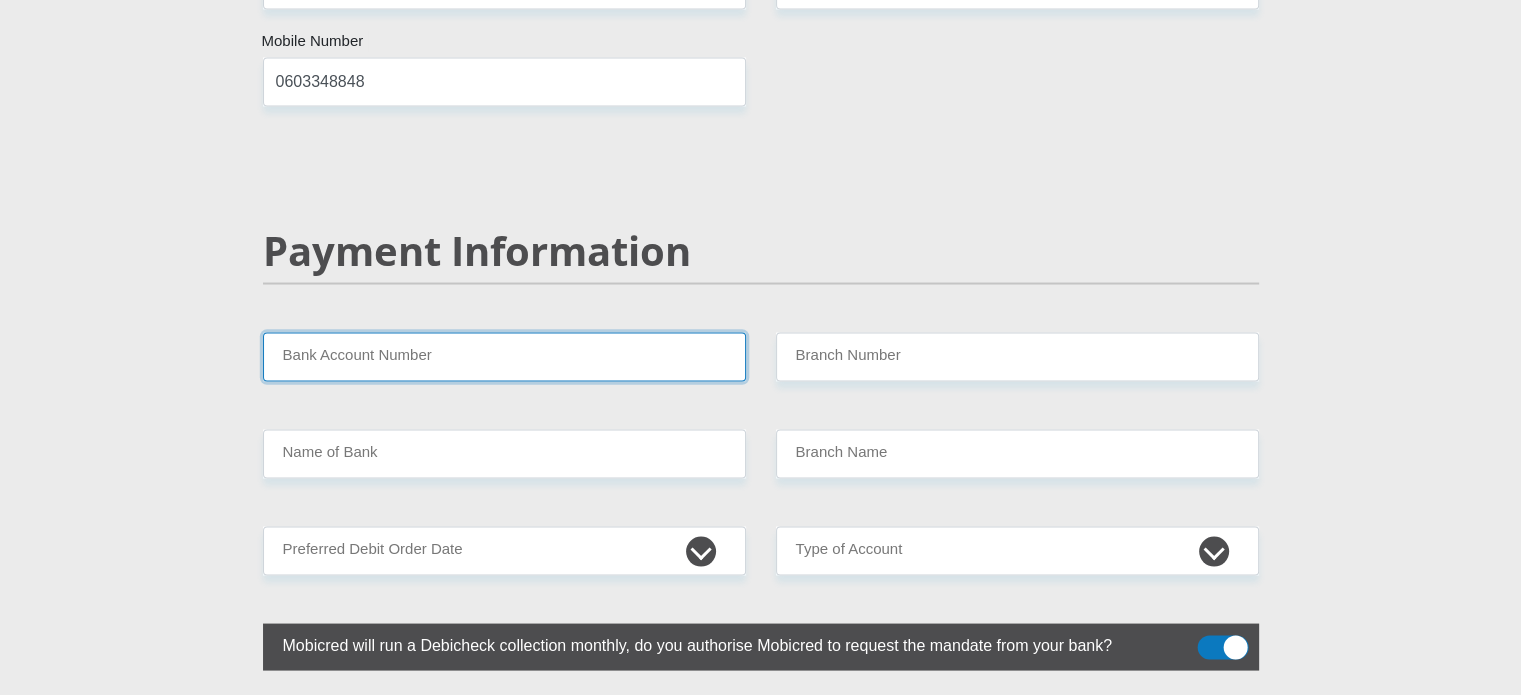click on "Bank Account Number" at bounding box center [504, 356] 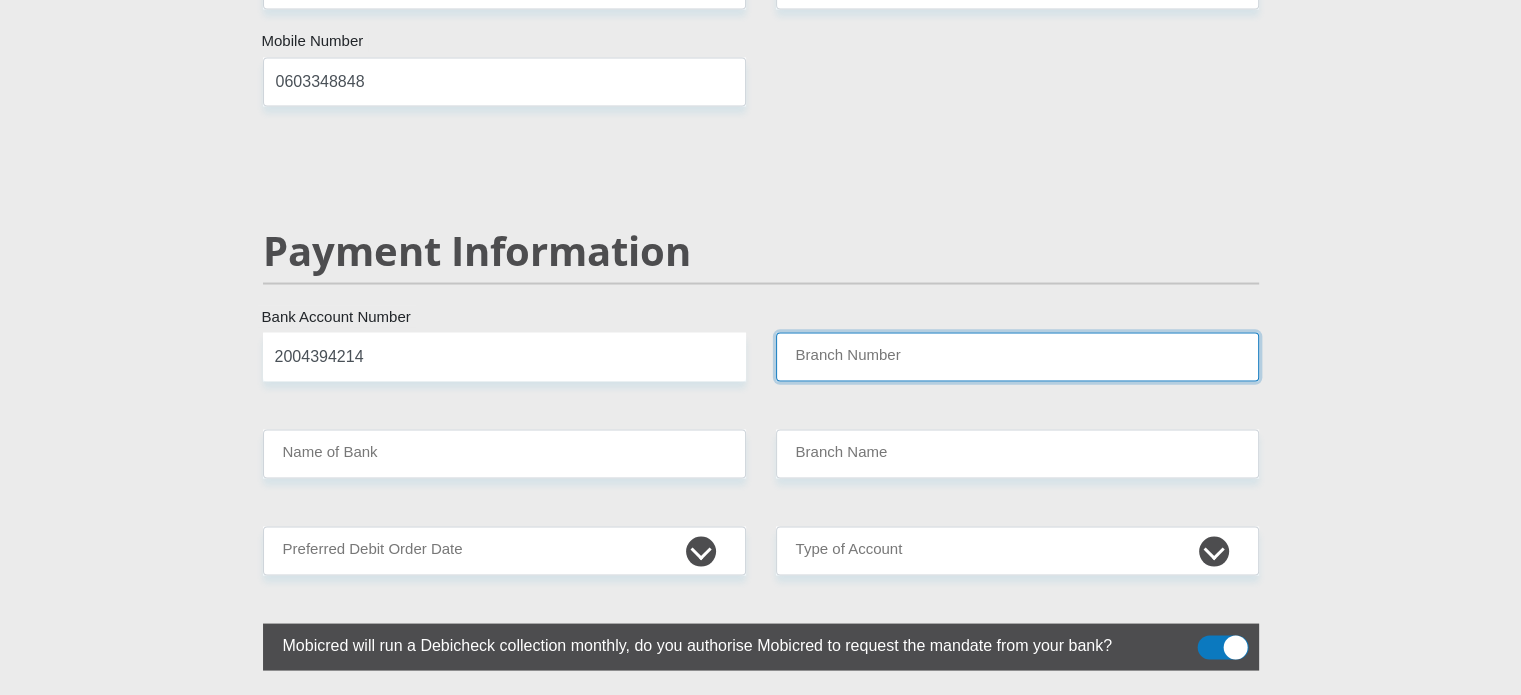 click on "Branch Number" at bounding box center (1017, 356) 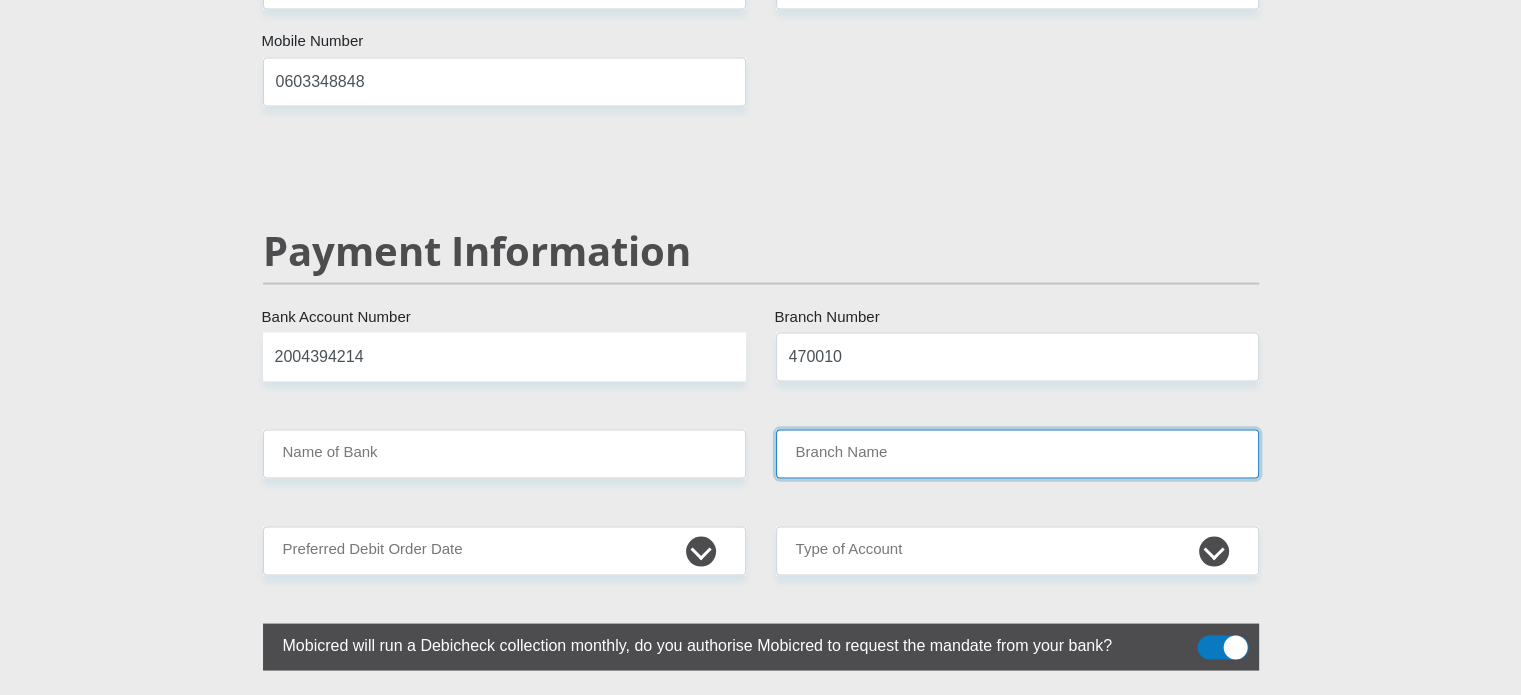 click on "Branch Name" at bounding box center [1017, 453] 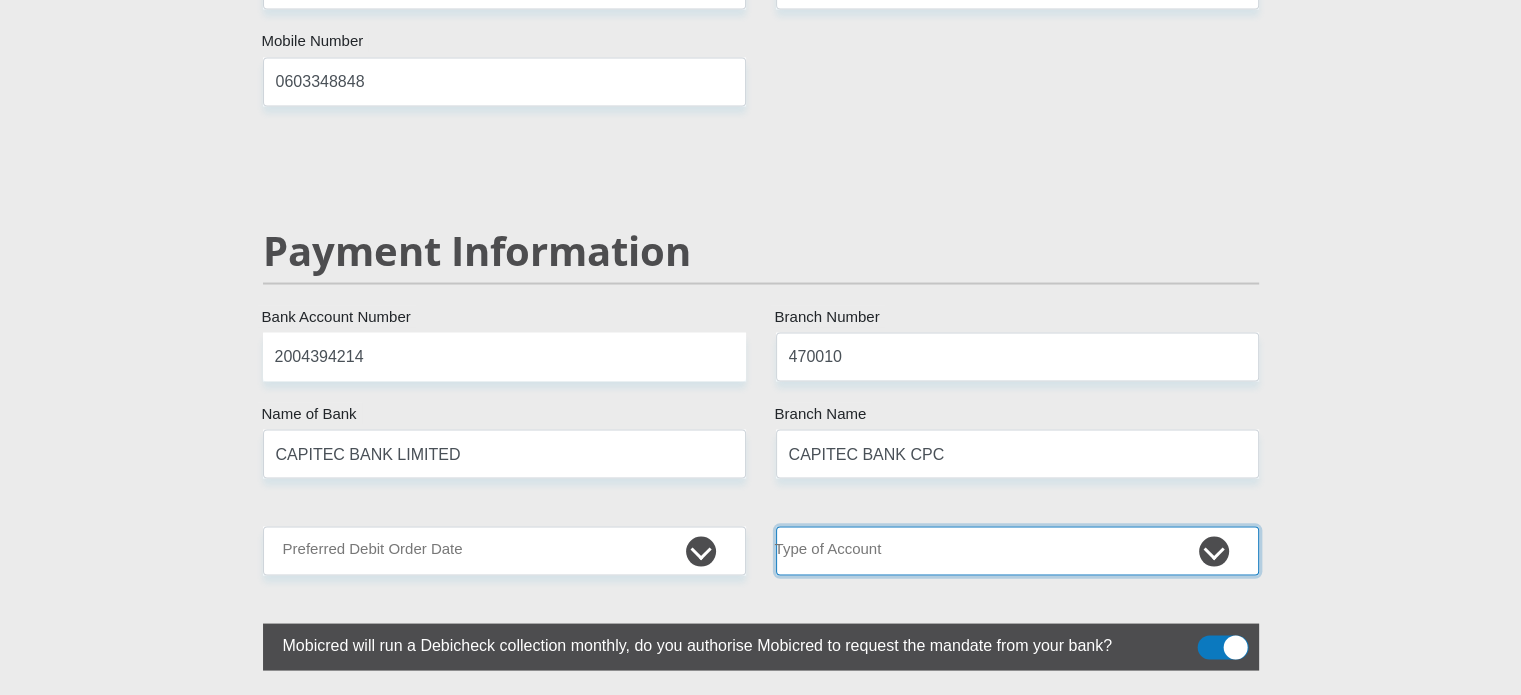 drag, startPoint x: 873, startPoint y: 504, endPoint x: 876, endPoint y: 589, distance: 85.052925 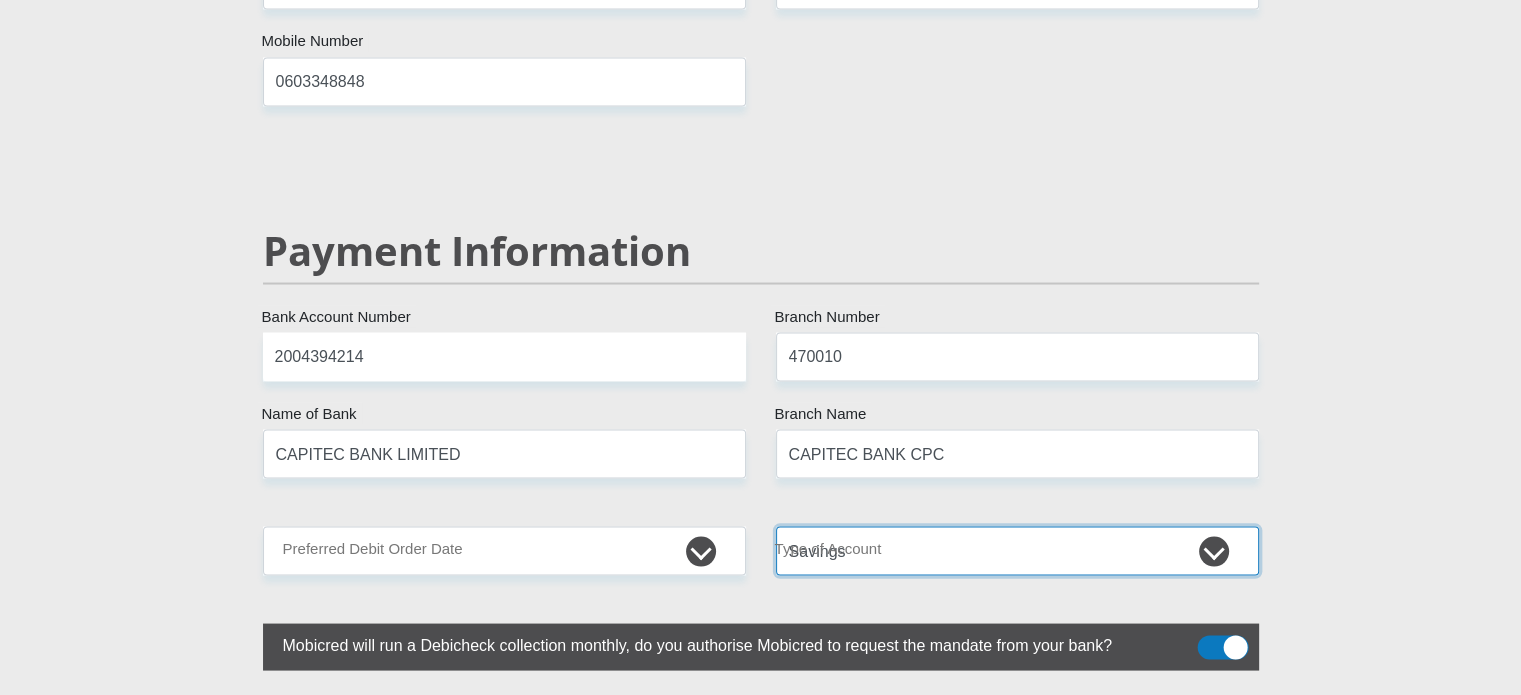 click on "Cheque
Savings" at bounding box center (1017, 550) 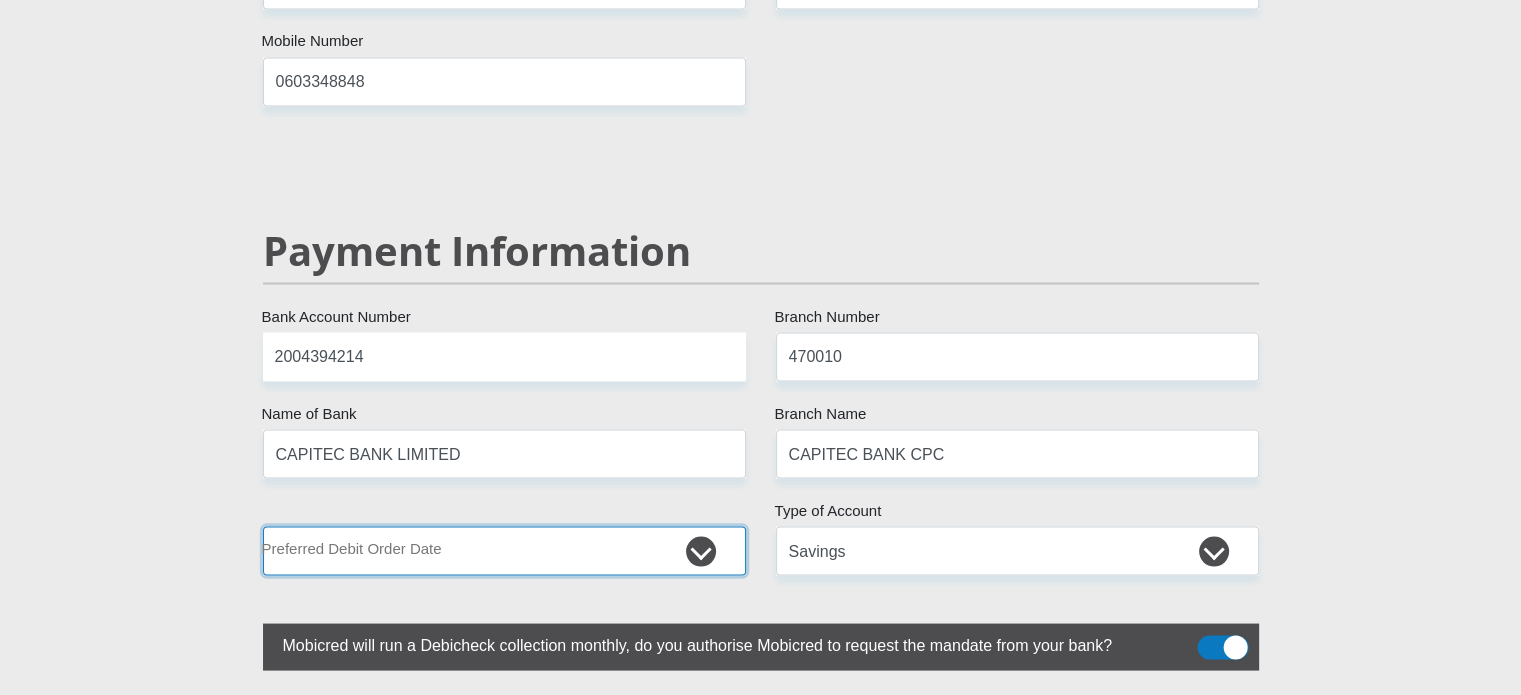 click on "1st
2nd
3rd
4th
5th
7th
18th
19th
20th
21st
22nd
23rd
24th
25th
26th
27th
28th
29th
30th" at bounding box center (504, 550) 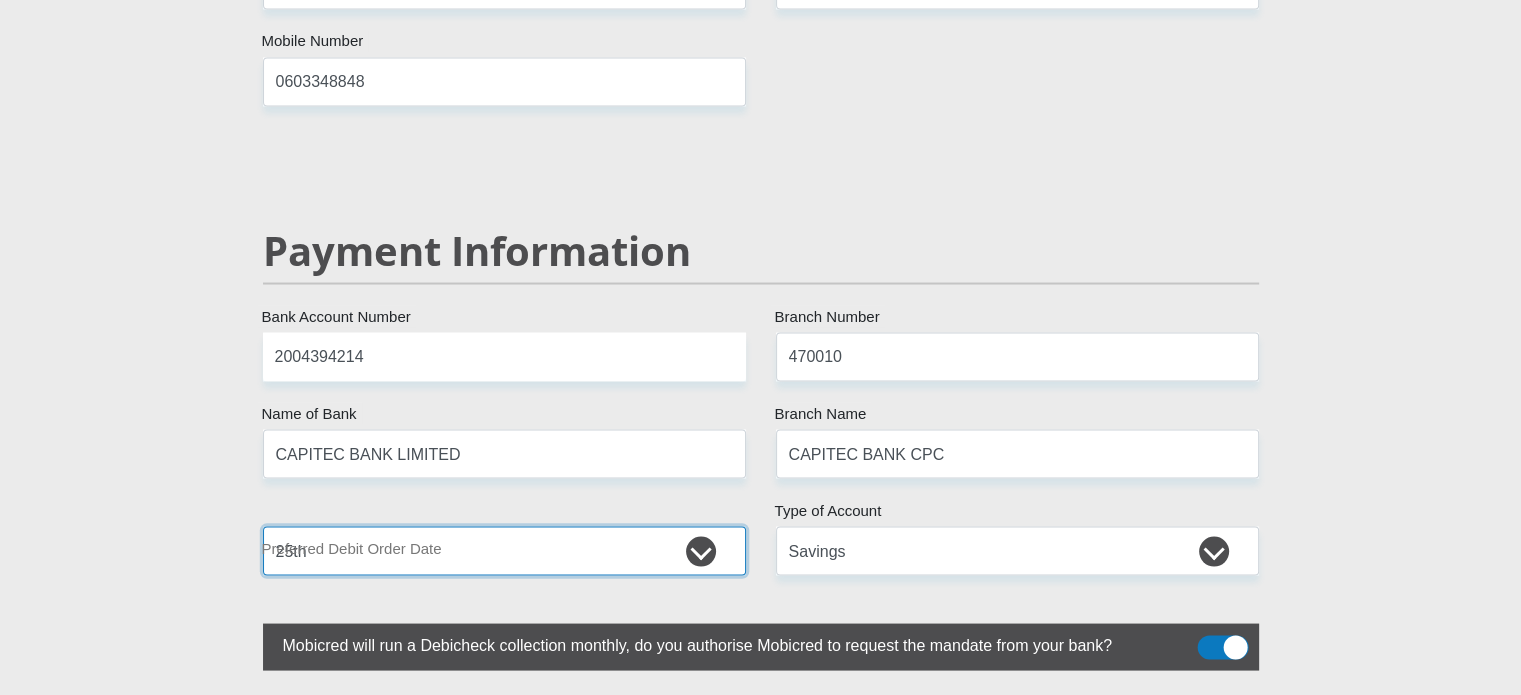 click on "1st
2nd
3rd
4th
5th
7th
18th
19th
20th
21st
22nd
23rd
24th
25th
26th
27th
28th
29th
30th" at bounding box center [504, 550] 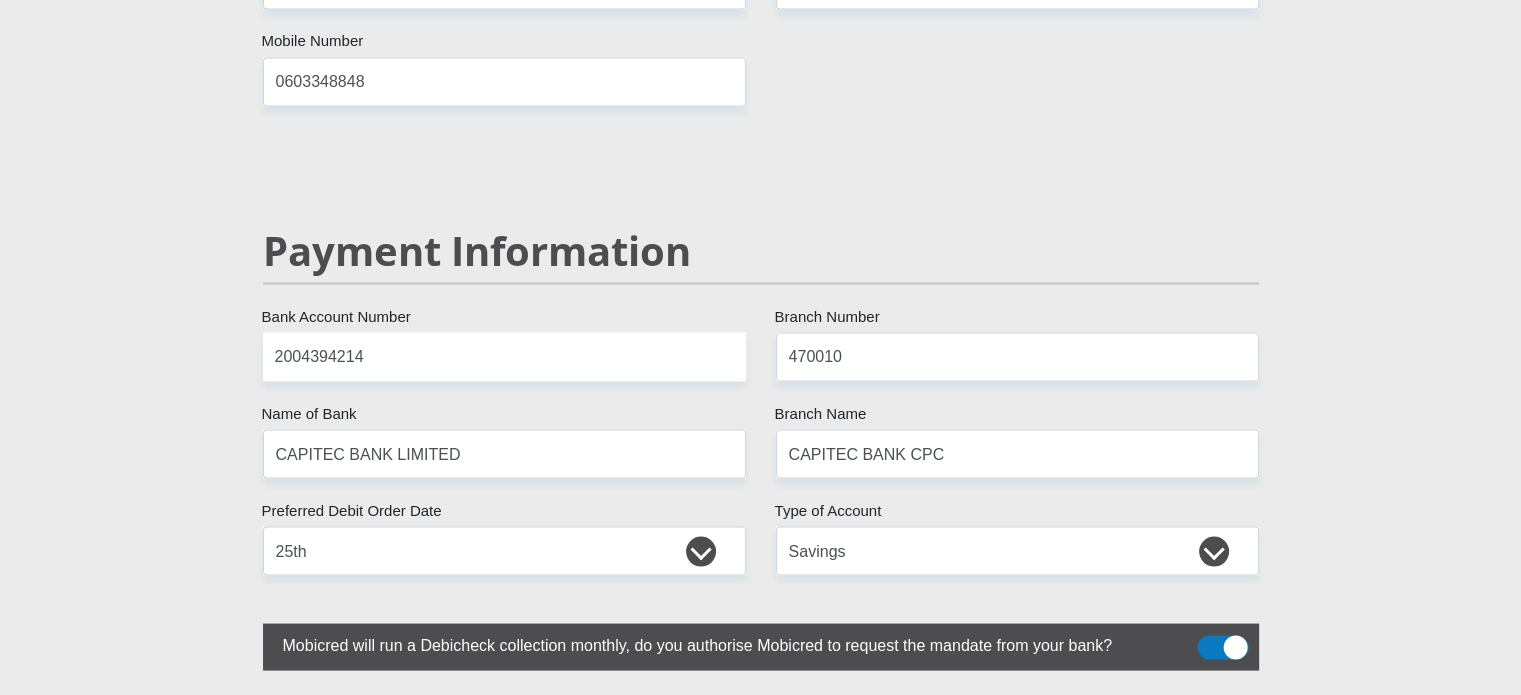 click on "Mr
Ms
Mrs
Dr
Other
Title
Emilio
First Name
Stephen
Surname
0507075064083
South African ID Number
Please input valid ID number
South Africa
Afghanistan
Aland Islands
Albania
Algeria
America Samoa
American Virgin Islands
Andorra
Angola
Anguilla
Antarctica
Antigua and Barbuda
Argentina" at bounding box center [761, -552] 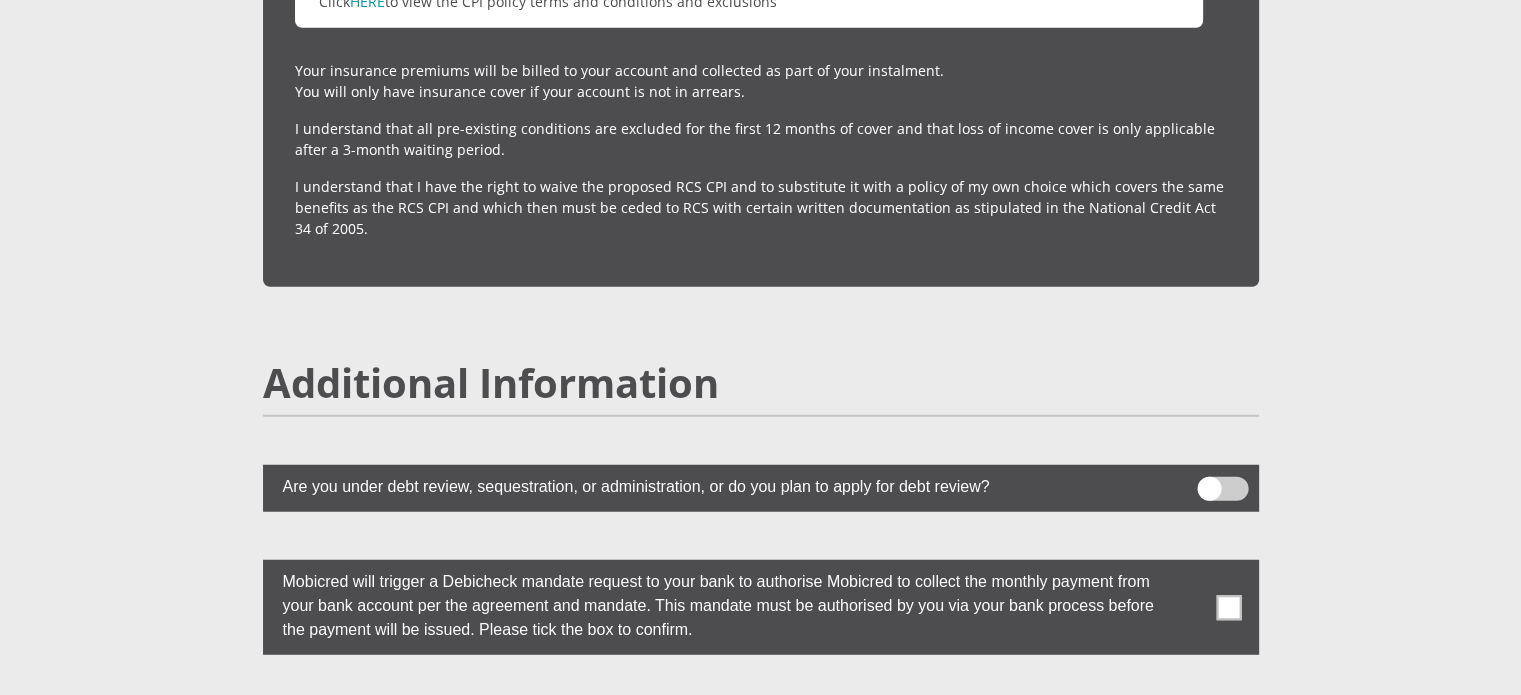 scroll, scrollTop: 5182, scrollLeft: 0, axis: vertical 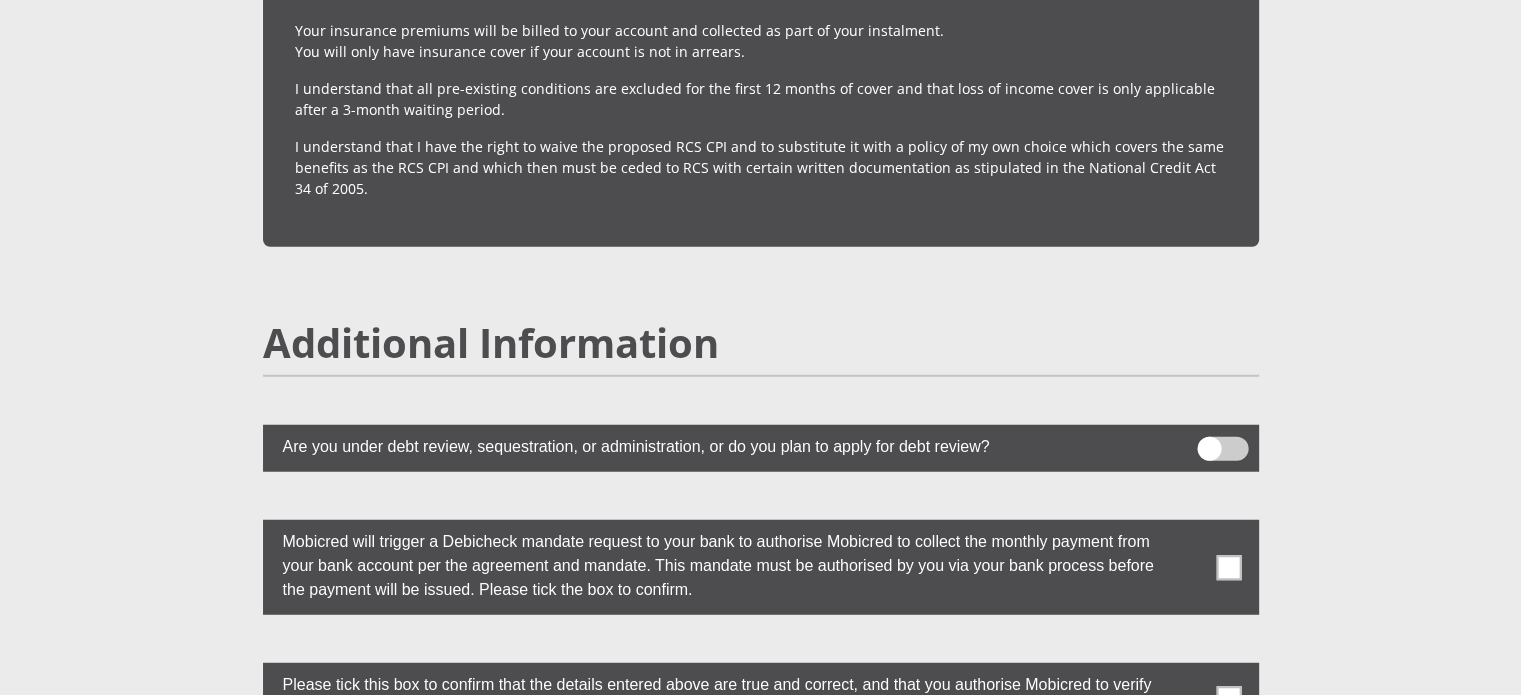 click at bounding box center (1228, 567) 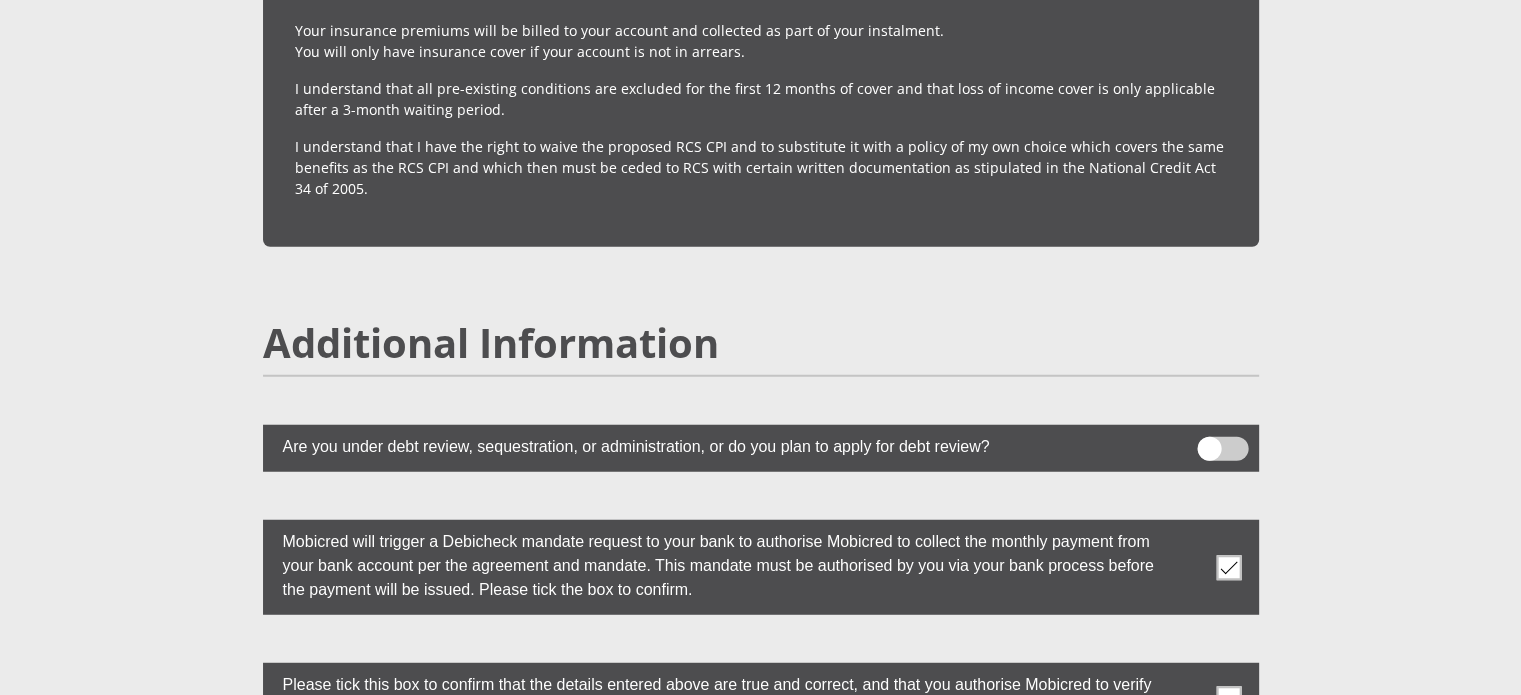 click at bounding box center [1228, 698] 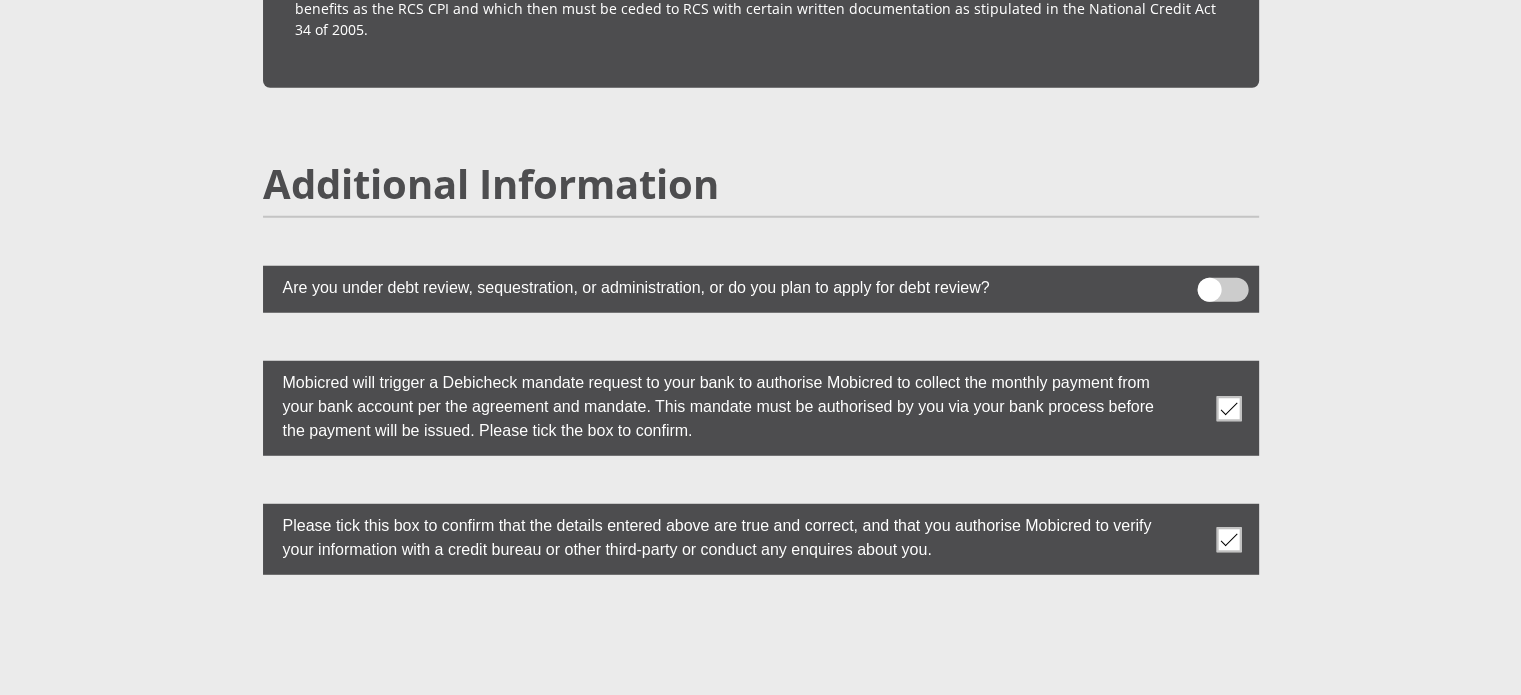 scroll, scrollTop: 5342, scrollLeft: 0, axis: vertical 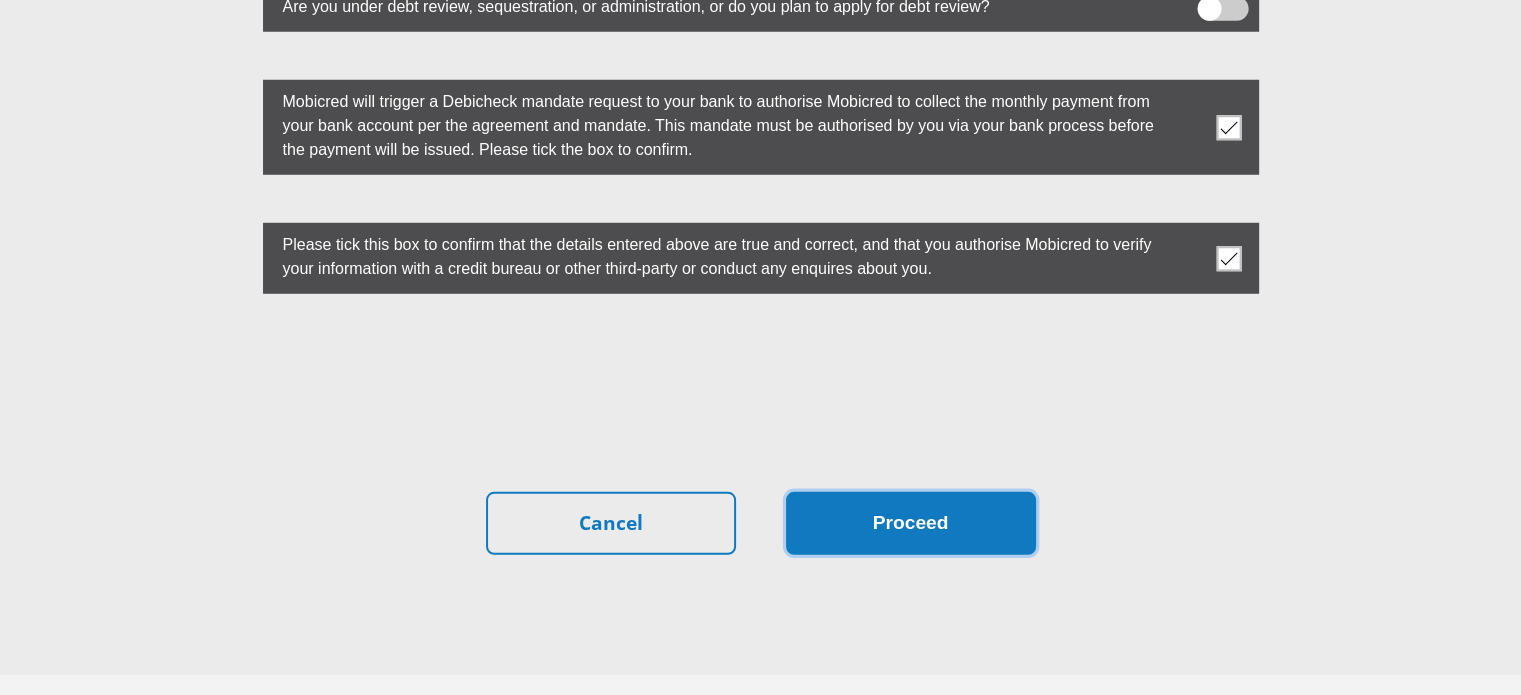click on "Proceed" at bounding box center (911, 523) 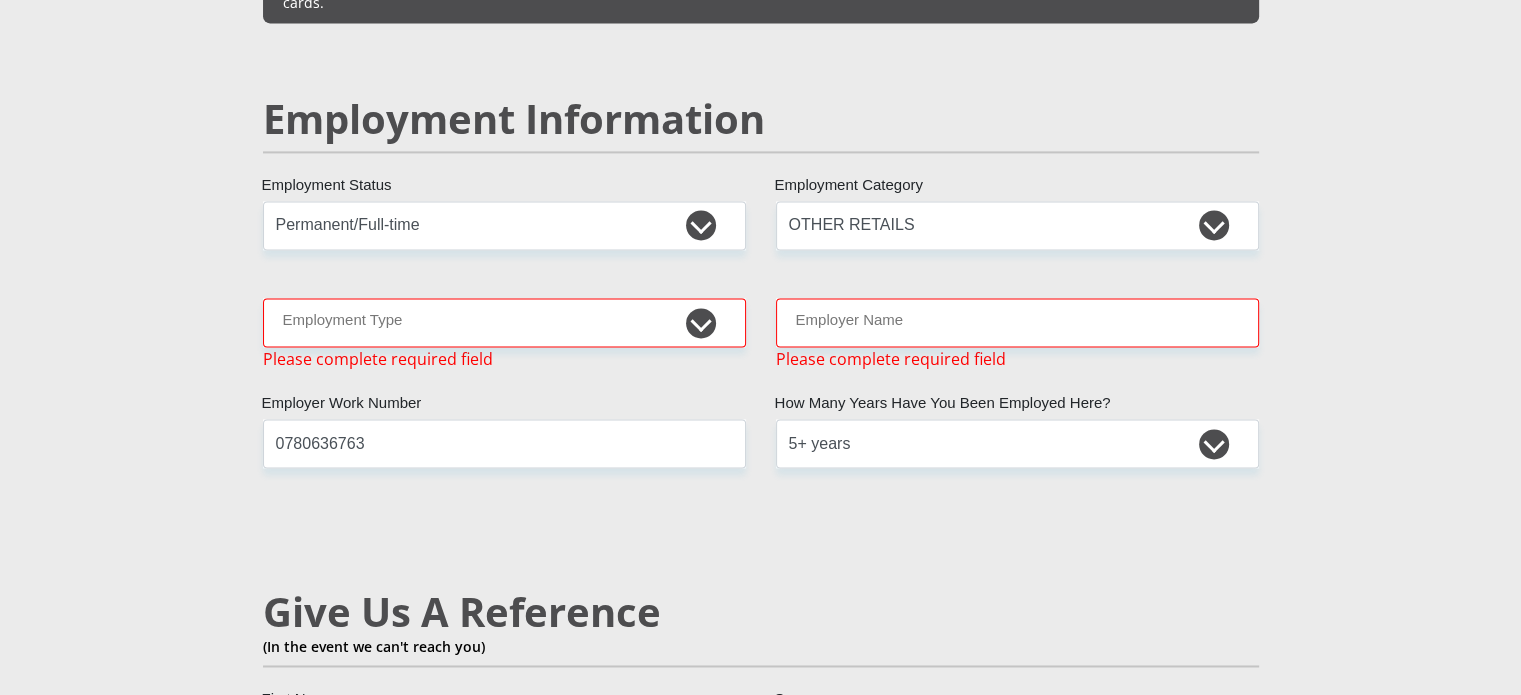 scroll, scrollTop: 3009, scrollLeft: 0, axis: vertical 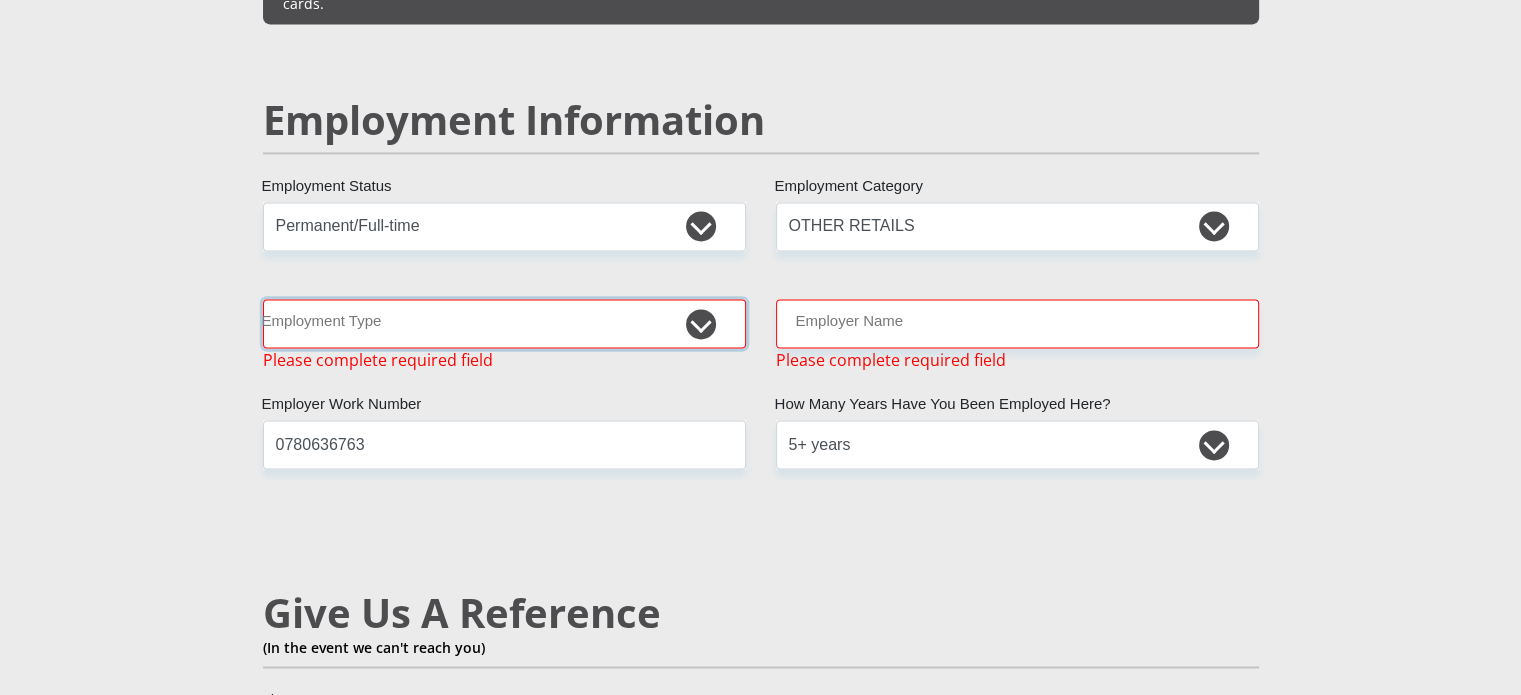 click on "College/Lecturer
Craft Seller
Creative
Driver
Executive
Farmer
Forces - Non Commissioned
Forces - Officer
Hawker
Housewife
Labourer
Licenced Professional
Manager
Miner
Non Licenced Professional
Office Staff/Clerk
Outside Worker
Pensioner
Permanent Teacher
Production/Manufacturing
Sales
Self-Employed
Semi-Professional Worker
Service Industry  Social Worker  Student" at bounding box center [504, 323] 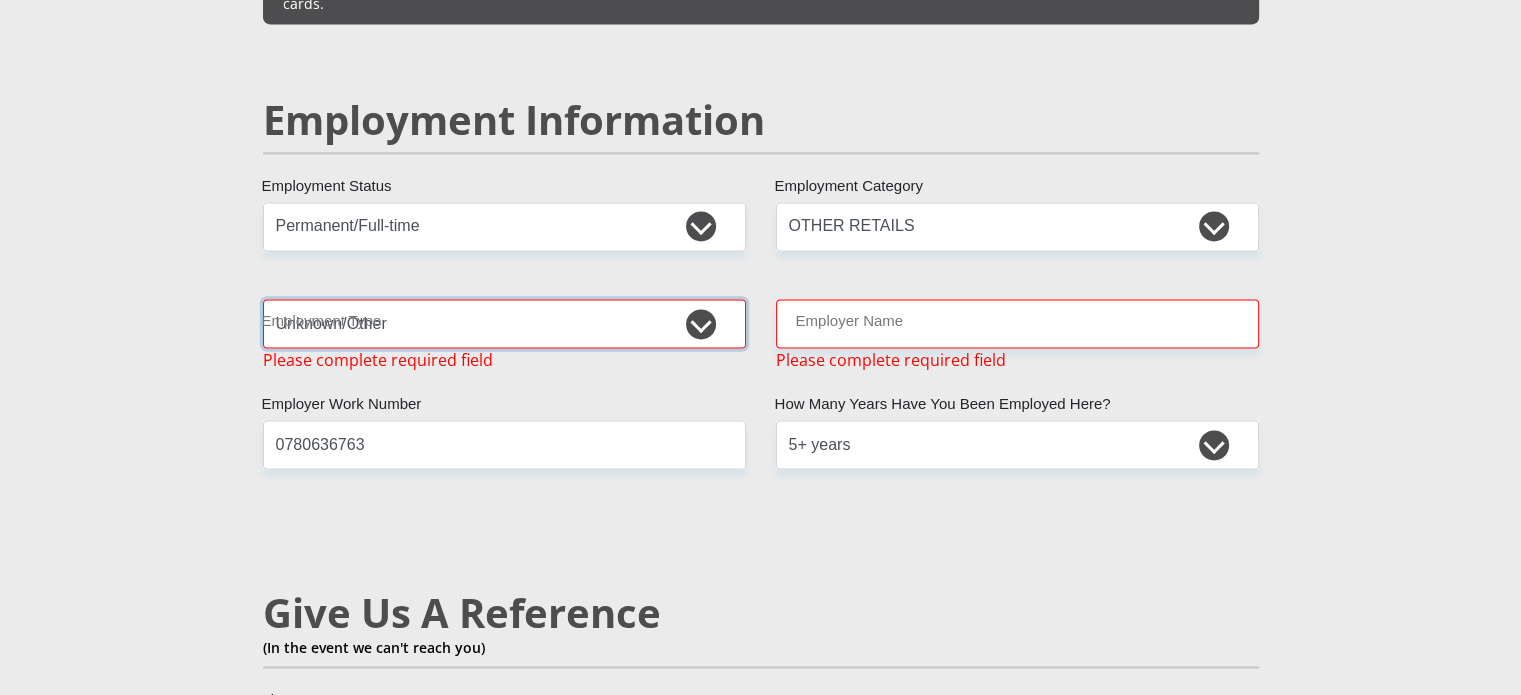 click on "College/Lecturer
Craft Seller
Creative
Driver
Executive
Farmer
Forces - Non Commissioned
Forces - Officer
Hawker
Housewife
Labourer
Licenced Professional
Manager
Miner
Non Licenced Professional
Office Staff/Clerk
Outside Worker
Pensioner
Permanent Teacher
Production/Manufacturing
Sales
Self-Employed
Semi-Professional Worker
Service Industry  Social Worker  Student" at bounding box center [504, 323] 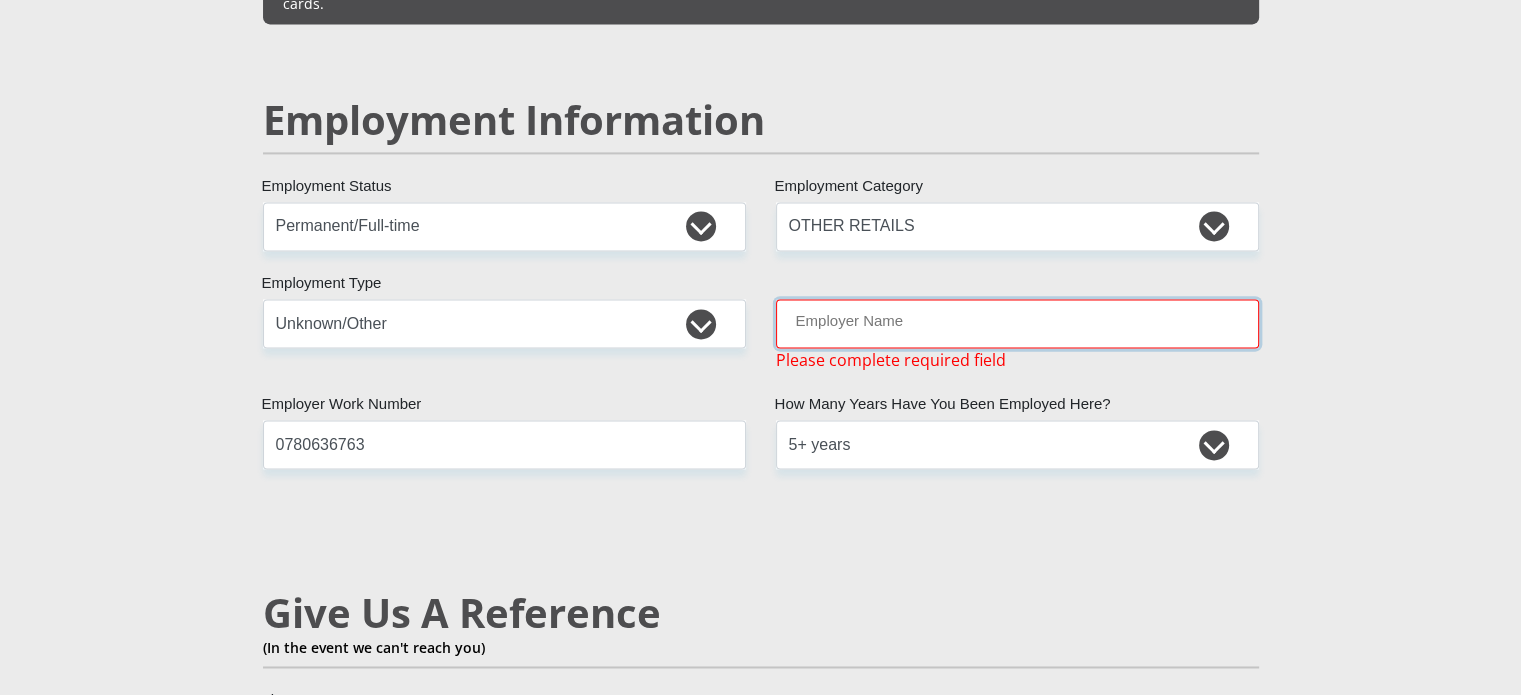 click on "Employer Name" at bounding box center (1017, 323) 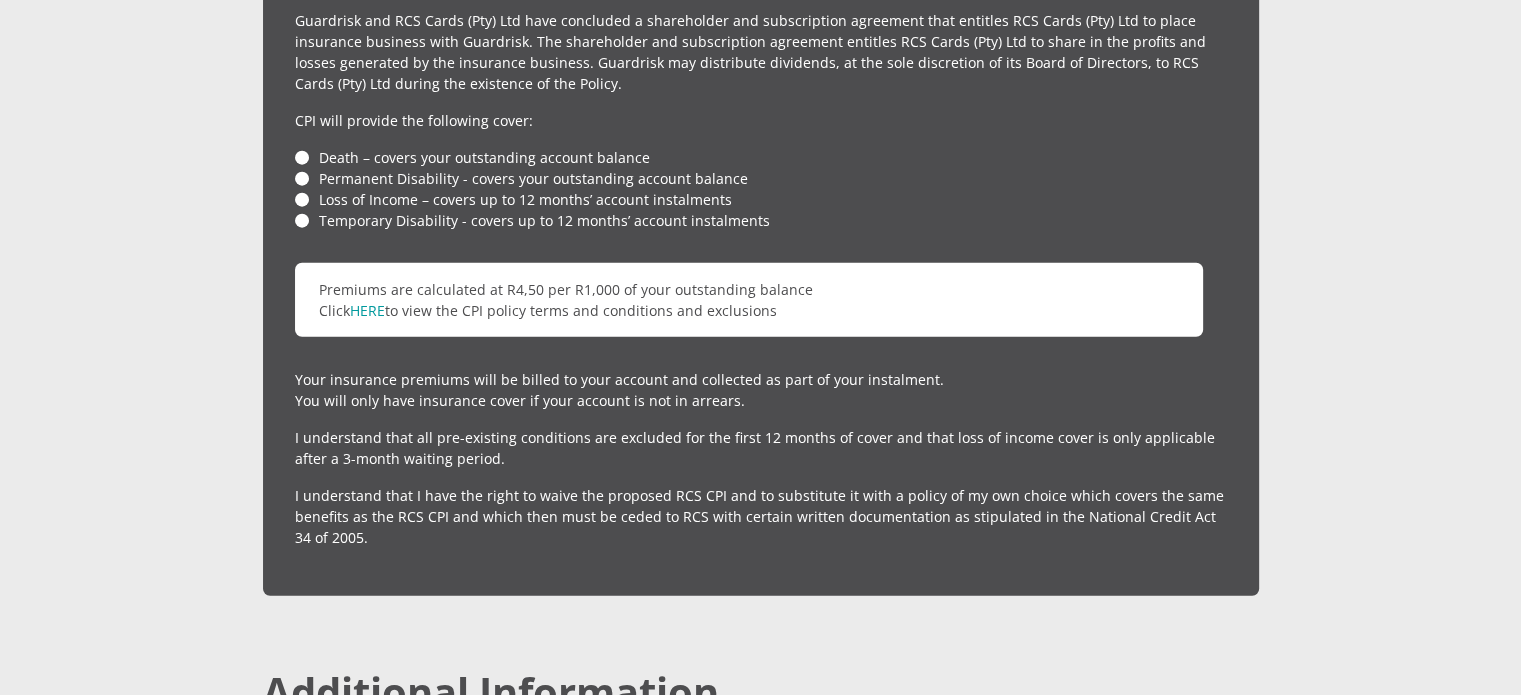 scroll, scrollTop: 4828, scrollLeft: 0, axis: vertical 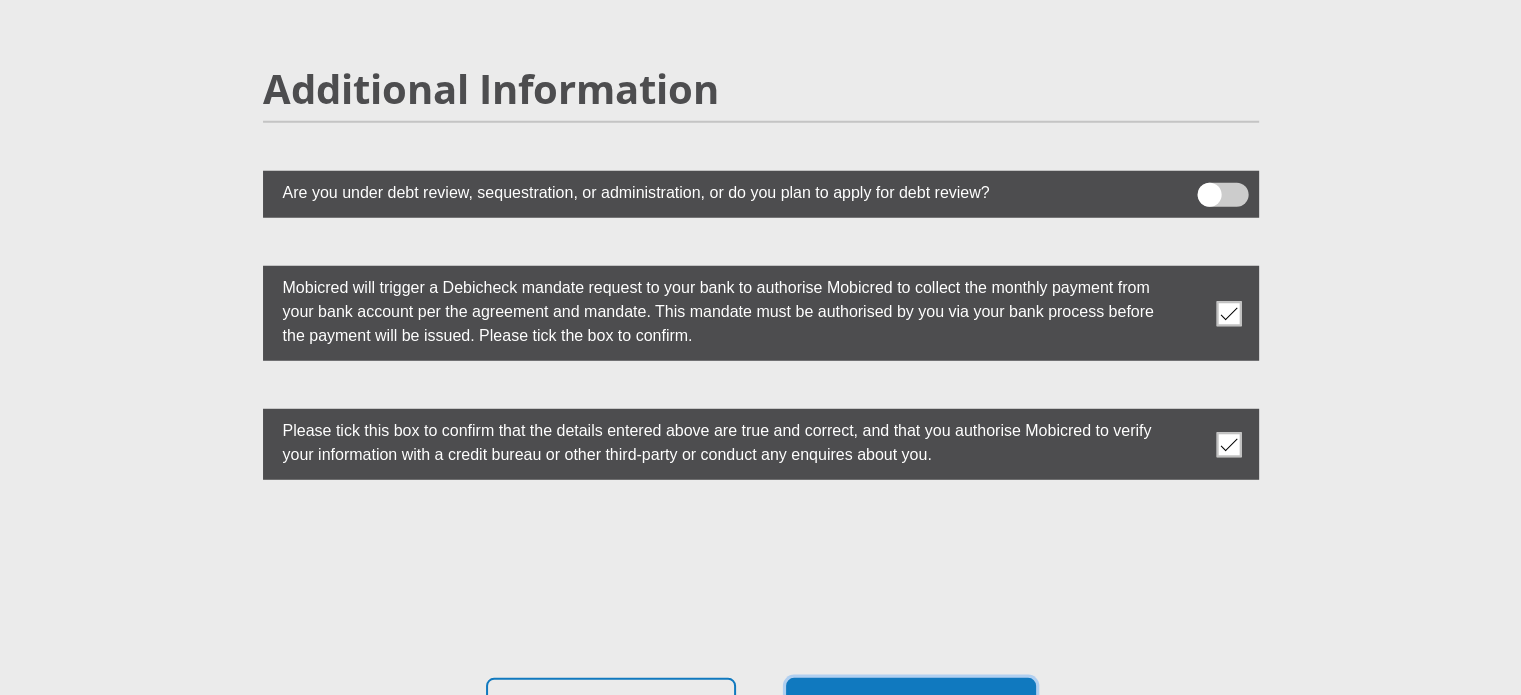 click on "Proceed" at bounding box center [911, 709] 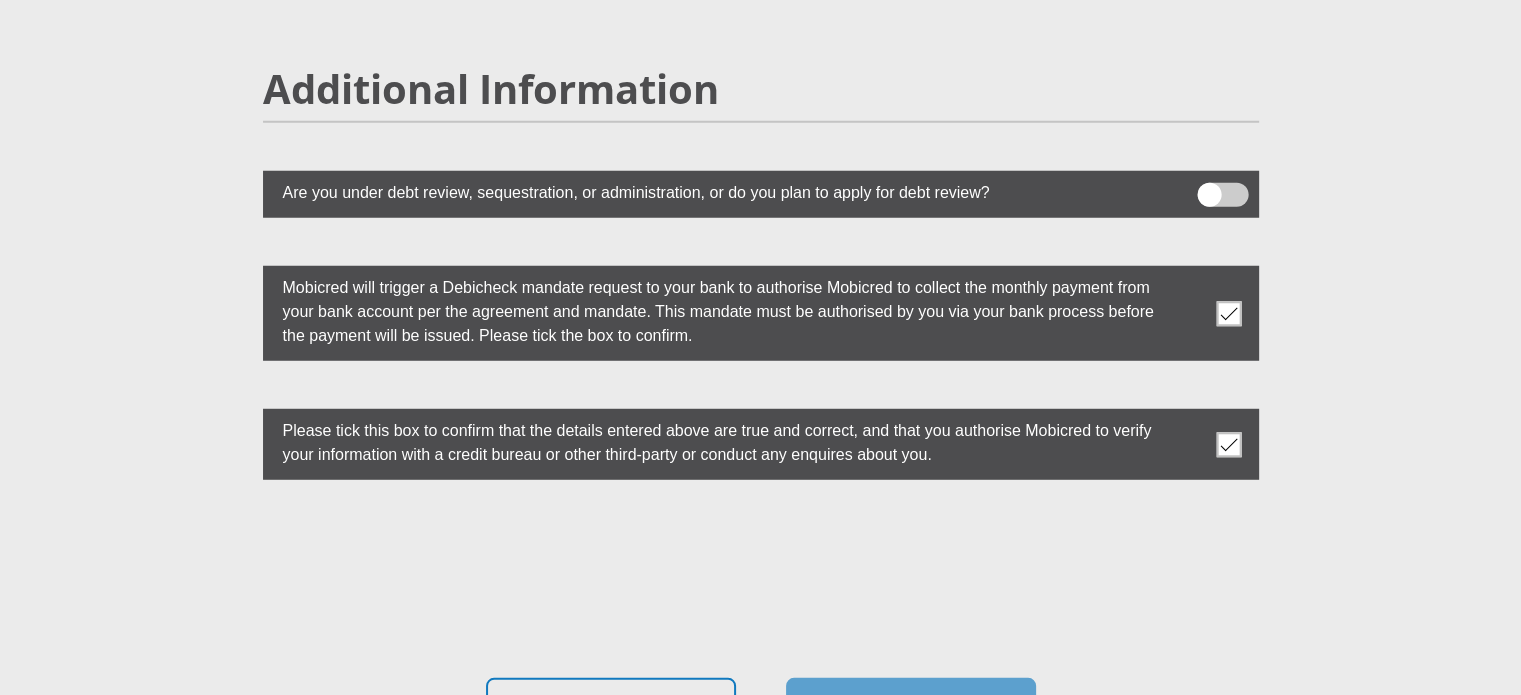scroll, scrollTop: 0, scrollLeft: 0, axis: both 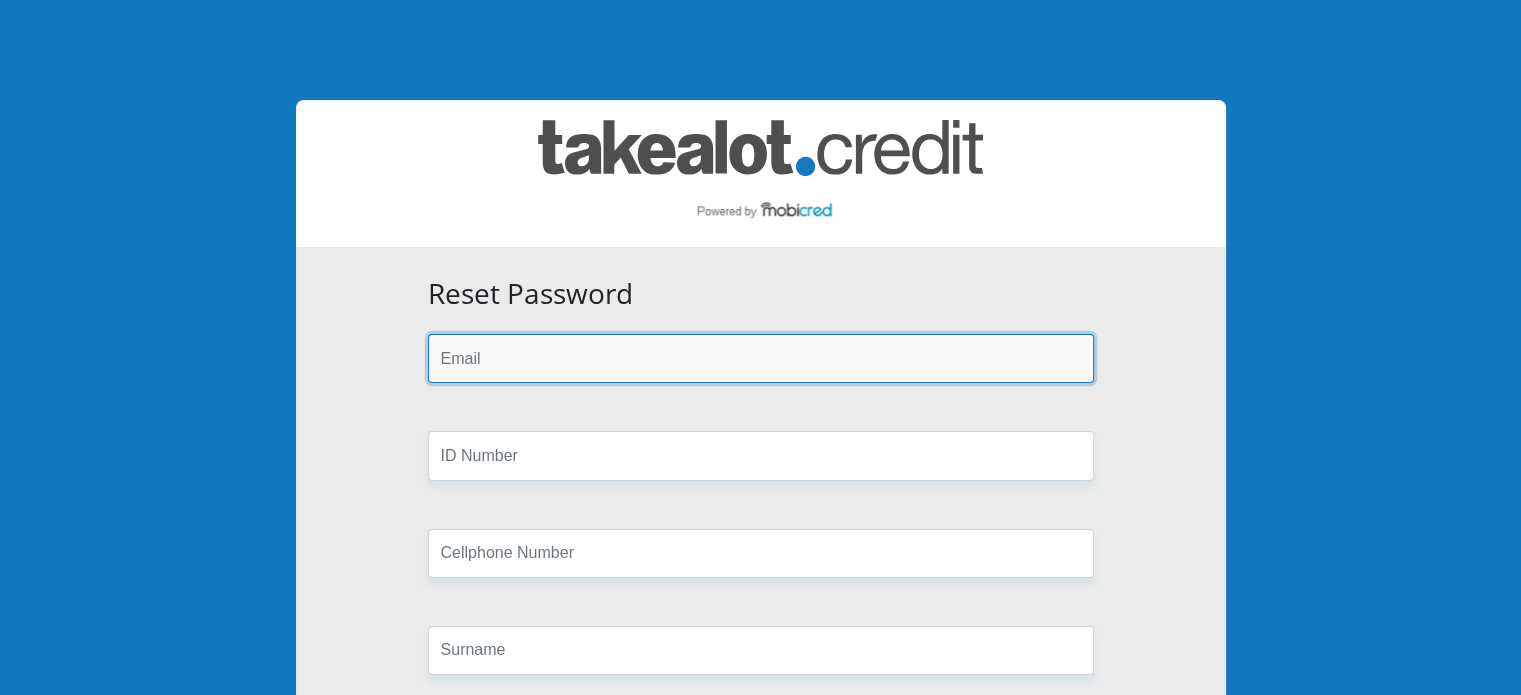 drag, startPoint x: 0, startPoint y: 0, endPoint x: 551, endPoint y: 349, distance: 652.2285 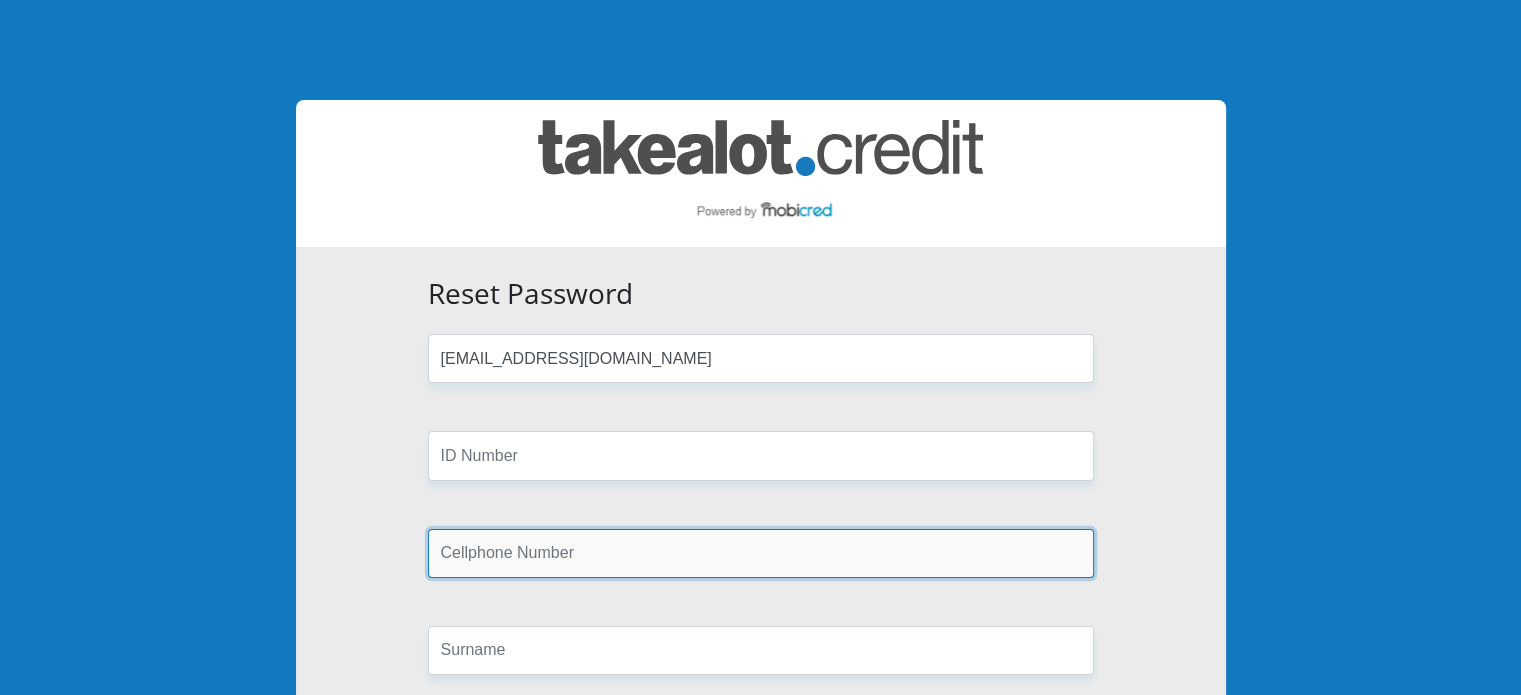 type on "0780636763" 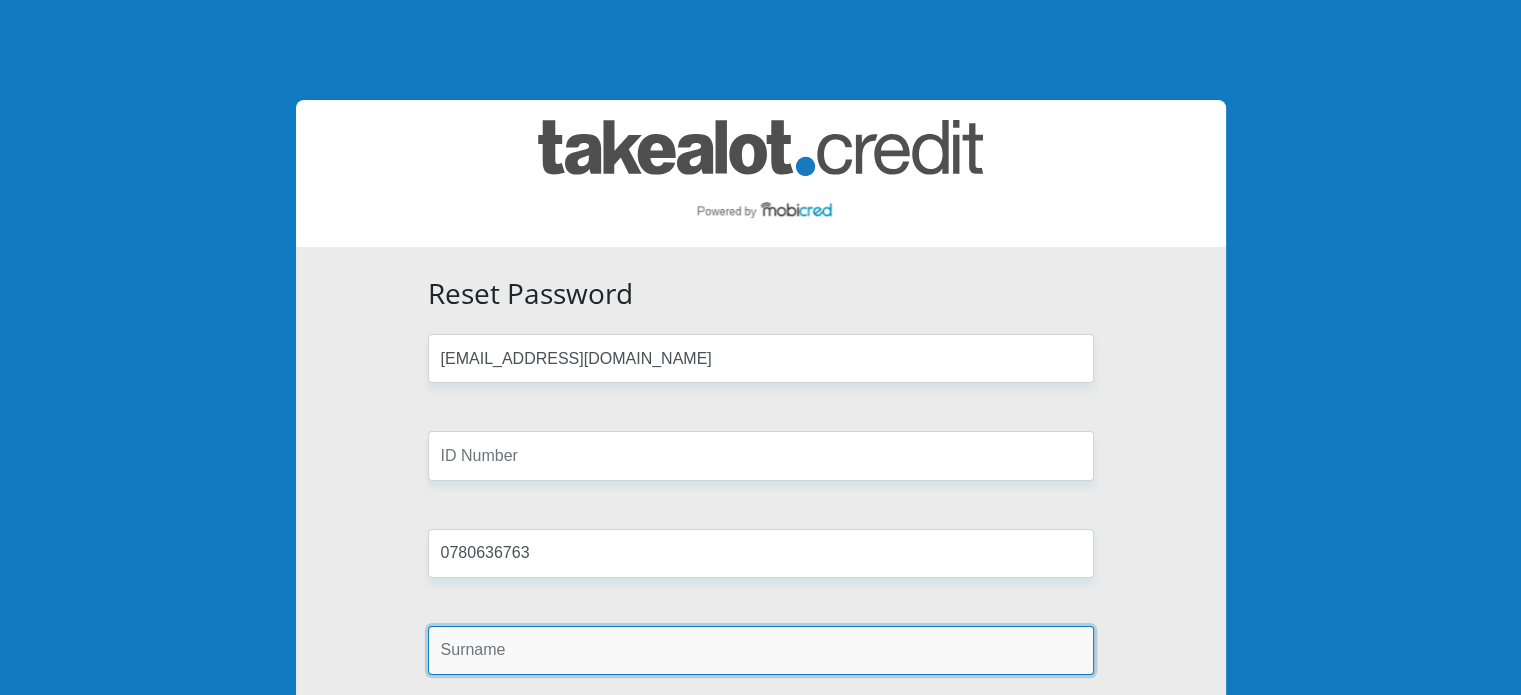 type on "Stephen" 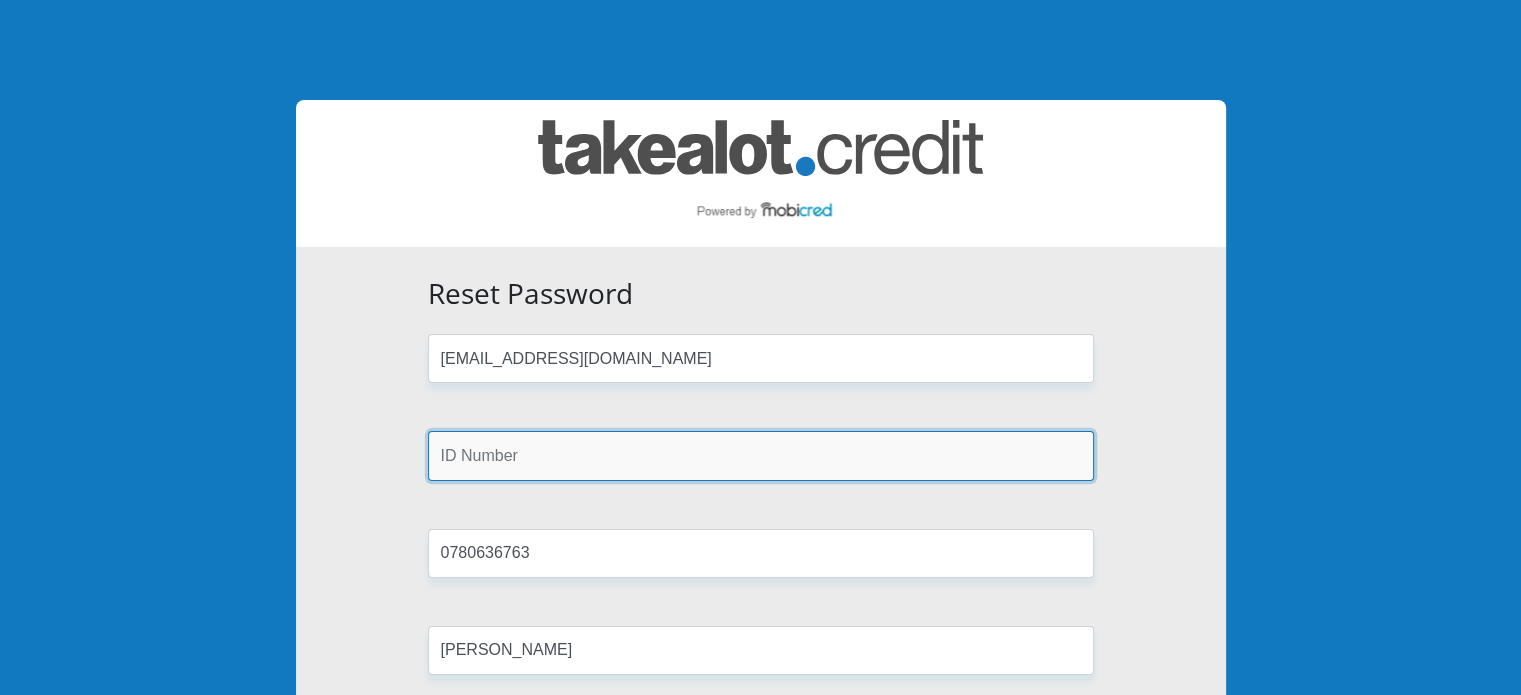 click at bounding box center (761, 455) 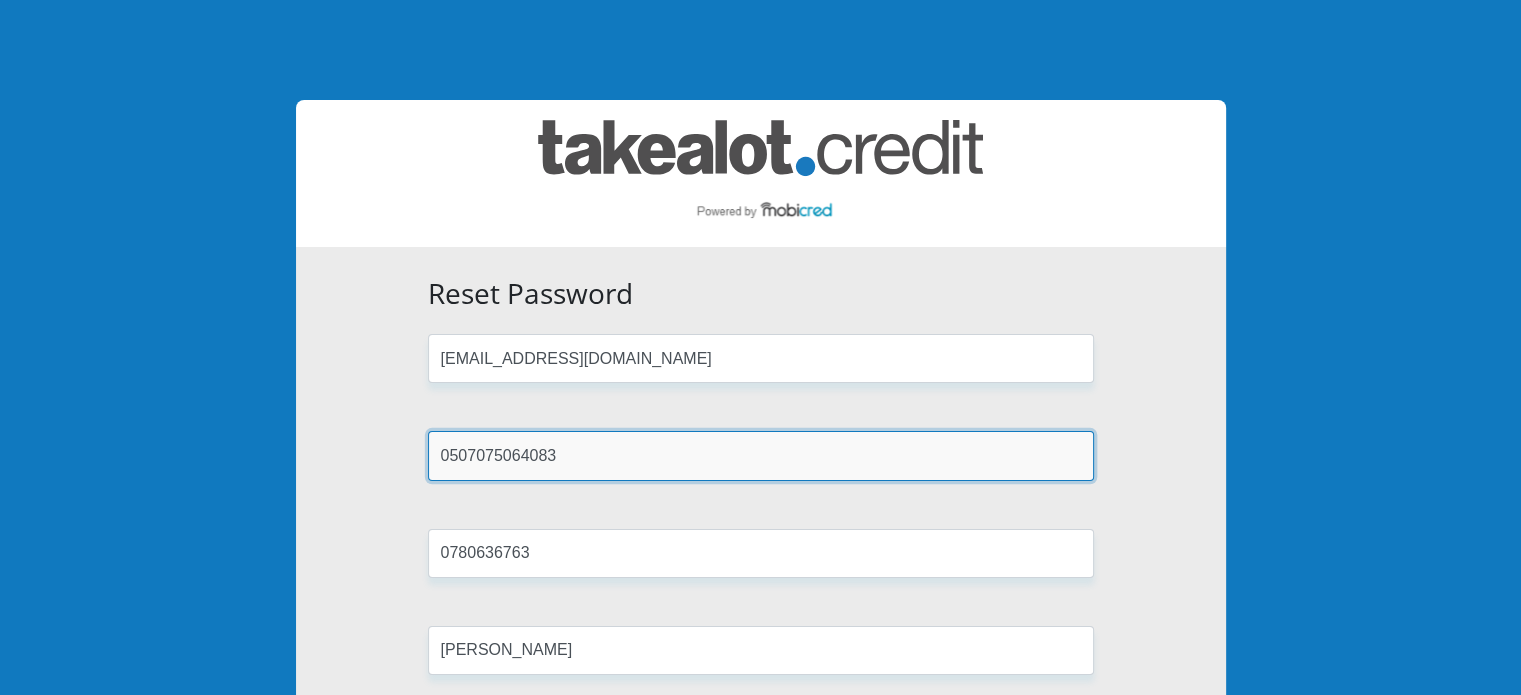 type on "0507075064083" 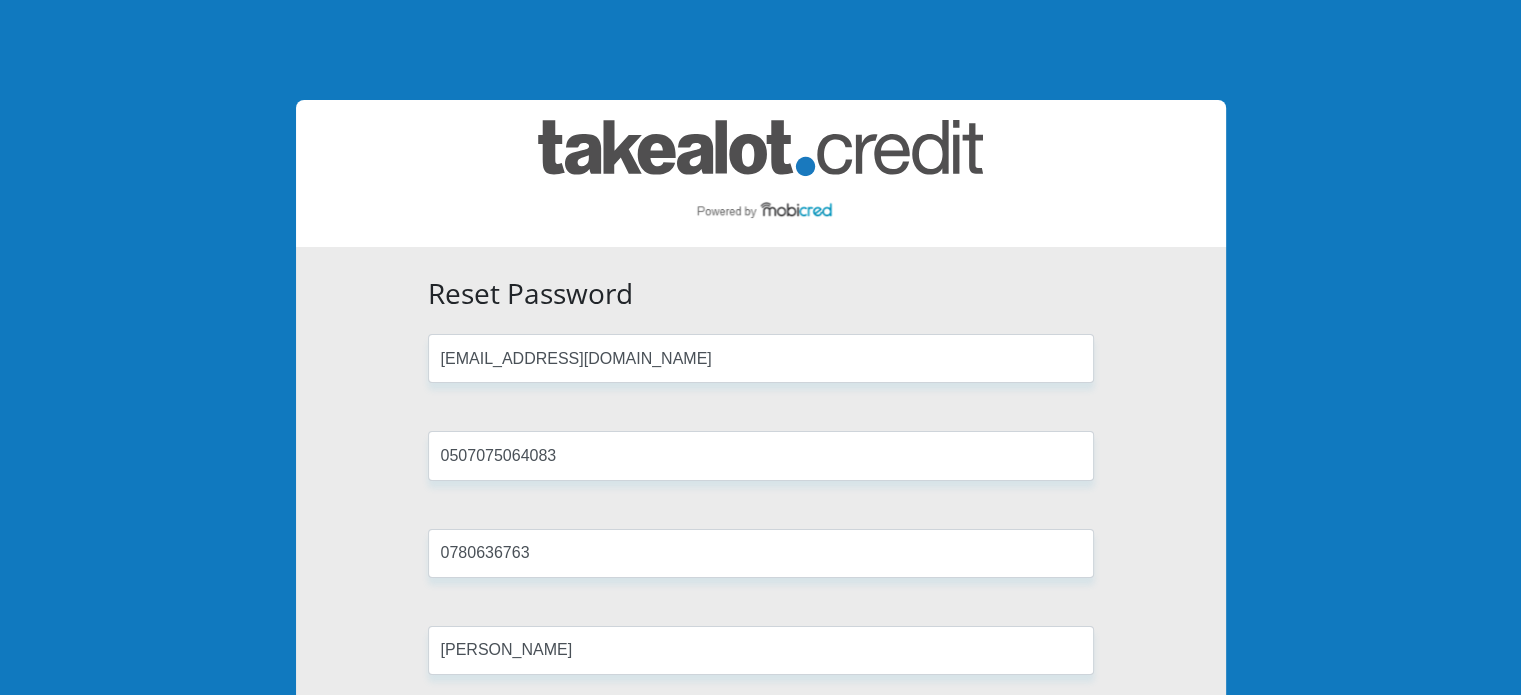 click on "Reset Password
samaelkamijo@gmail.com
0507075064083
0780636763
Stephen
Reset Password" at bounding box center (761, 531) 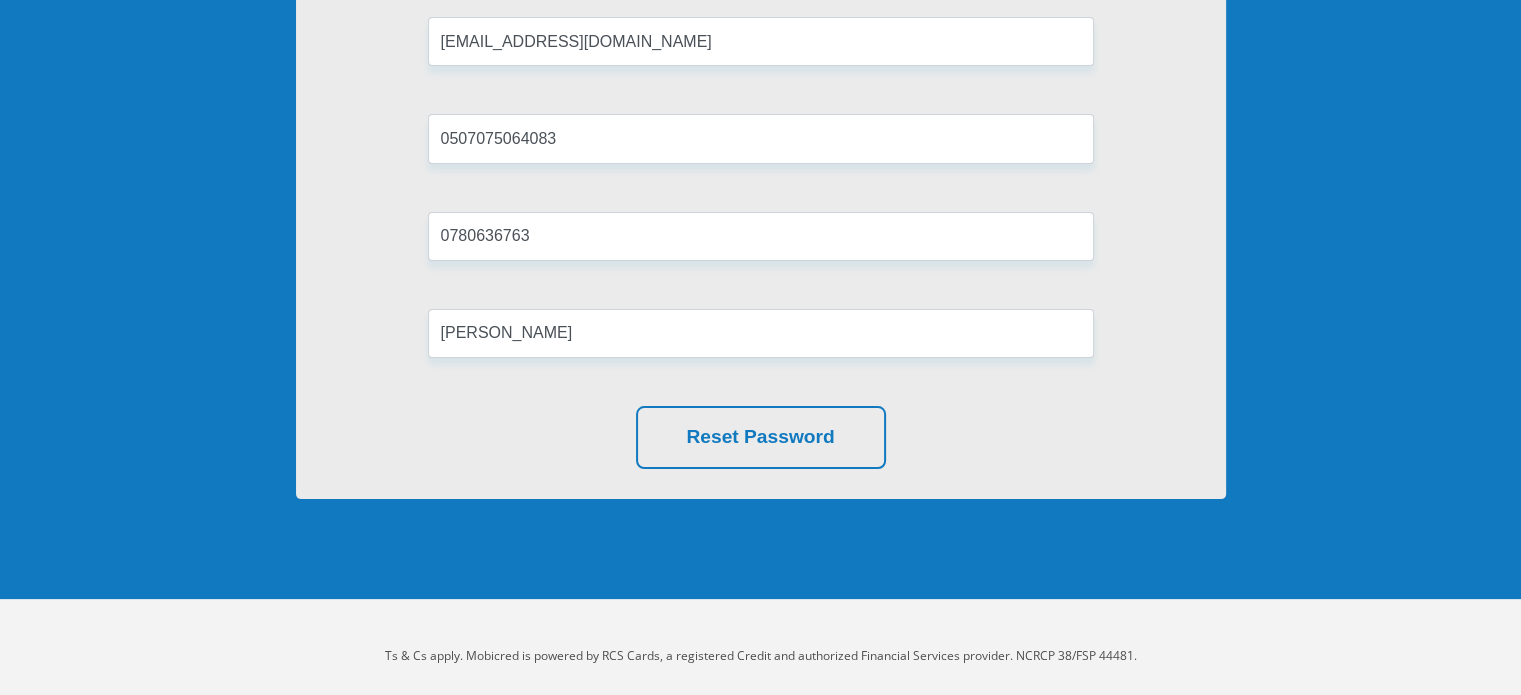 scroll, scrollTop: 320, scrollLeft: 0, axis: vertical 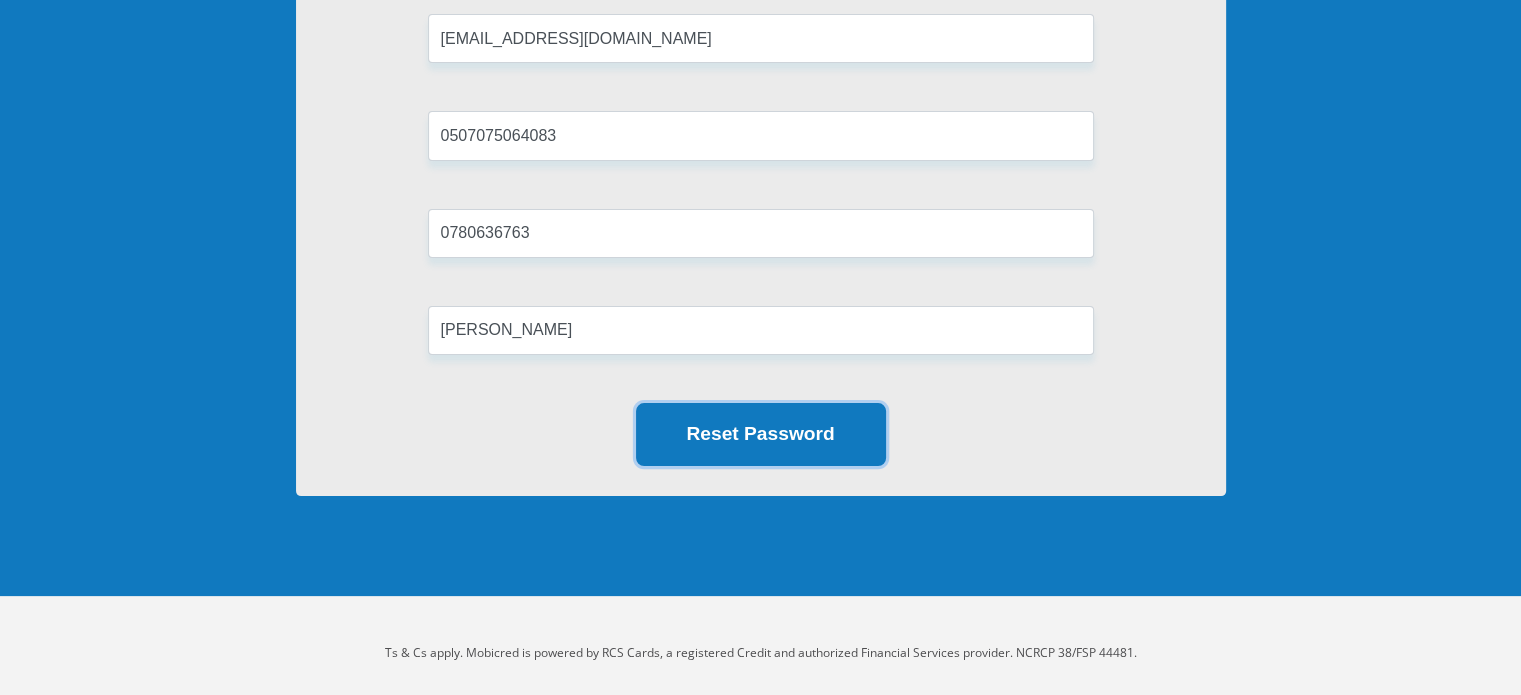 click on "Reset Password" at bounding box center (761, 434) 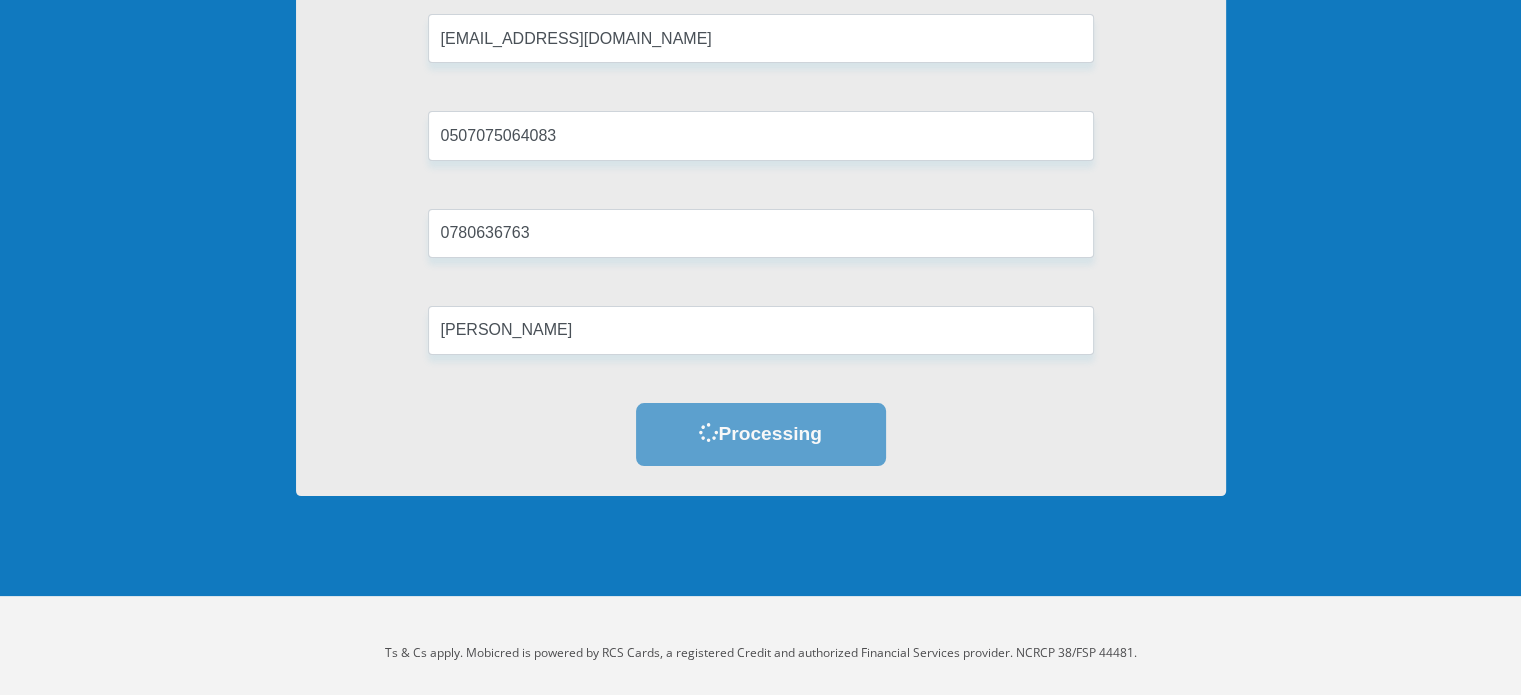 scroll, scrollTop: 0, scrollLeft: 0, axis: both 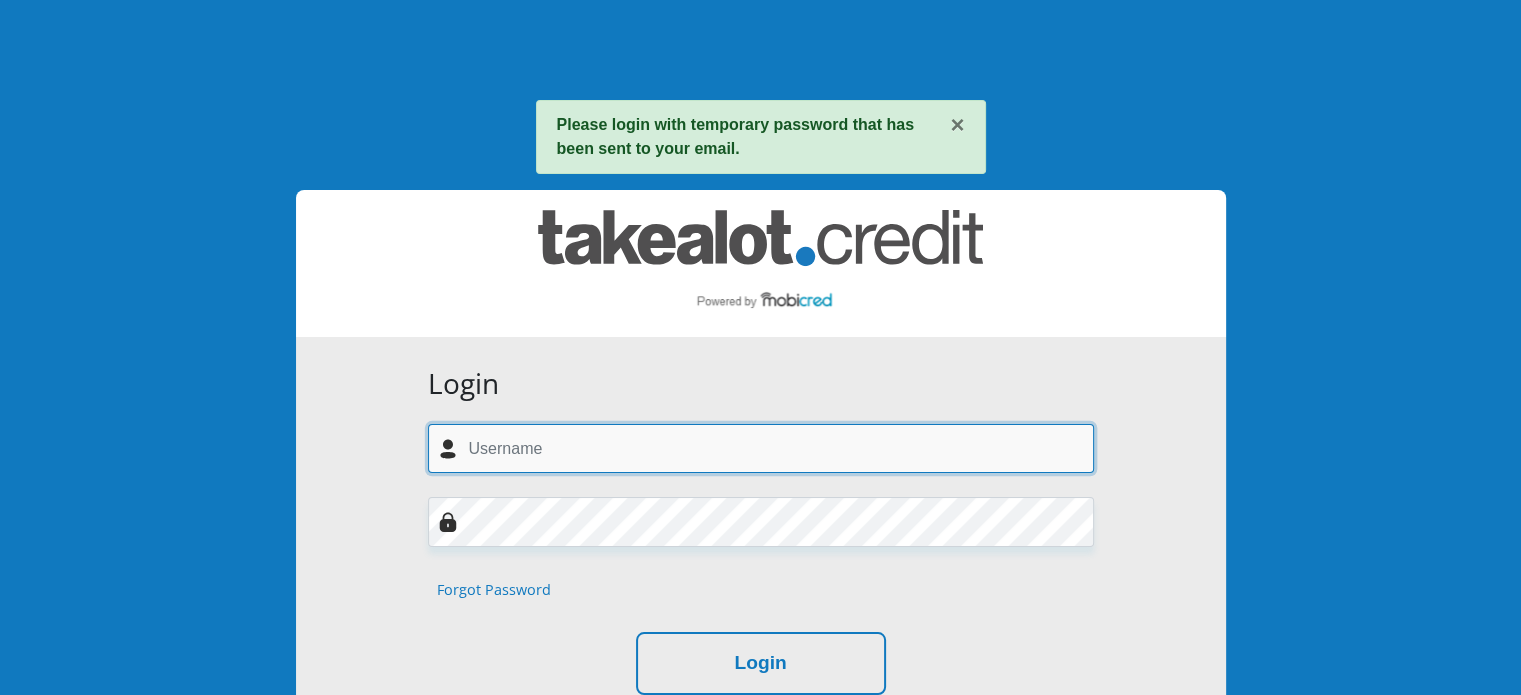 click at bounding box center (761, 448) 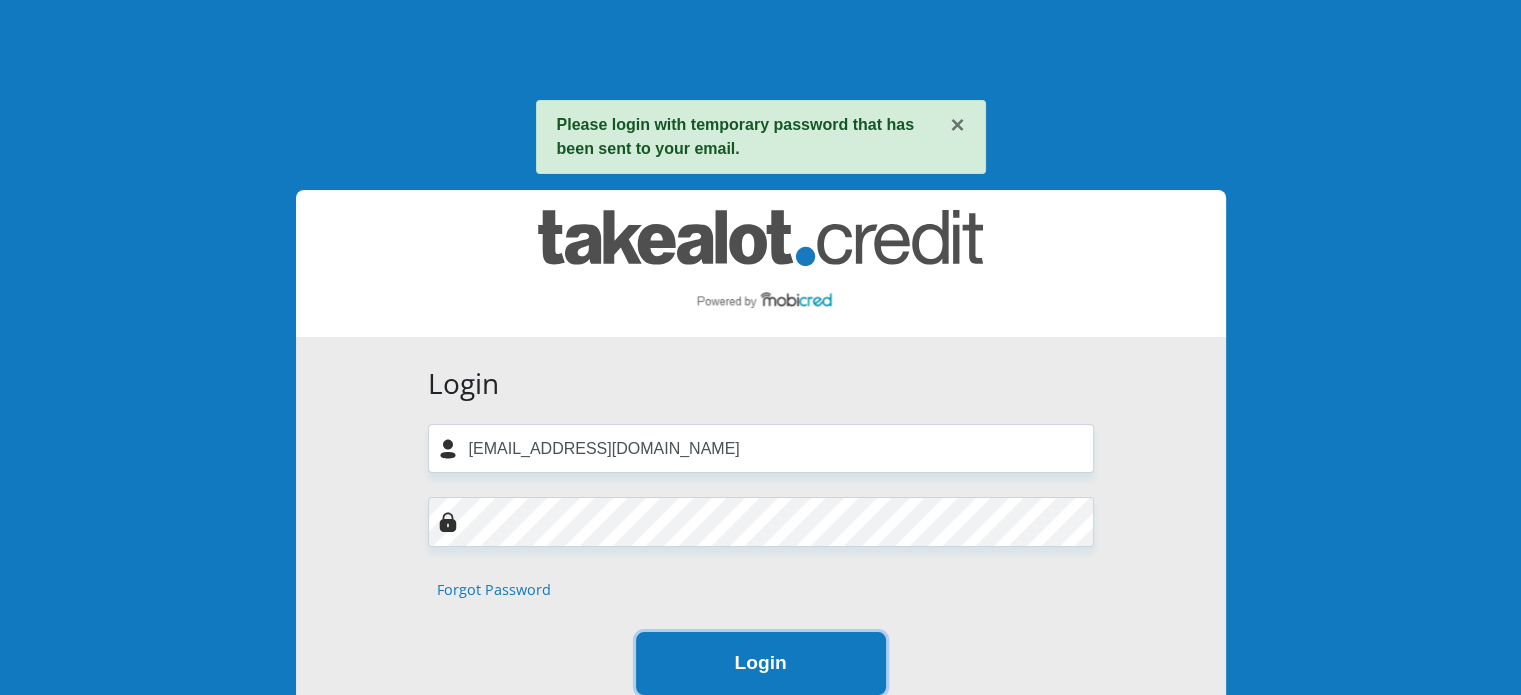 click on "Login" at bounding box center [761, 663] 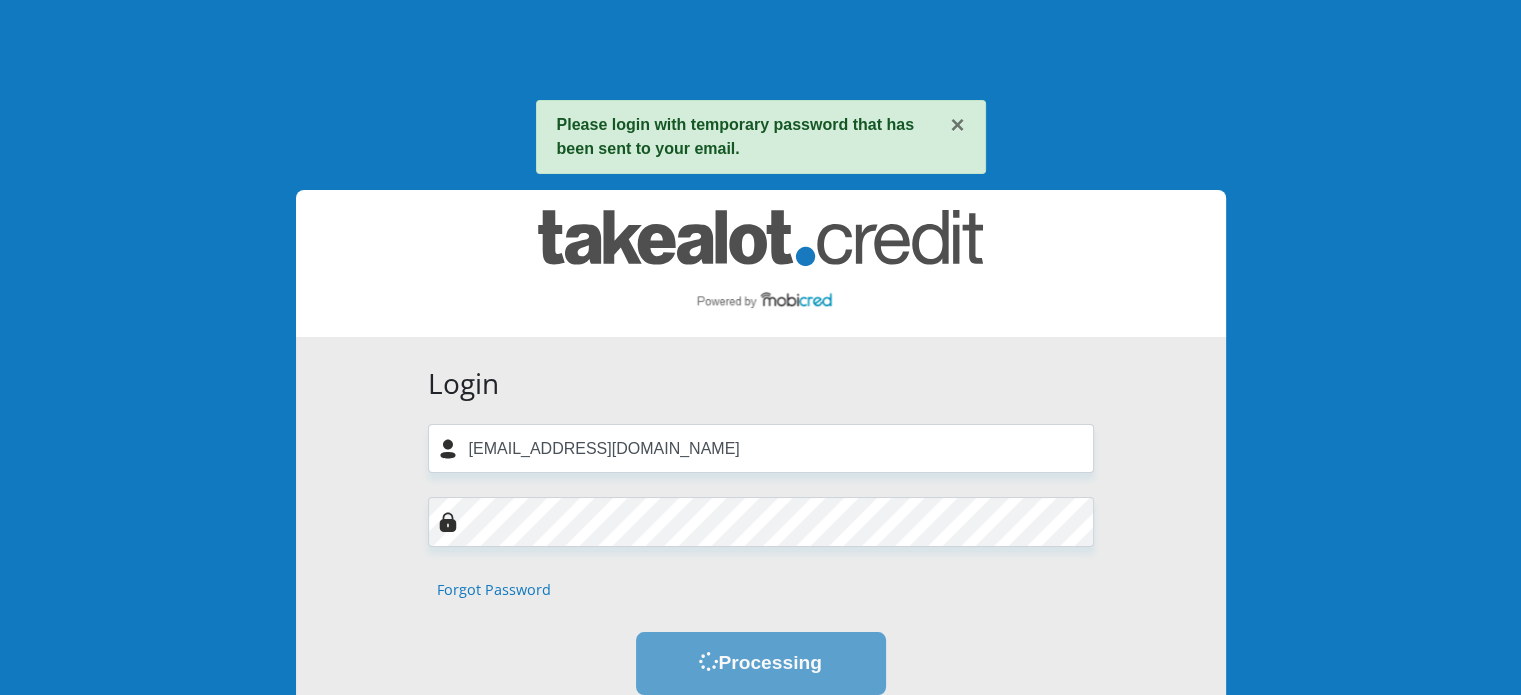scroll, scrollTop: 0, scrollLeft: 0, axis: both 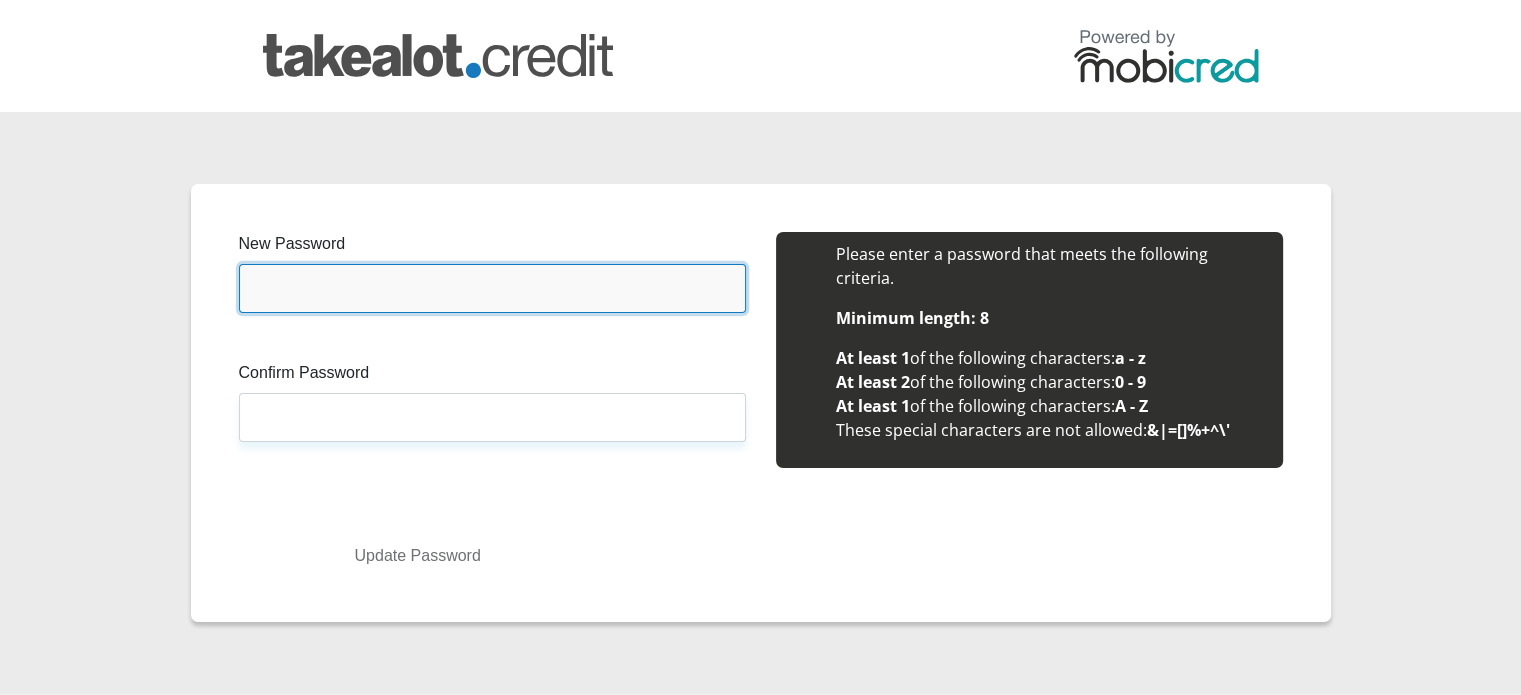 click on "New Password" at bounding box center (492, 288) 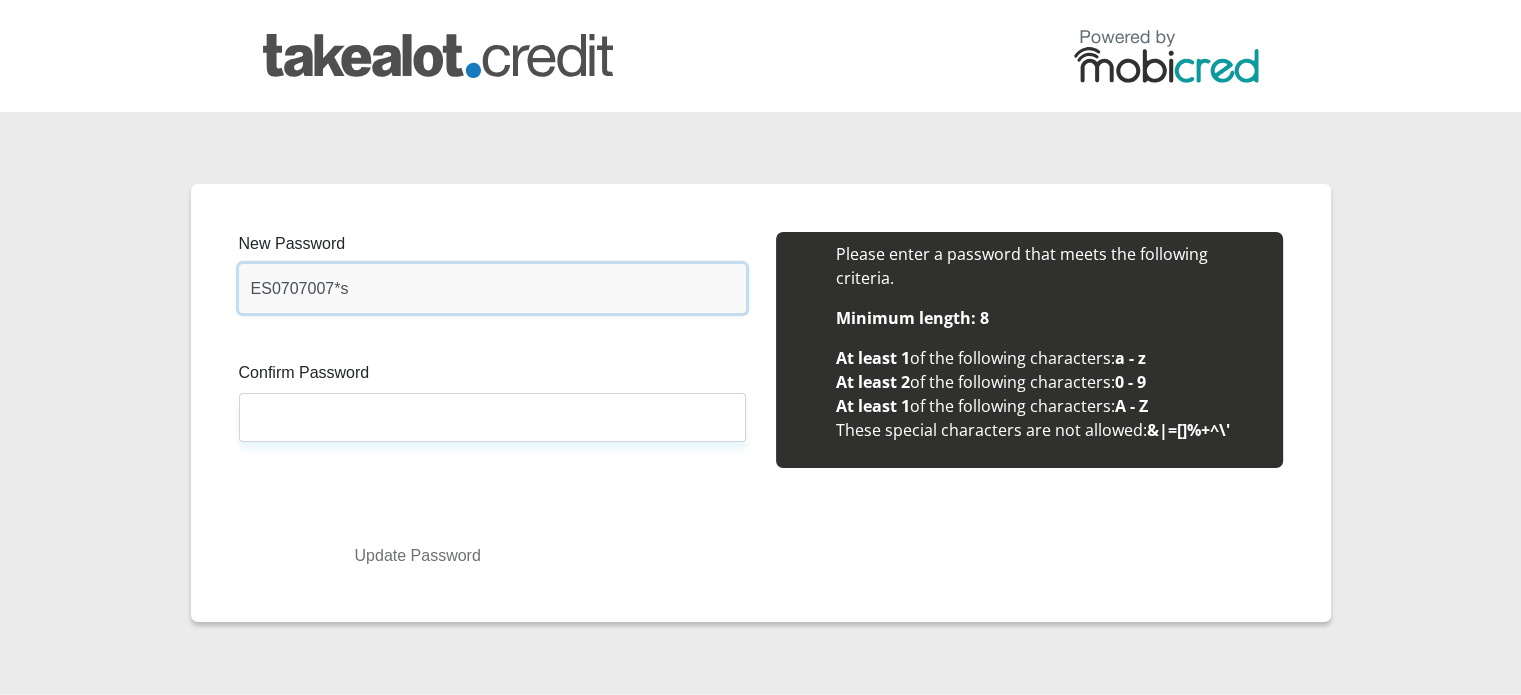 type on "ES0707007*s" 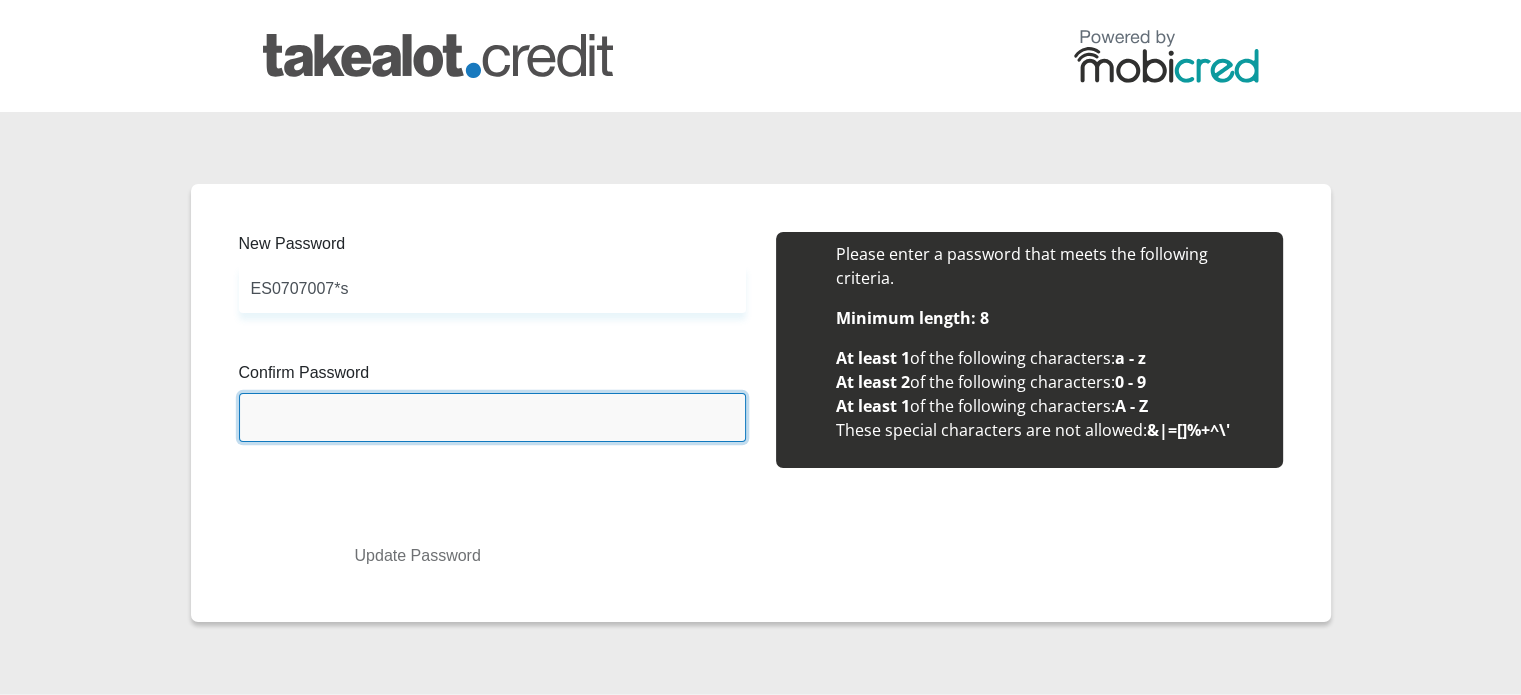 drag, startPoint x: 352, startPoint y: 395, endPoint x: 396, endPoint y: 470, distance: 86.95401 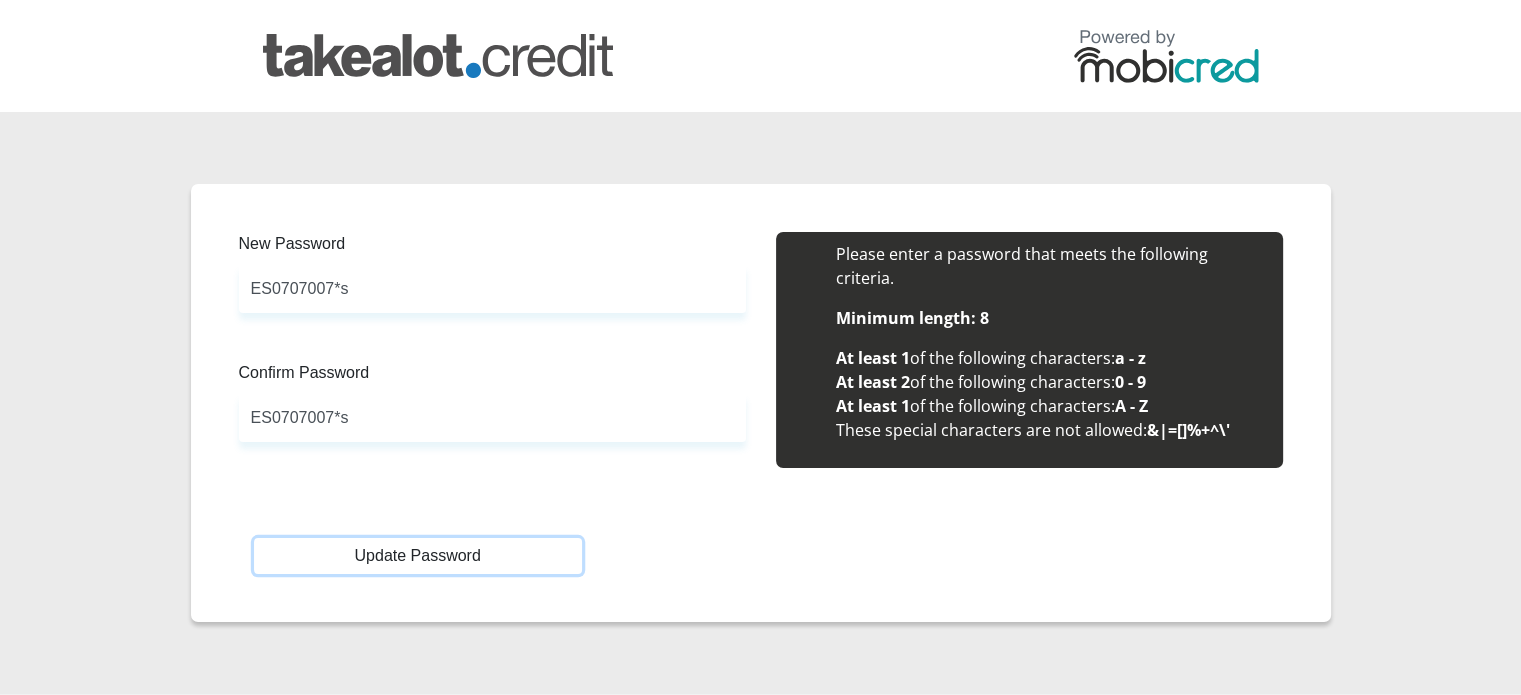 click on "Update Password" at bounding box center (418, 556) 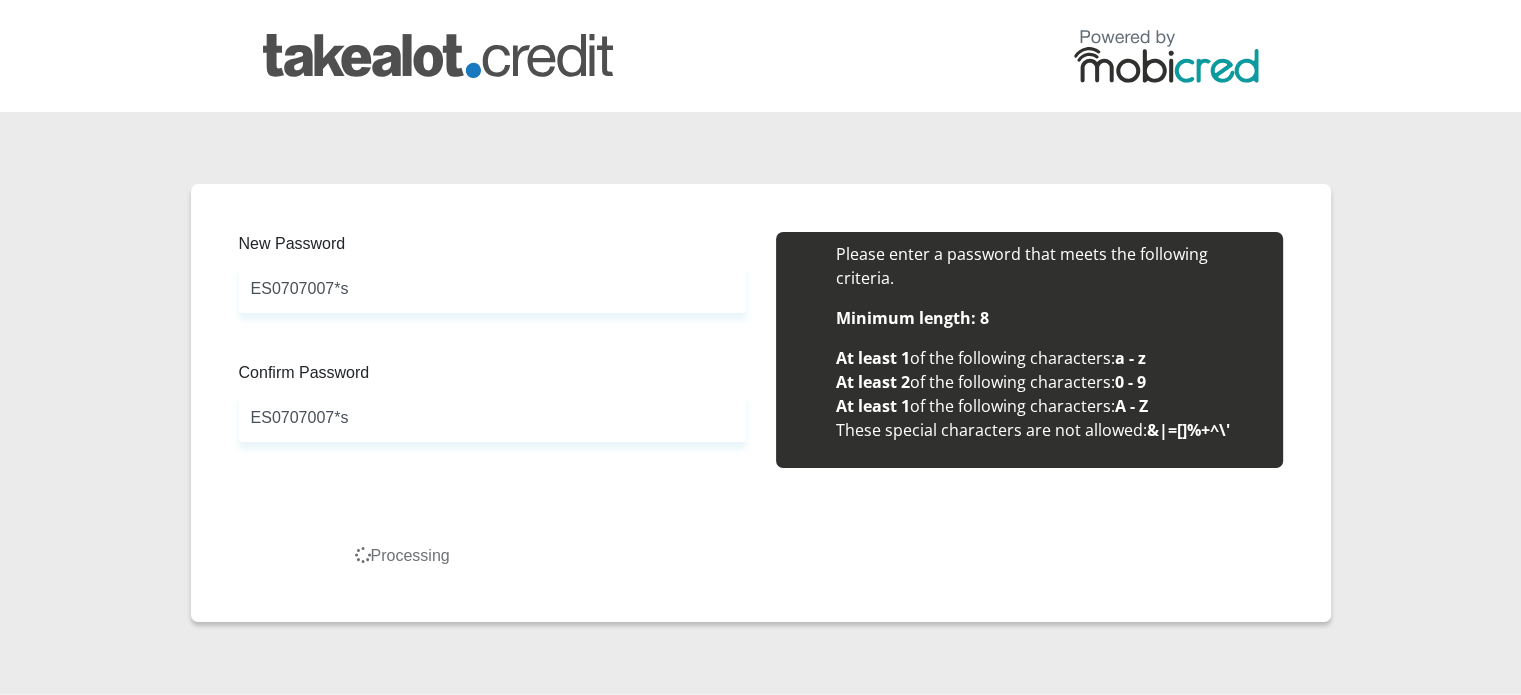 scroll, scrollTop: 0, scrollLeft: 0, axis: both 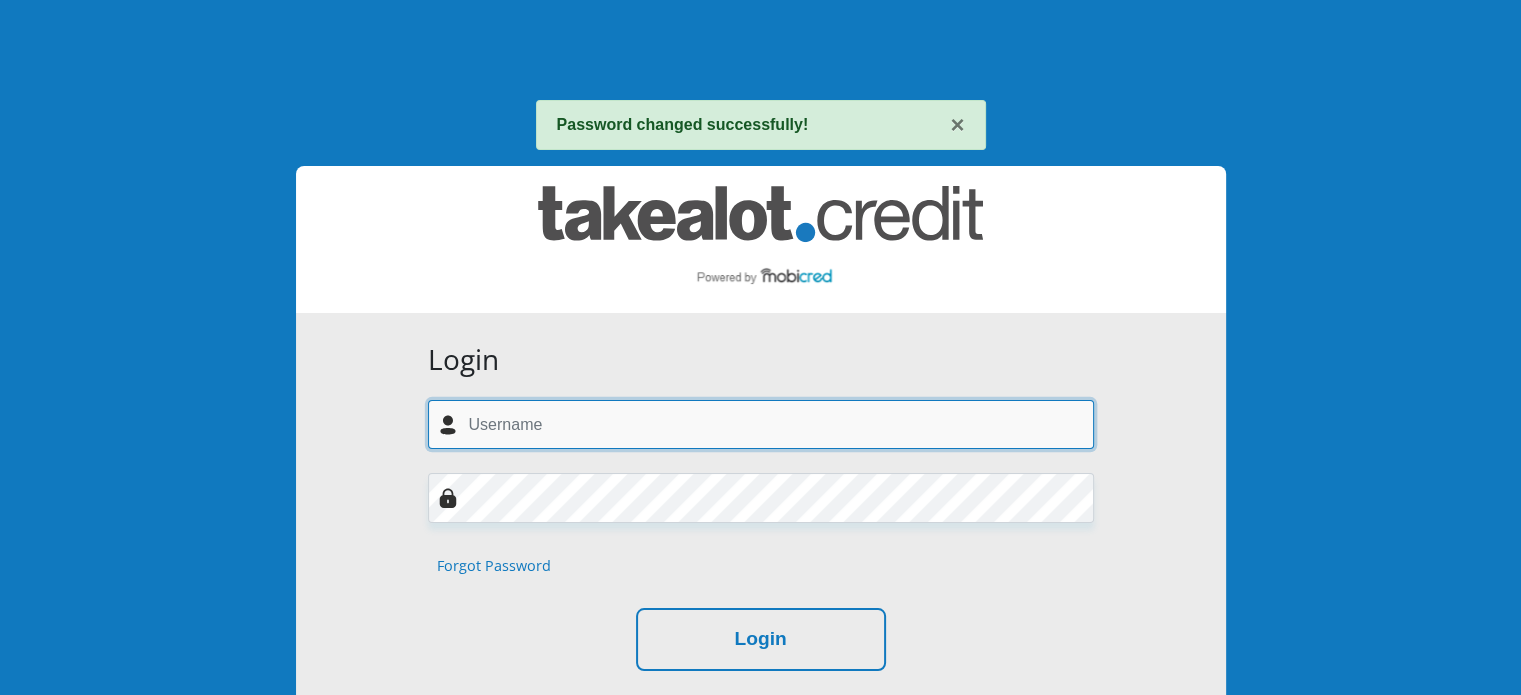 click at bounding box center (761, 424) 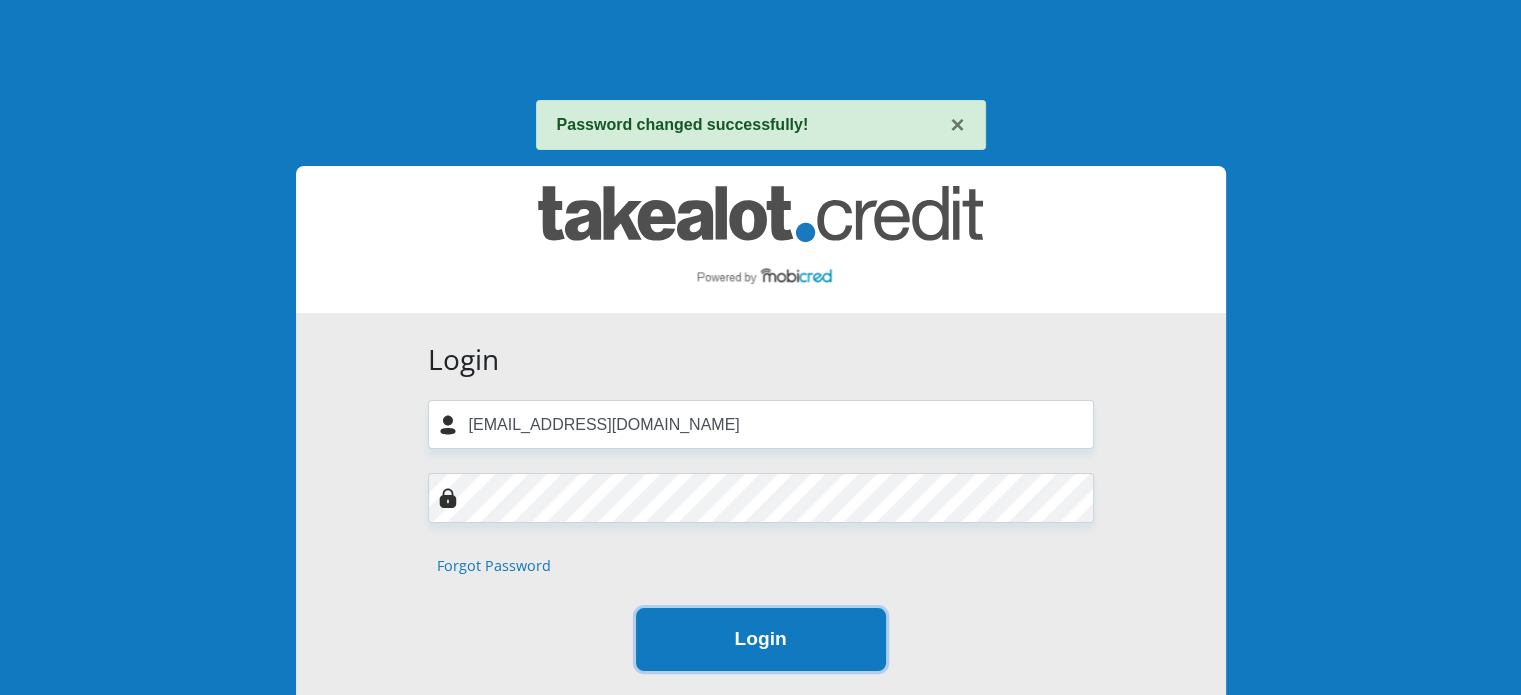 click on "Login" at bounding box center (761, 639) 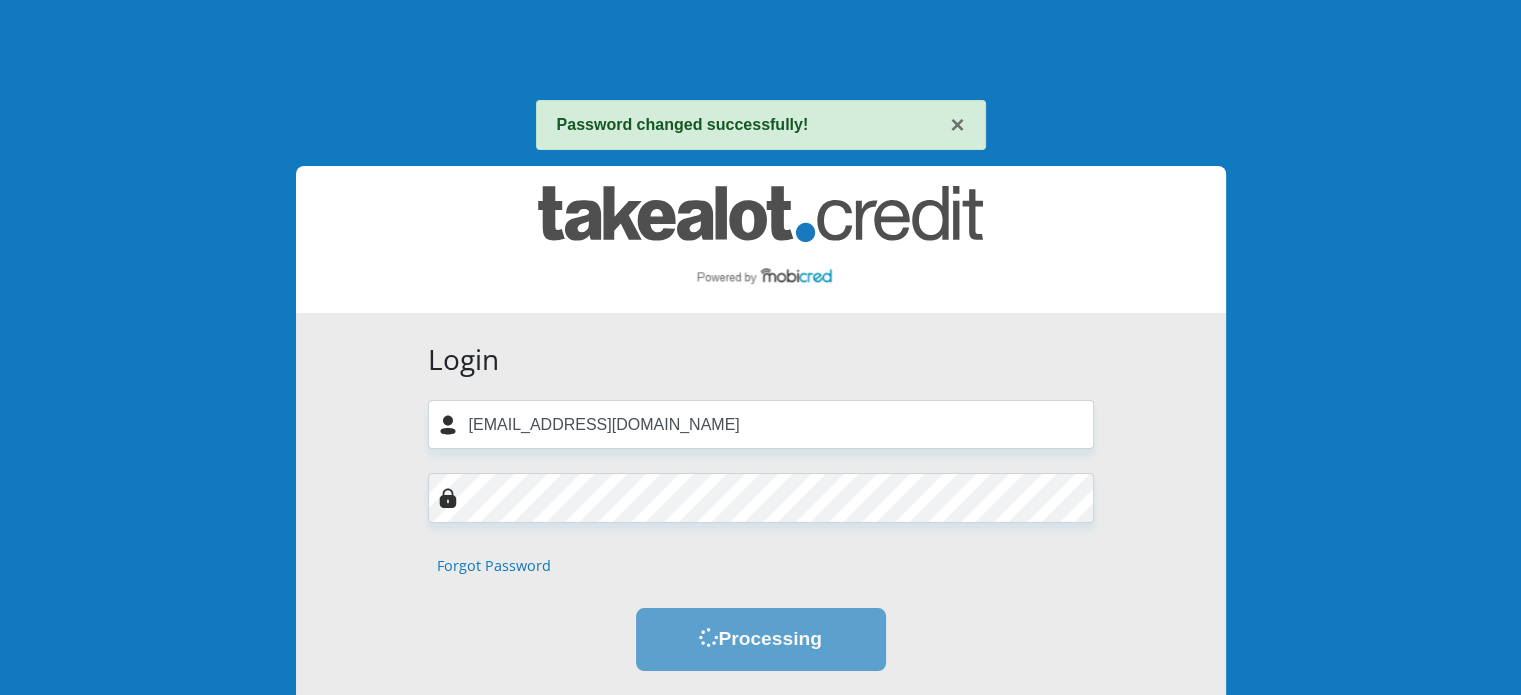 scroll, scrollTop: 0, scrollLeft: 0, axis: both 